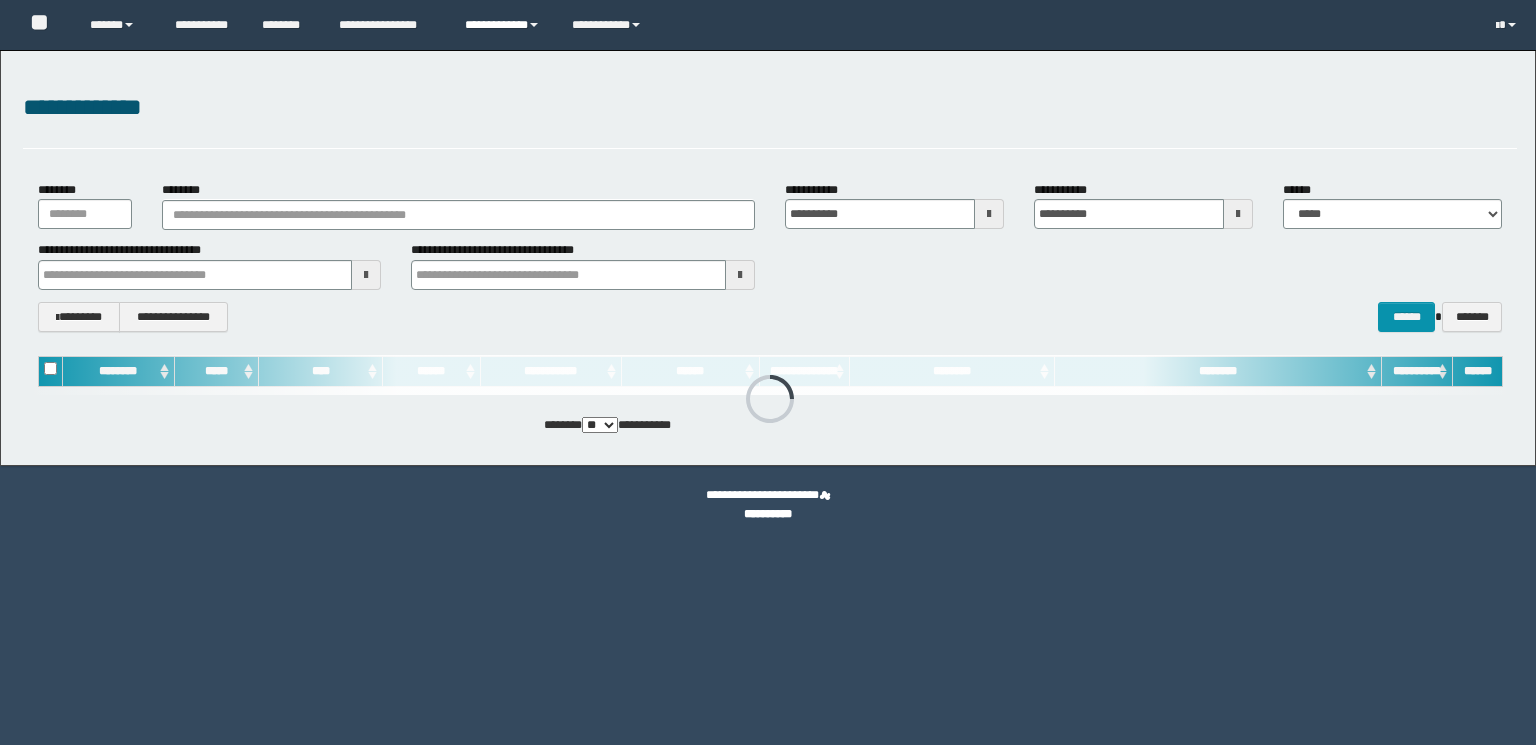 scroll, scrollTop: 0, scrollLeft: 0, axis: both 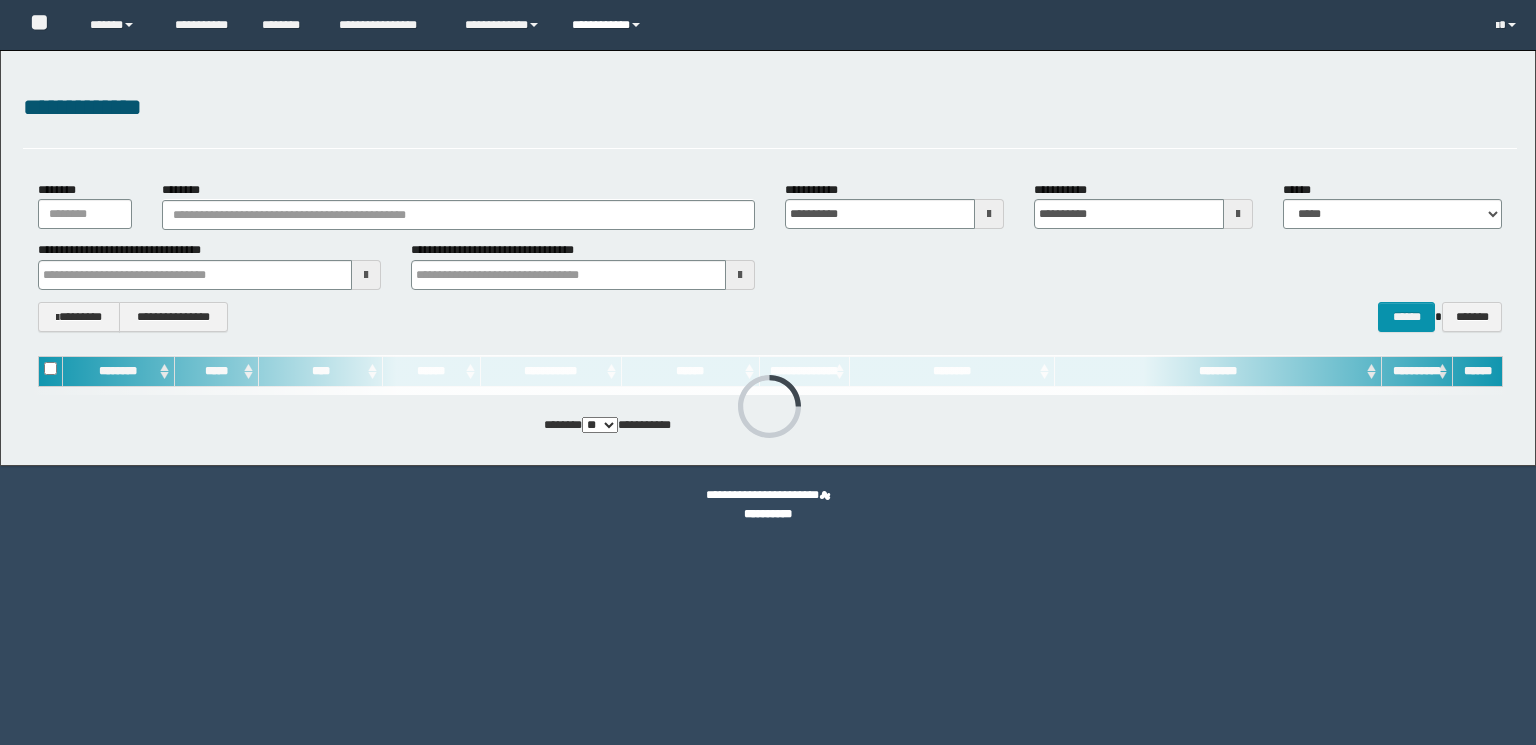 click on "**********" at bounding box center [609, 25] 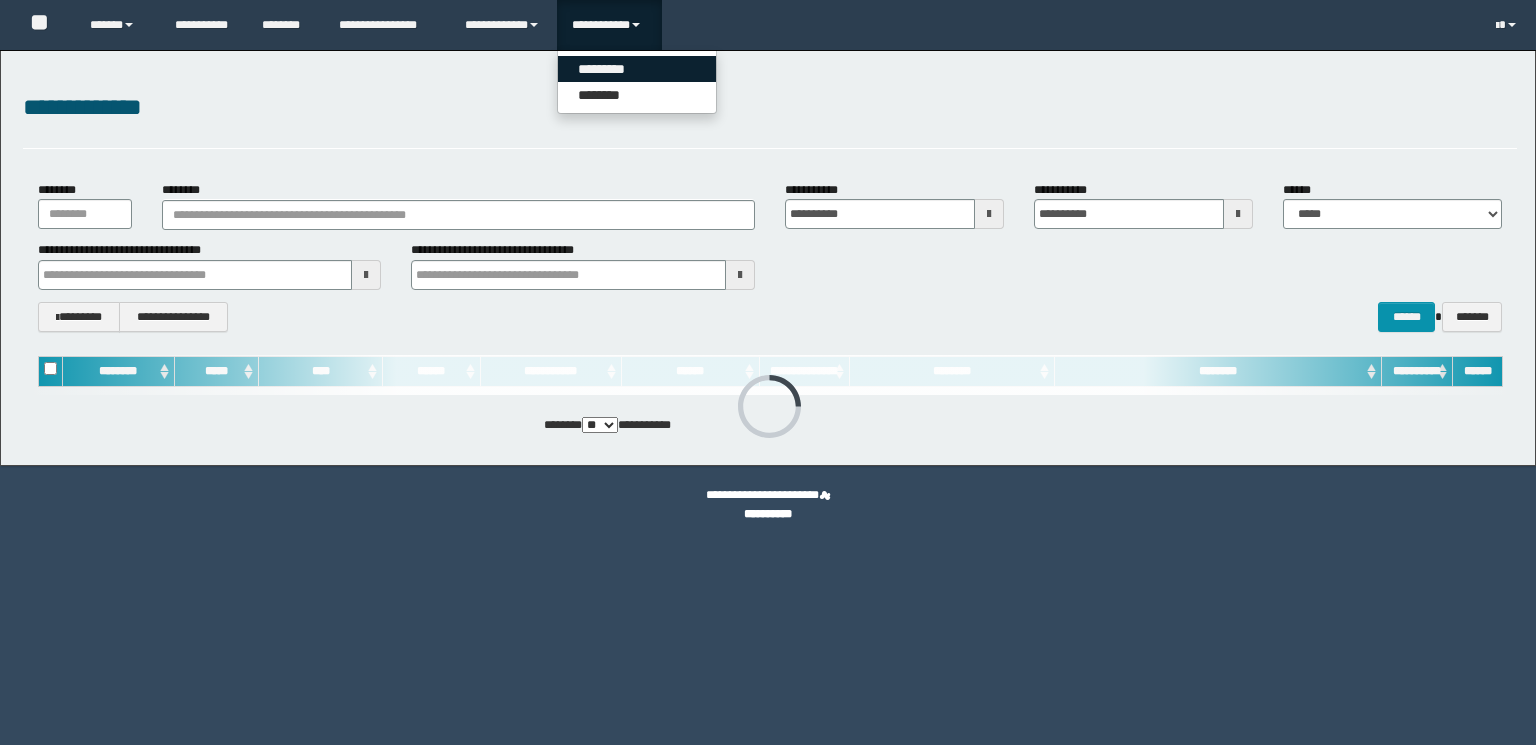 click on "*********" at bounding box center (637, 69) 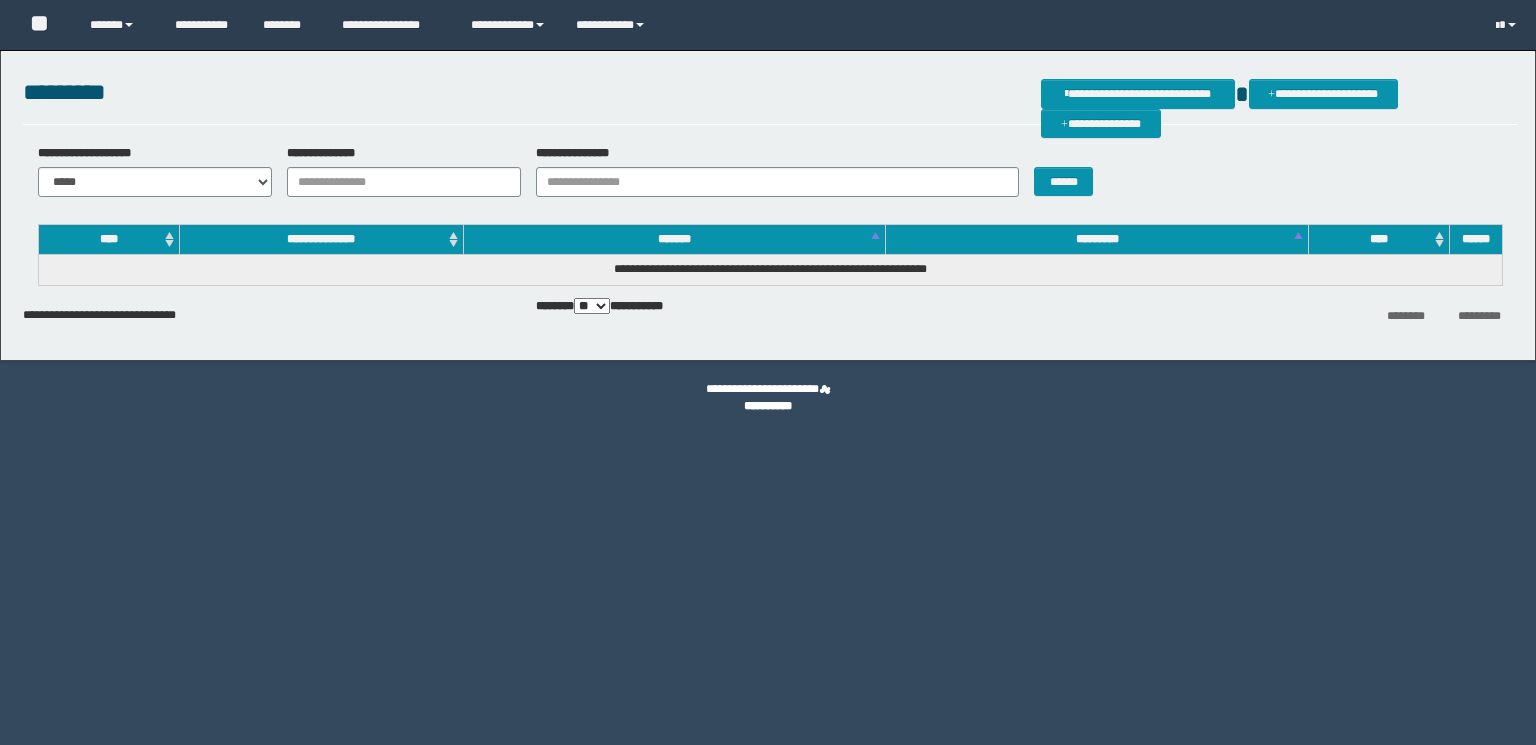 scroll, scrollTop: 0, scrollLeft: 0, axis: both 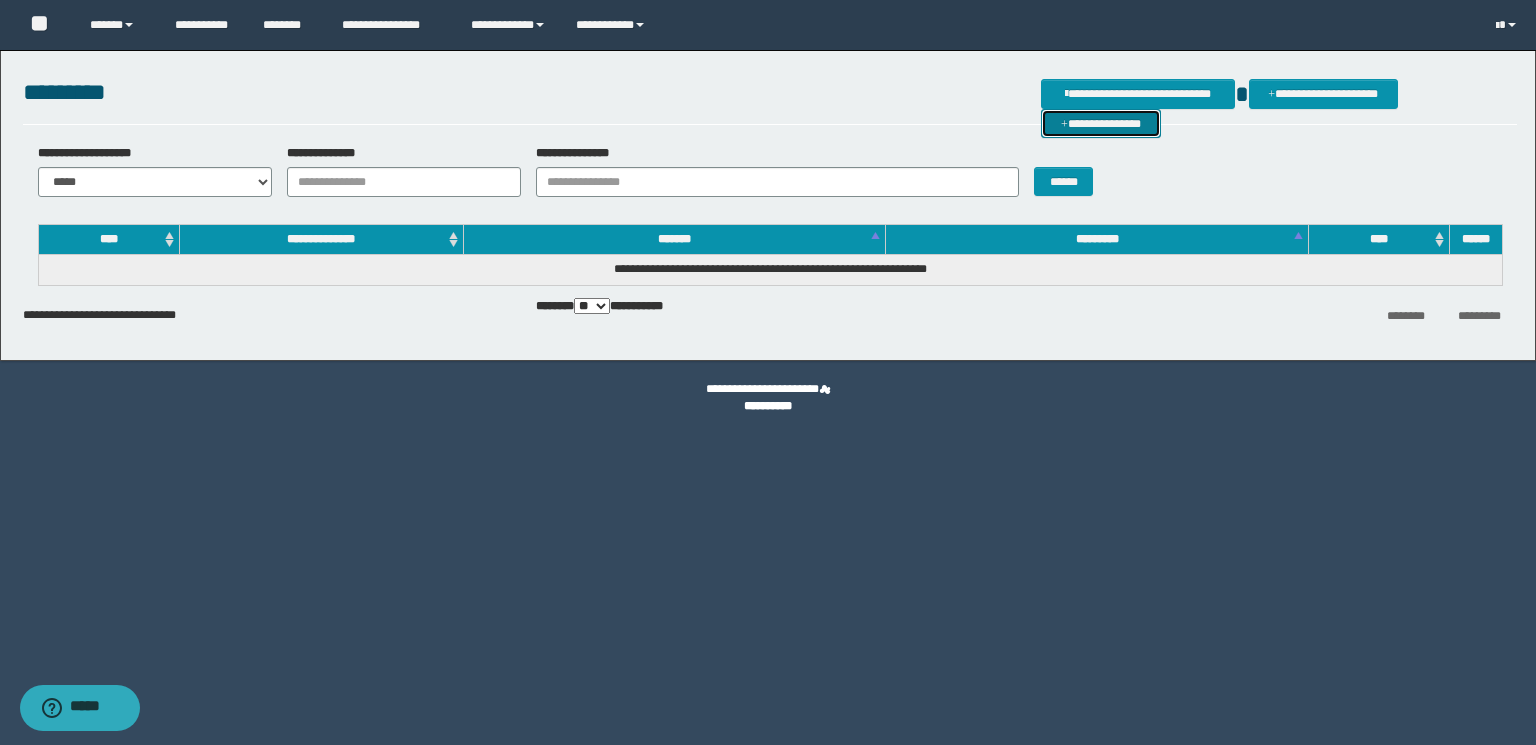 click on "**********" at bounding box center [1101, 124] 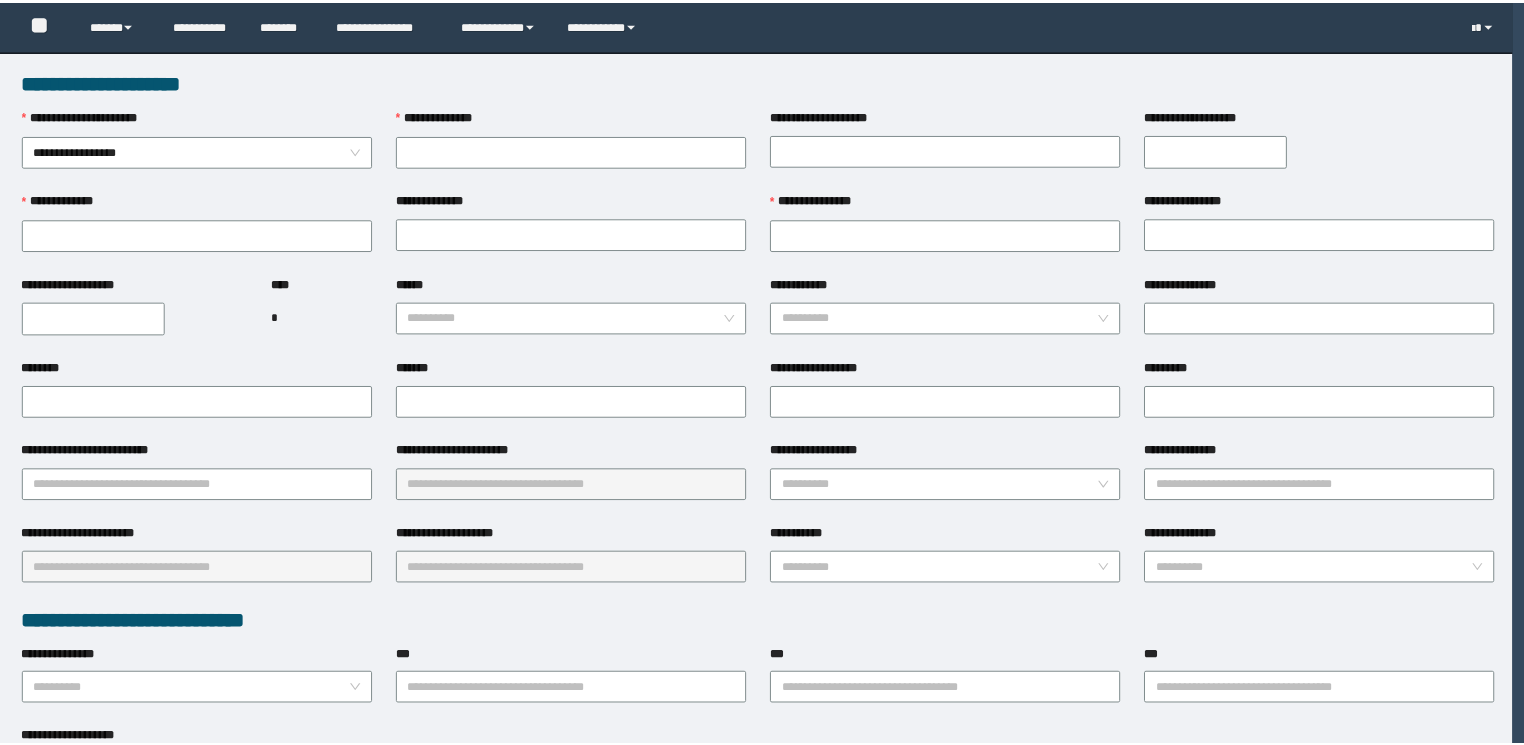 scroll, scrollTop: 0, scrollLeft: 0, axis: both 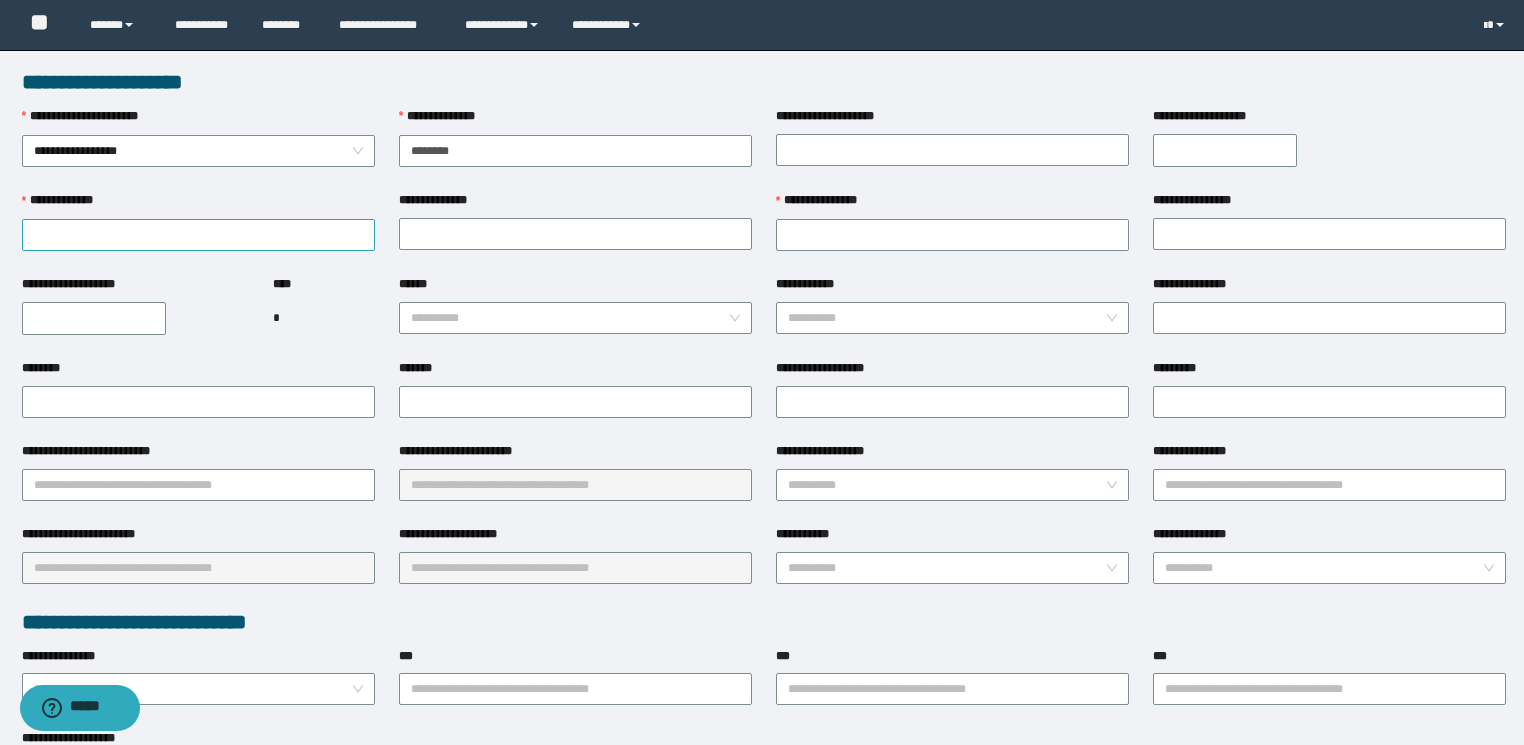 type on "********" 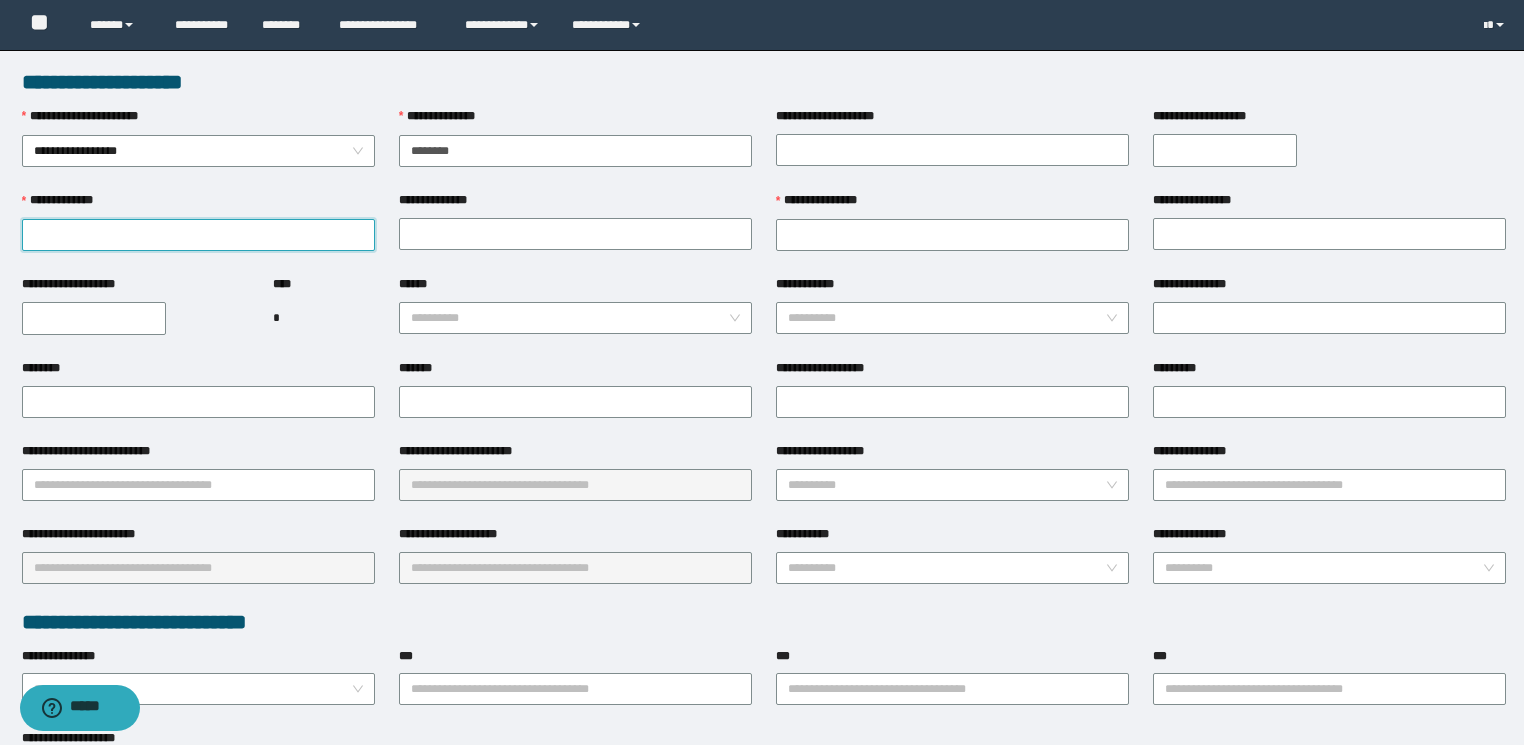 click on "**********" at bounding box center [198, 235] 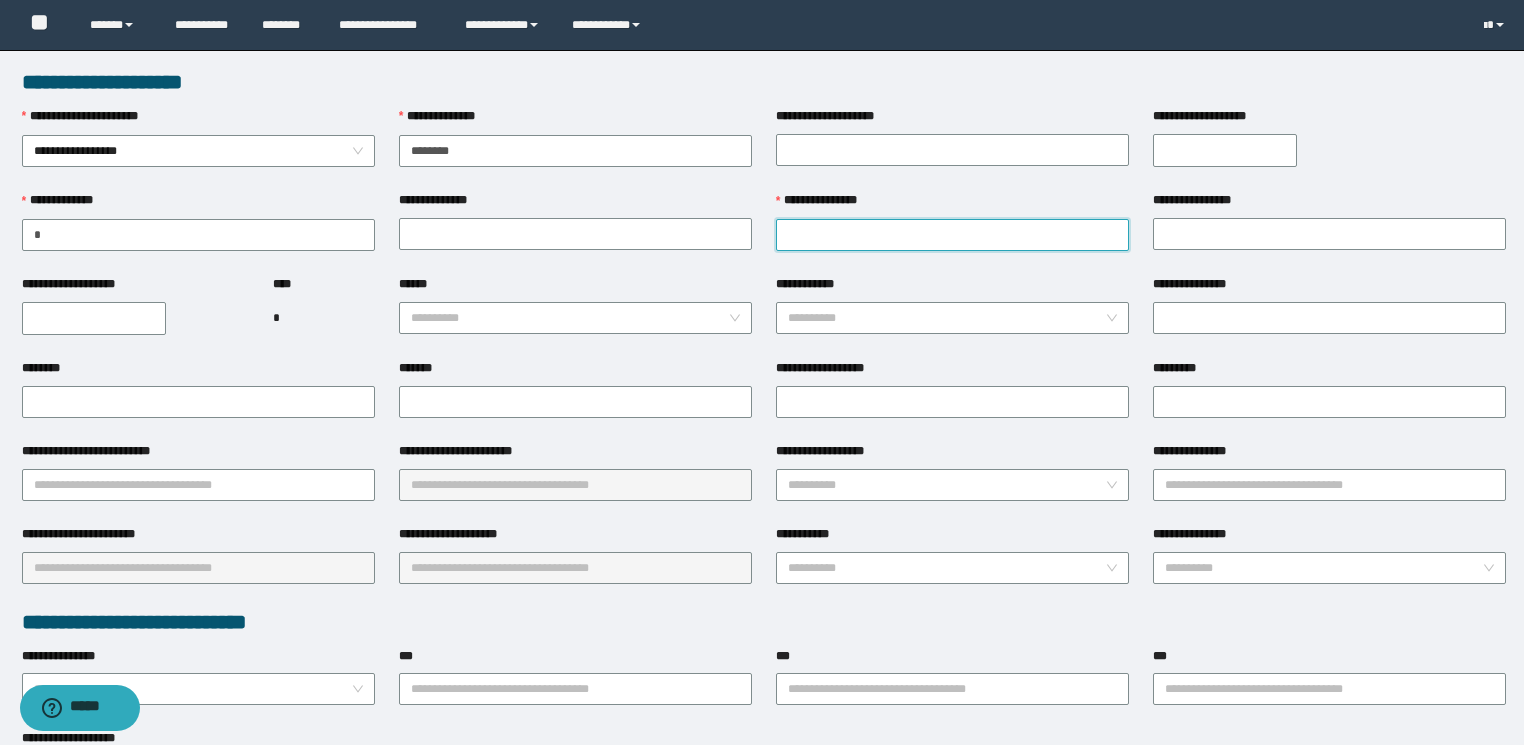 click on "**********" at bounding box center [952, 235] 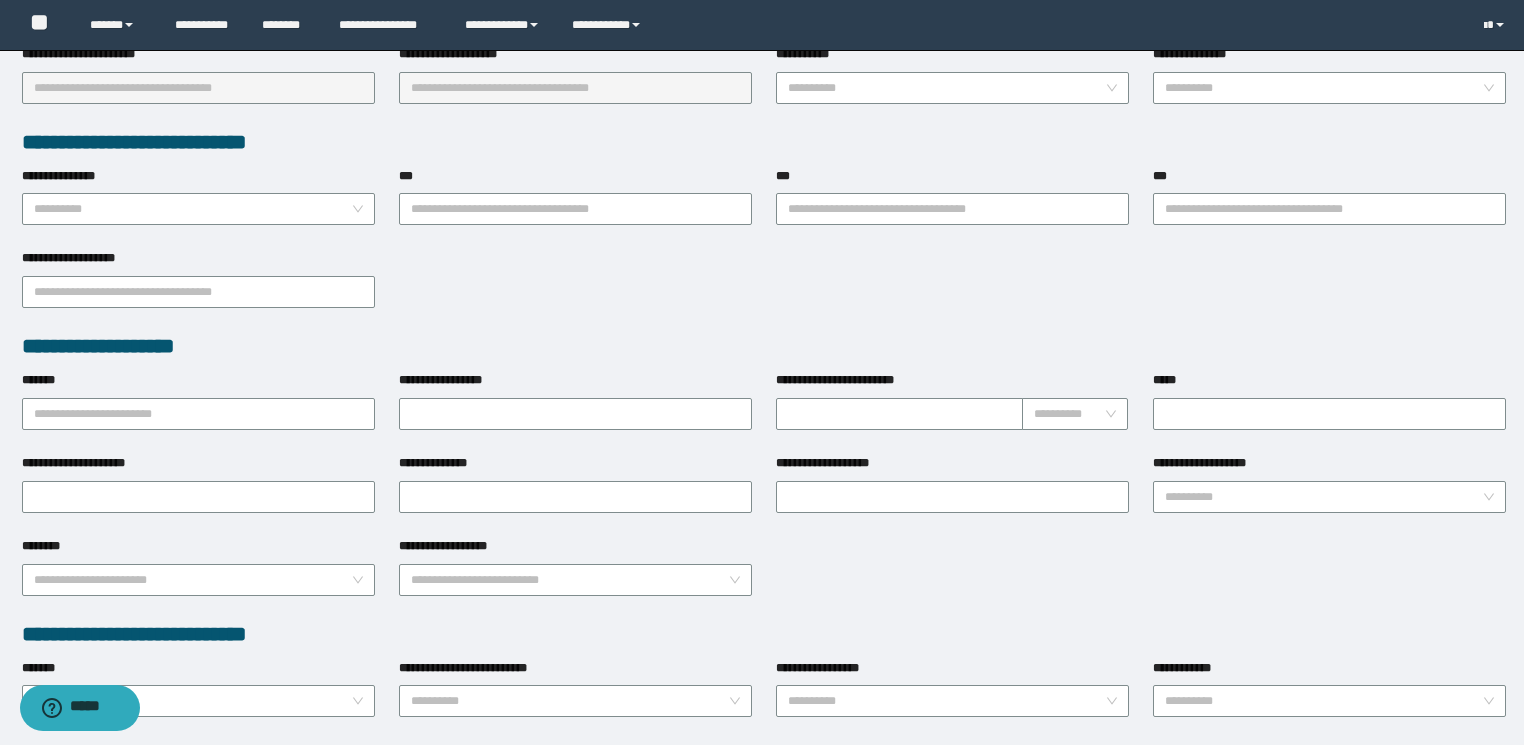 scroll, scrollTop: 956, scrollLeft: 0, axis: vertical 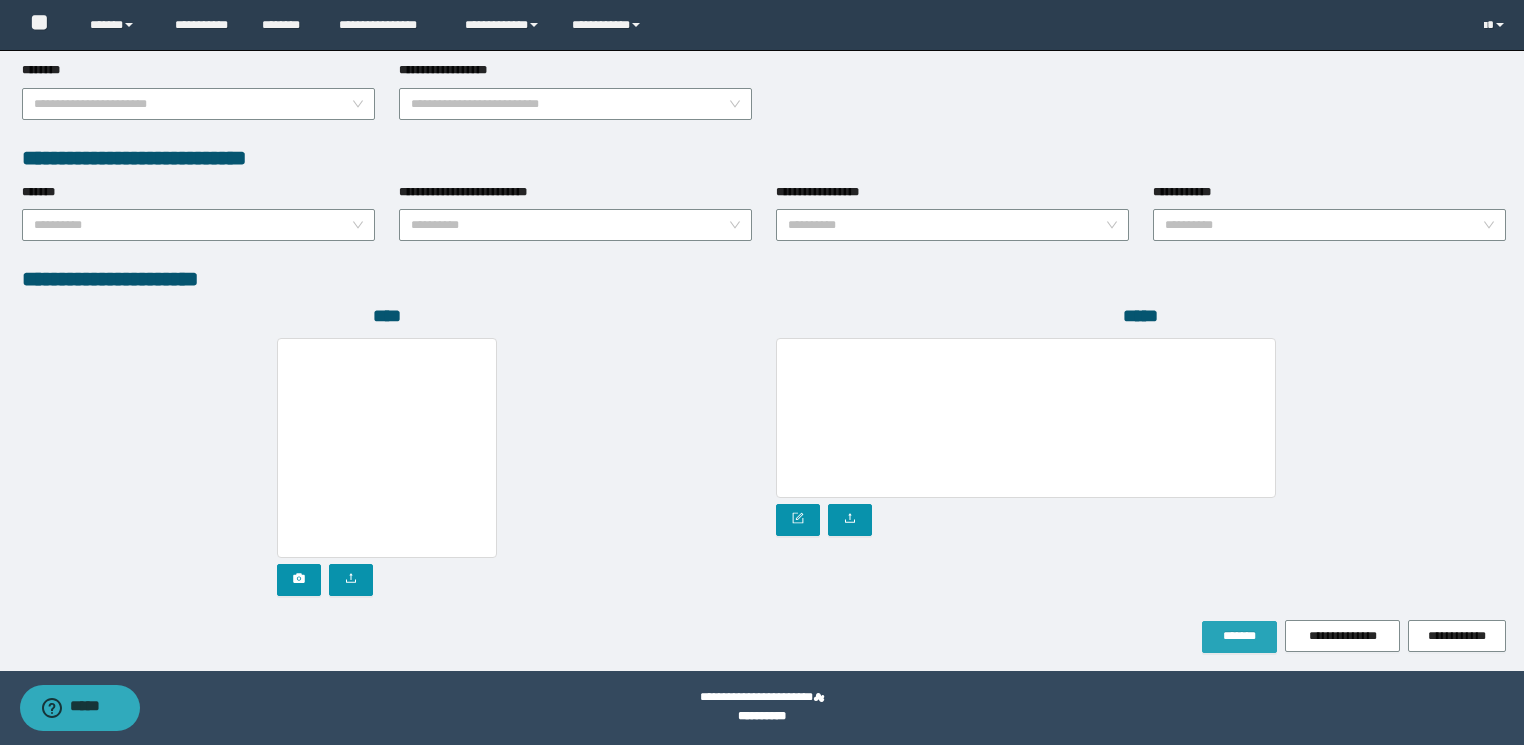 click on "*******" at bounding box center (1239, 637) 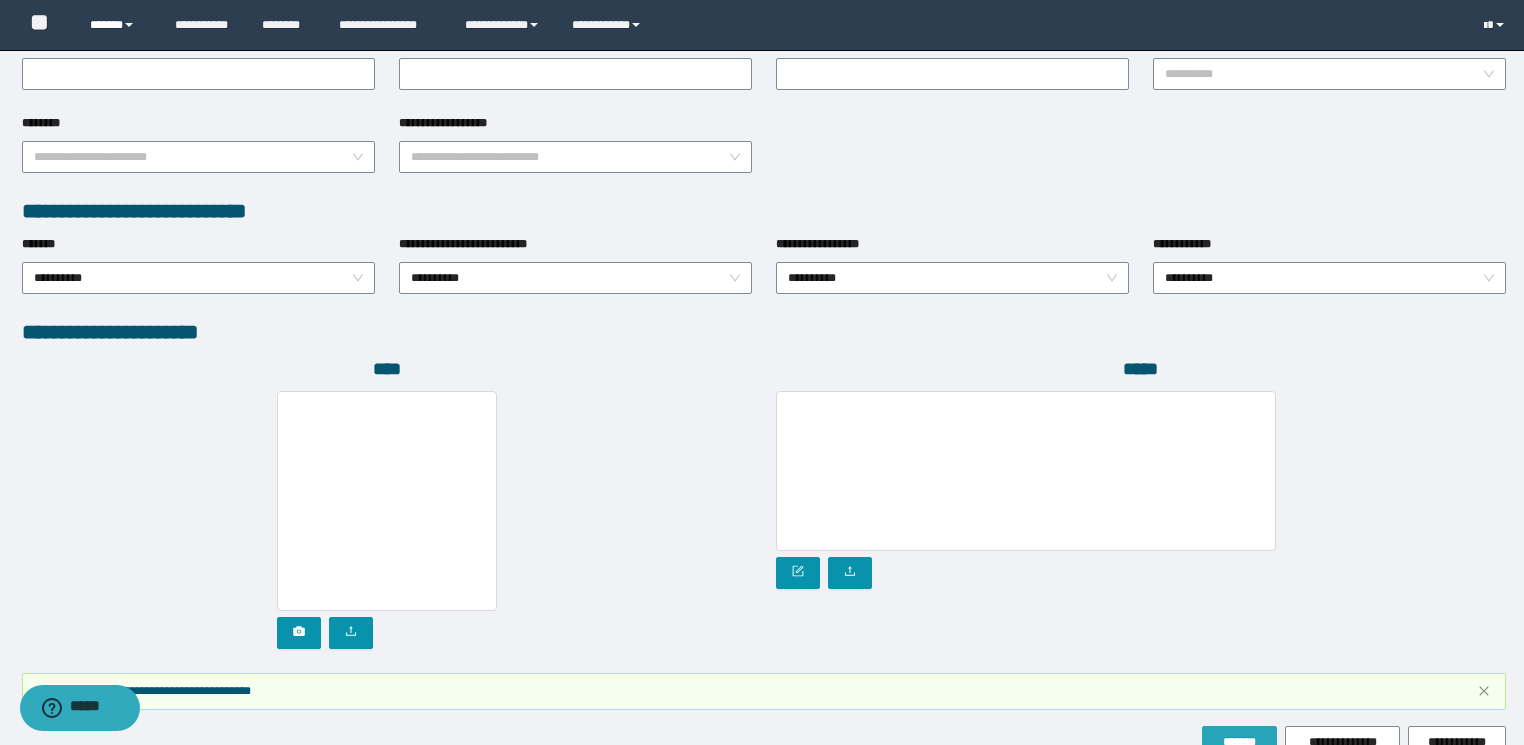 scroll, scrollTop: 1009, scrollLeft: 0, axis: vertical 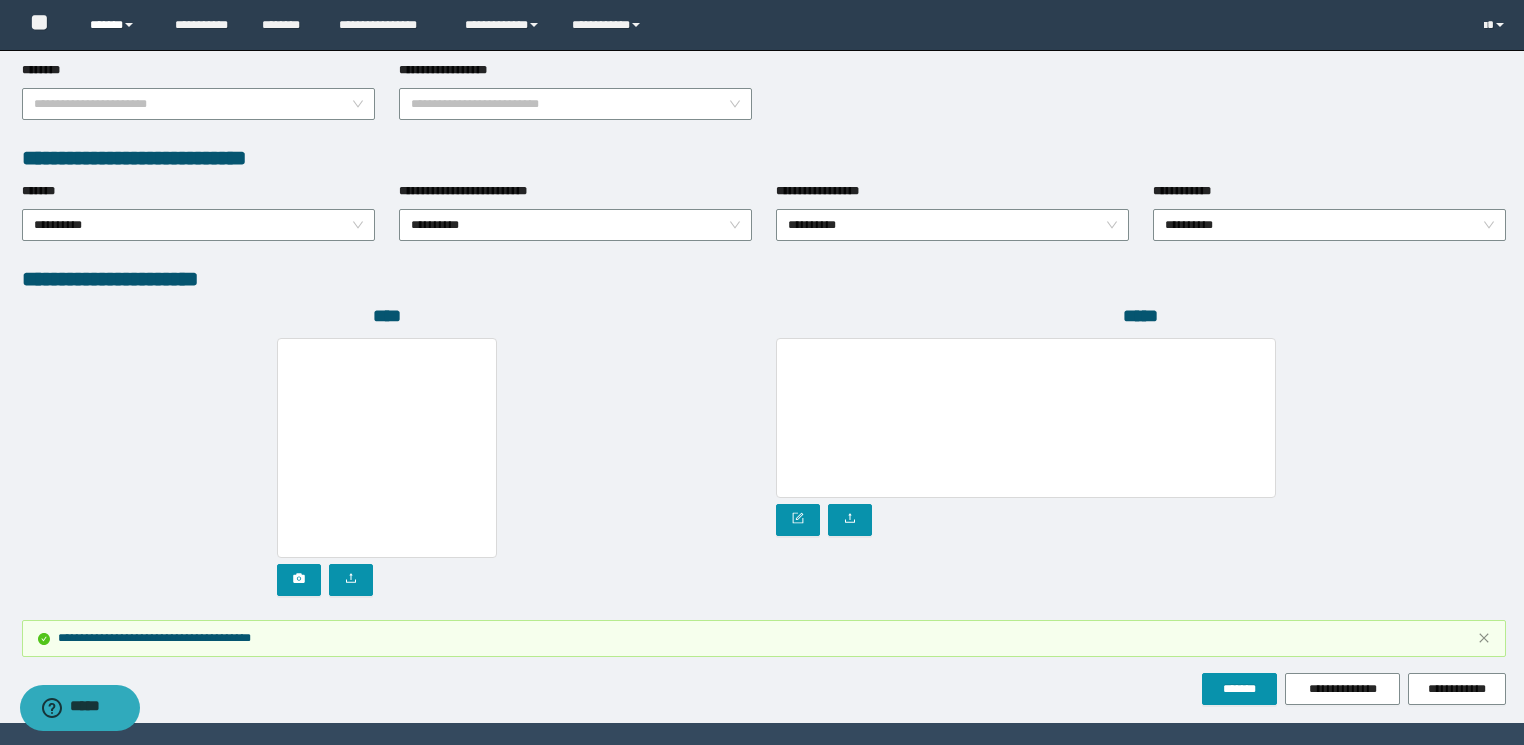 click on "******" at bounding box center [117, 25] 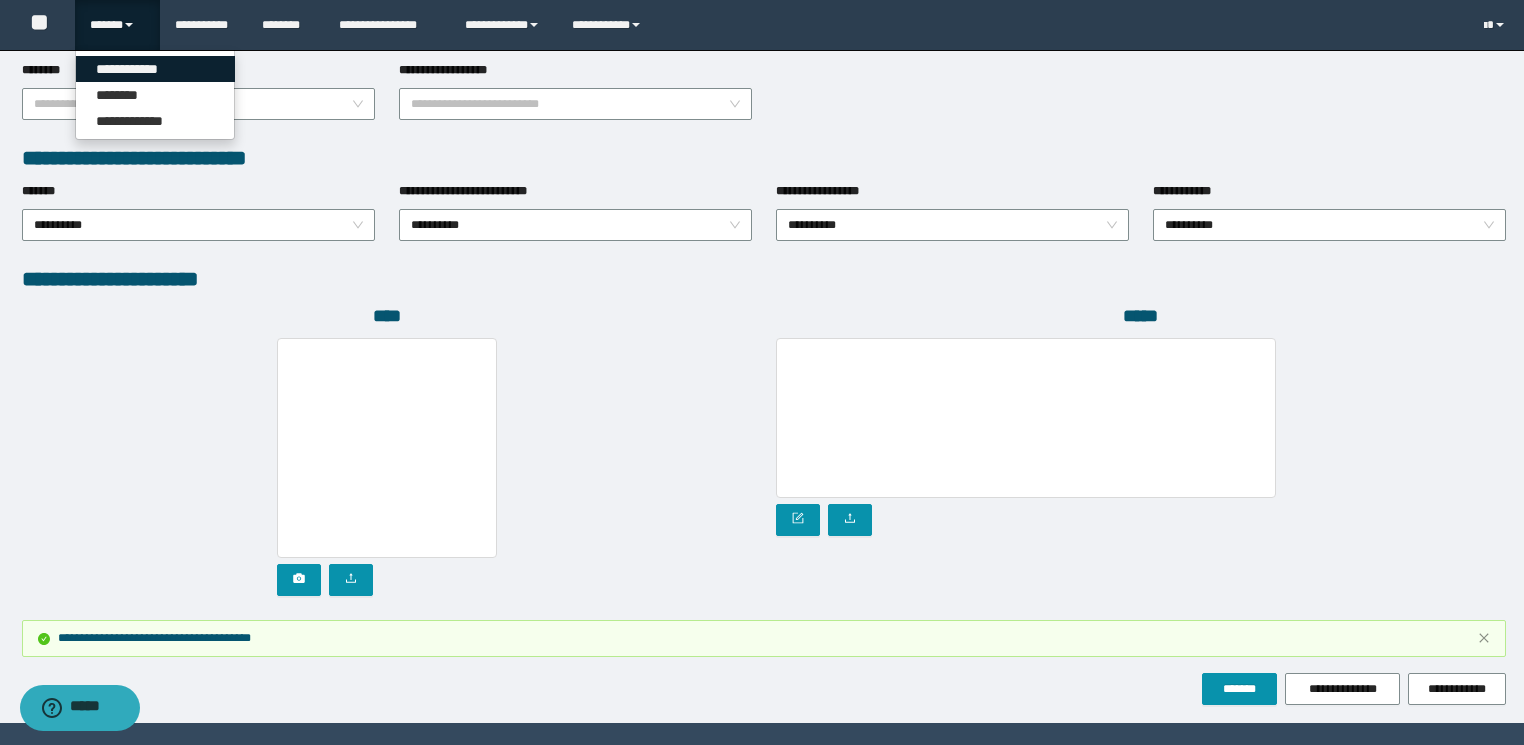 click on "**********" at bounding box center (155, 69) 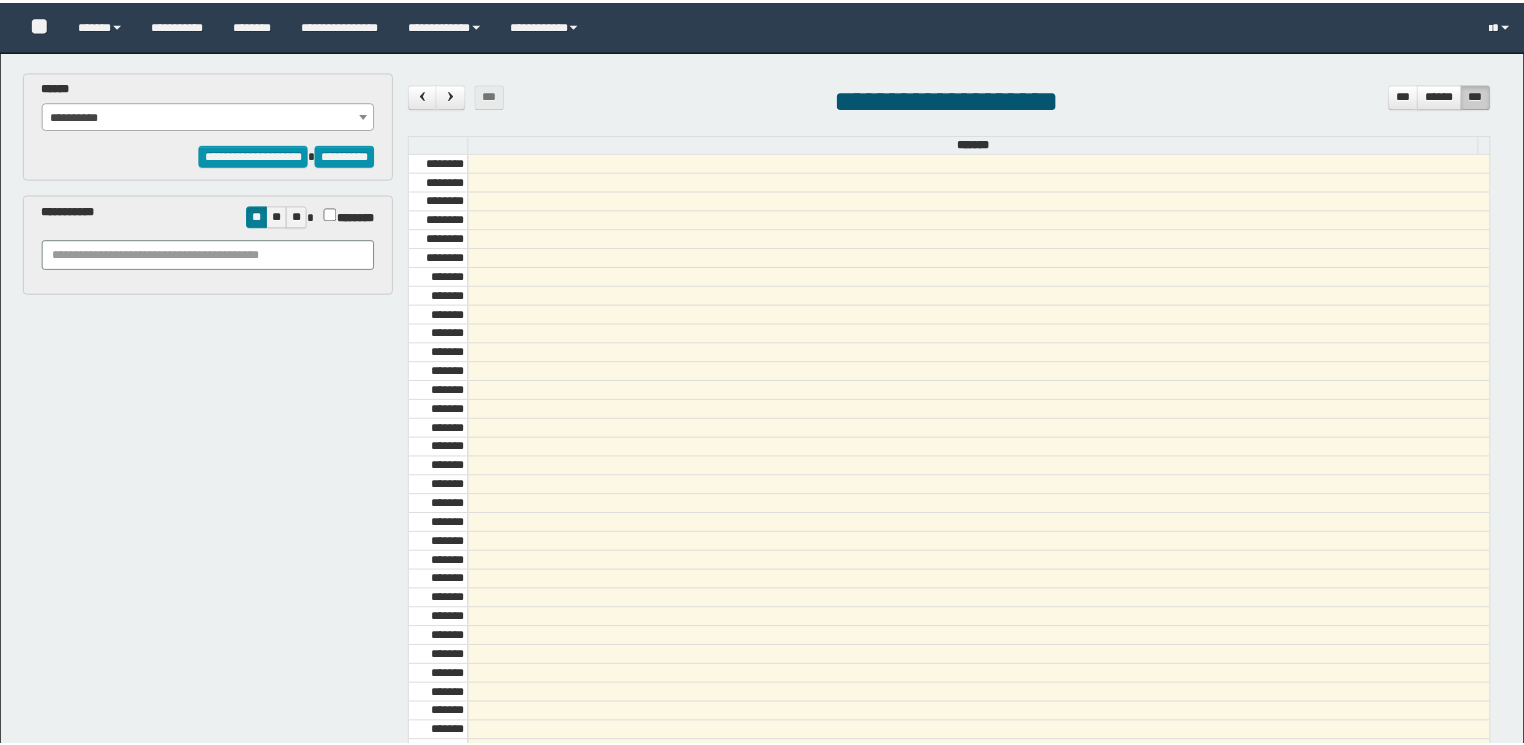 scroll, scrollTop: 0, scrollLeft: 0, axis: both 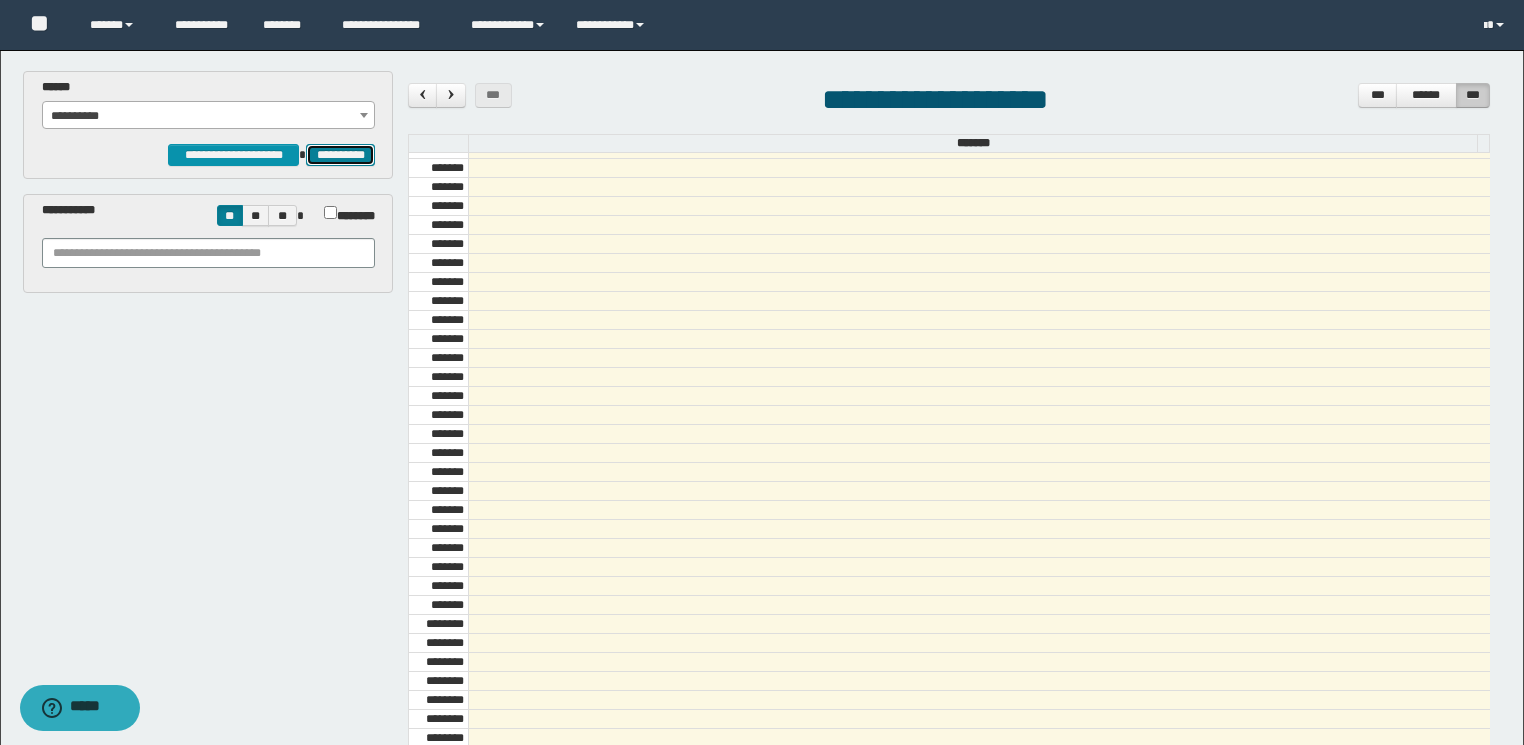 click on "**********" at bounding box center (340, 155) 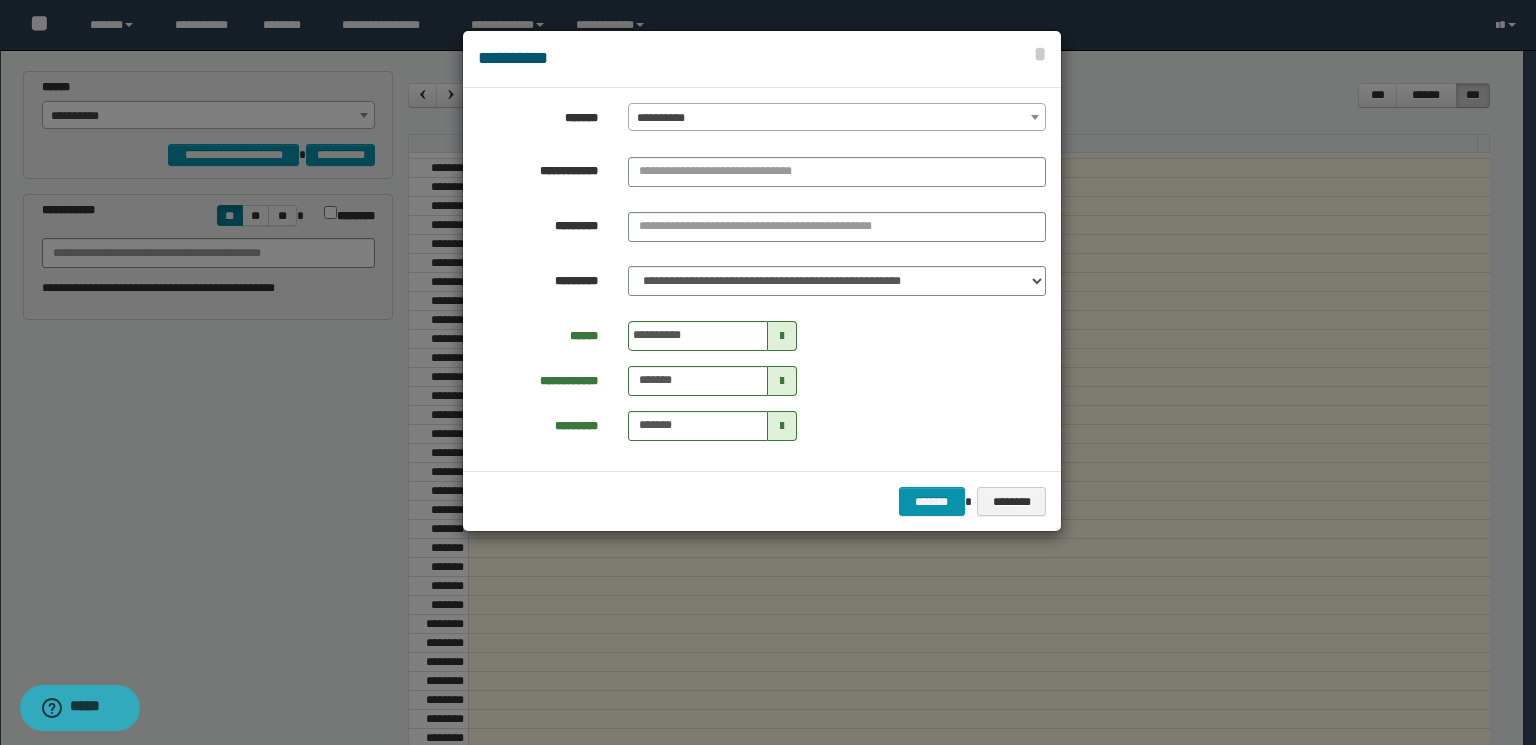 click on "**********" at bounding box center [837, 118] 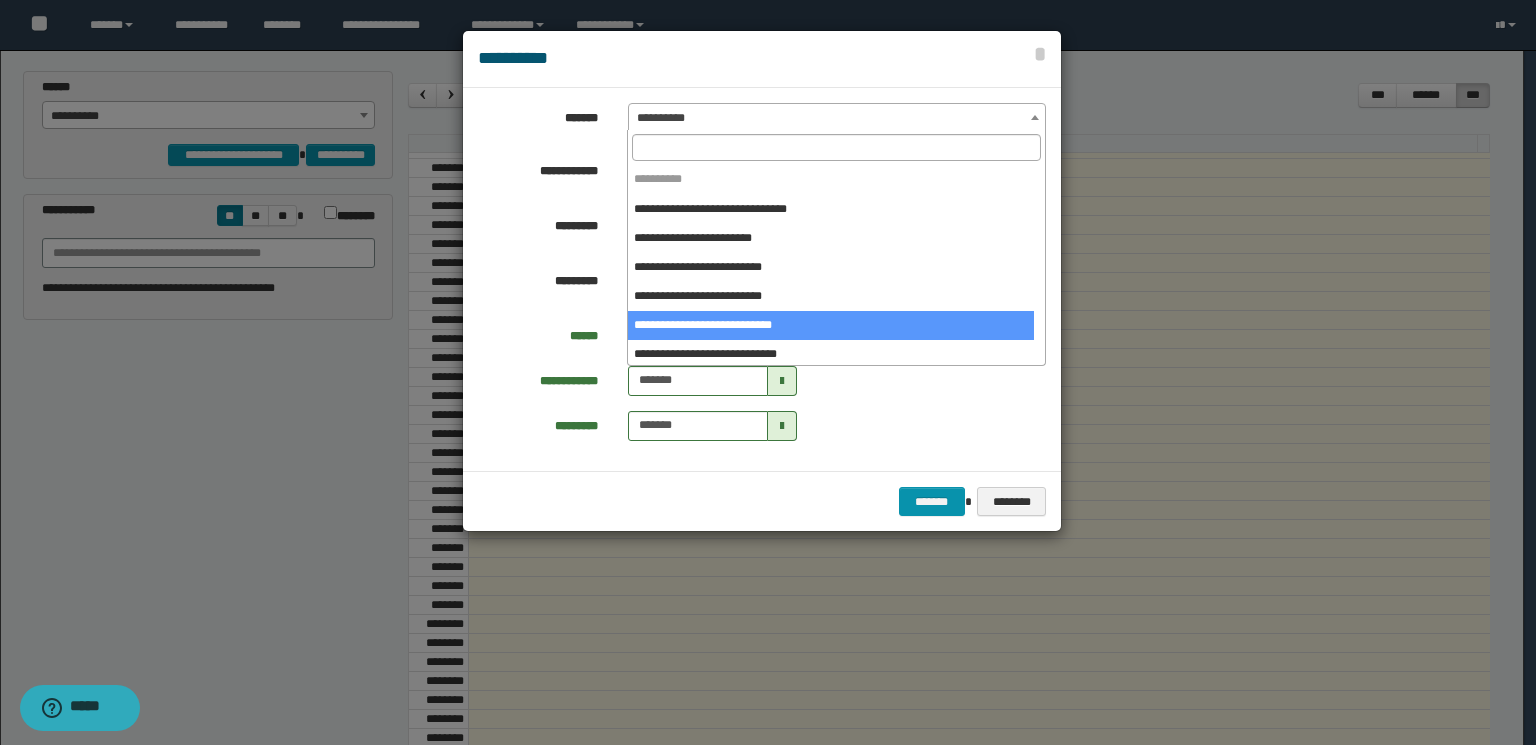 select on "*****" 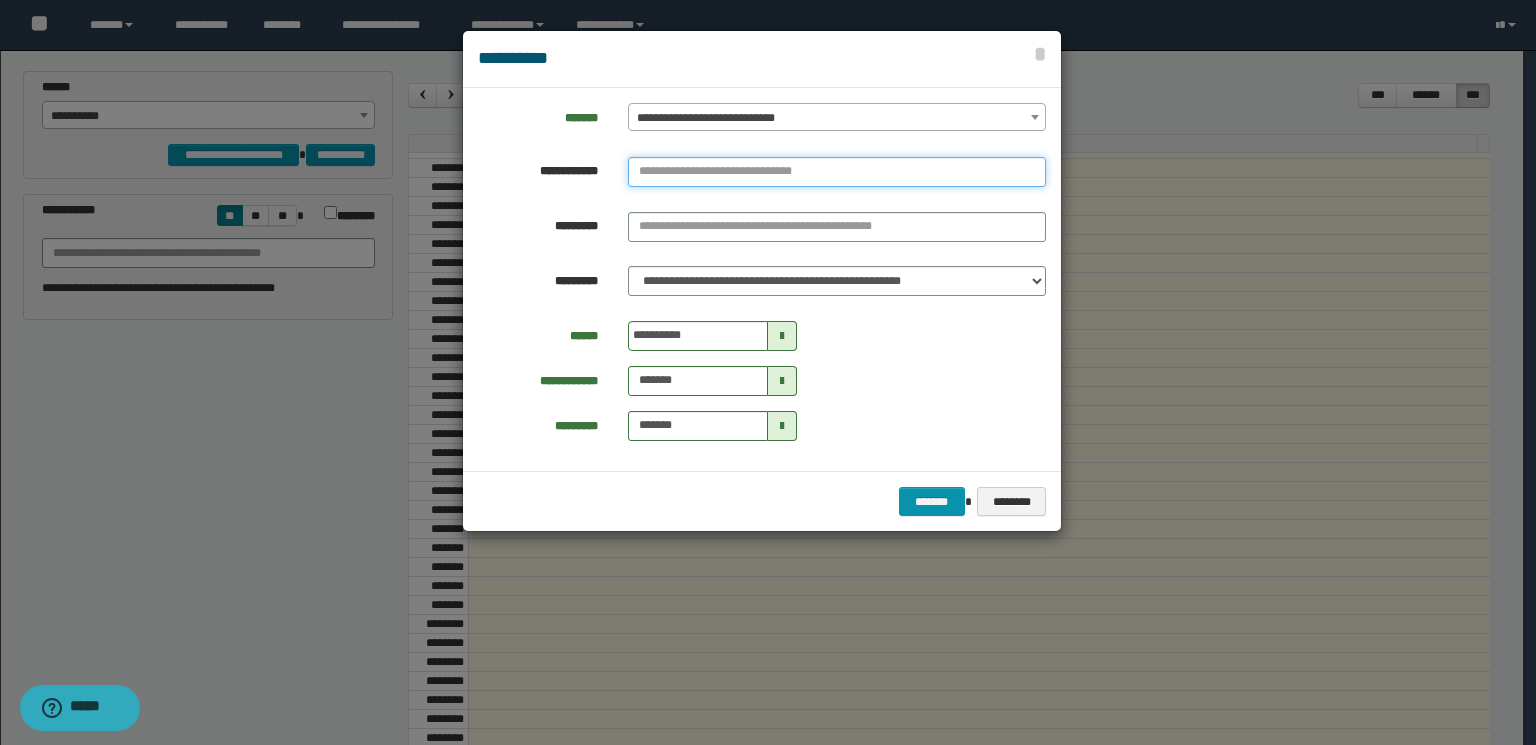 click at bounding box center [837, 172] 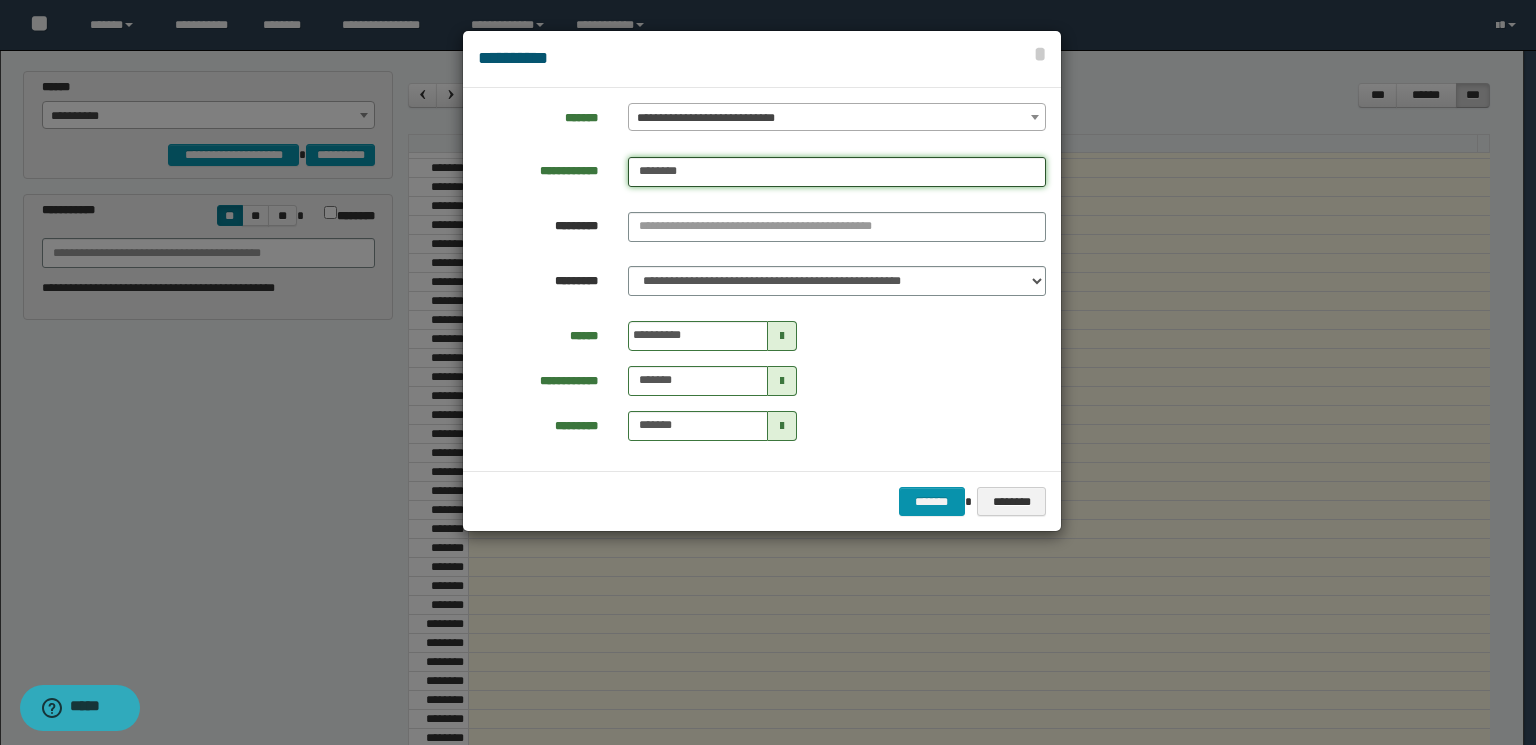 type on "********" 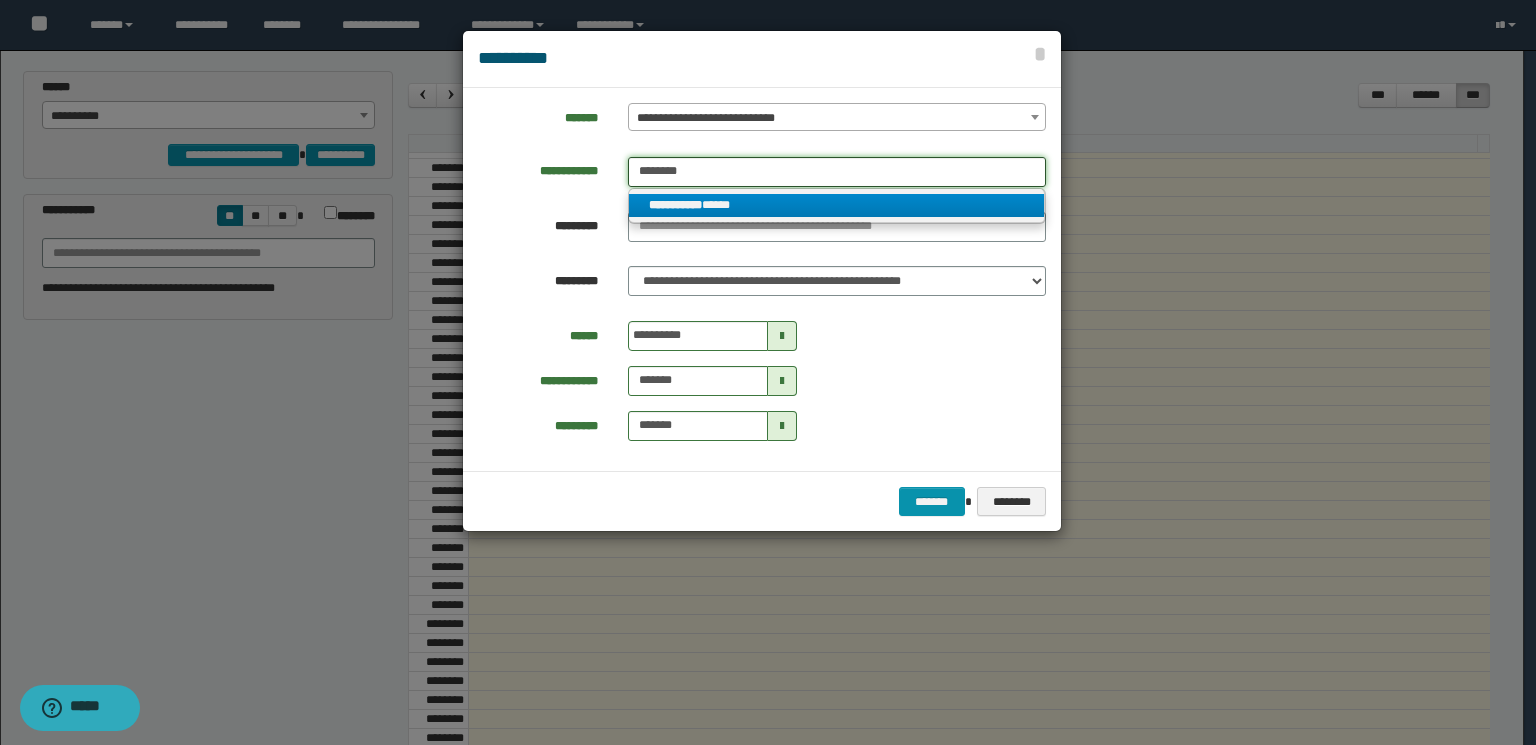 type on "********" 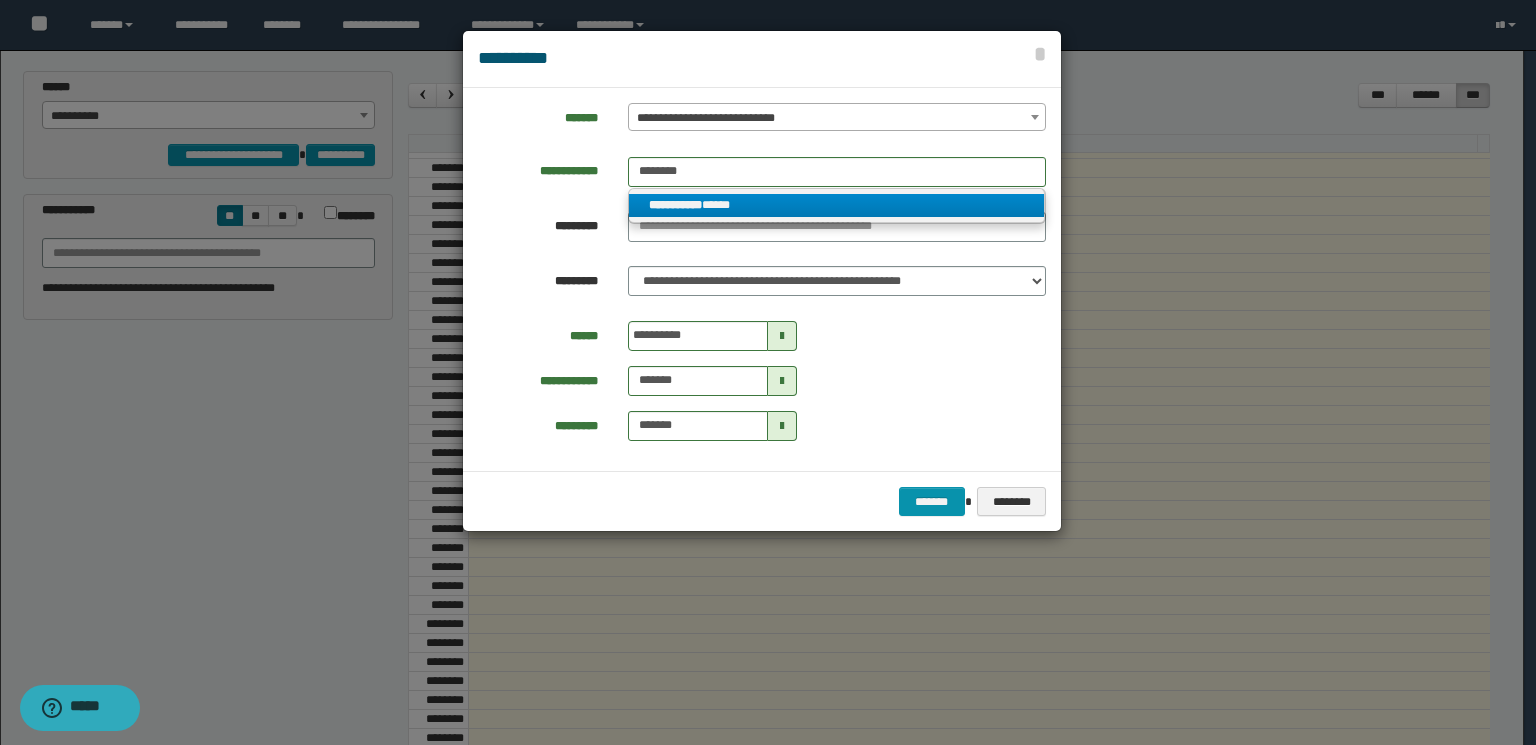 click on "**********" at bounding box center [837, 205] 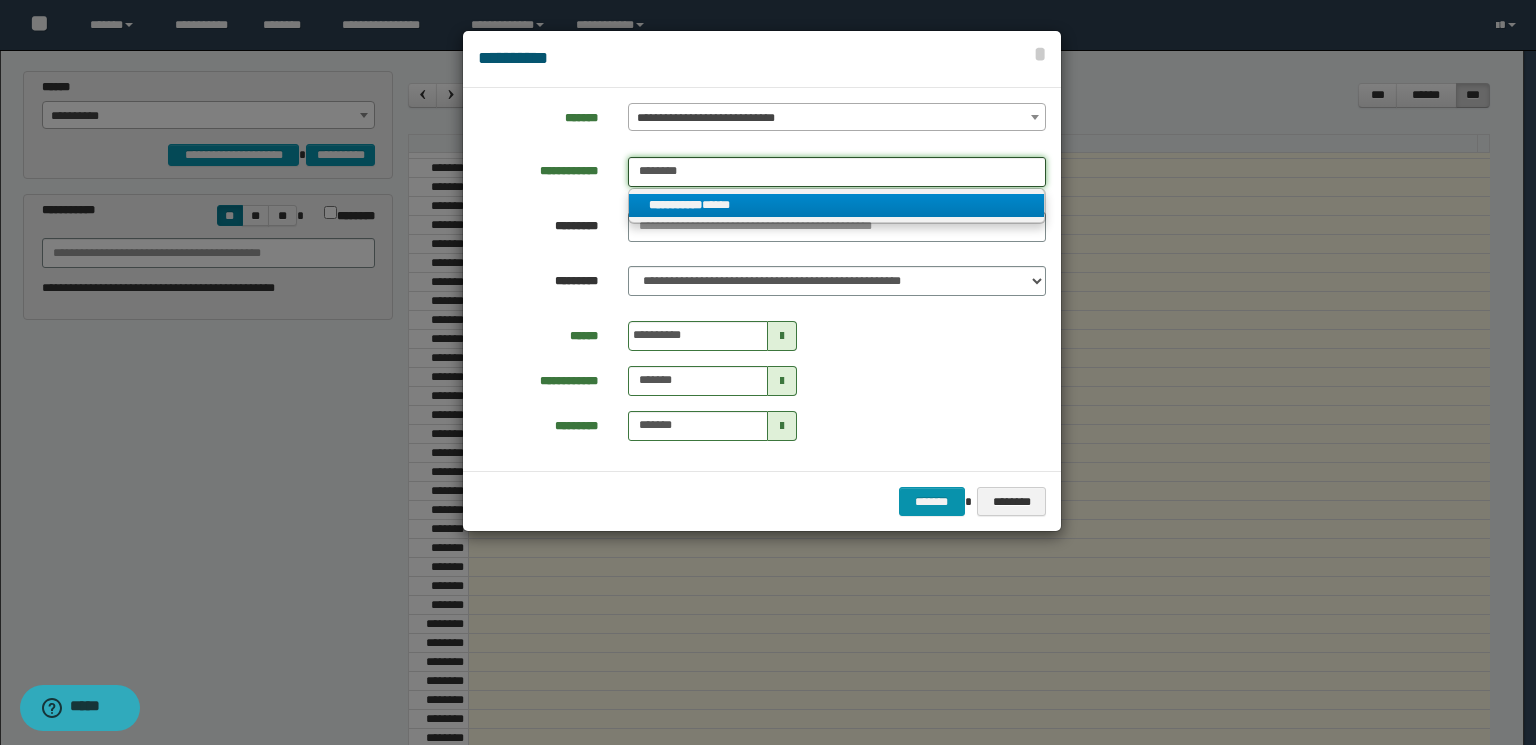type 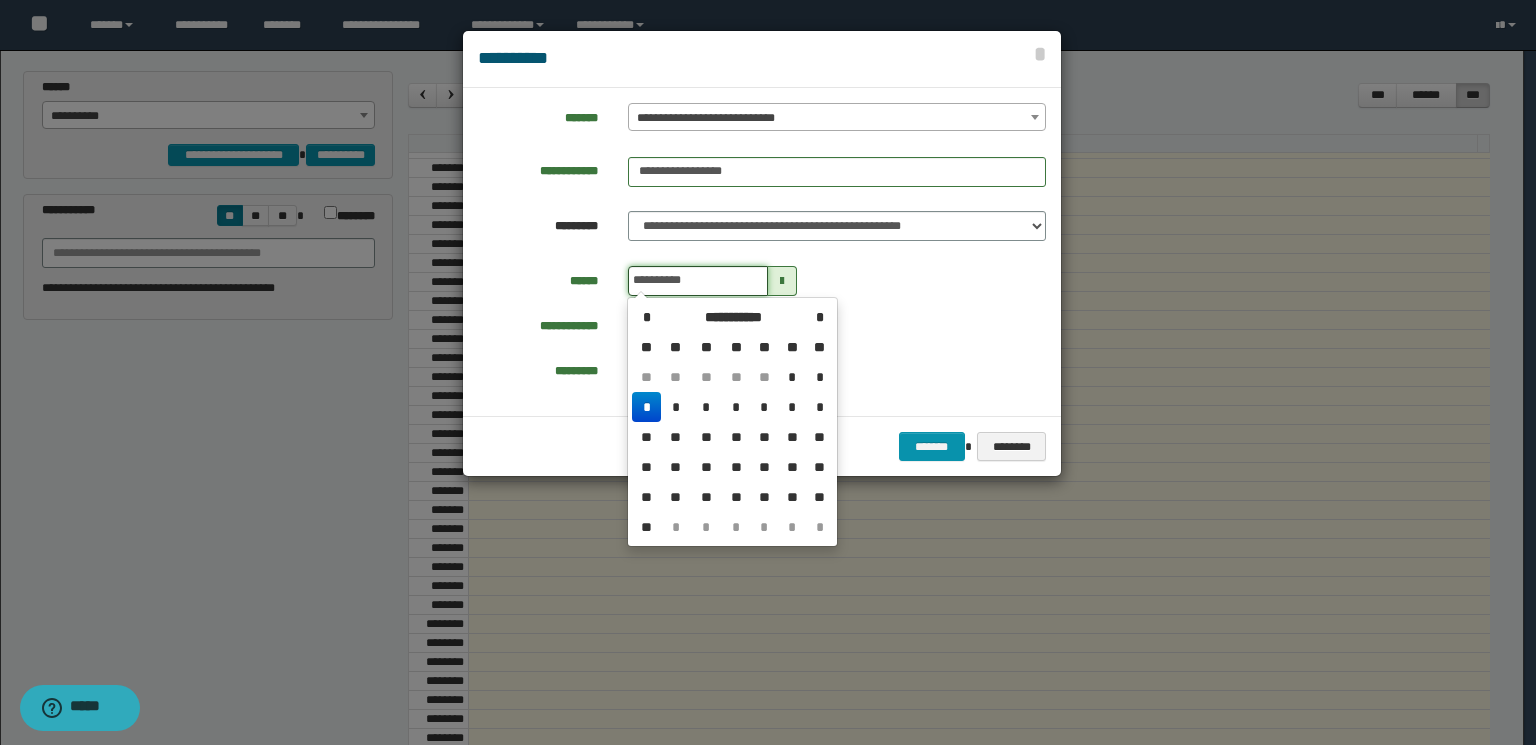 drag, startPoint x: 662, startPoint y: 280, endPoint x: 605, endPoint y: 281, distance: 57.00877 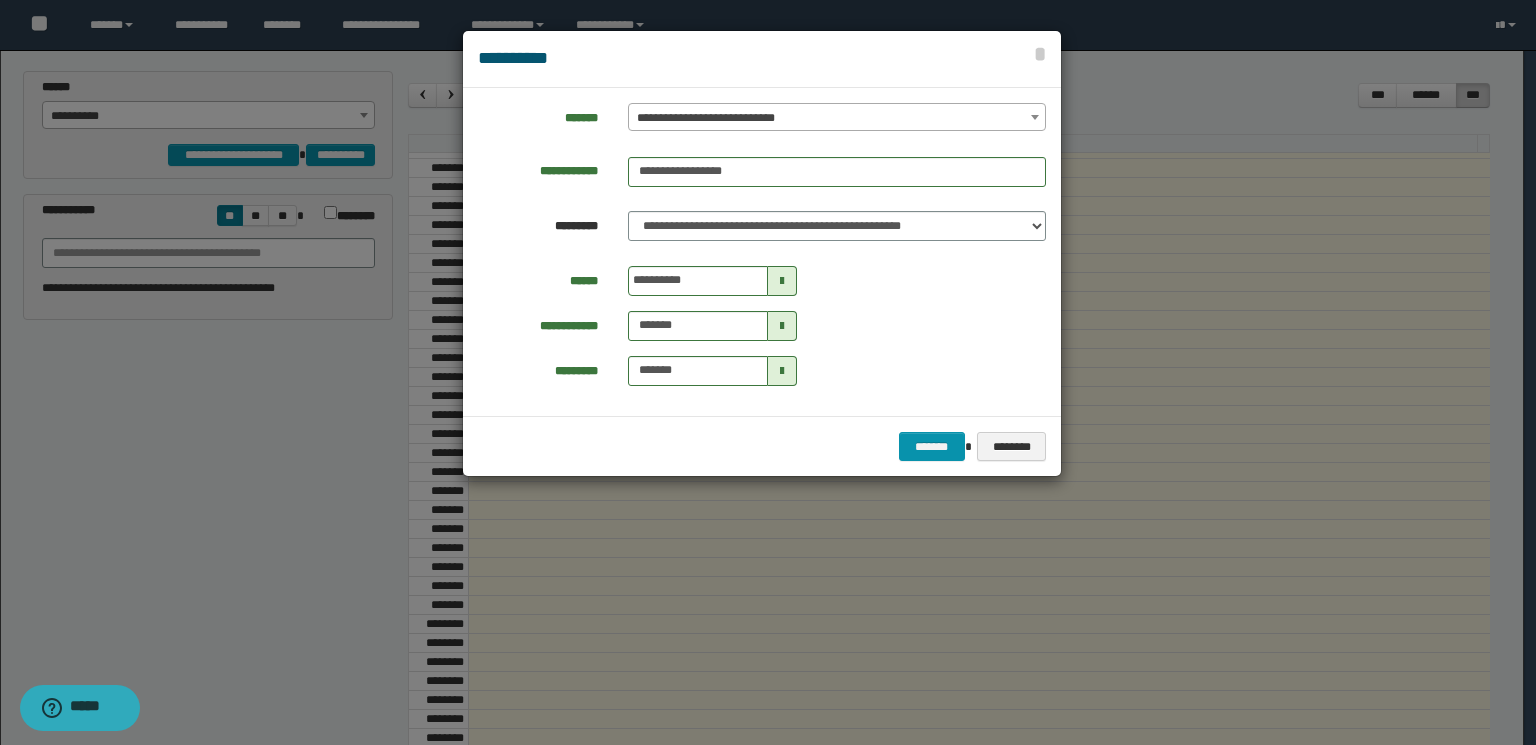 click on "**********" at bounding box center (762, 252) 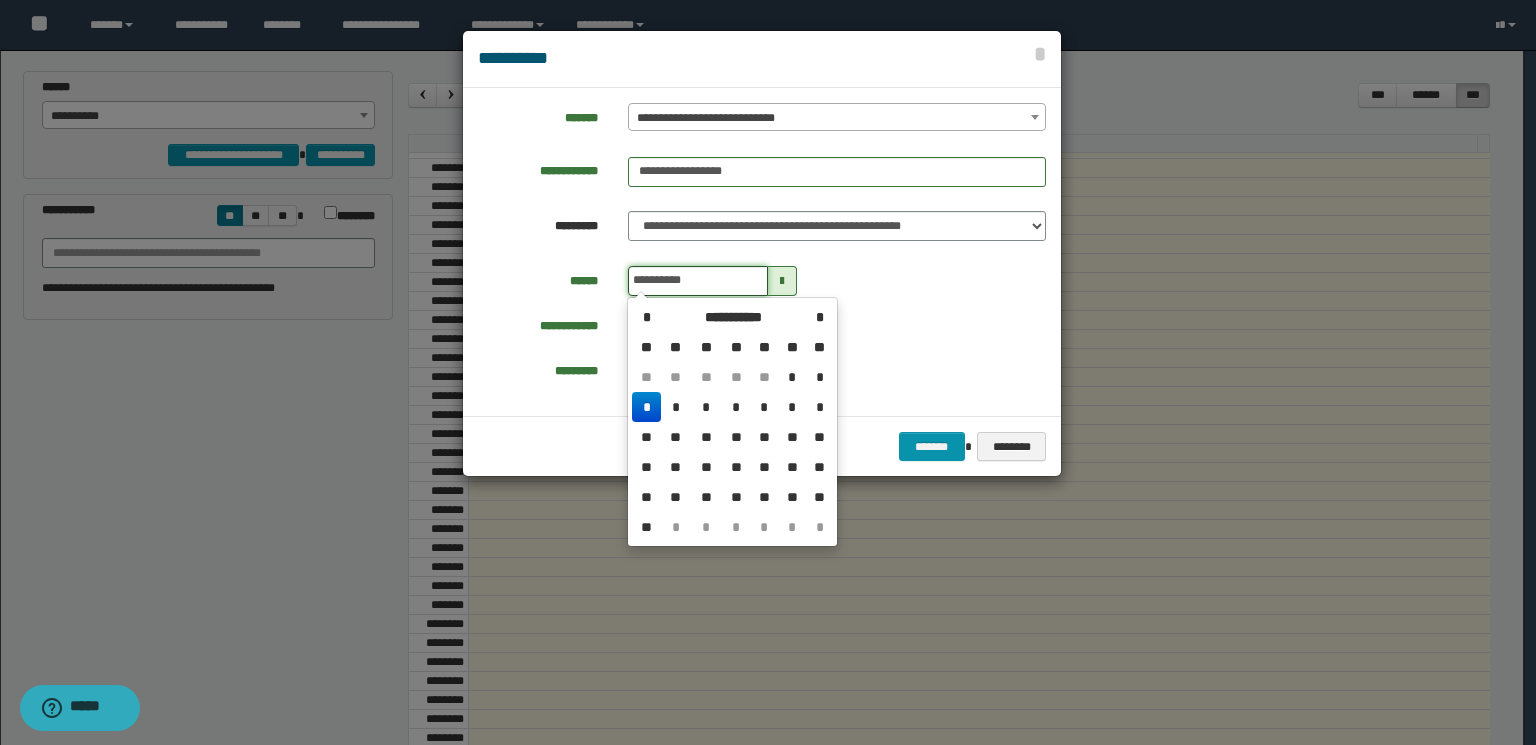 drag, startPoint x: 645, startPoint y: 280, endPoint x: 630, endPoint y: 280, distance: 15 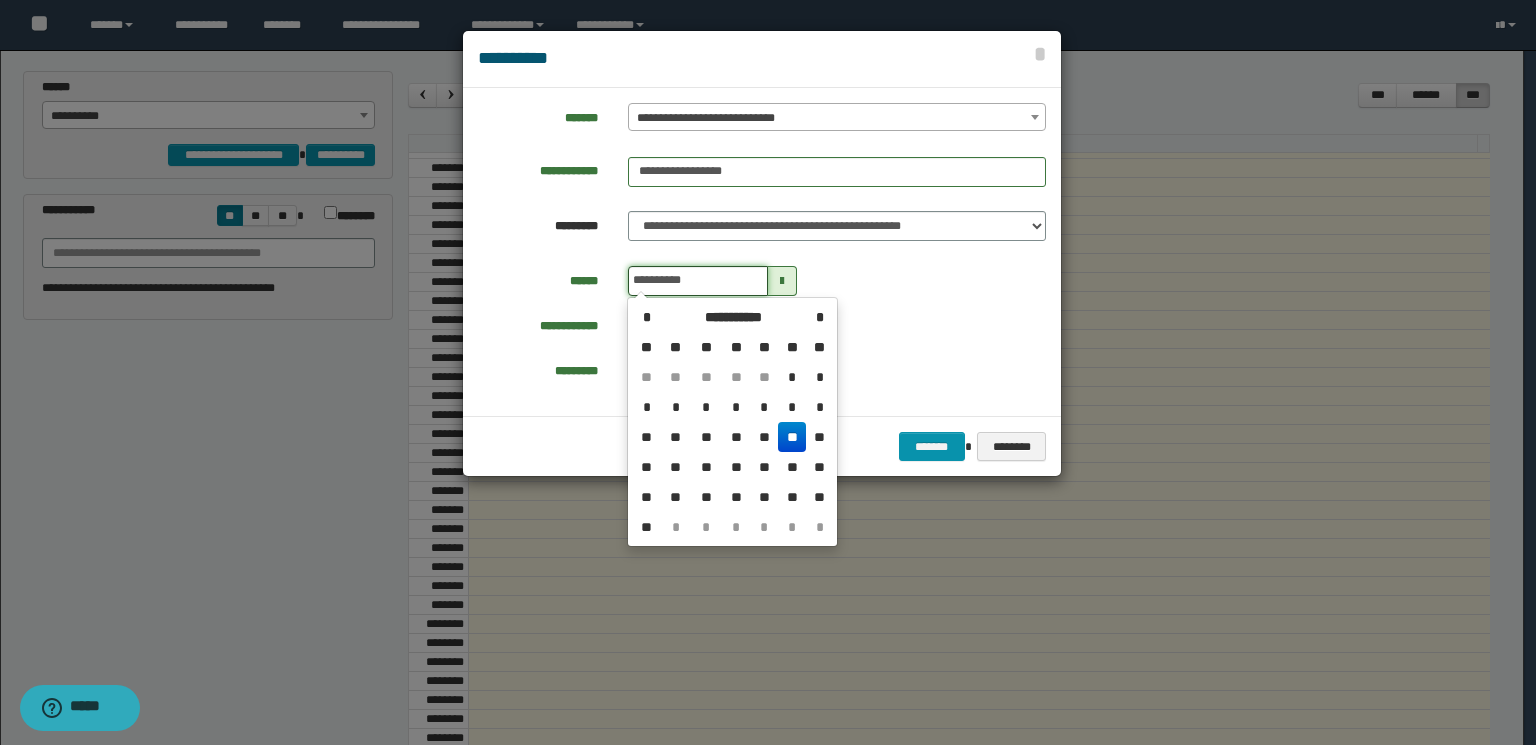 type on "**********" 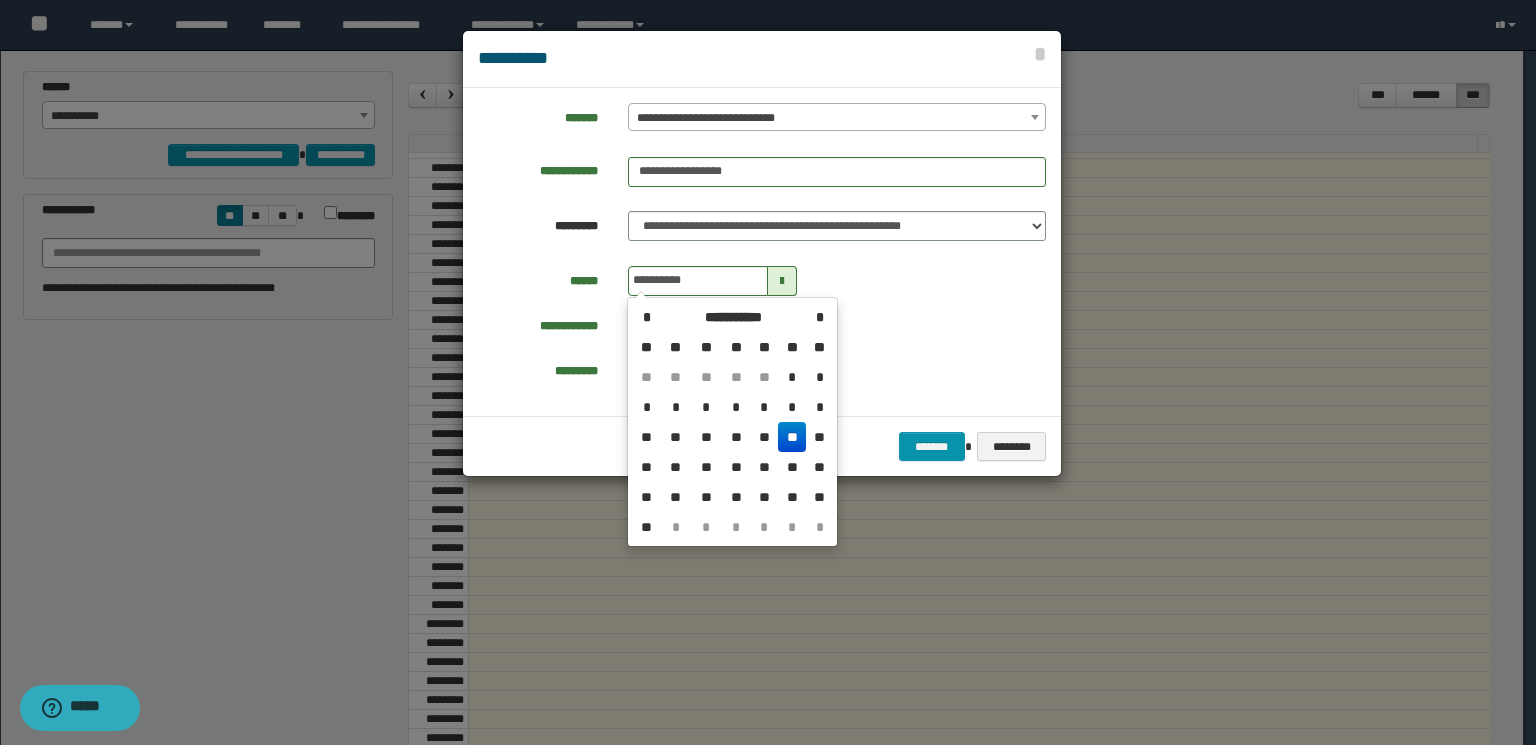 click on "**********" at bounding box center (762, 281) 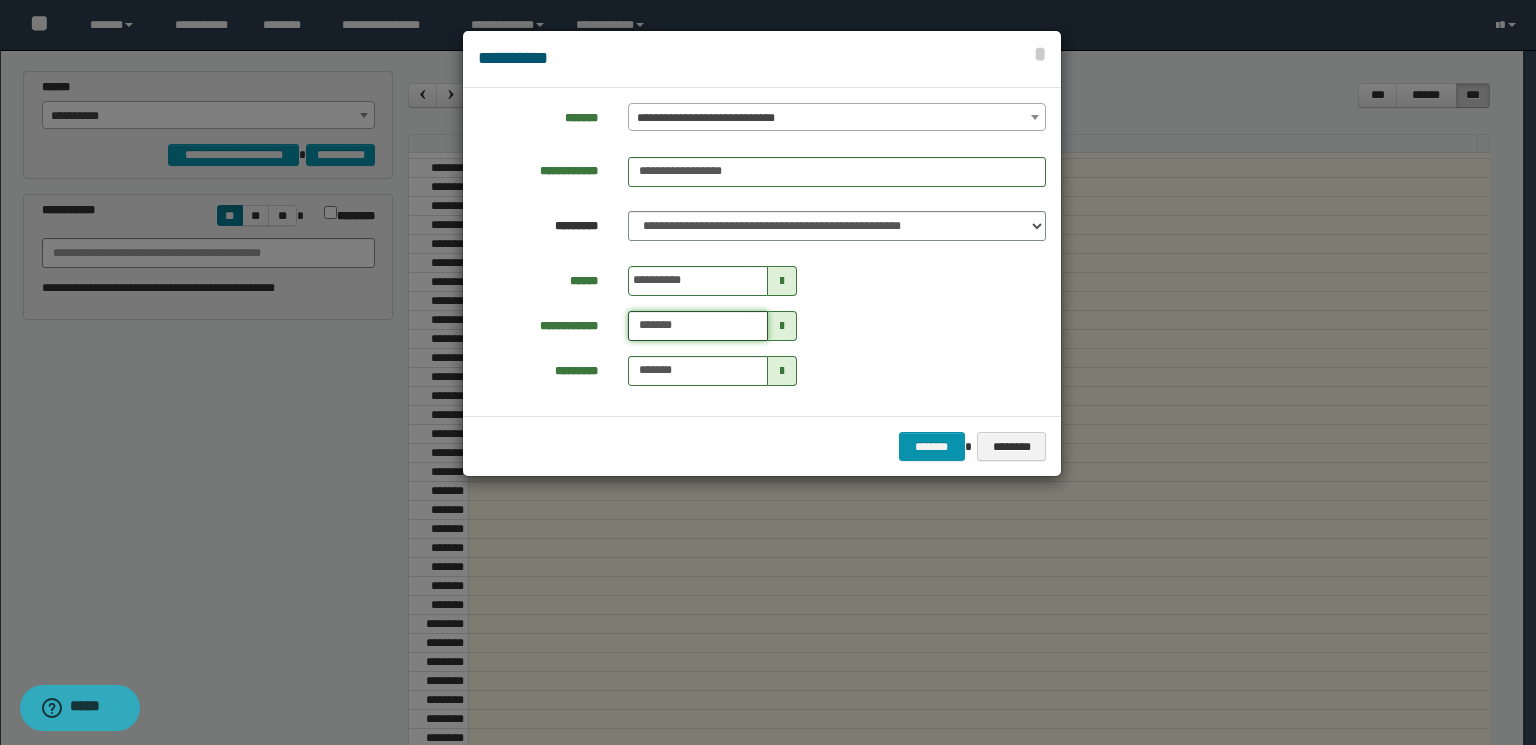 click on "*******" at bounding box center [698, 326] 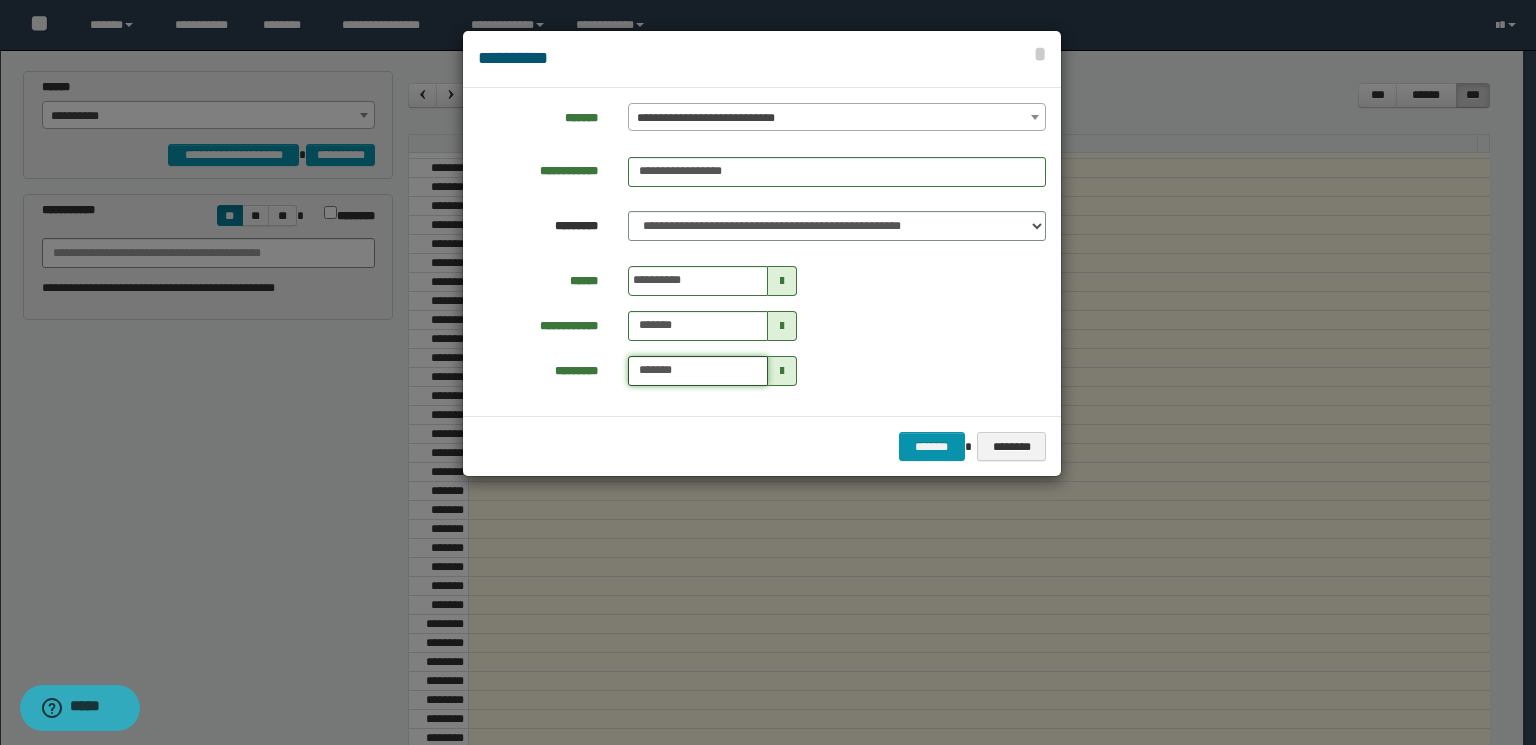 type on "*******" 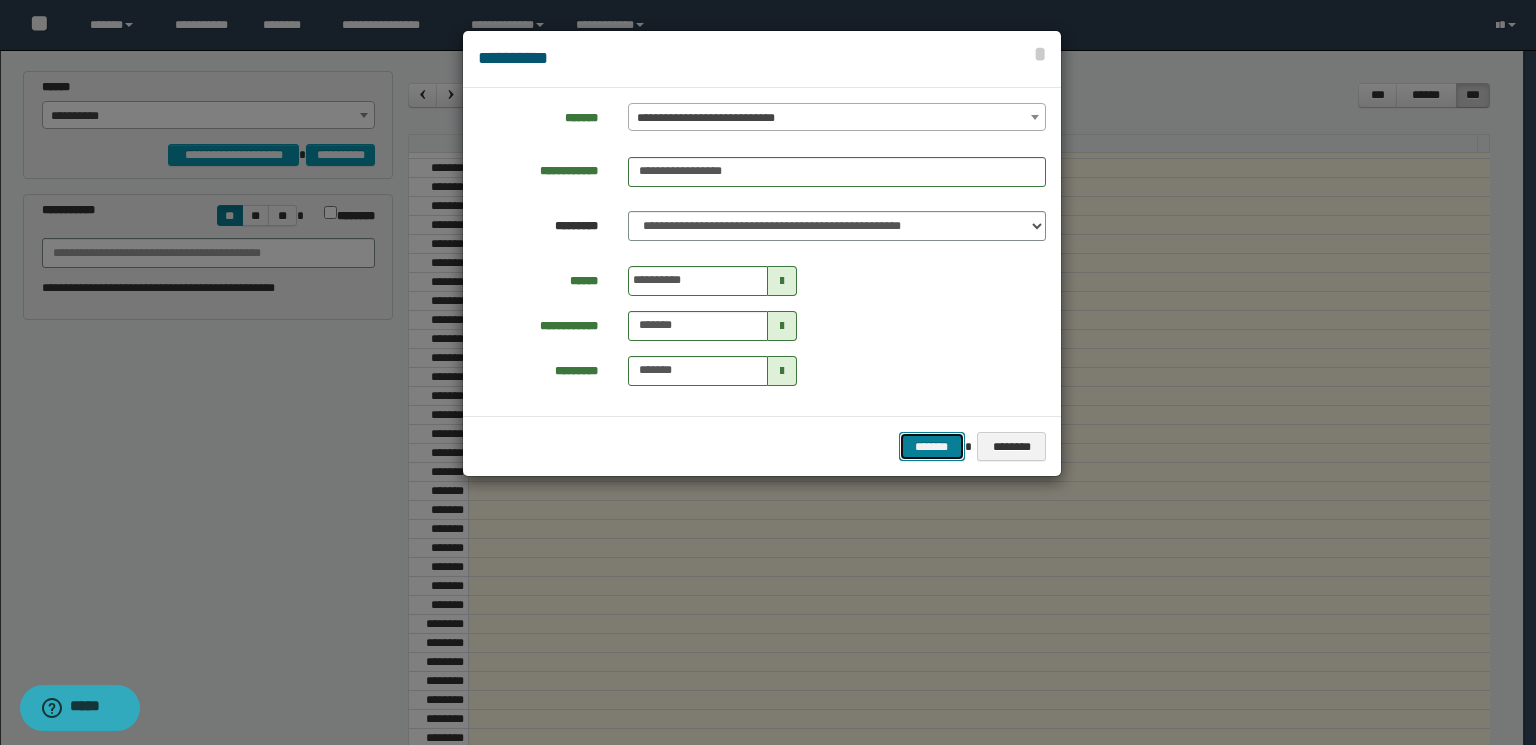 type on "*******" 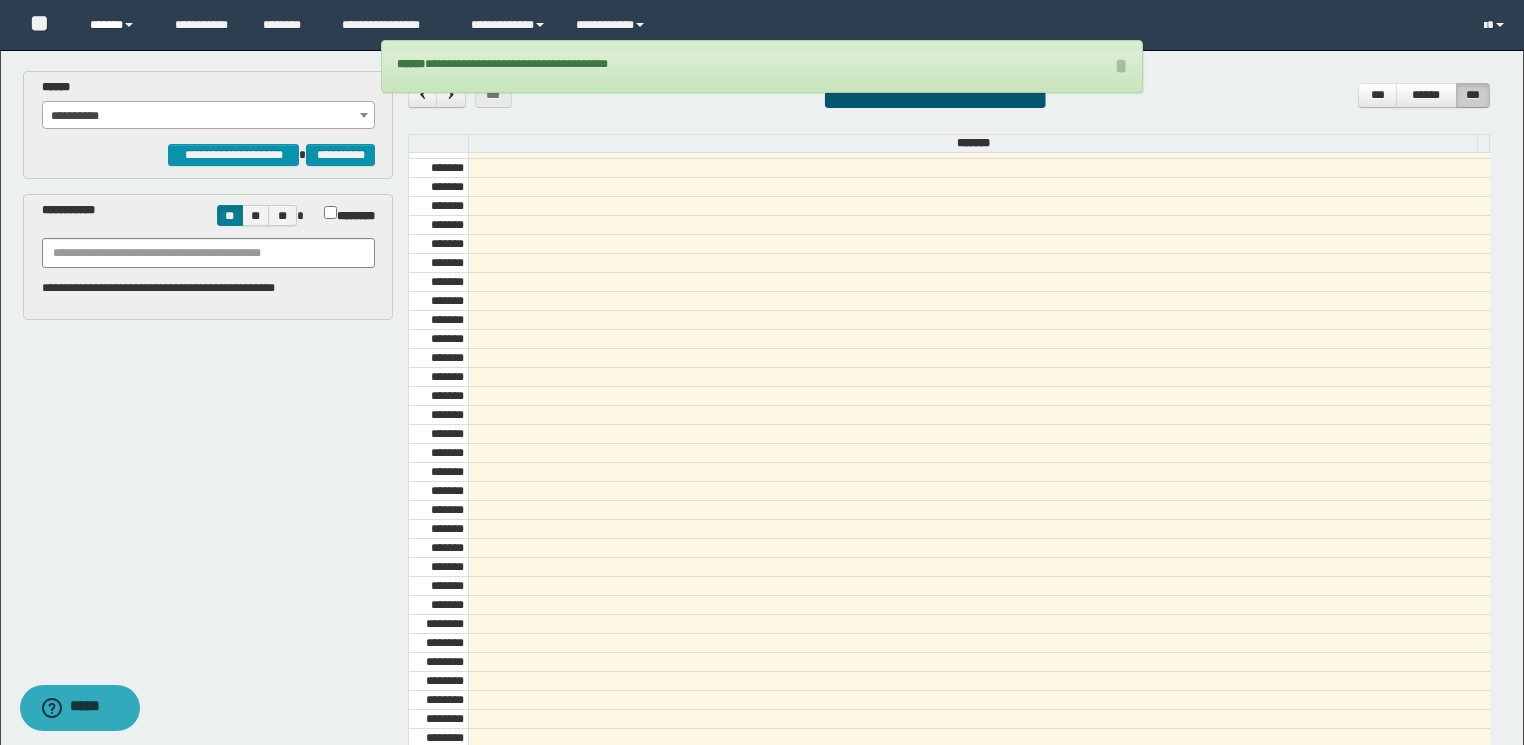 click on "******" at bounding box center (117, 25) 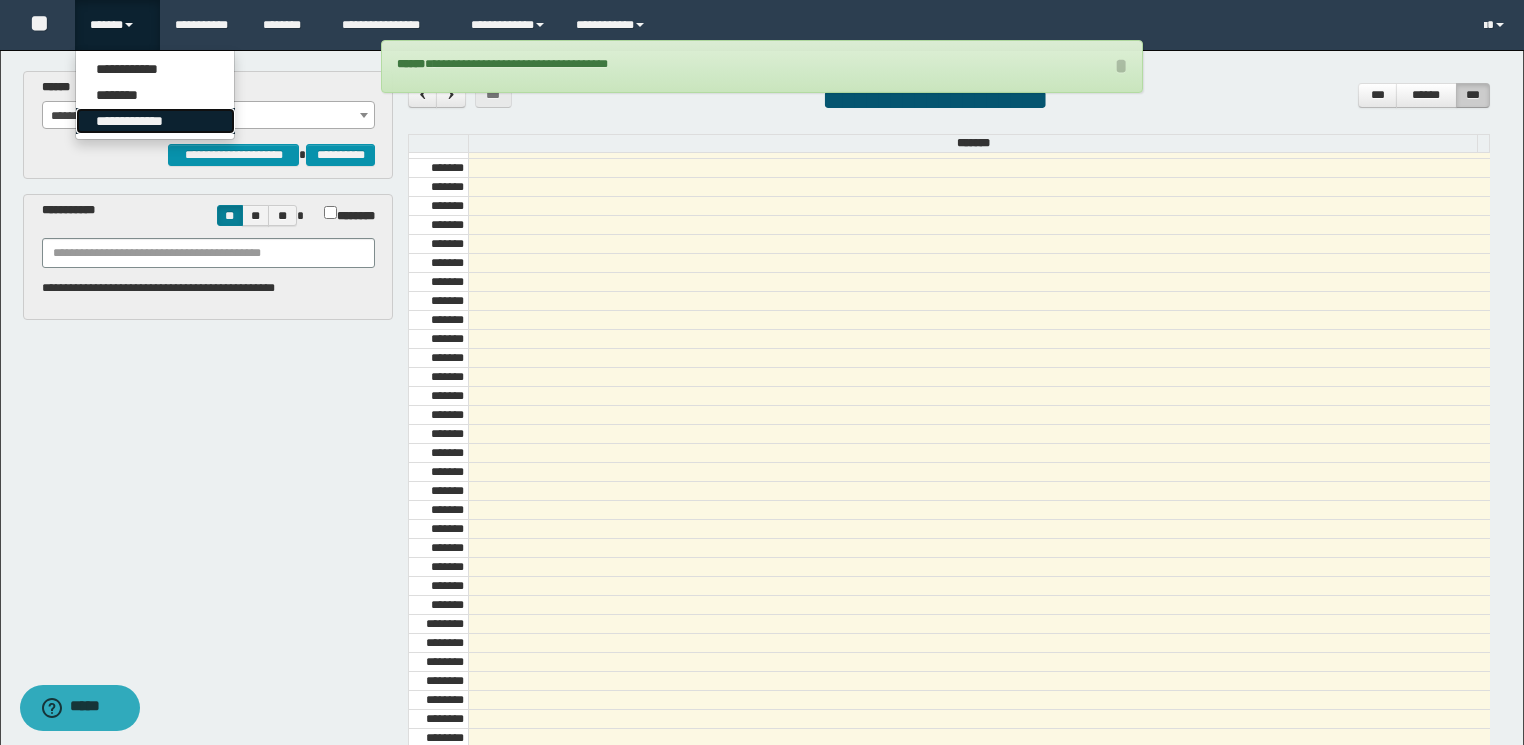 click on "**********" at bounding box center [155, 121] 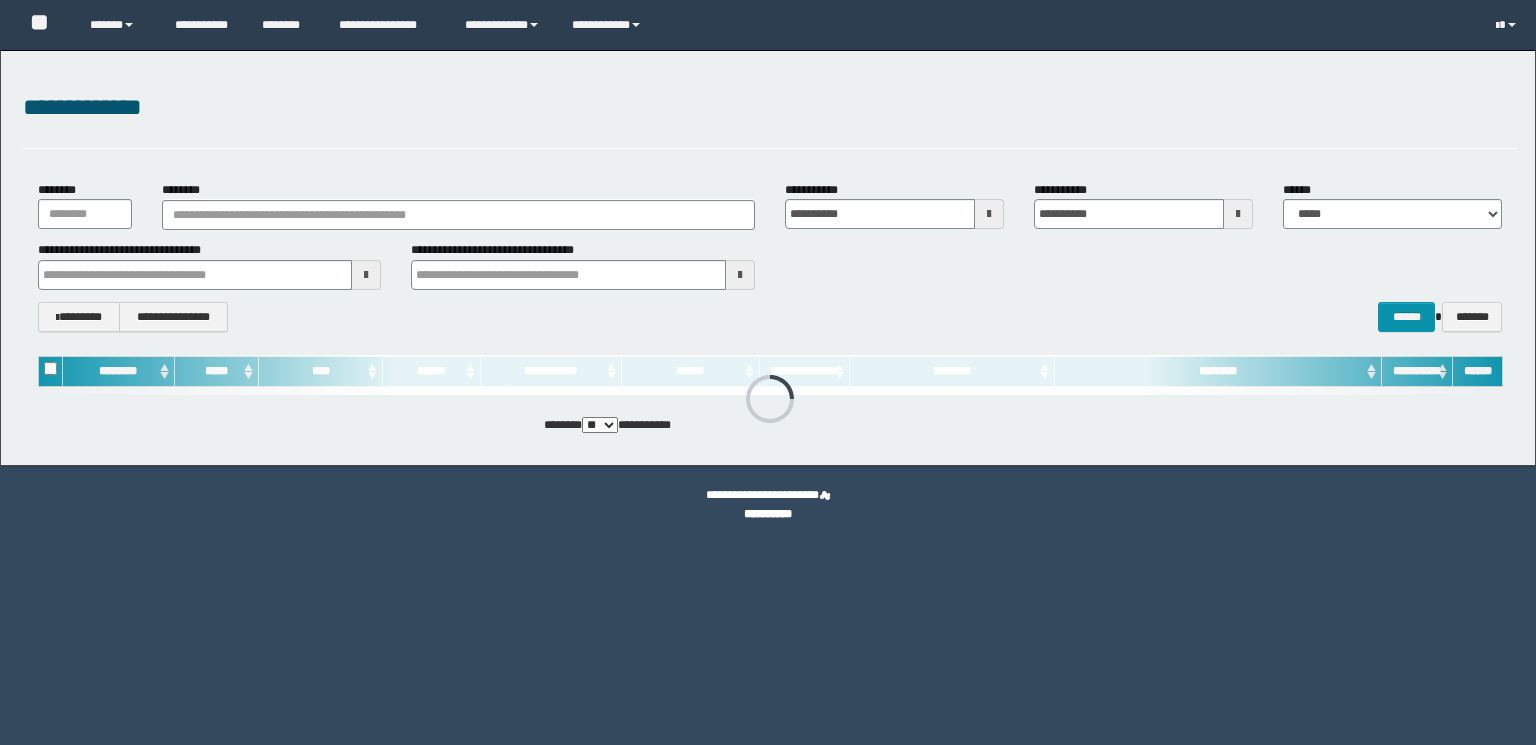 scroll, scrollTop: 0, scrollLeft: 0, axis: both 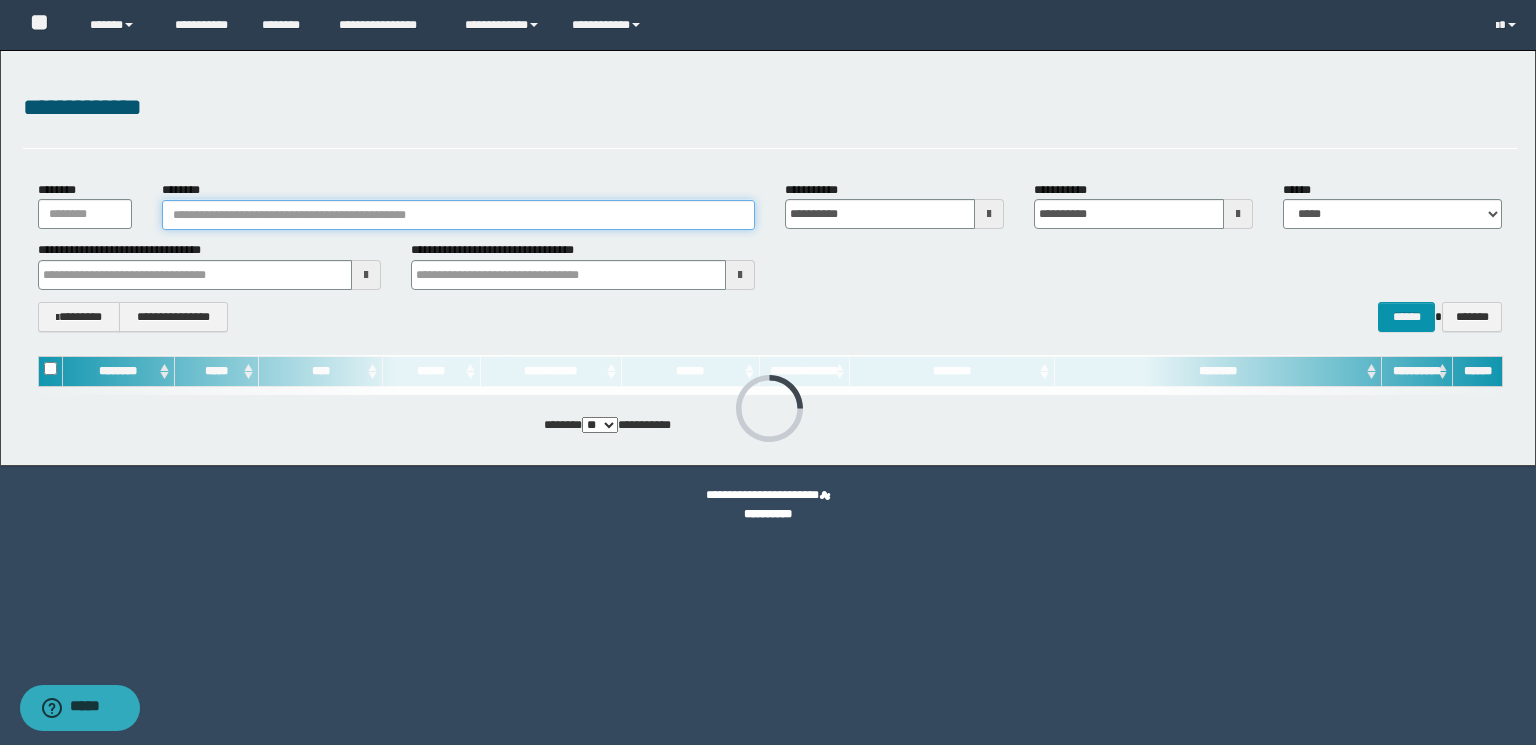 click on "********" at bounding box center [458, 215] 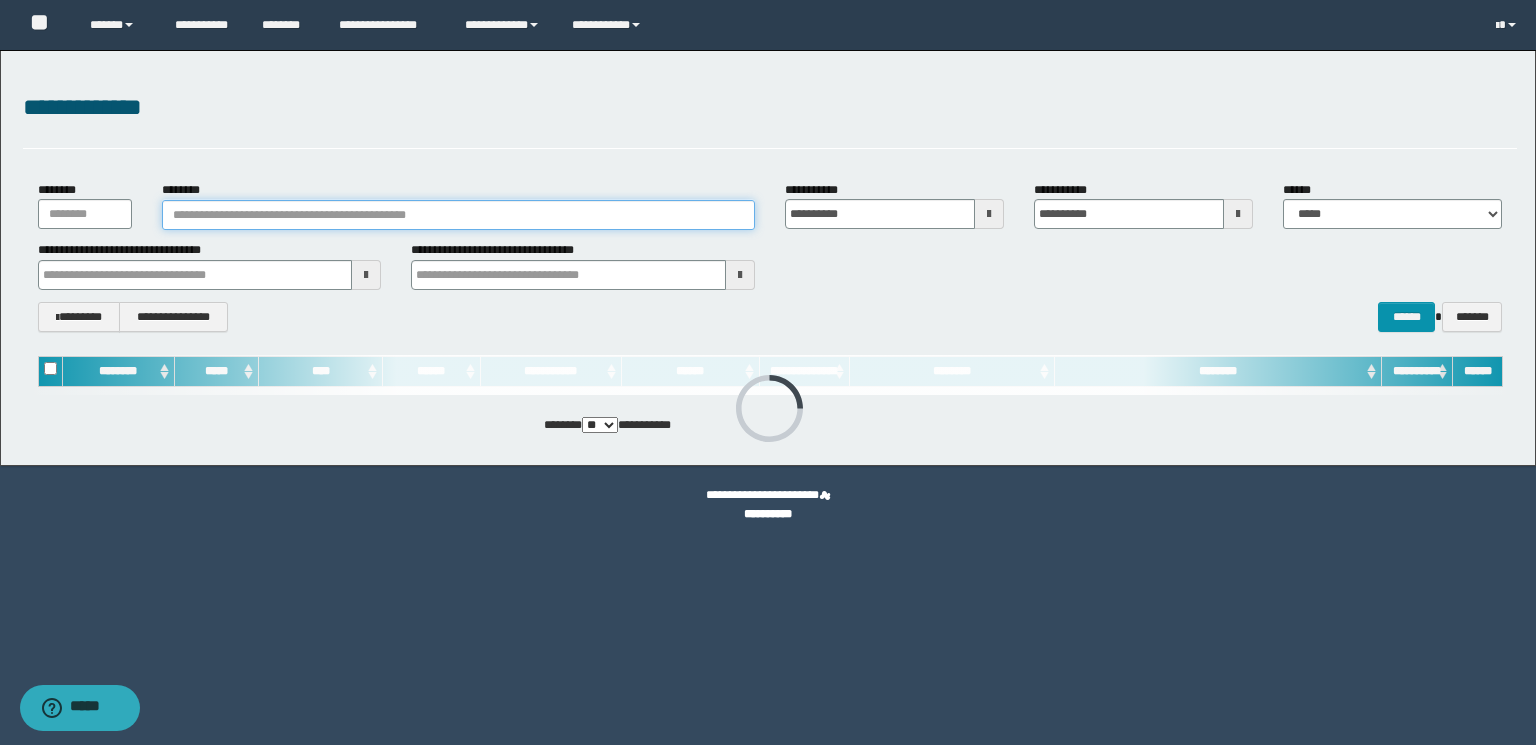 paste on "********" 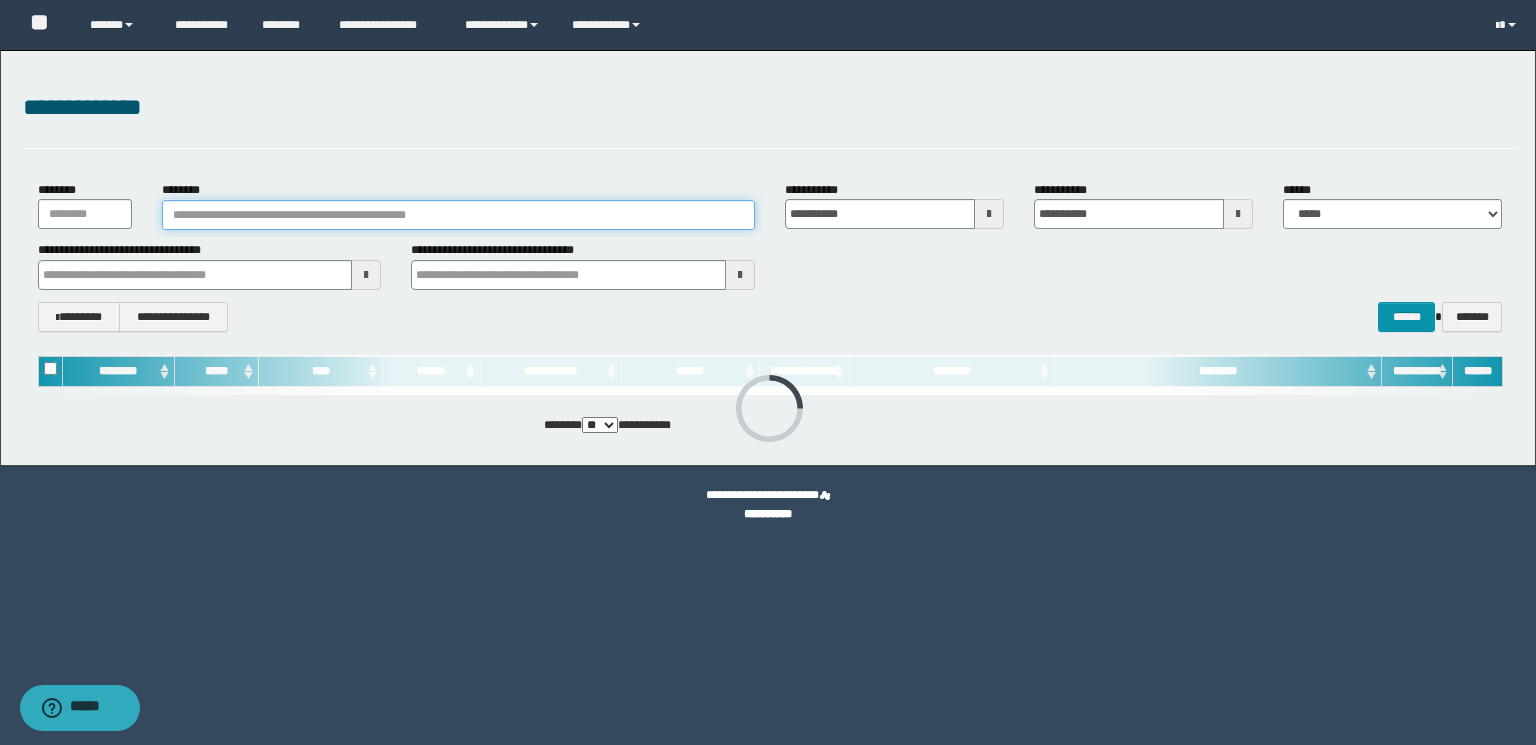 type on "********" 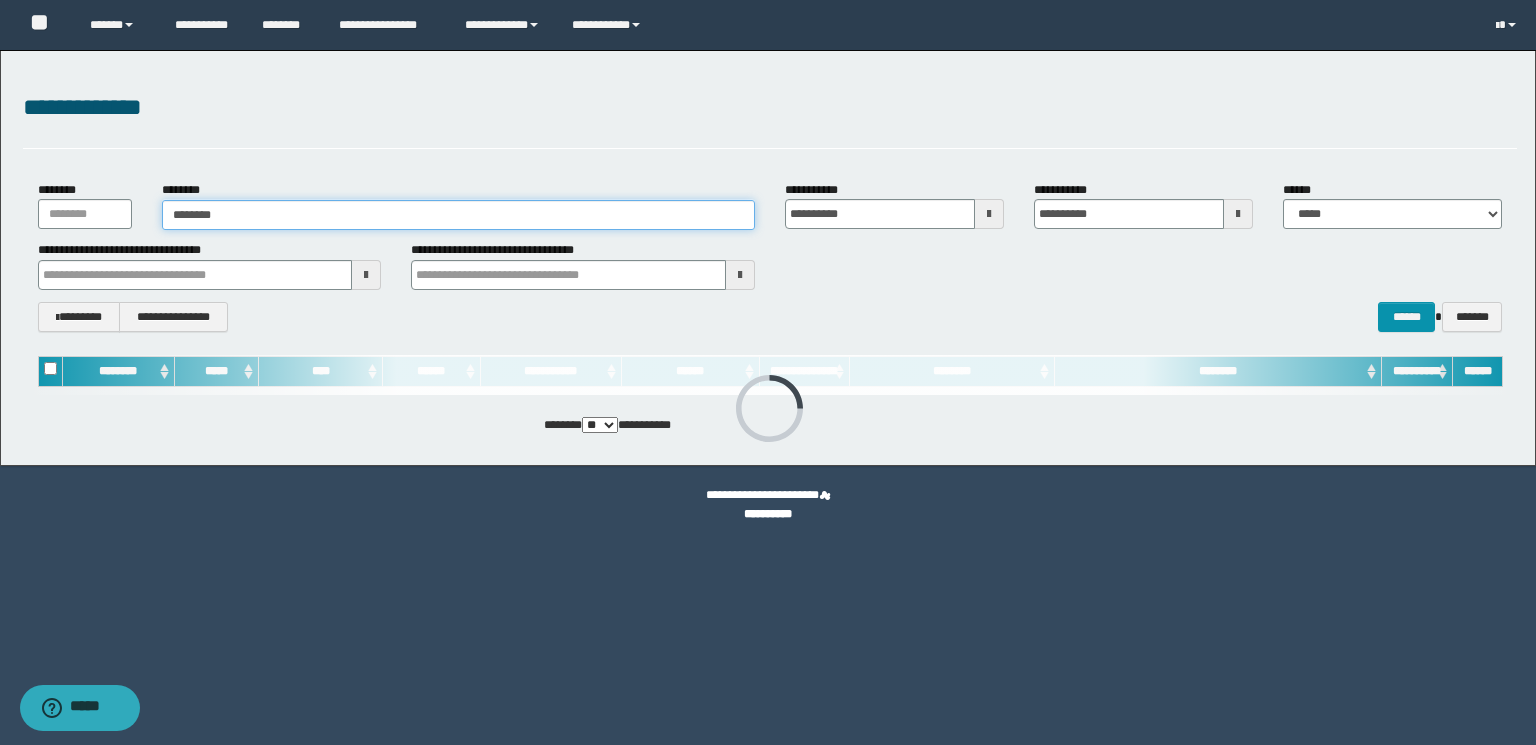 type on "********" 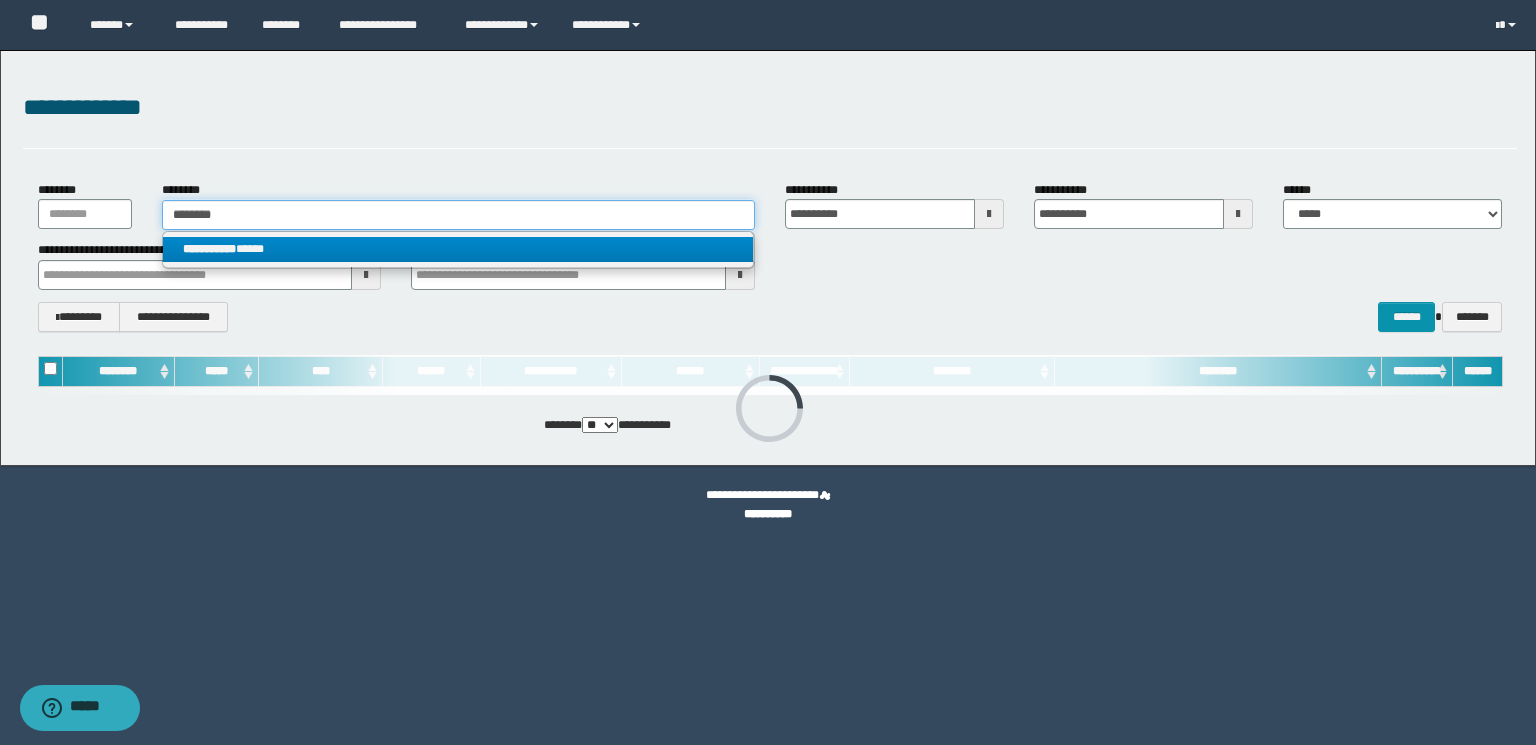 type on "********" 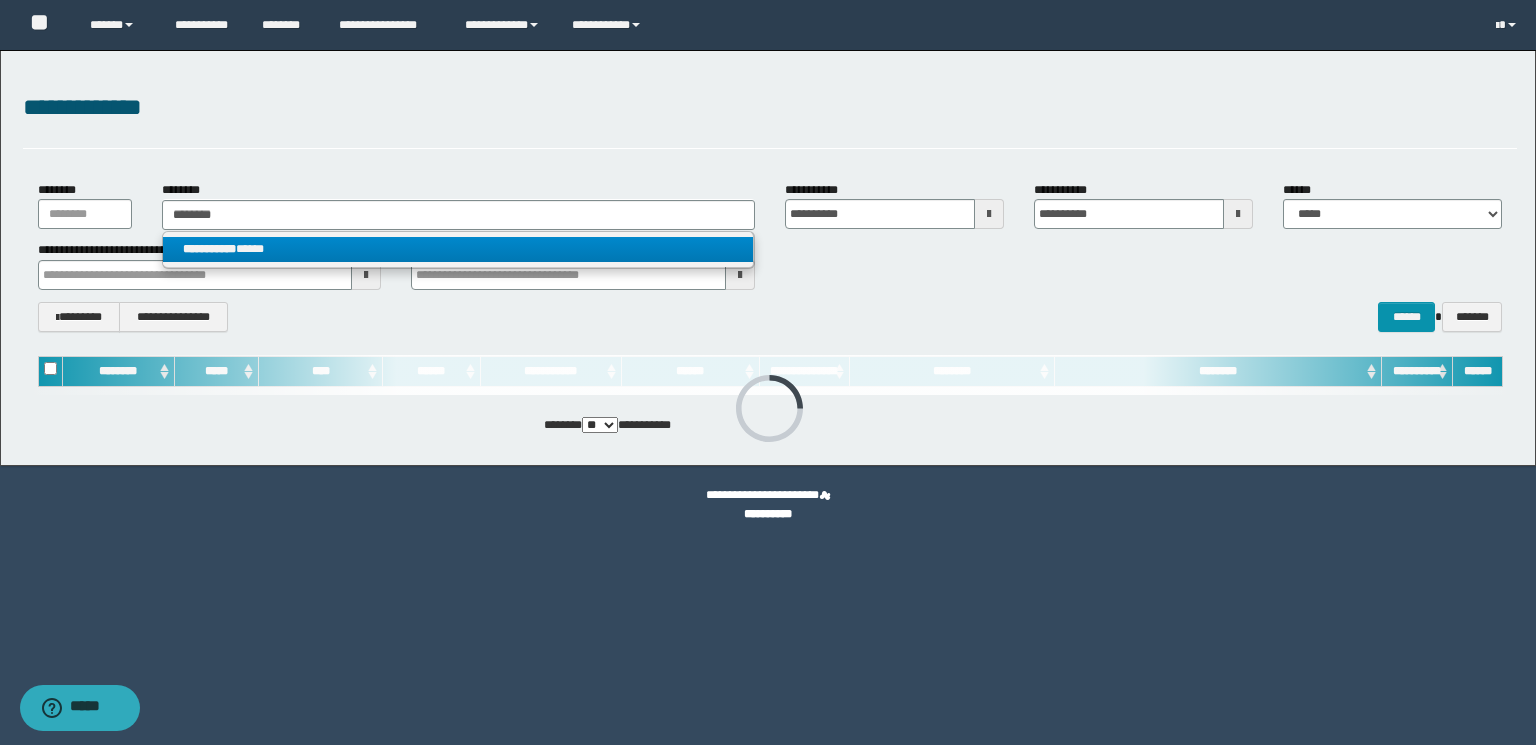 click on "**********" at bounding box center [458, 249] 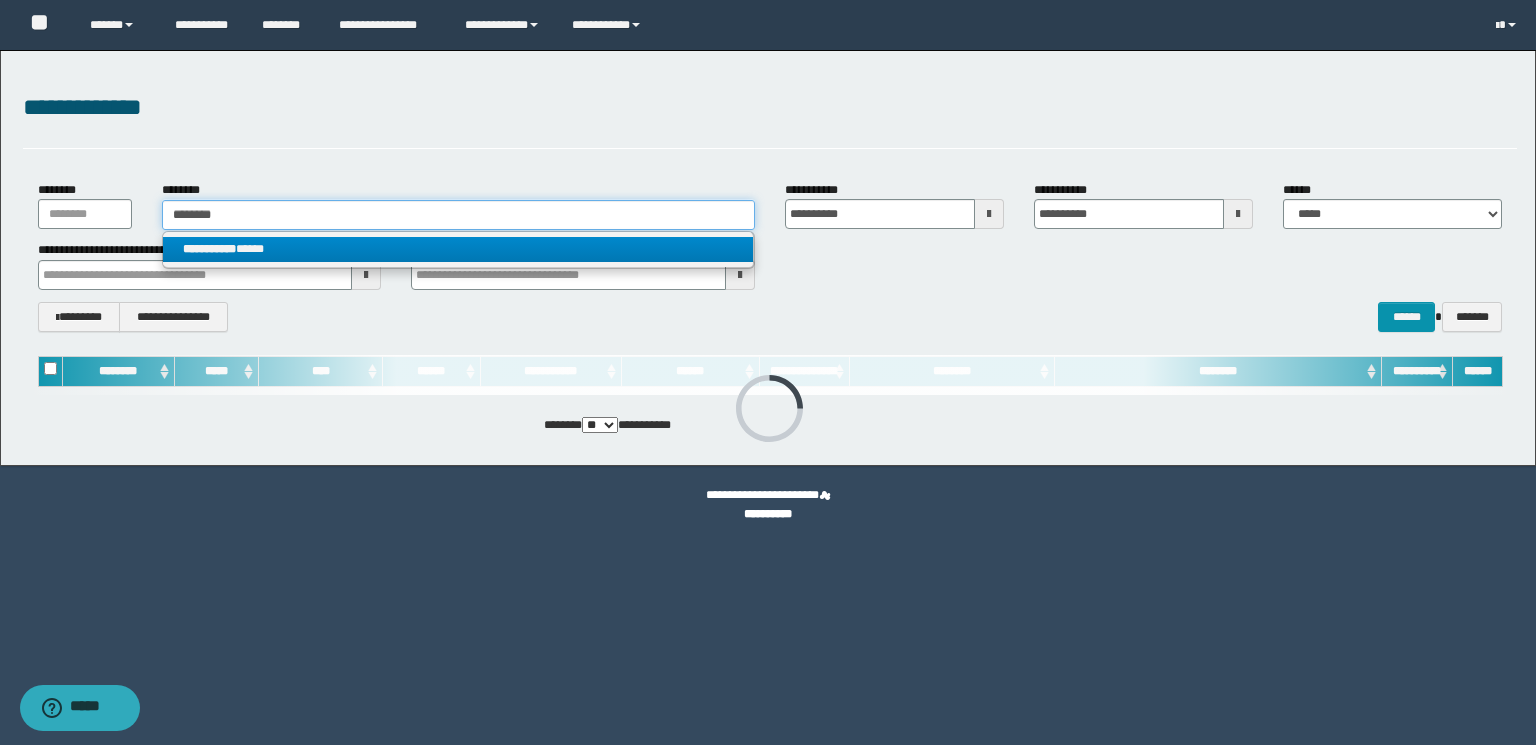 type 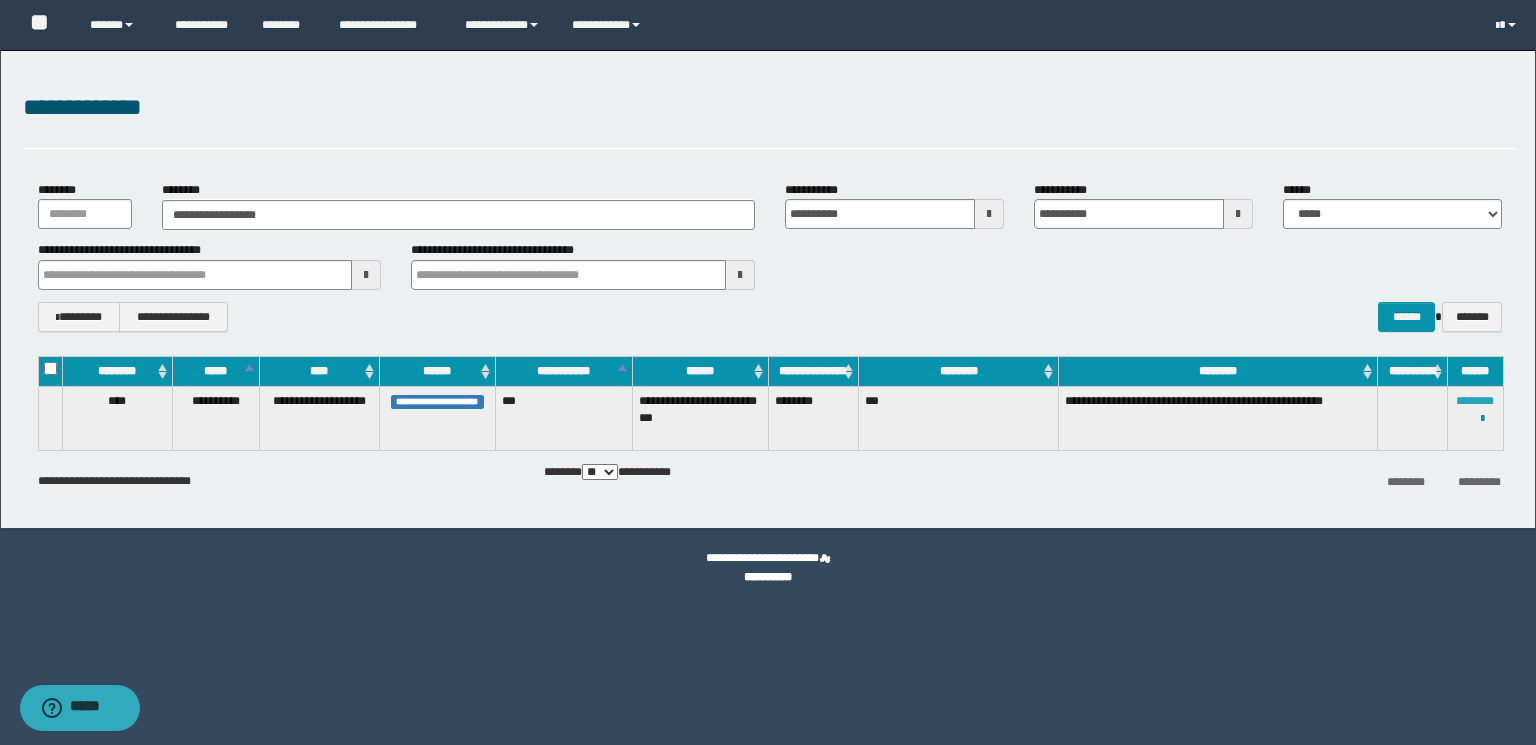 click on "********" at bounding box center [1475, 401] 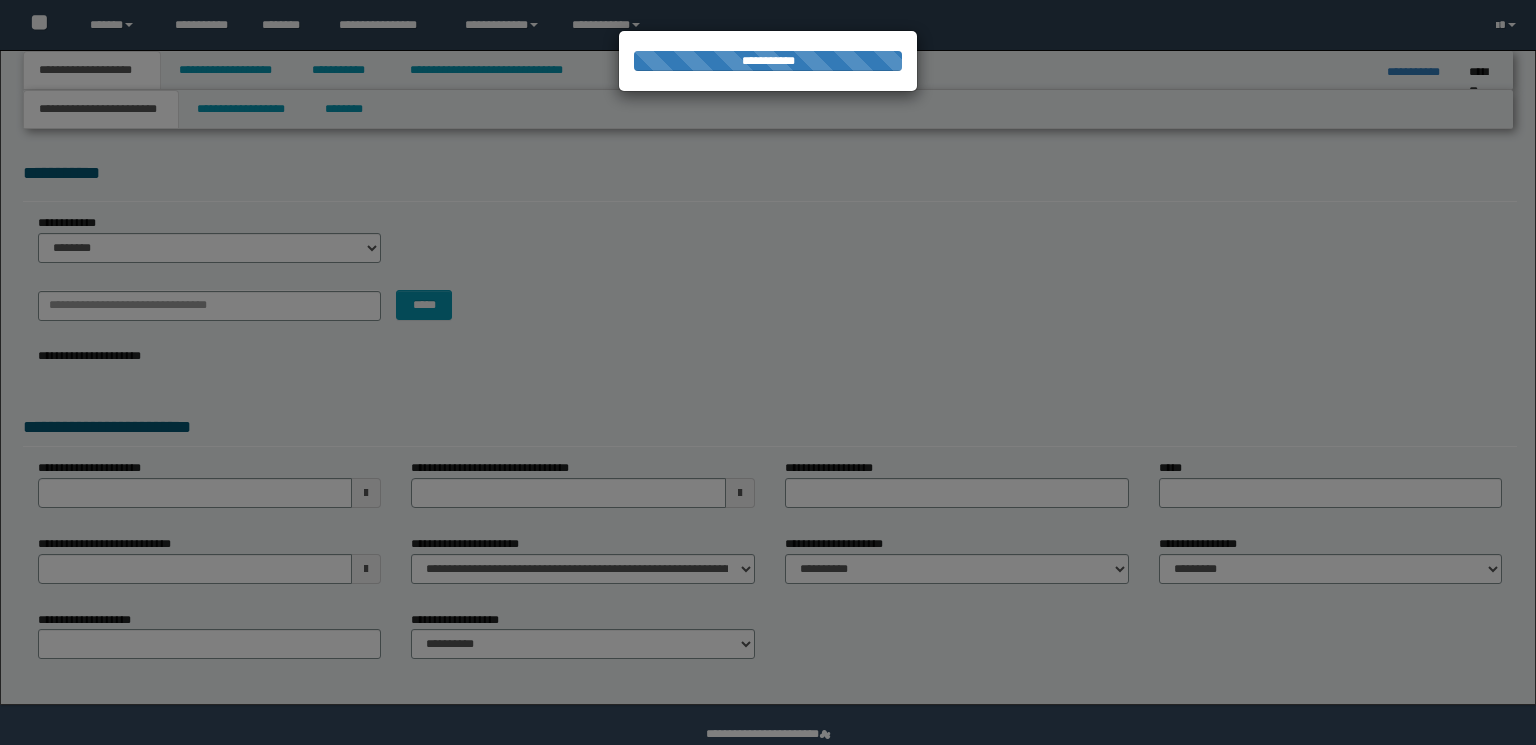 scroll, scrollTop: 0, scrollLeft: 0, axis: both 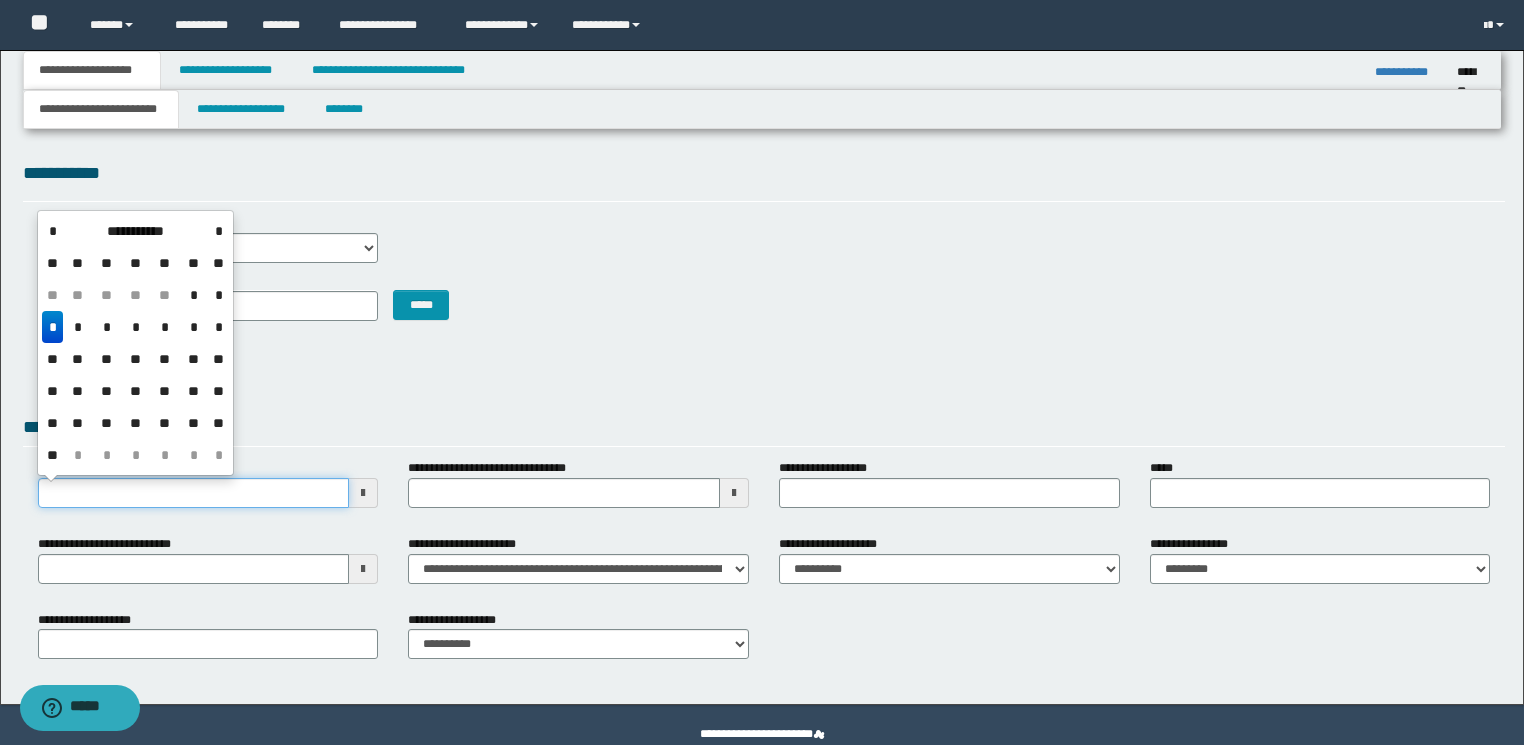 click on "**********" at bounding box center (194, 493) 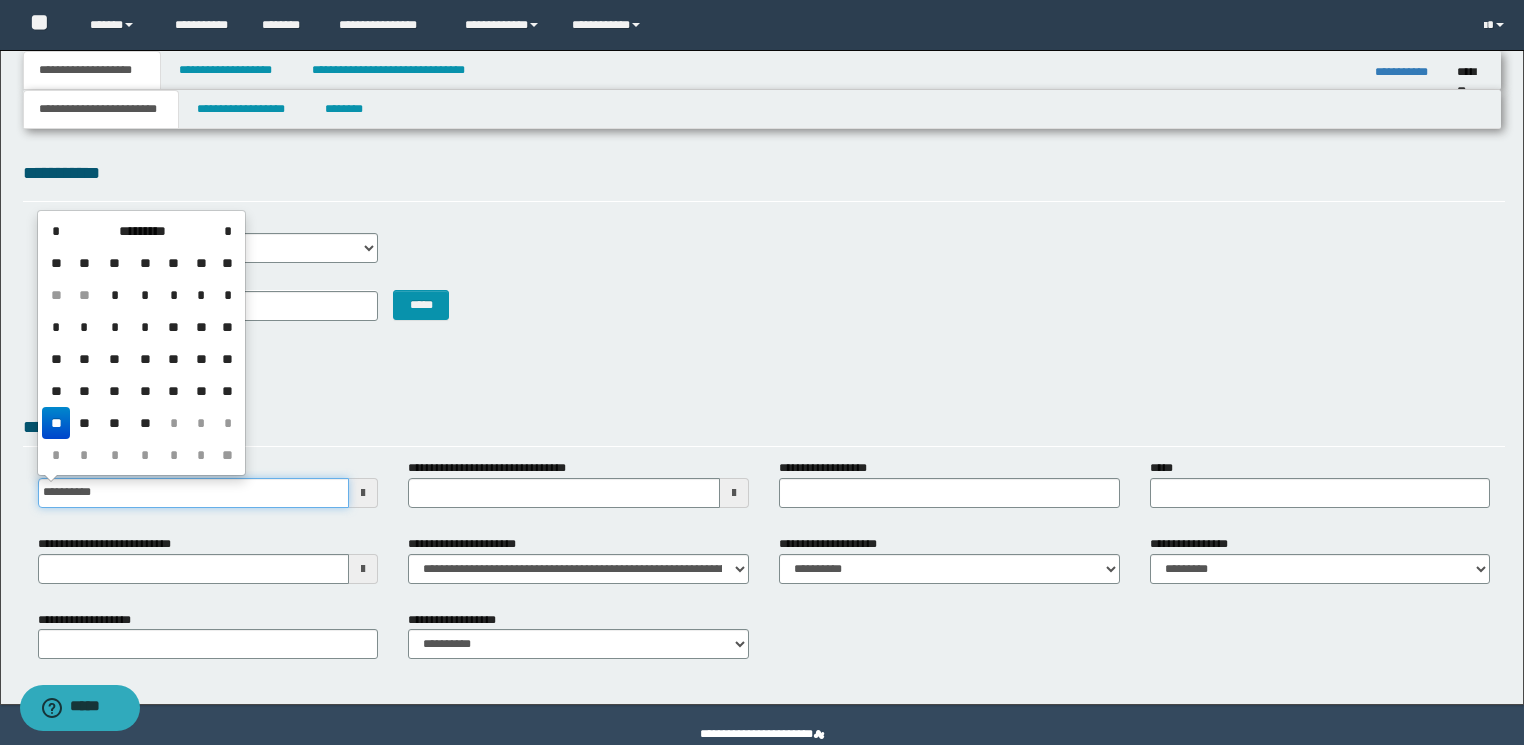 type on "**********" 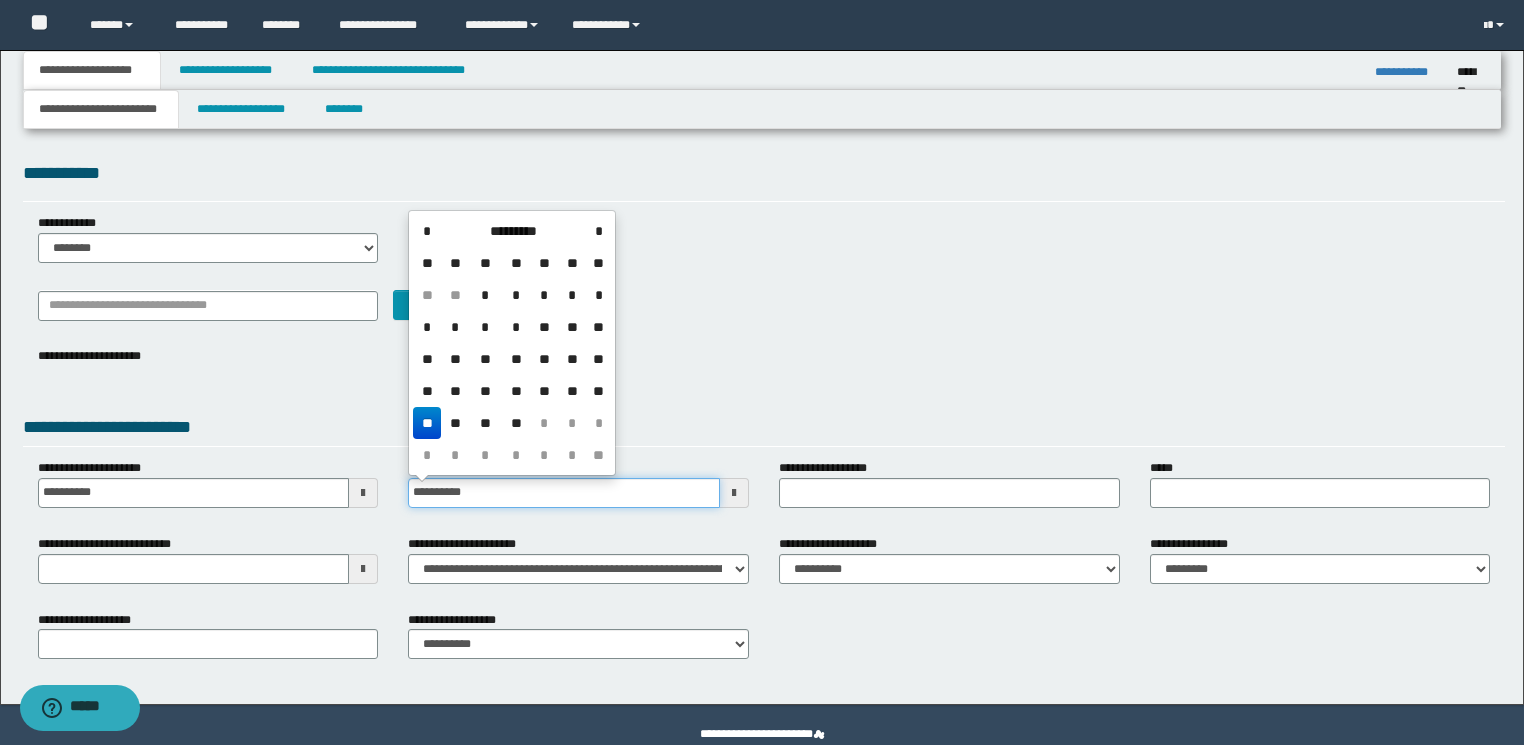 type on "**********" 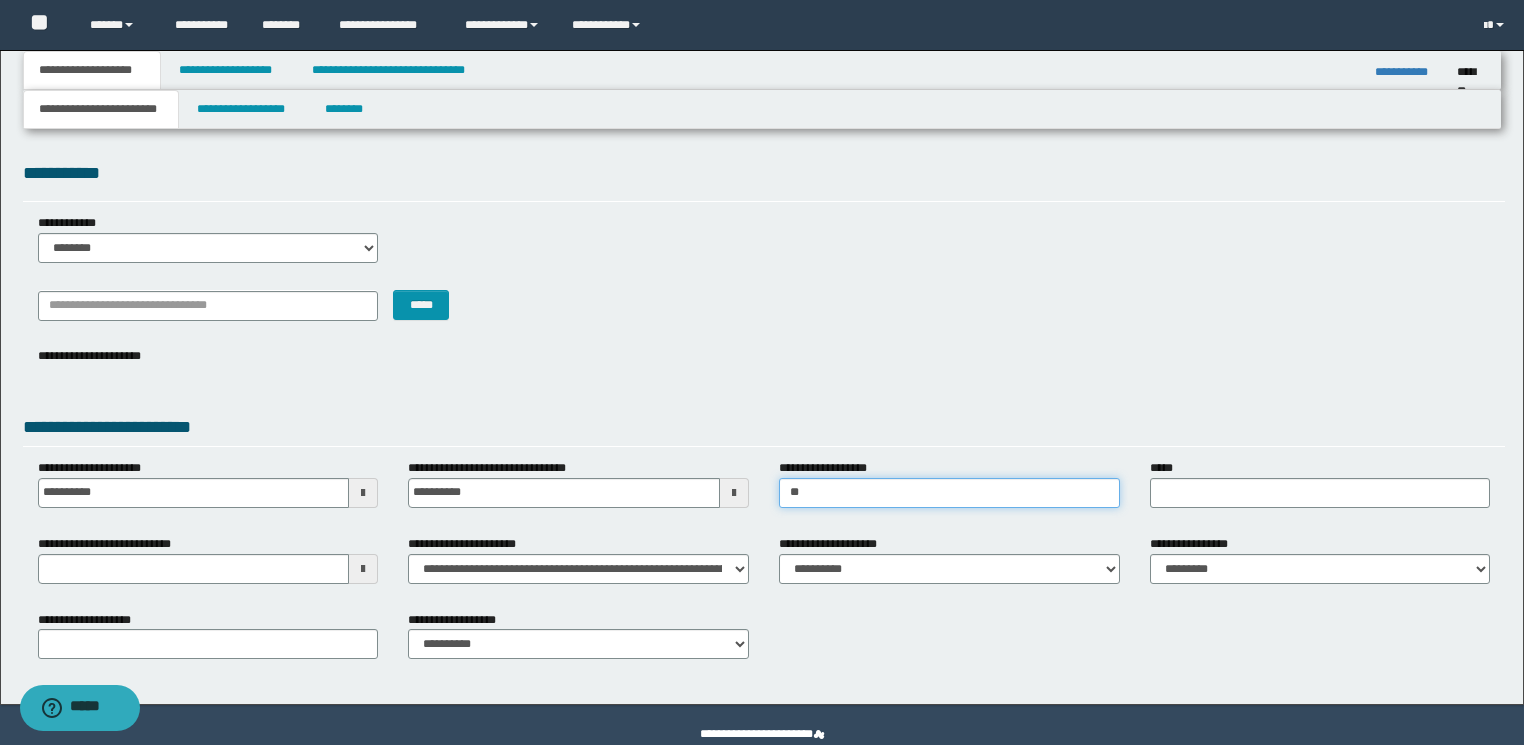 type on "**********" 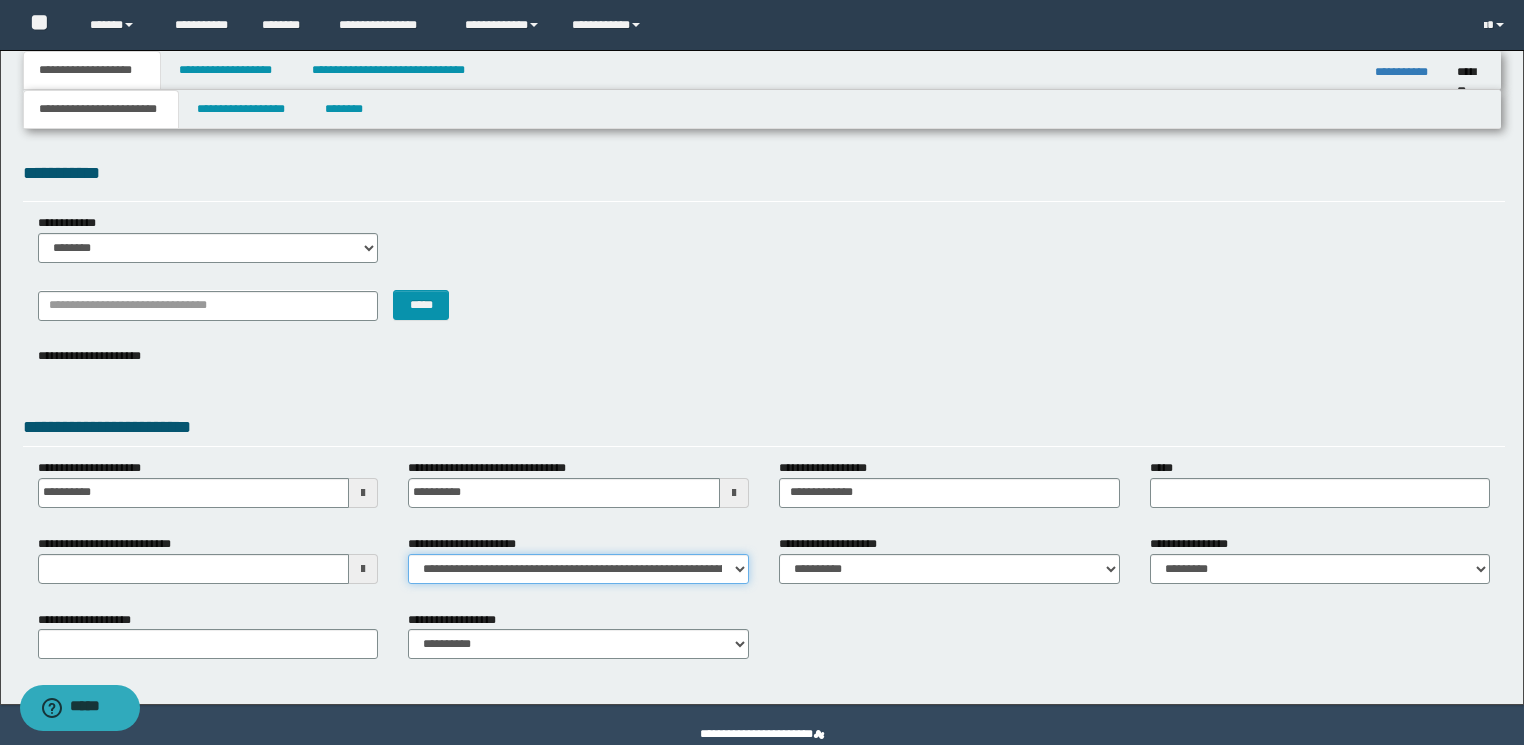 click on "**********" at bounding box center [578, 569] 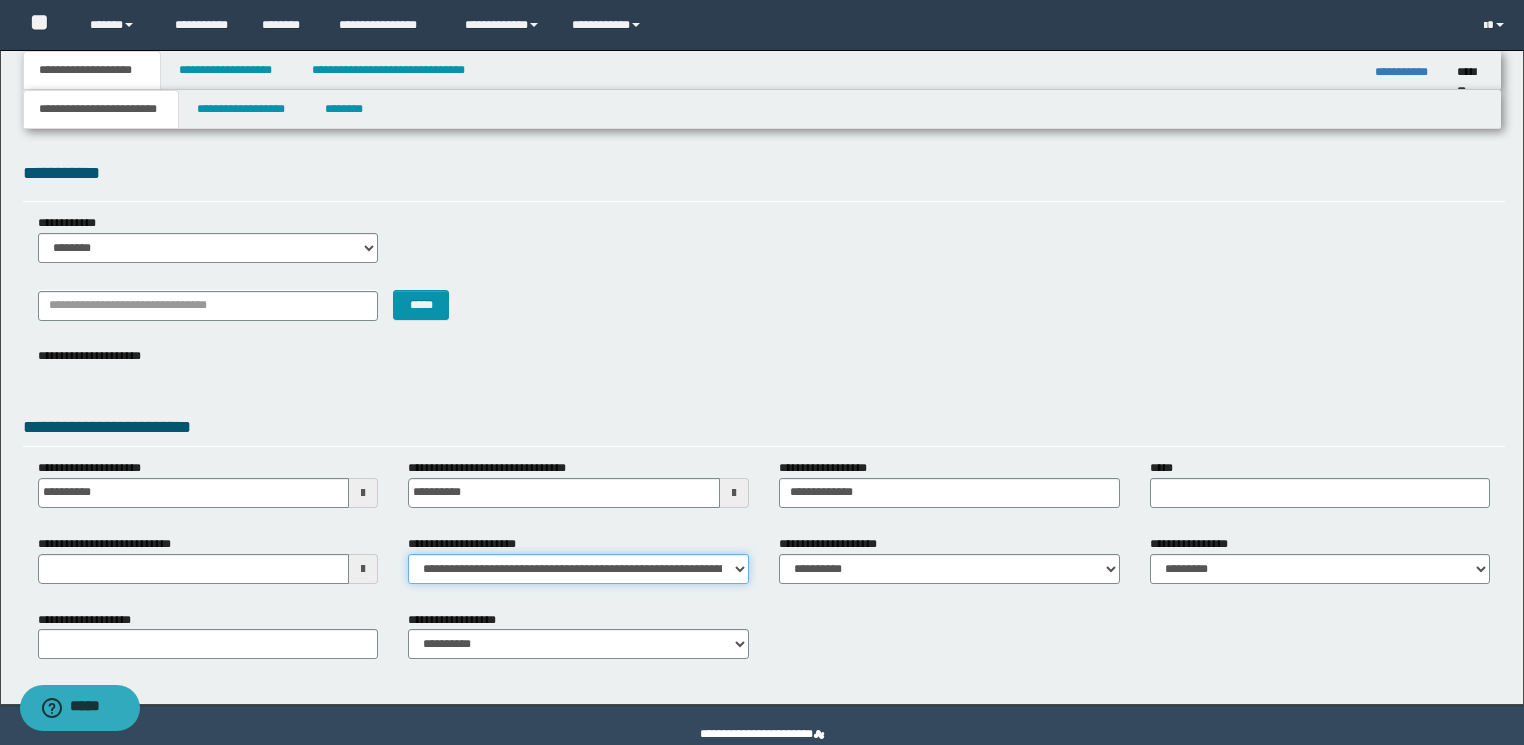 select on "*" 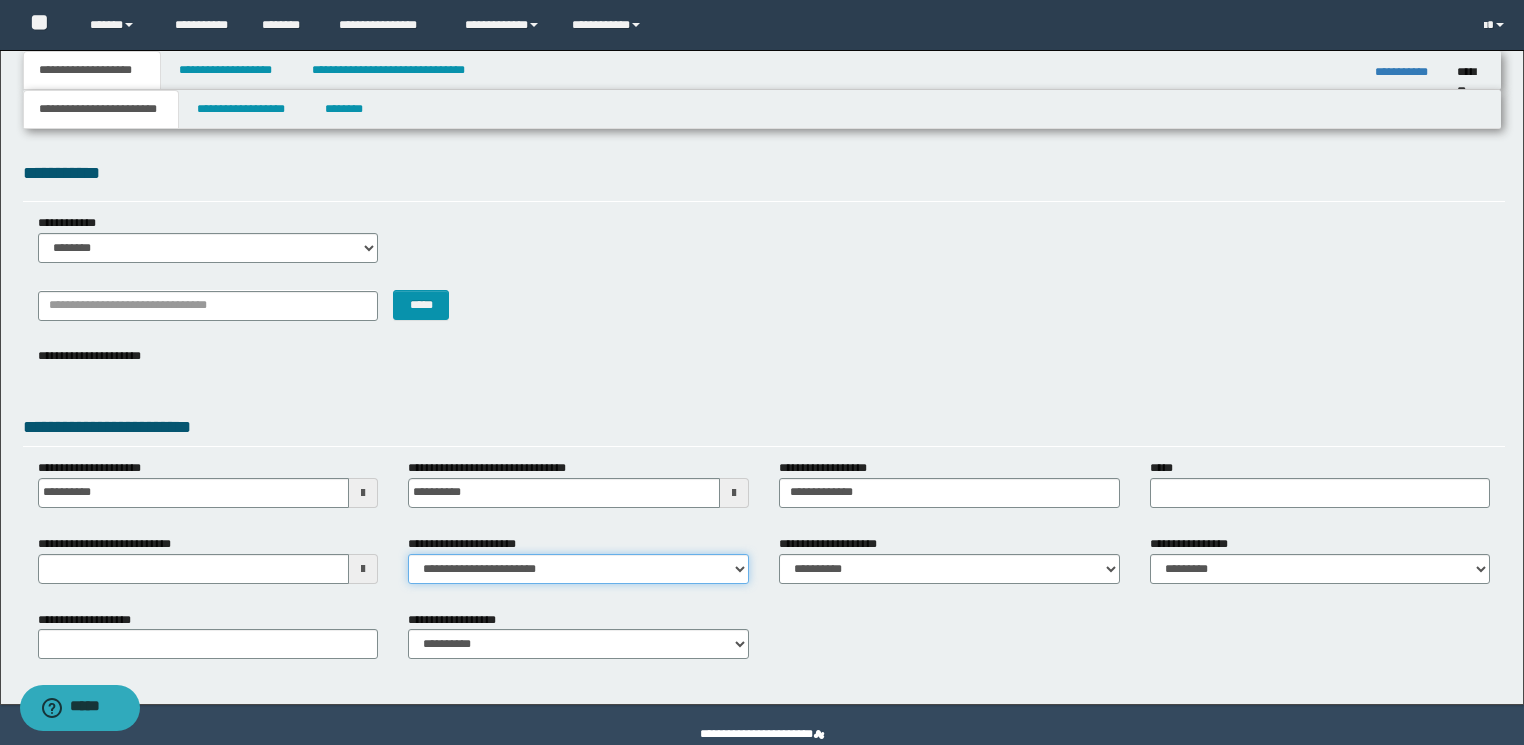 click on "**********" at bounding box center [578, 569] 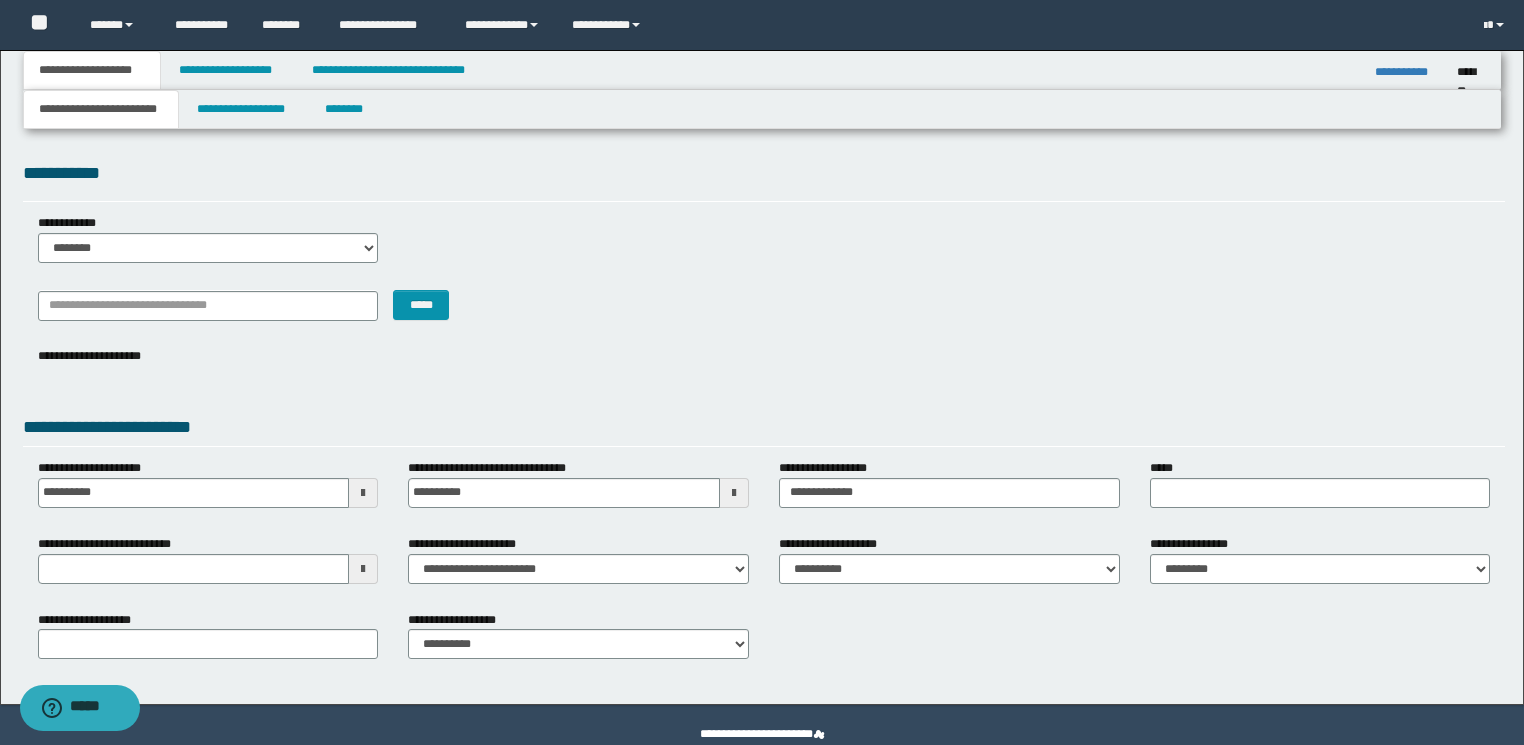 click on "*******
*****" at bounding box center (764, 312) 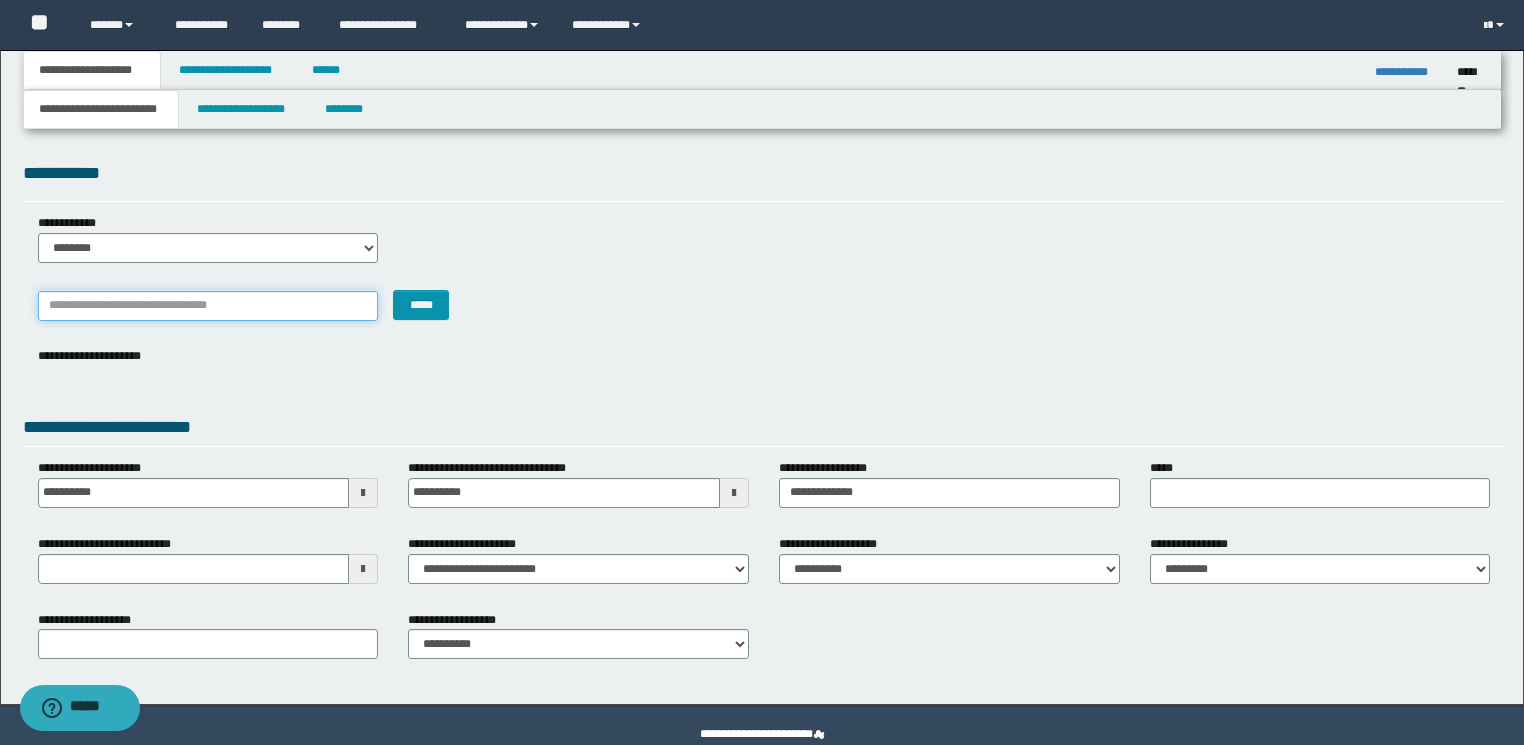 click on "*******" at bounding box center [208, 306] 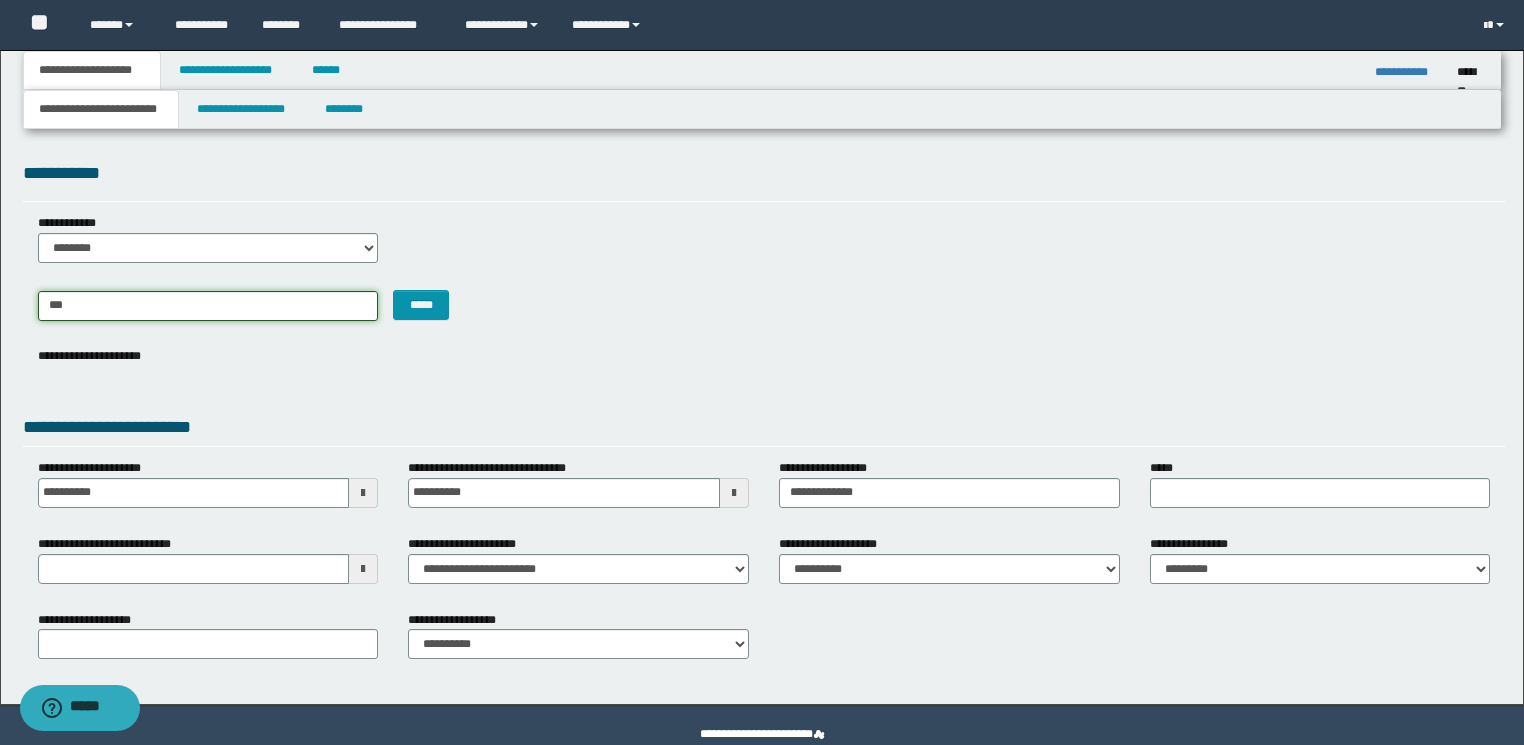 type on "****" 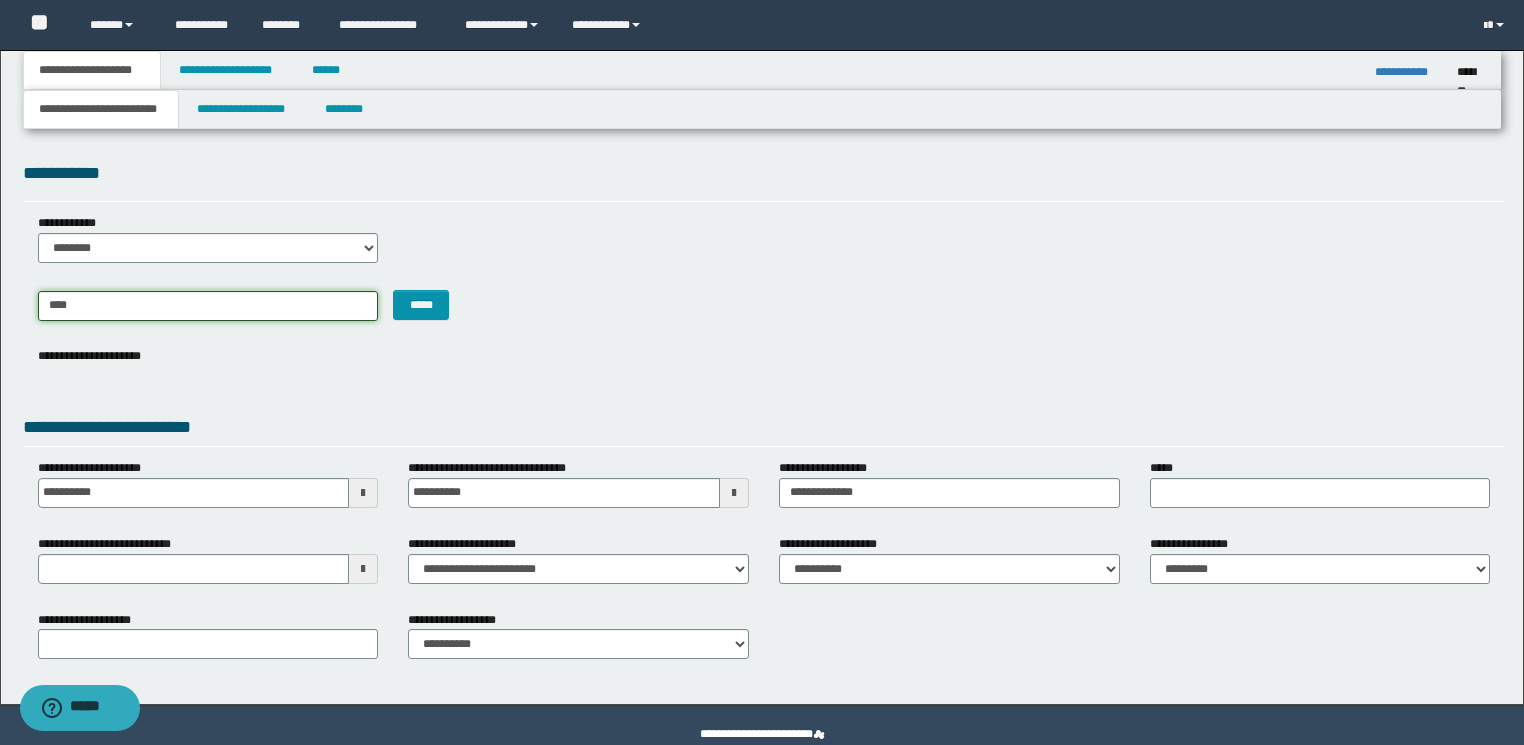 type on "**********" 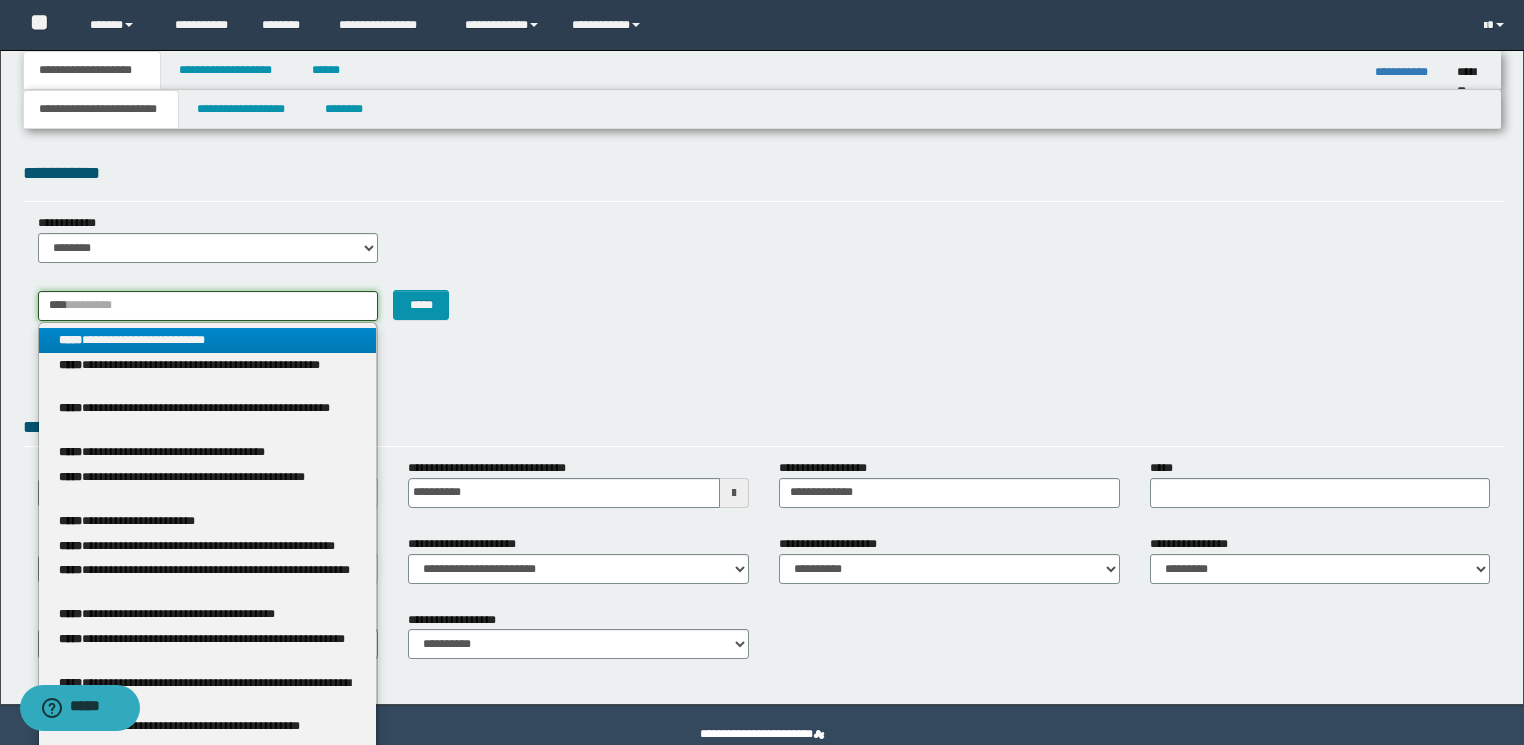 type on "****" 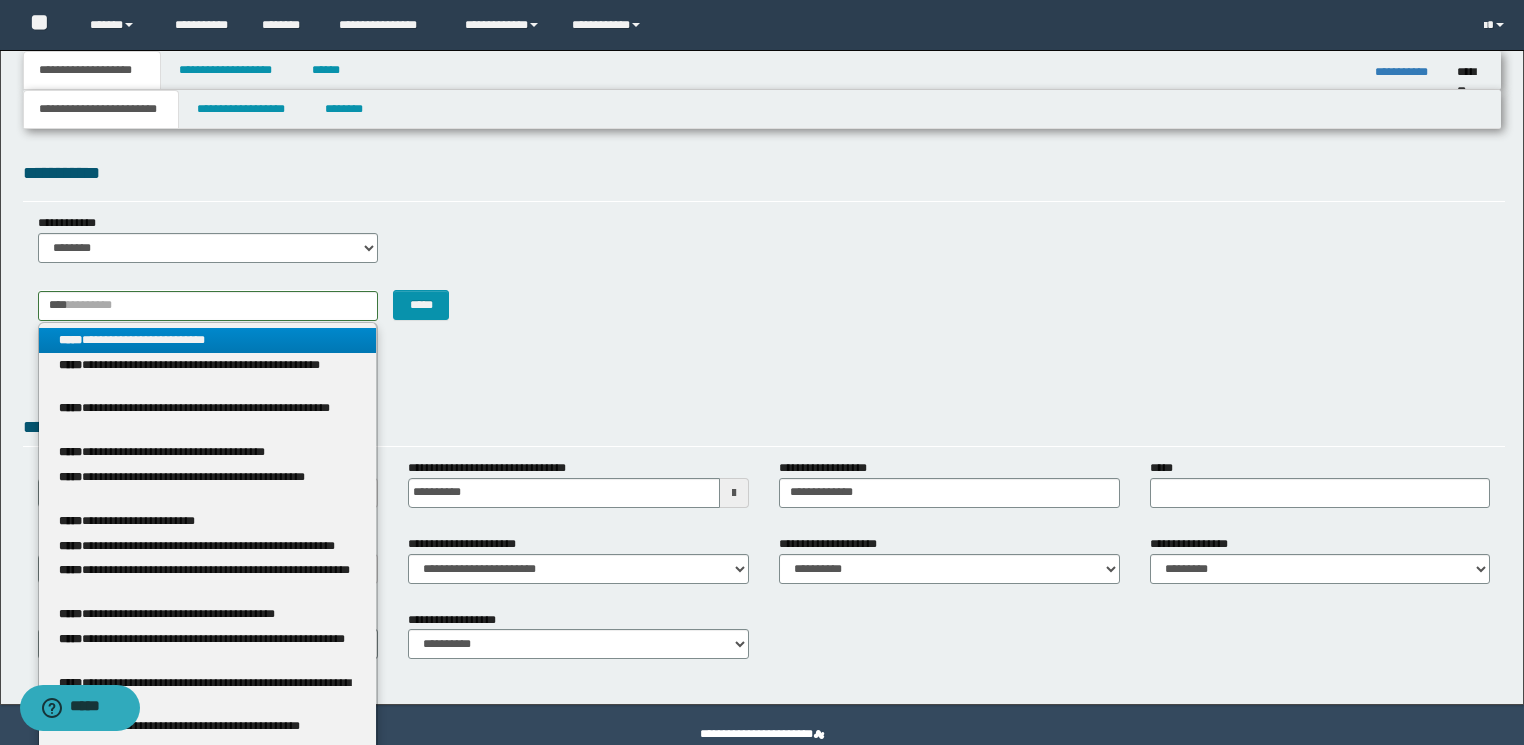 click on "**********" at bounding box center [208, 340] 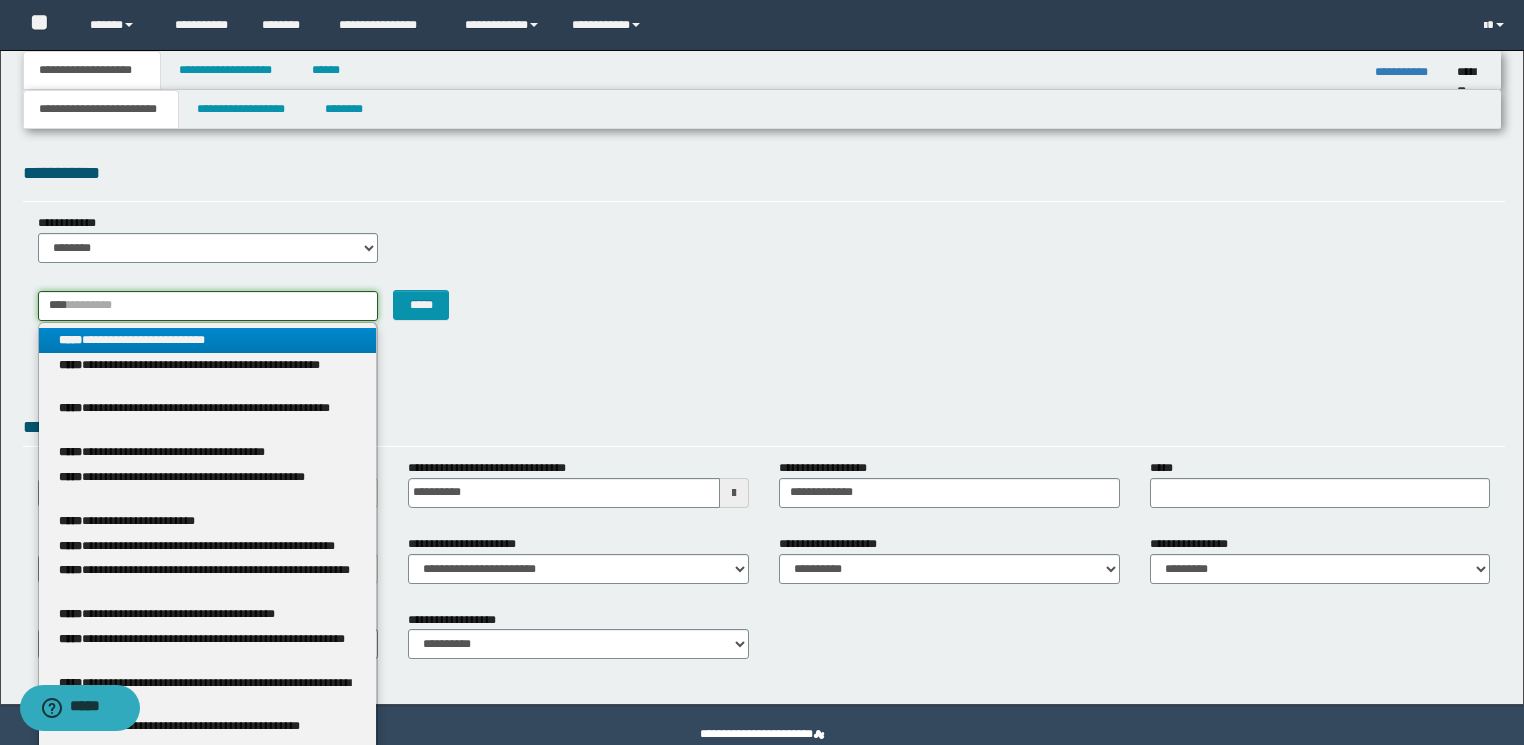 type 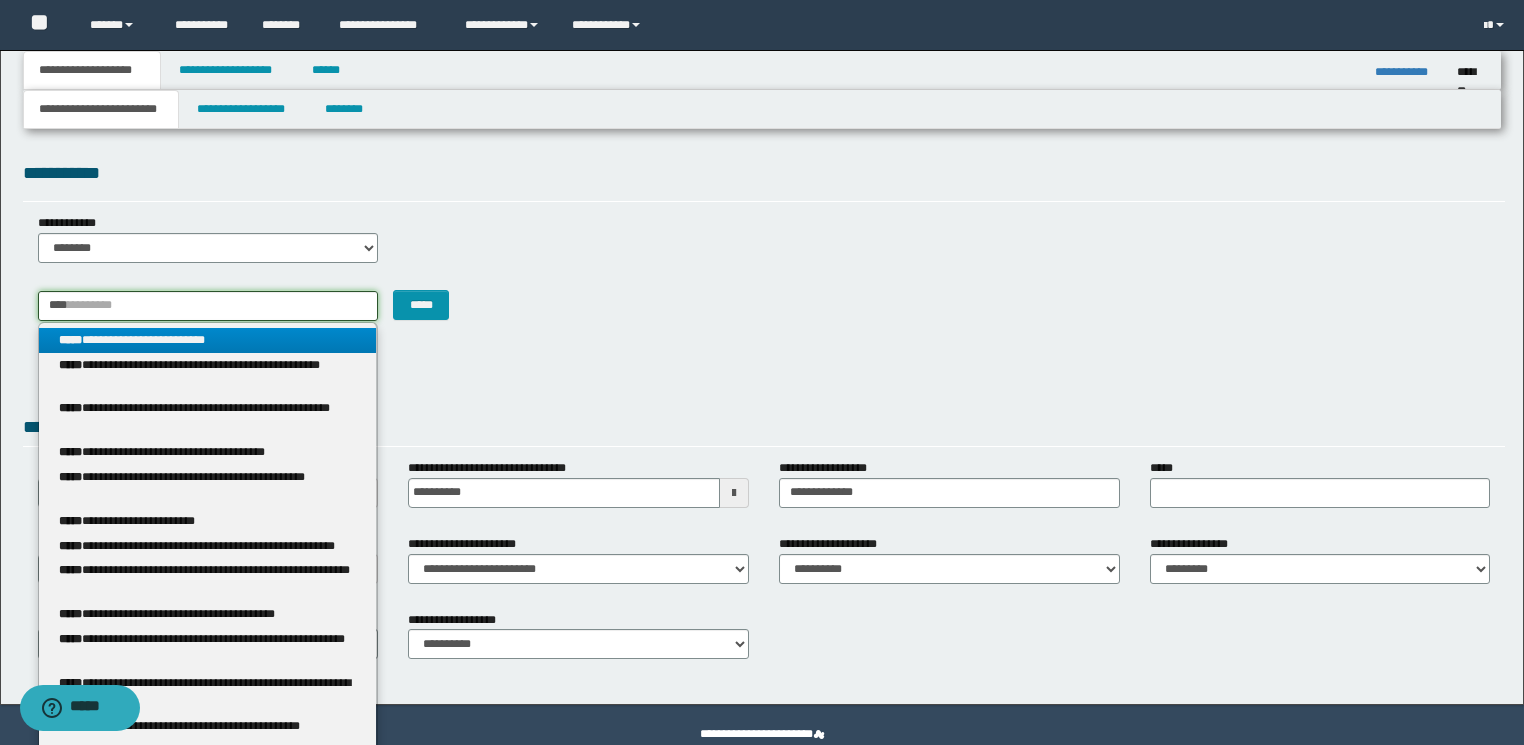 type on "**********" 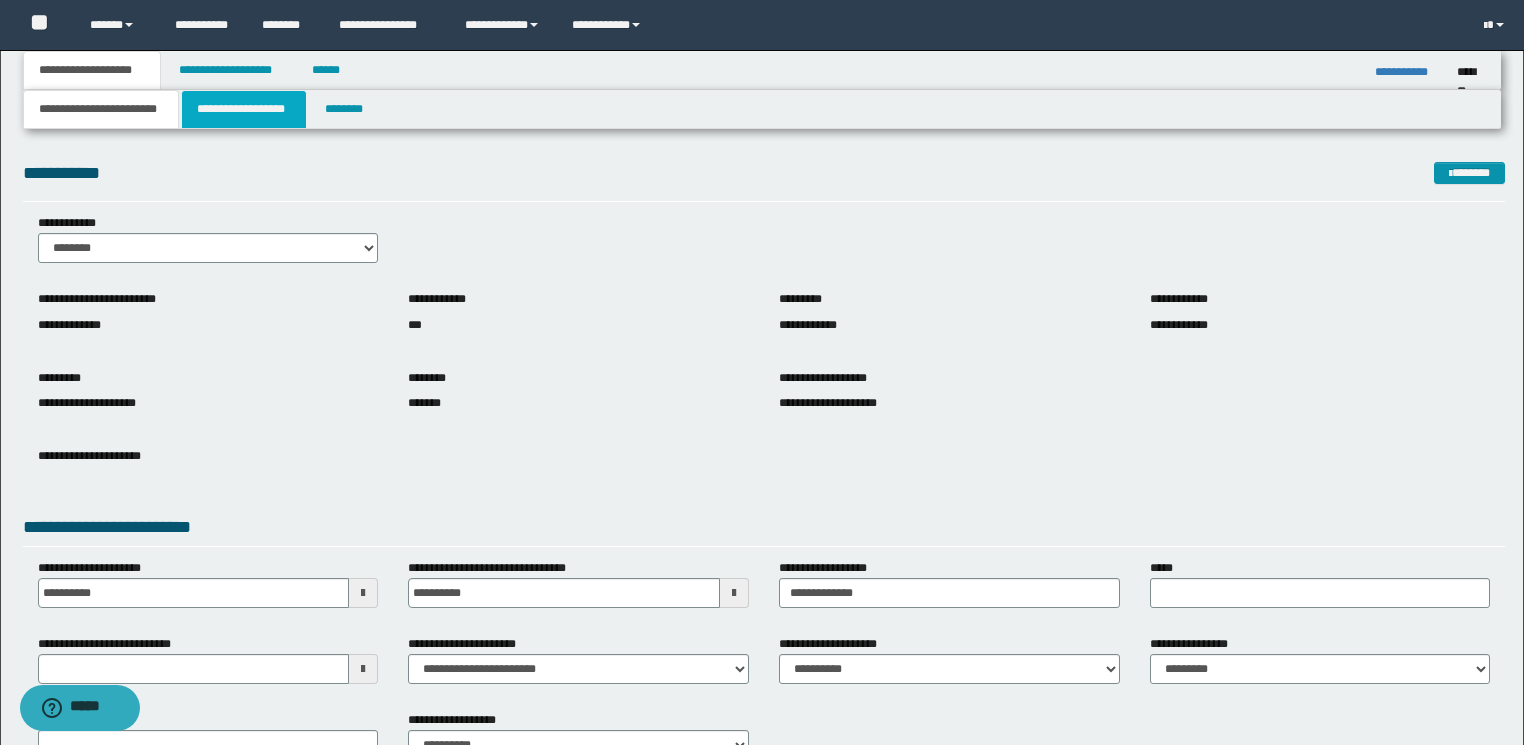 click on "**********" at bounding box center [244, 109] 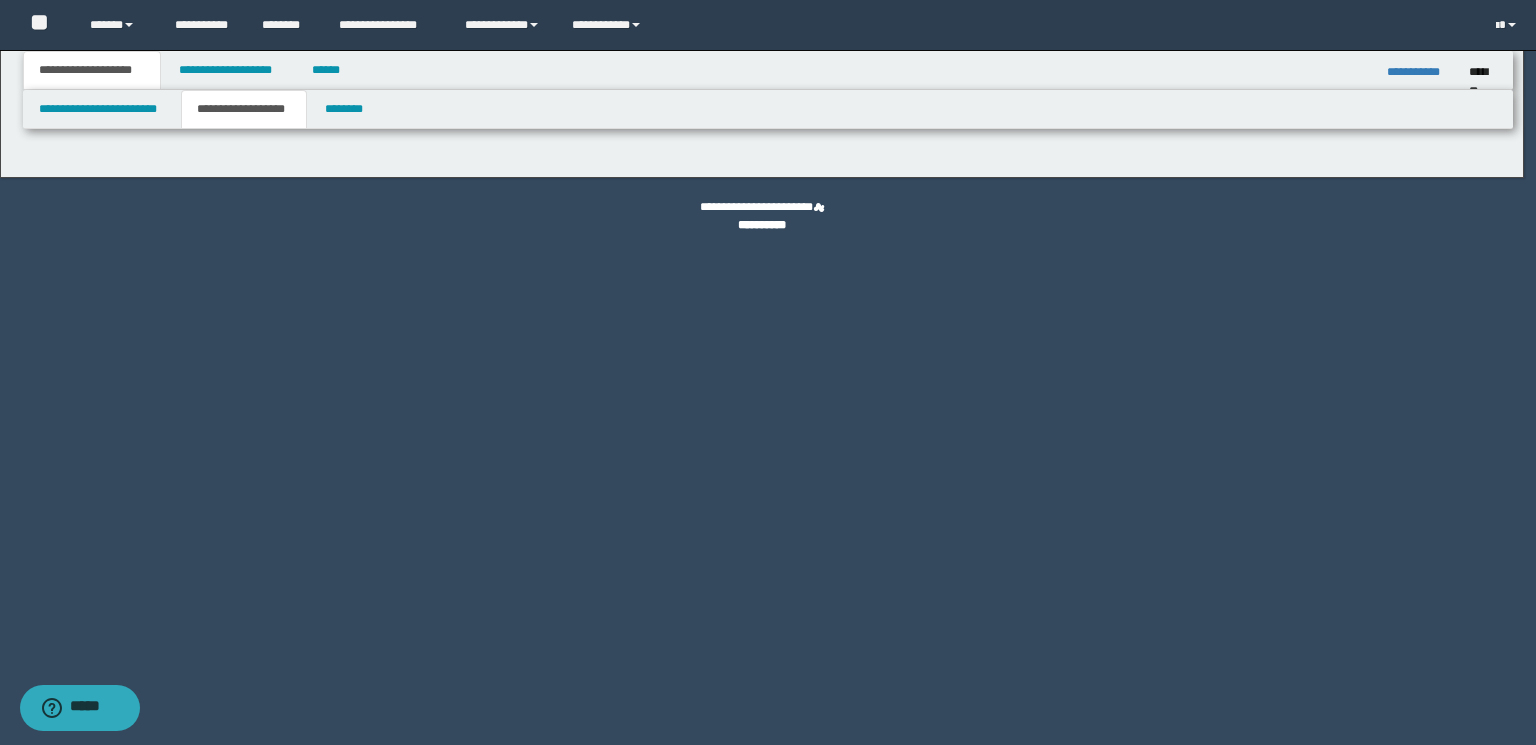 type on "********" 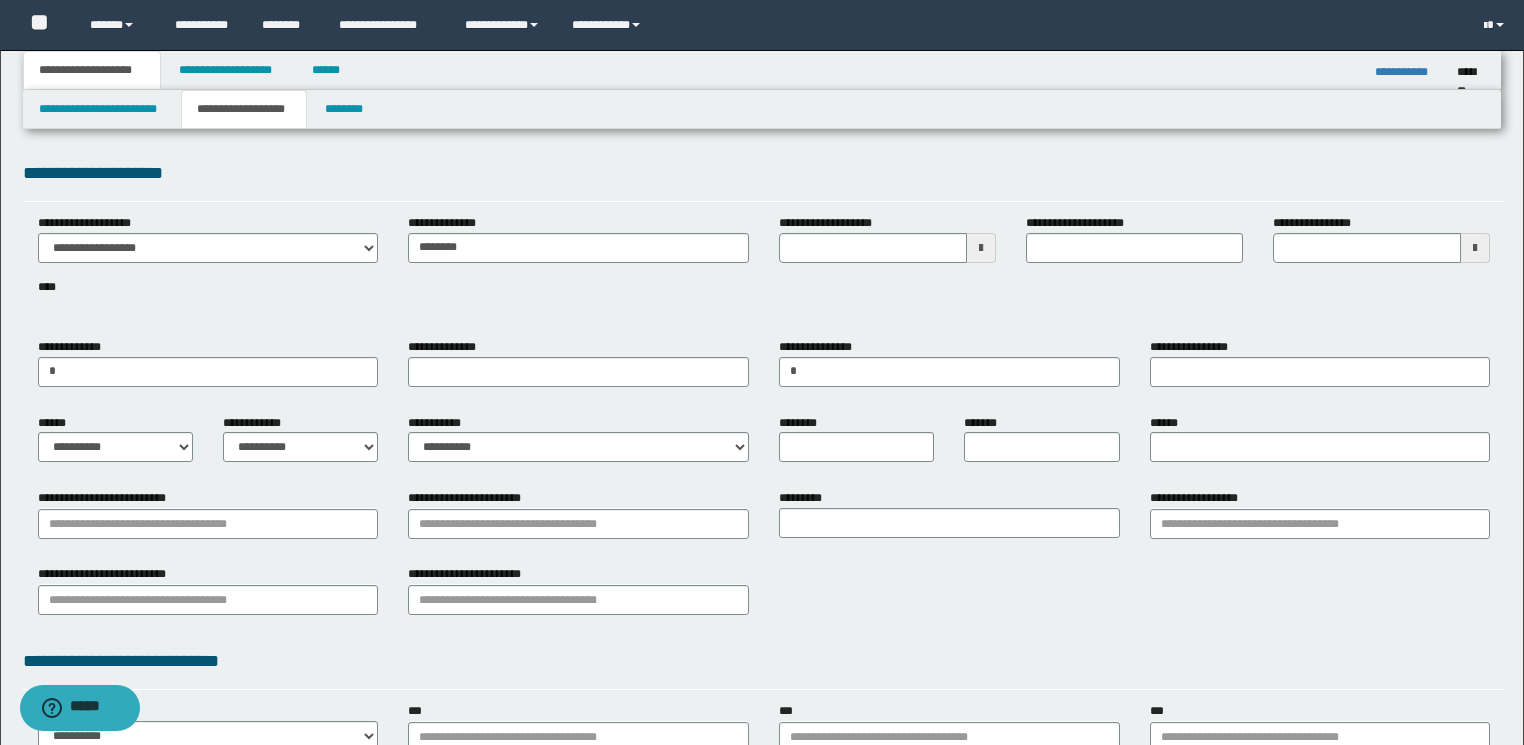click on "**********" at bounding box center (764, 270) 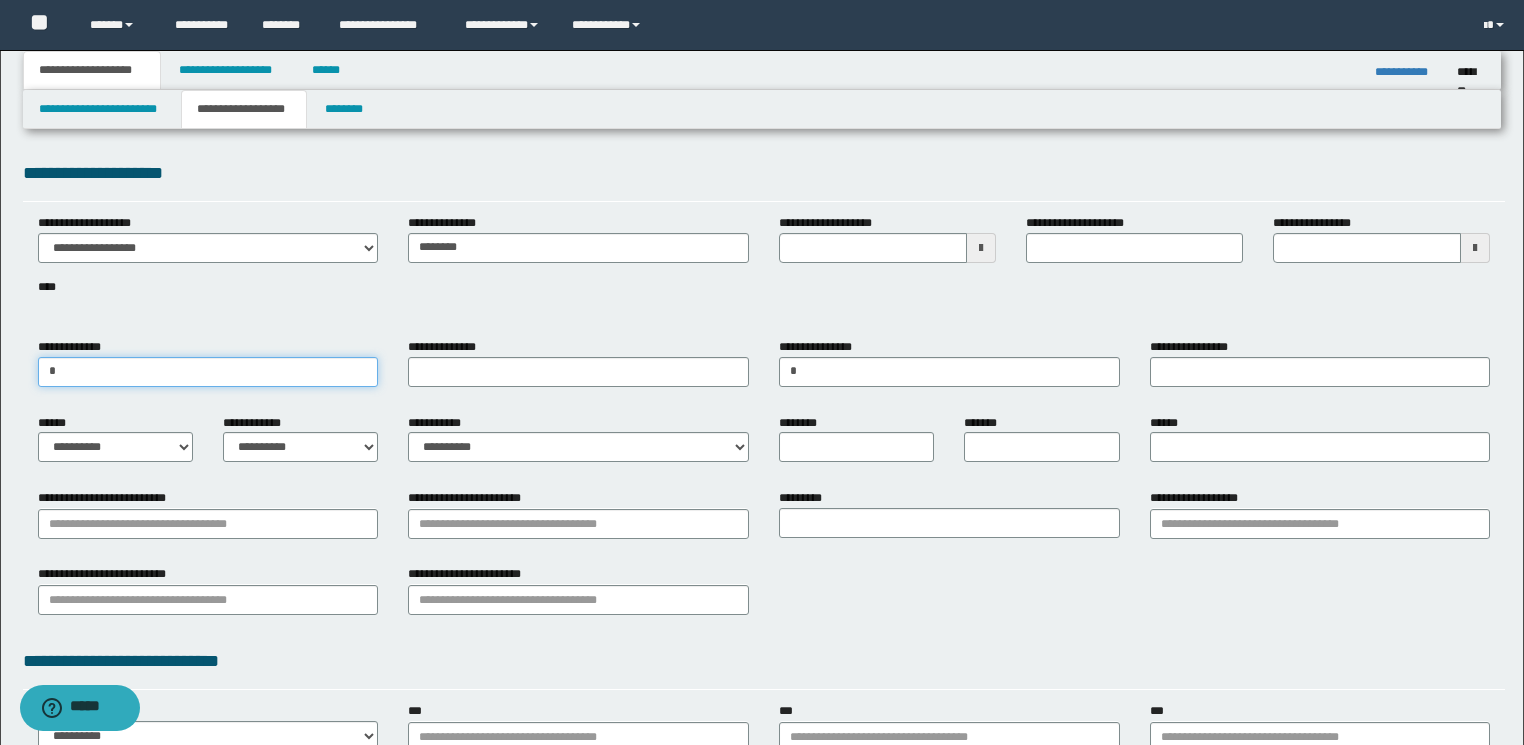 paste on "**********" 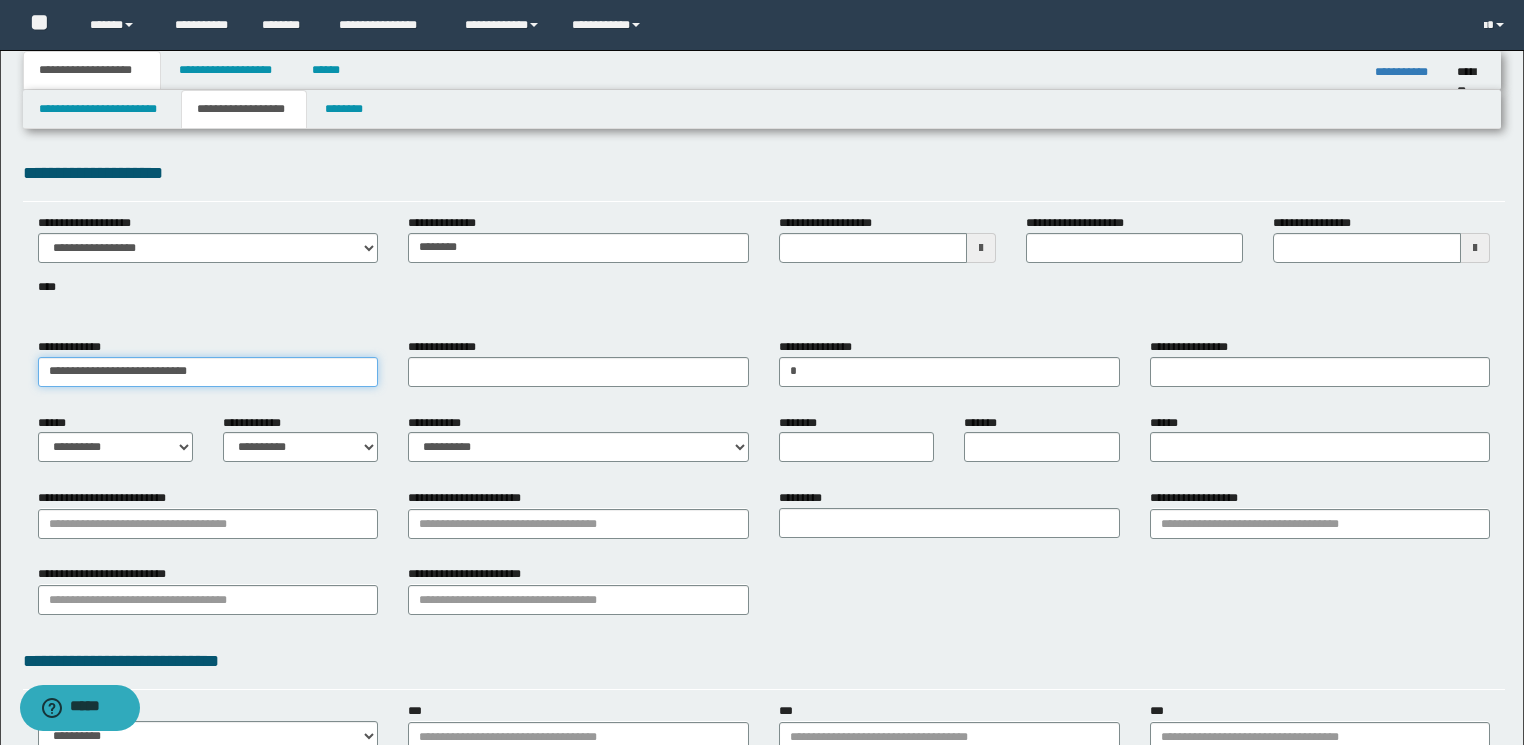 drag, startPoint x: 88, startPoint y: 368, endPoint x: 289, endPoint y: 368, distance: 201 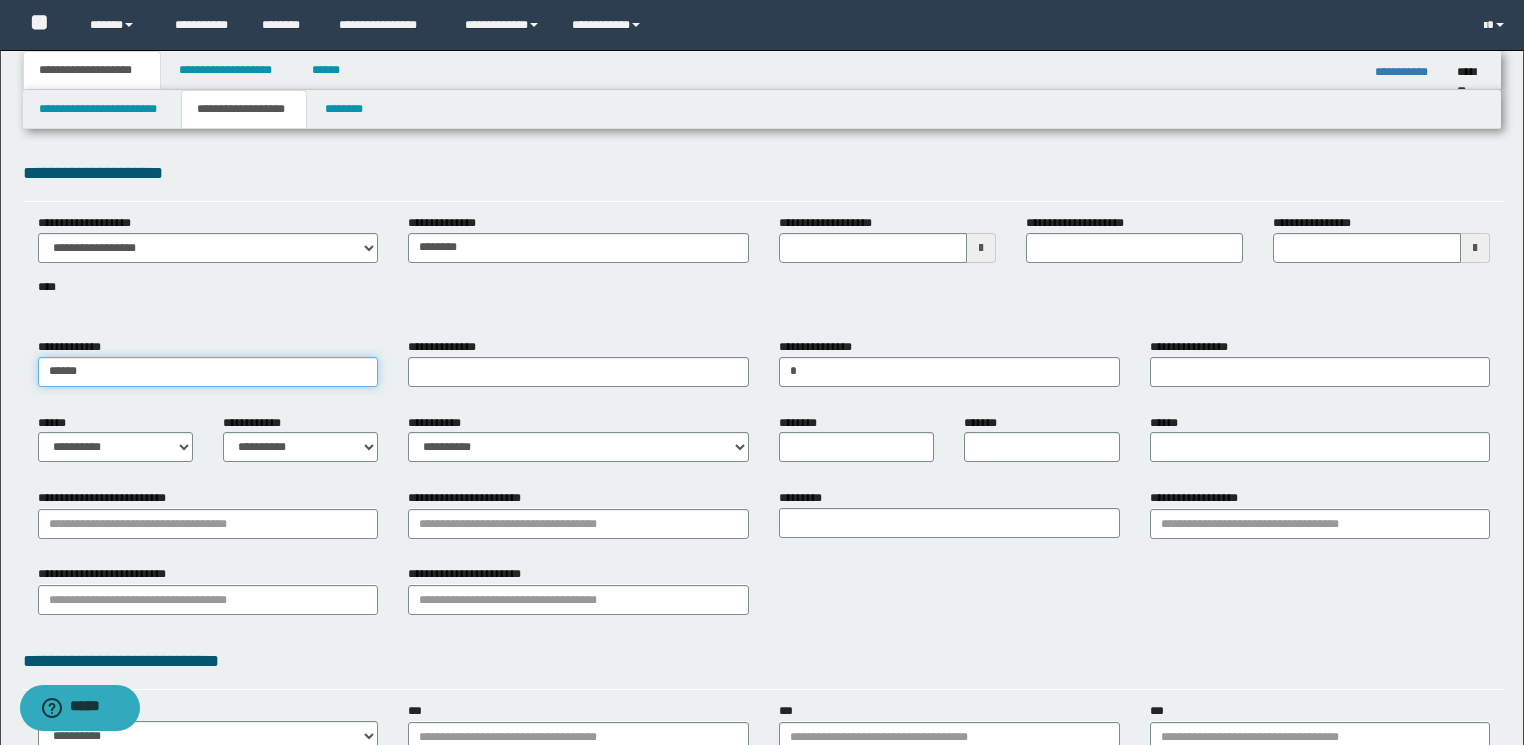 type on "*****" 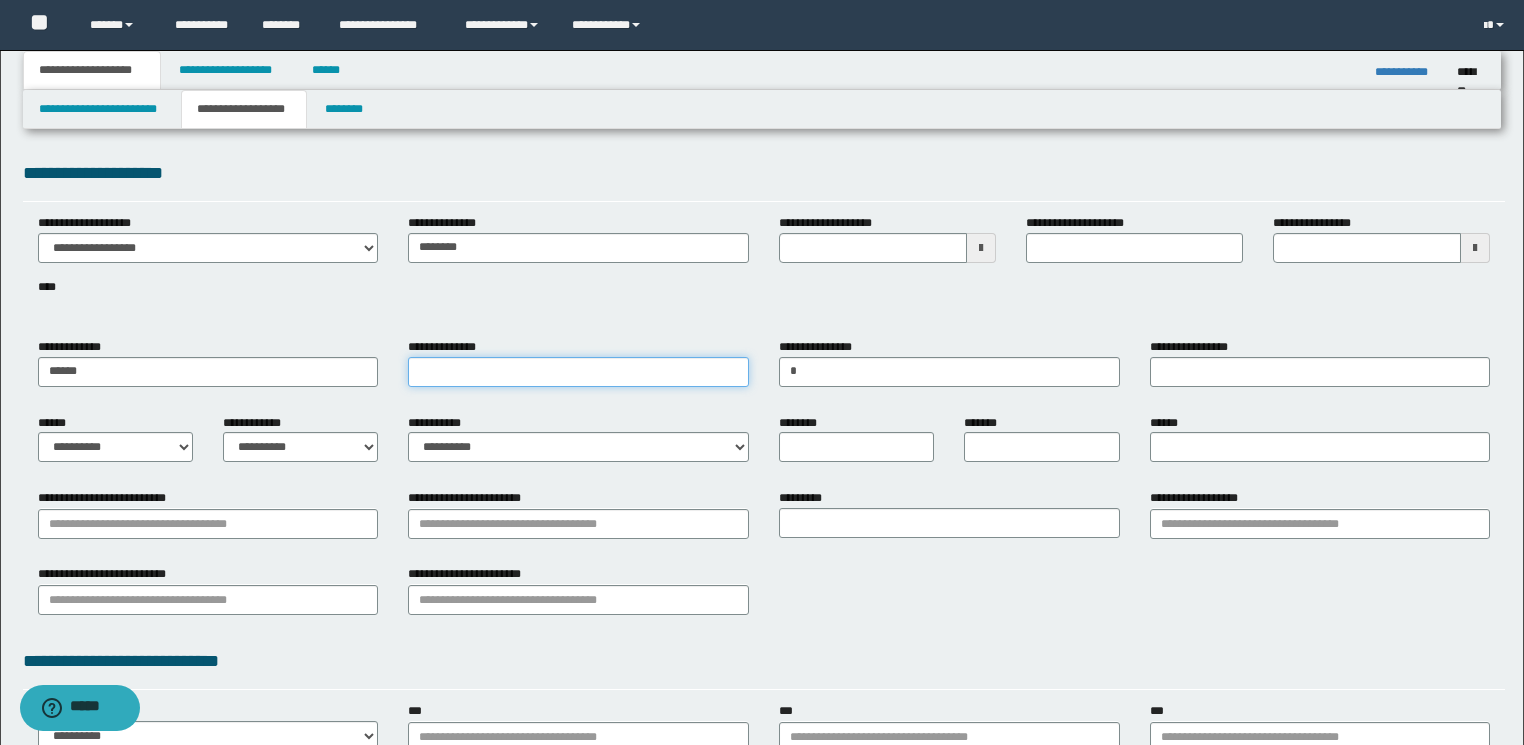drag, startPoint x: 576, startPoint y: 373, endPoint x: 522, endPoint y: 372, distance: 54.00926 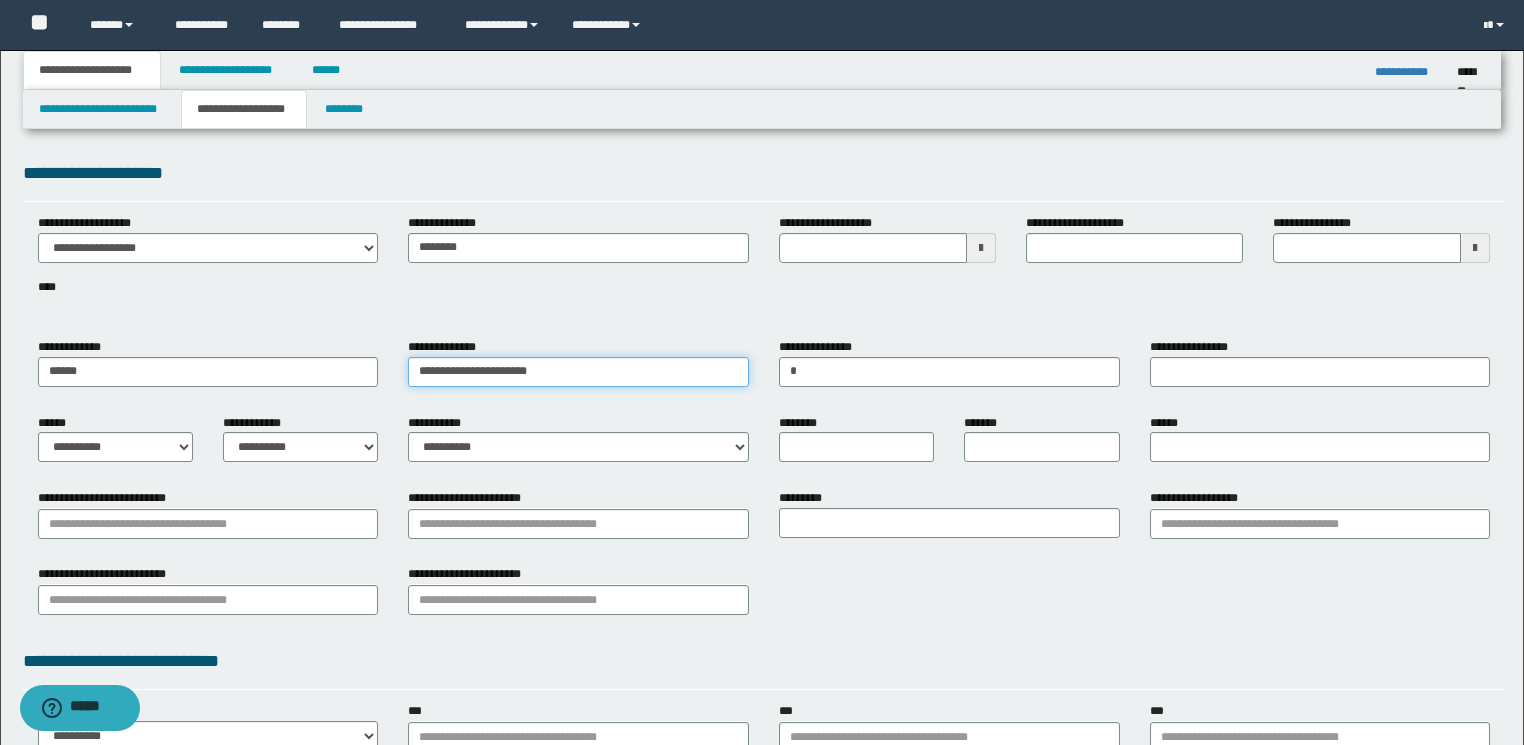 drag, startPoint x: 464, startPoint y: 370, endPoint x: 650, endPoint y: 372, distance: 186.01076 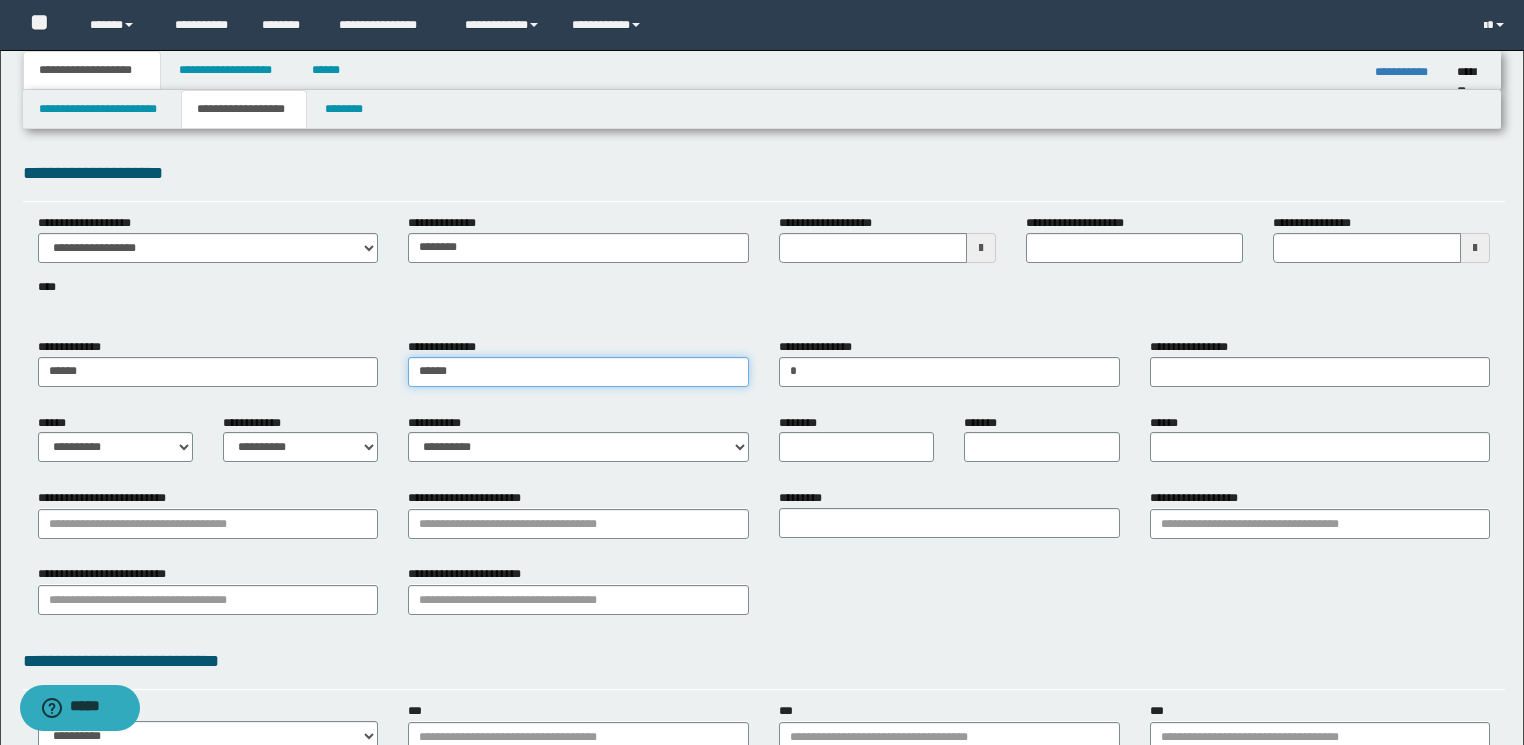 type on "******" 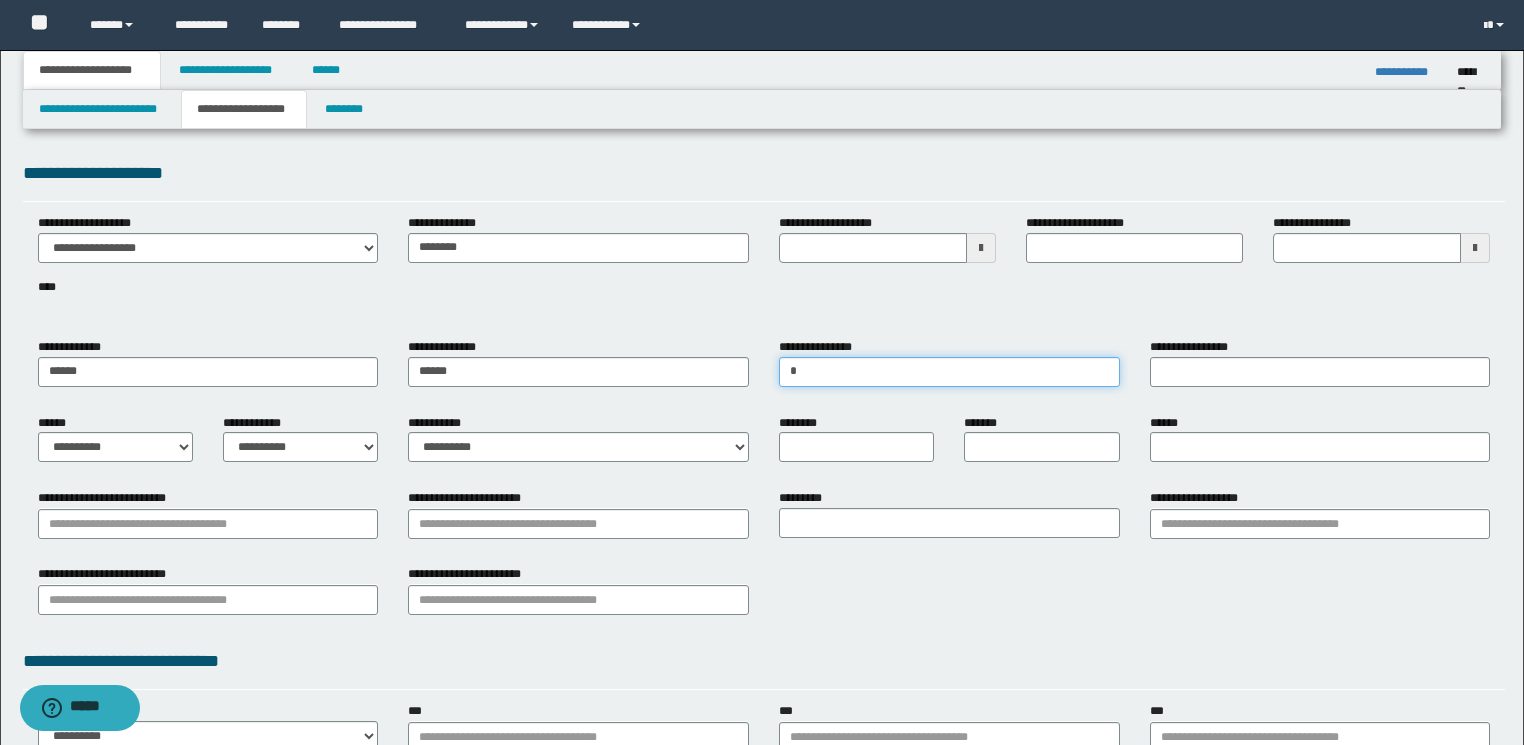 drag, startPoint x: 835, startPoint y: 381, endPoint x: 787, endPoint y: 374, distance: 48.507732 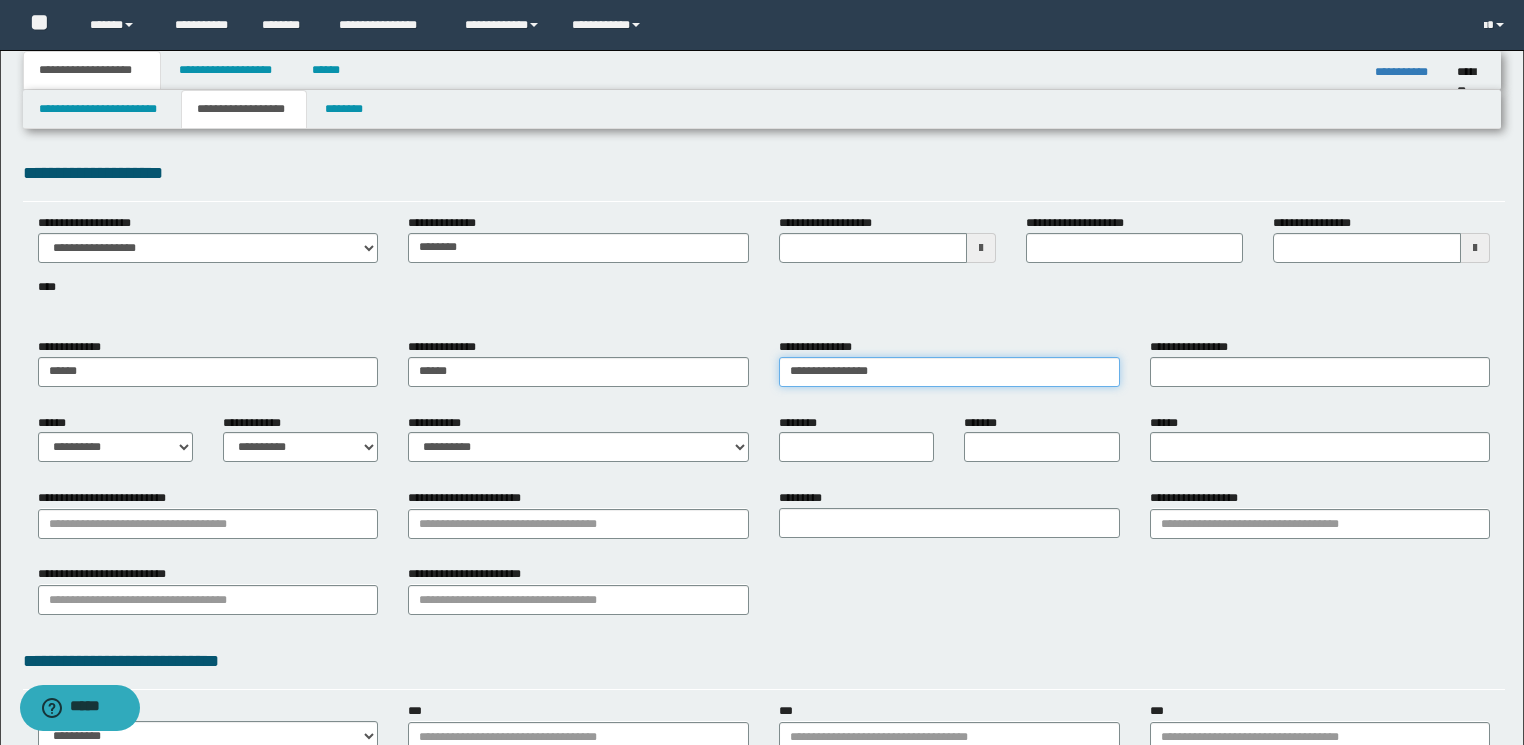 drag, startPoint x: 860, startPoint y: 370, endPoint x: 1025, endPoint y: 370, distance: 165 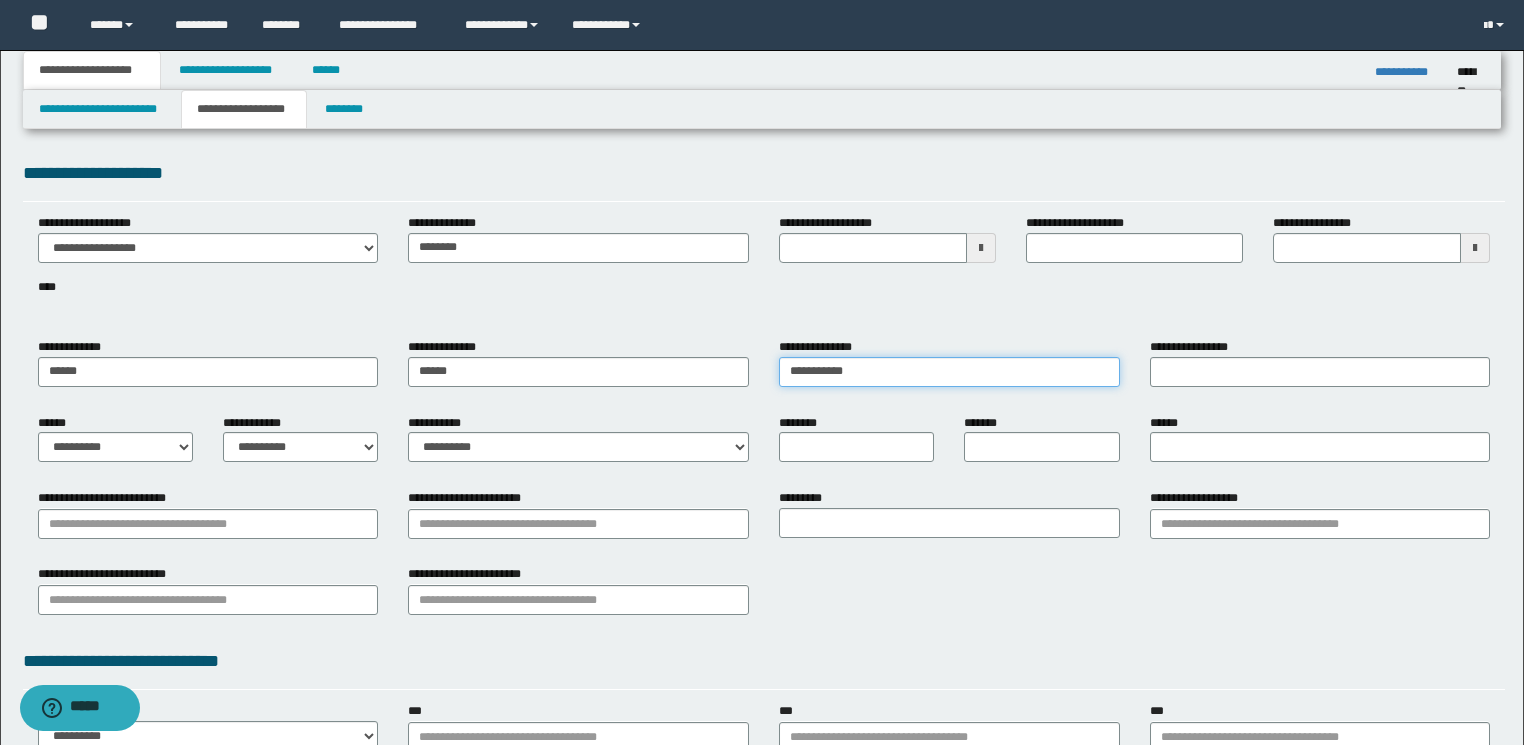 type on "*********" 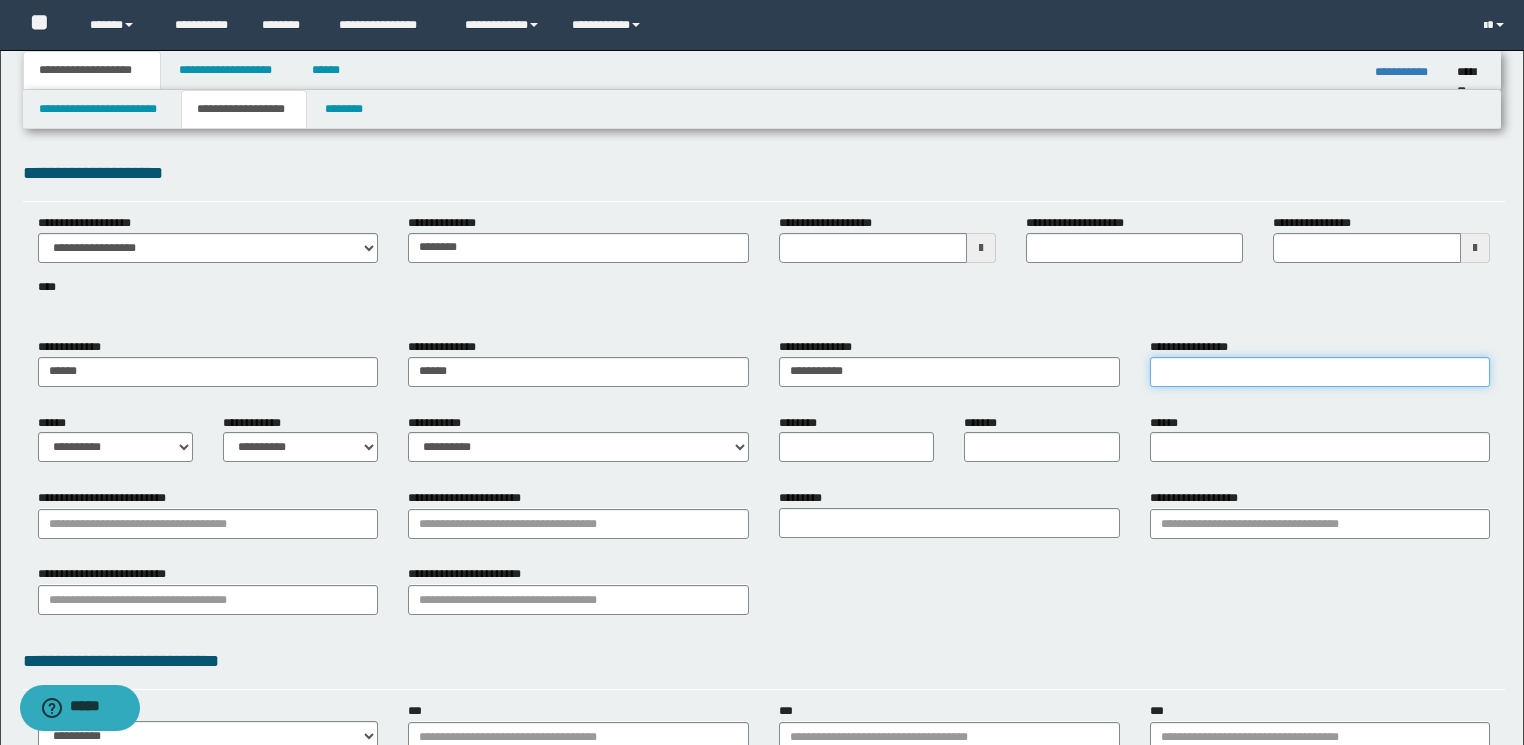 click on "**********" at bounding box center (1320, 372) 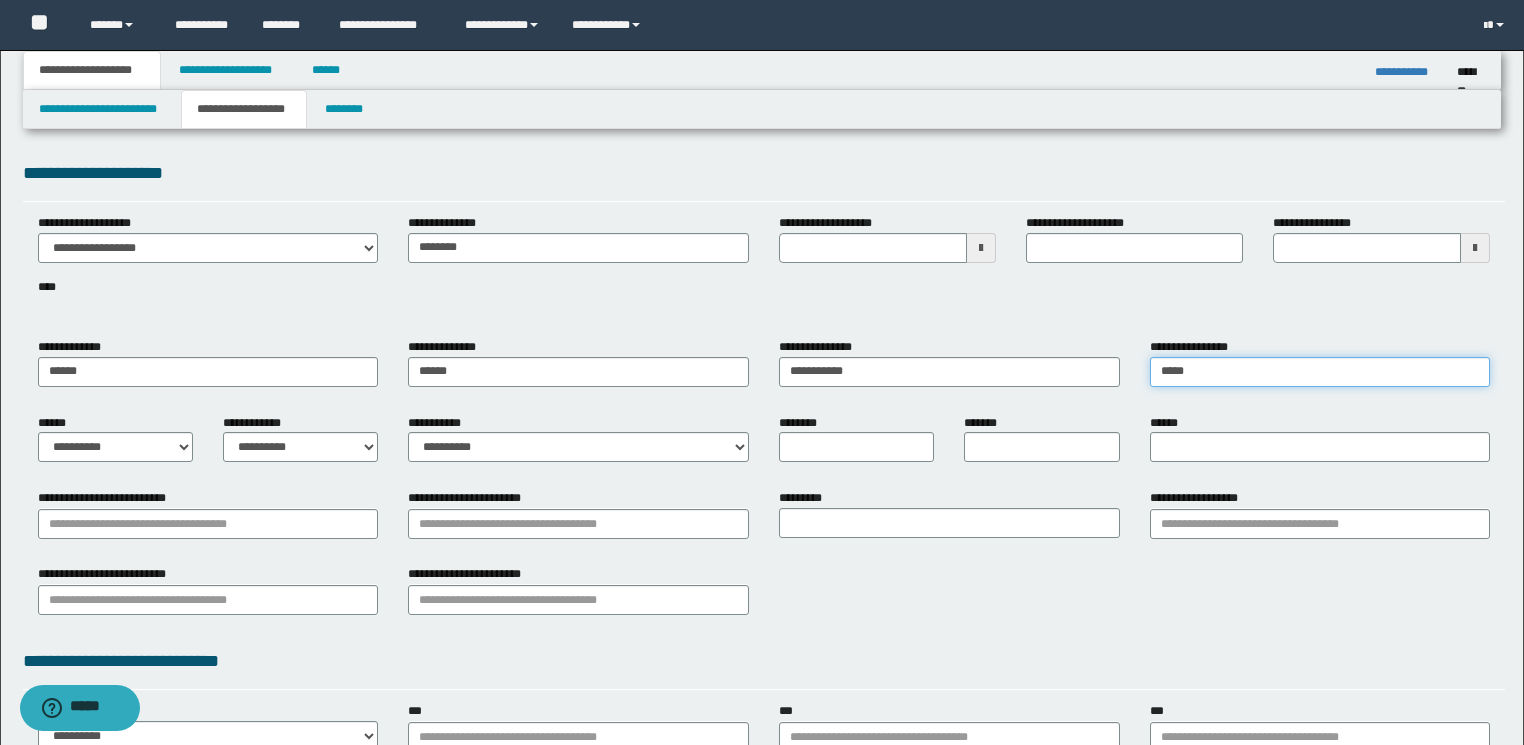 type on "*****" 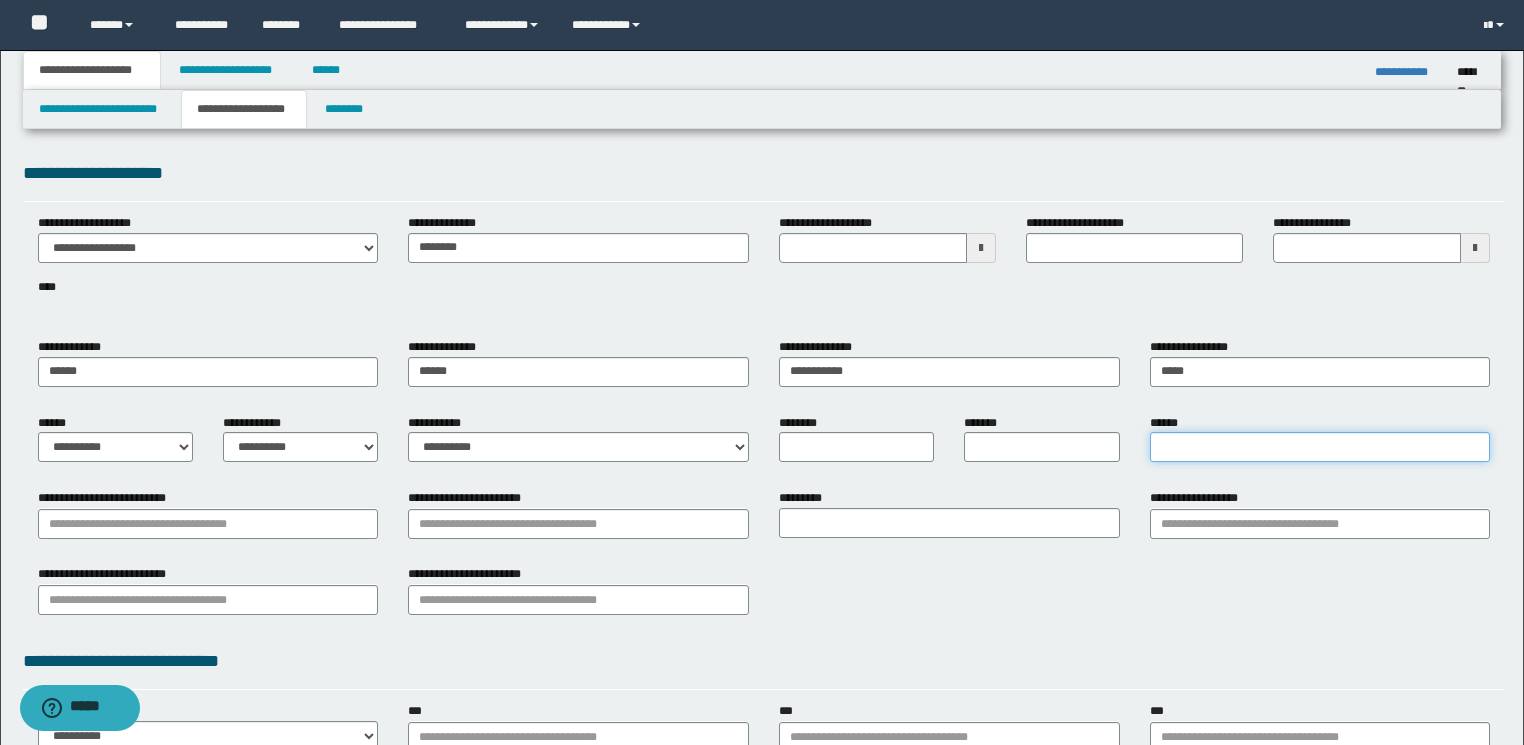 click on "******" at bounding box center [1320, 447] 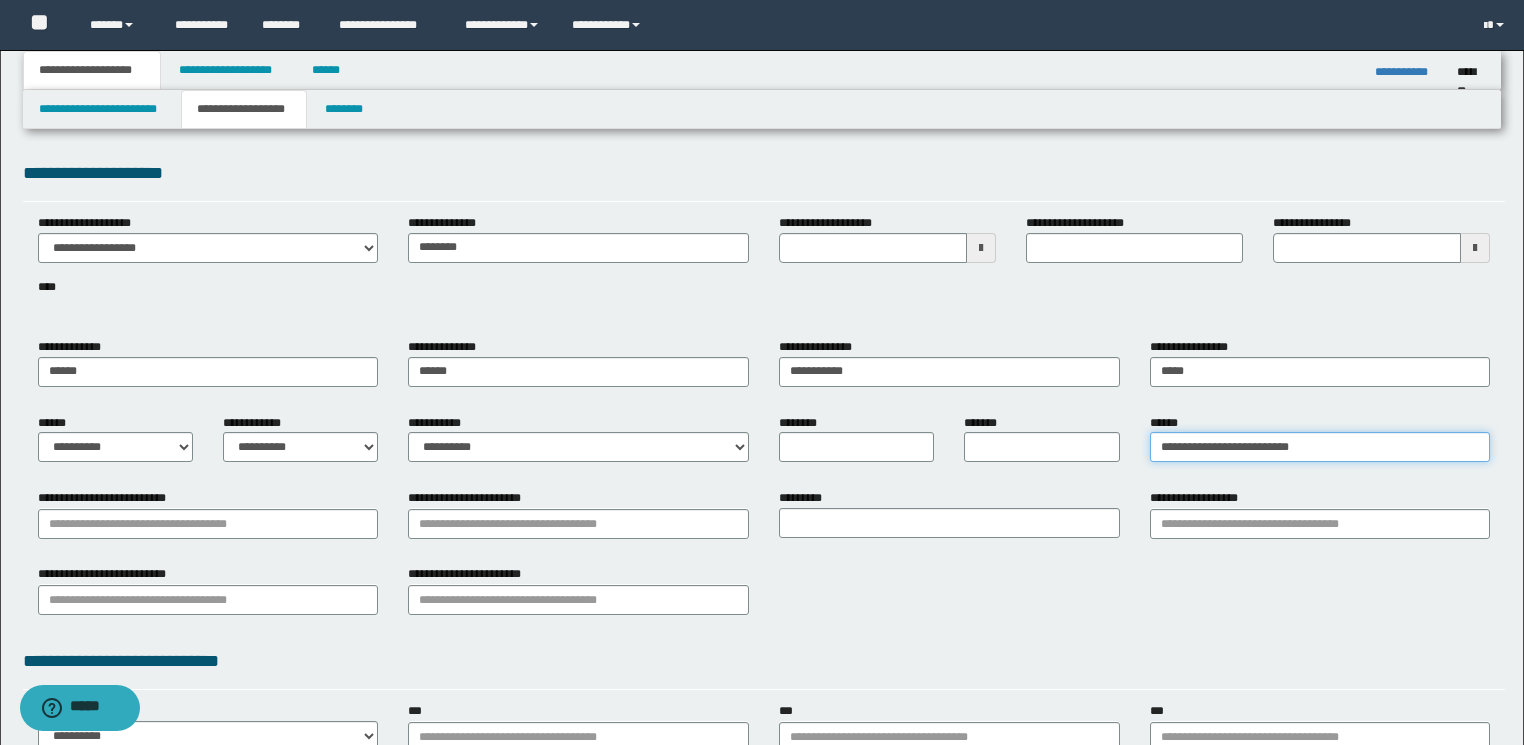 type on "**********" 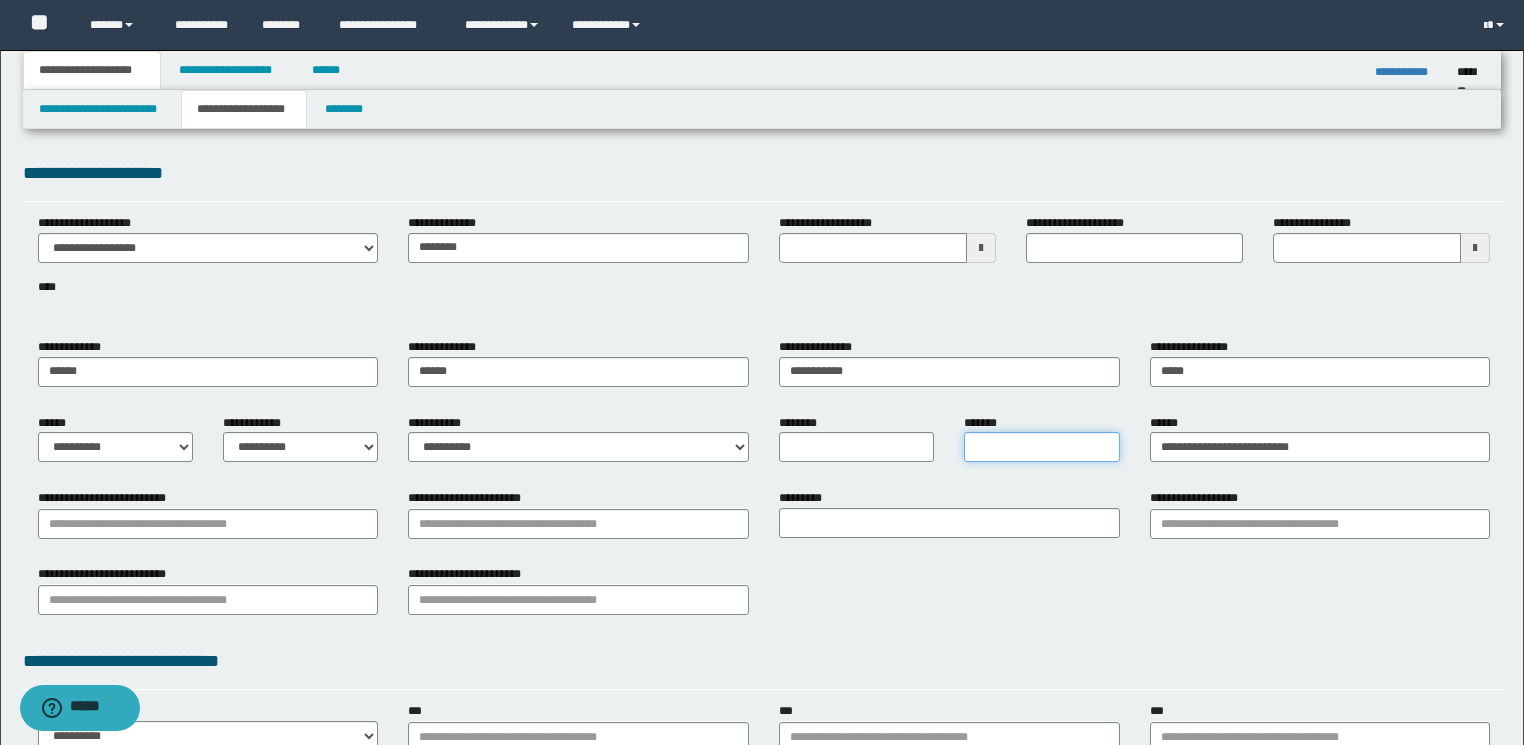 click on "*******" at bounding box center [1041, 447] 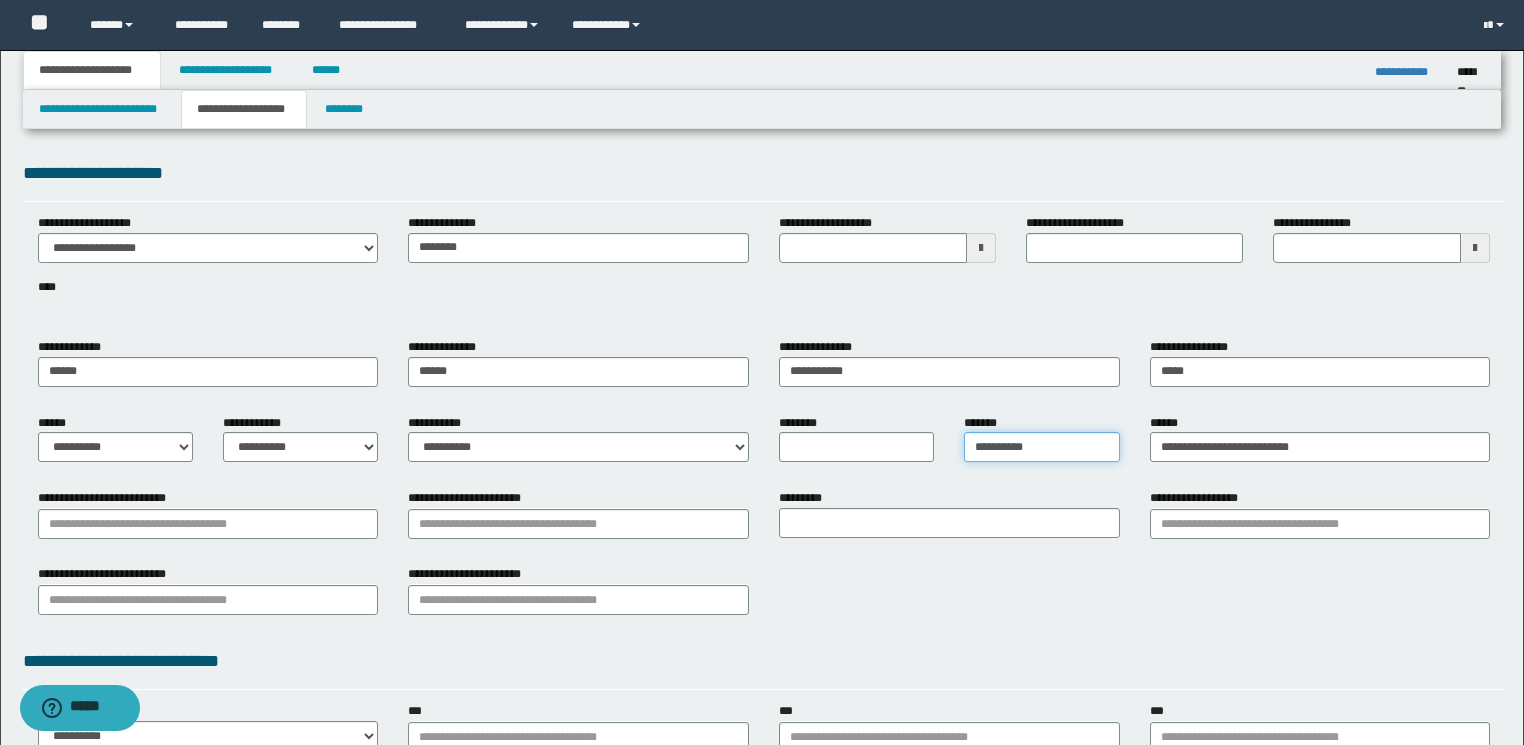 type on "**********" 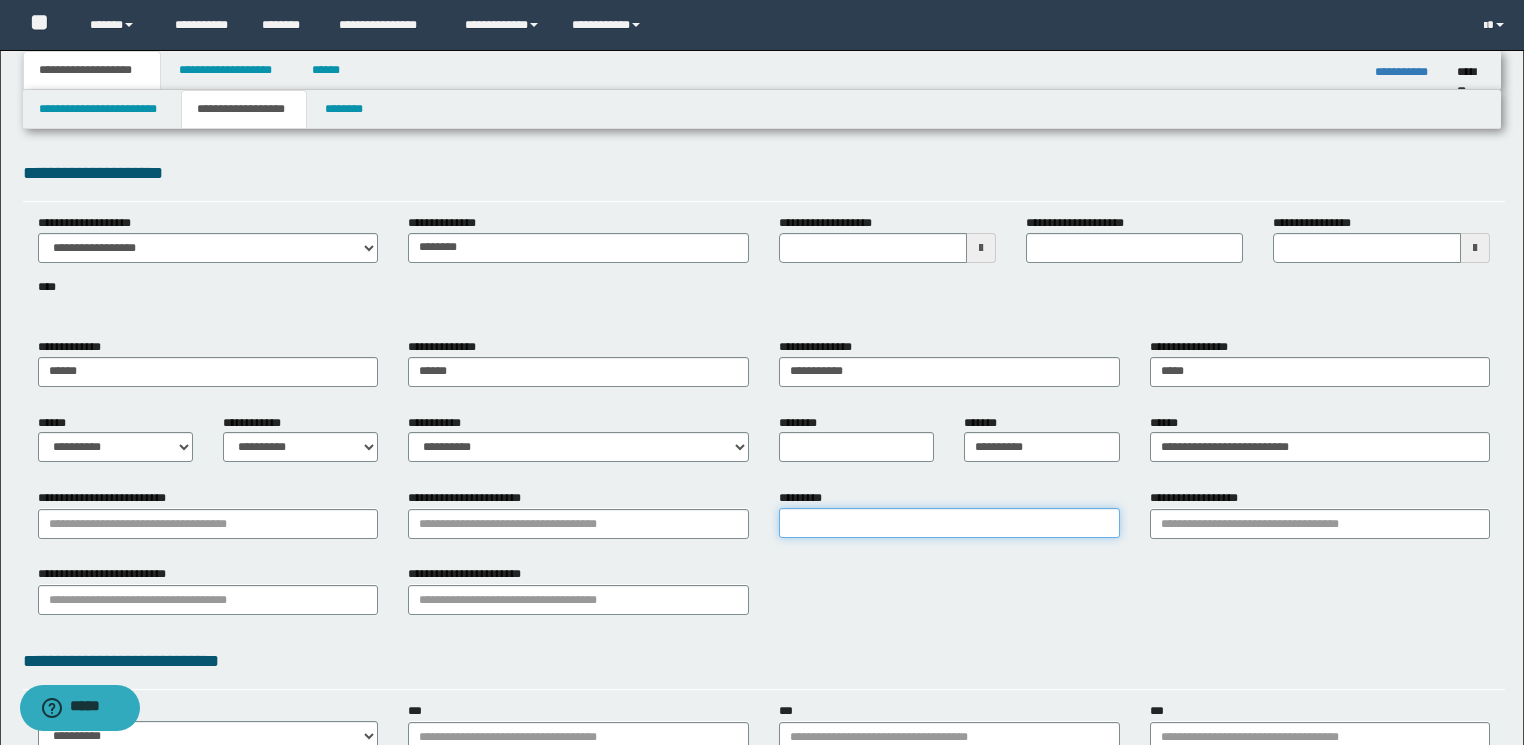 click on "*********" at bounding box center [949, 523] 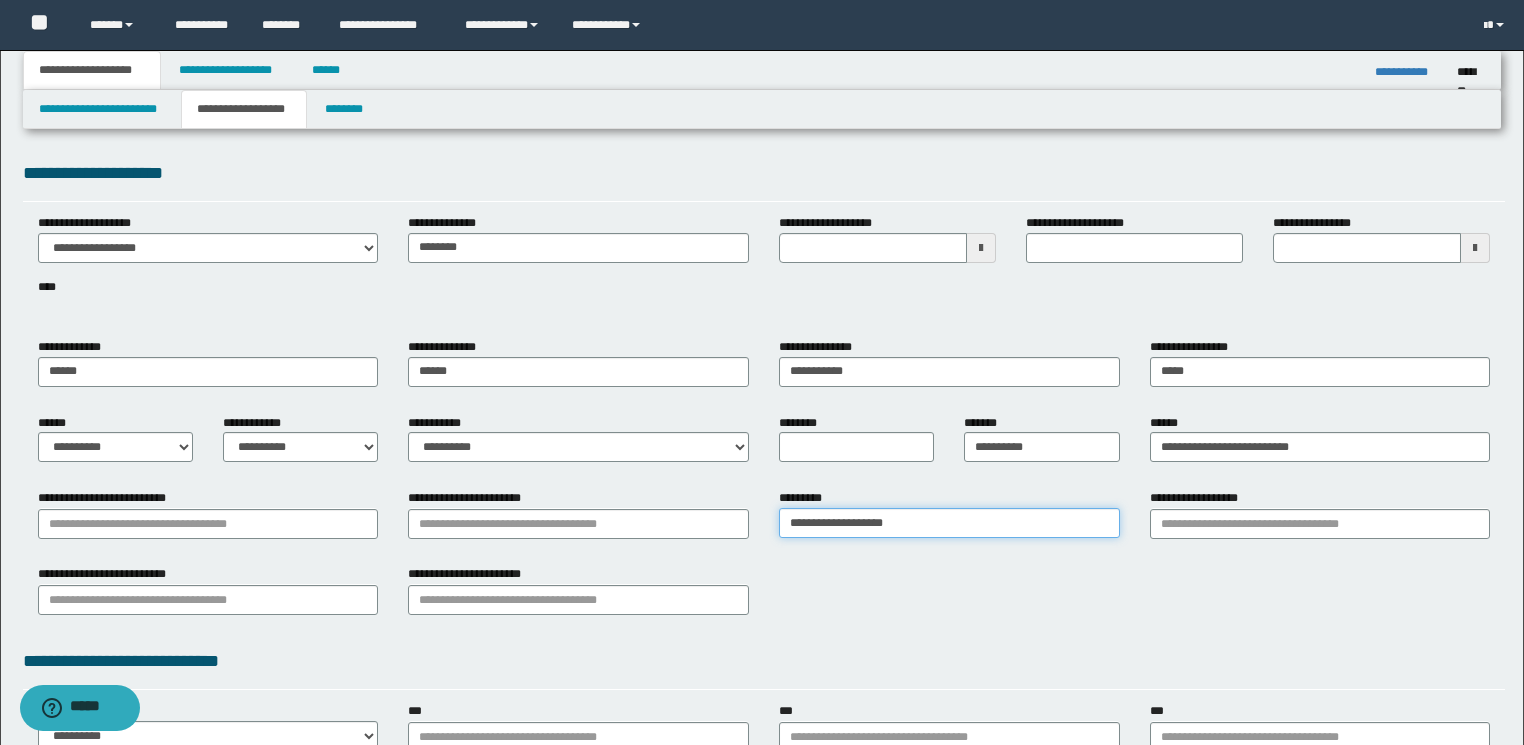 type on "**********" 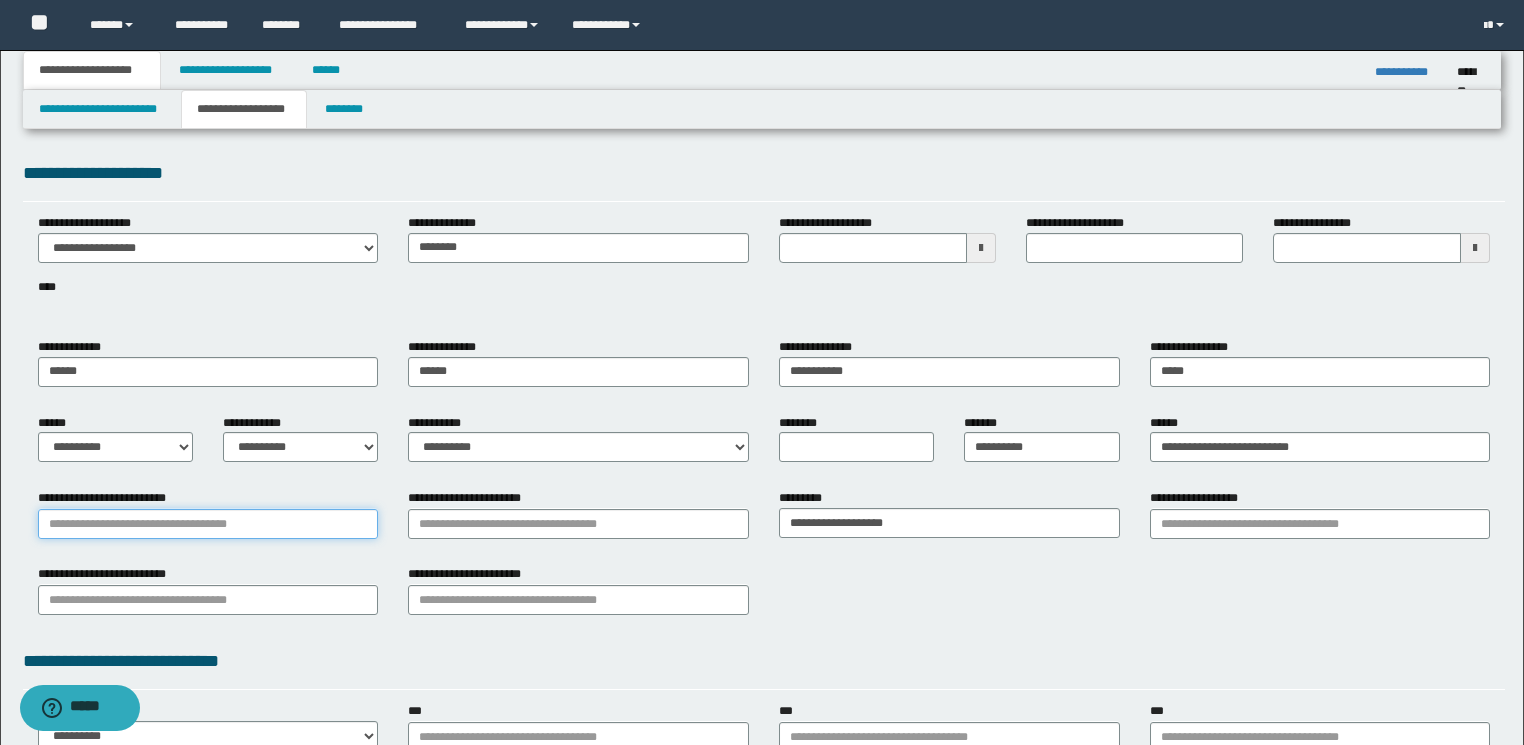 click on "**********" at bounding box center (208, 524) 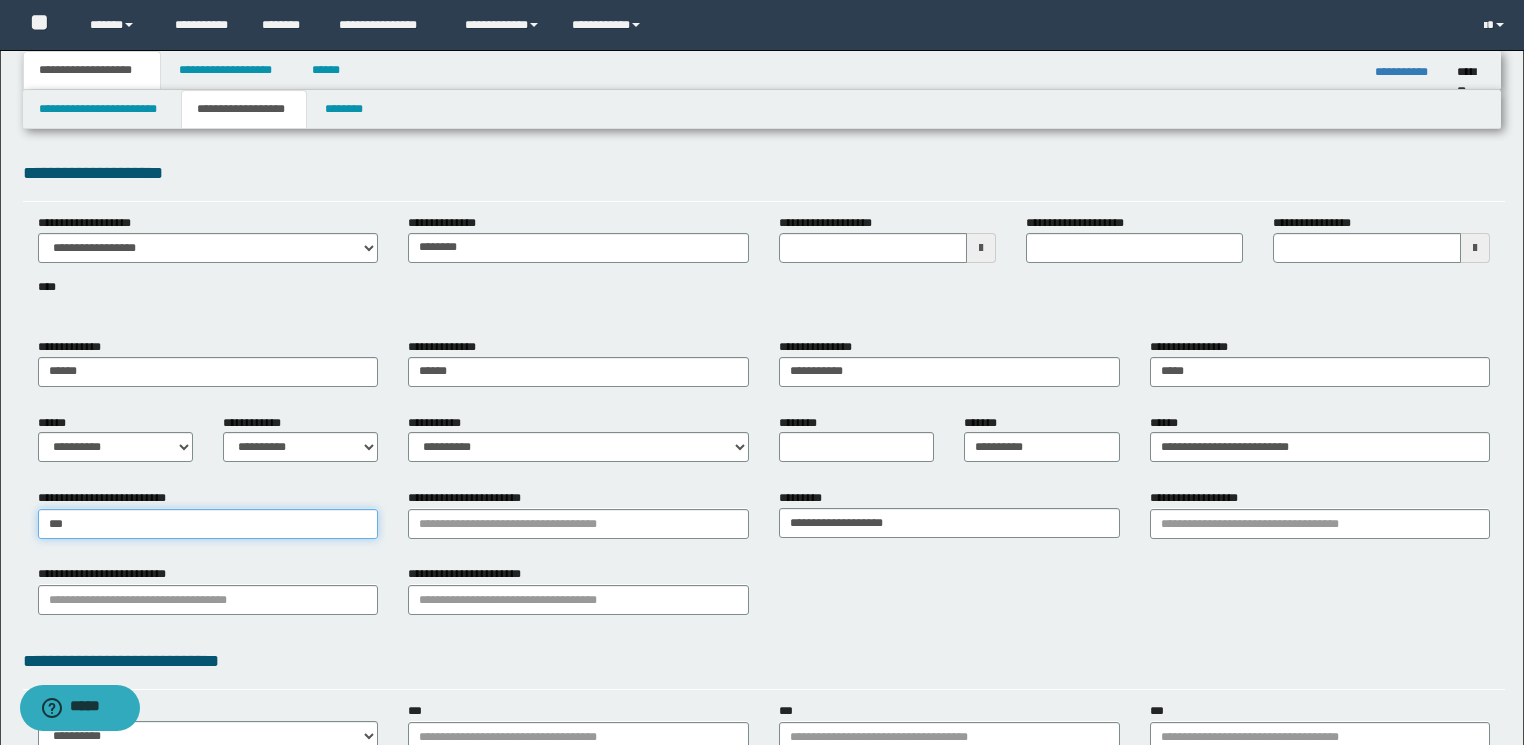 type on "****" 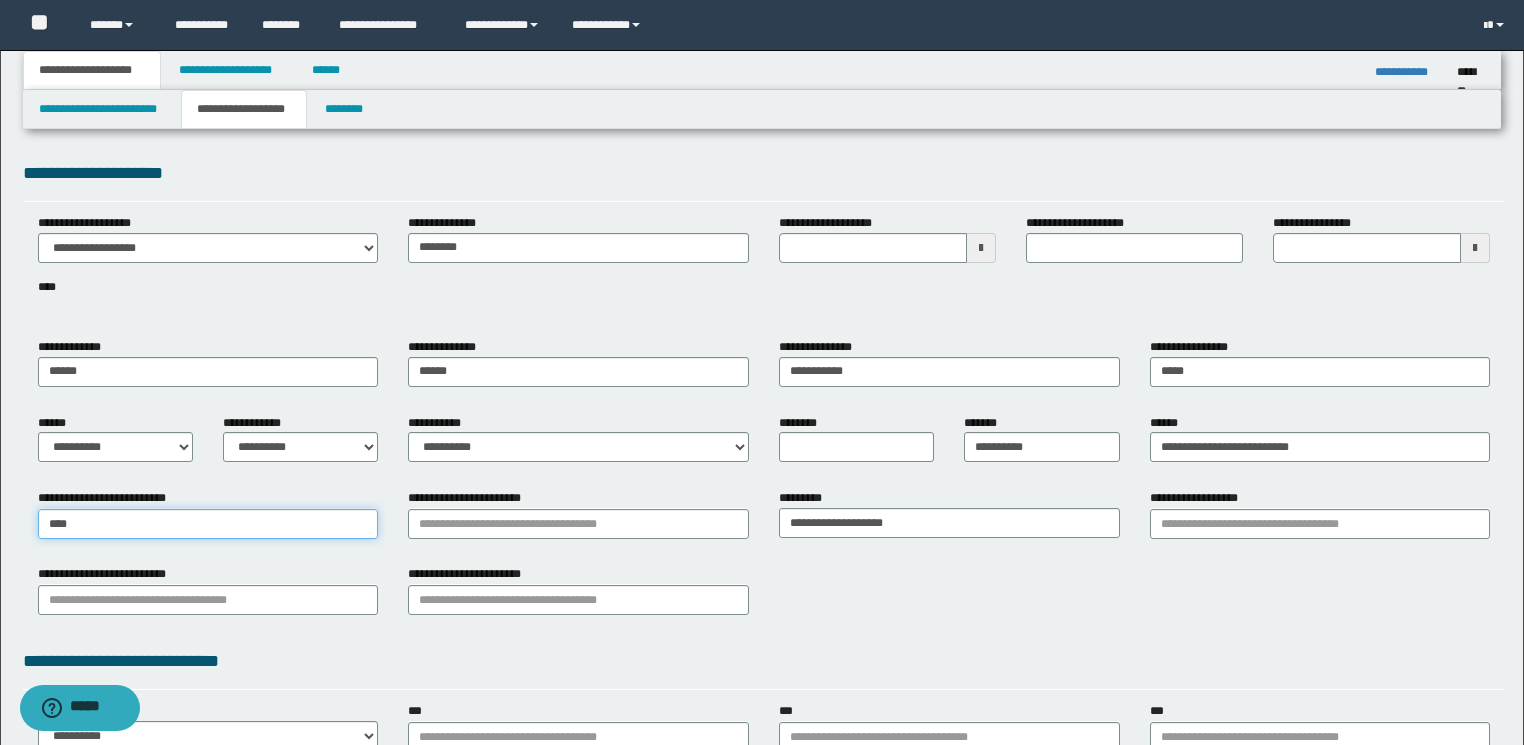 type on "**********" 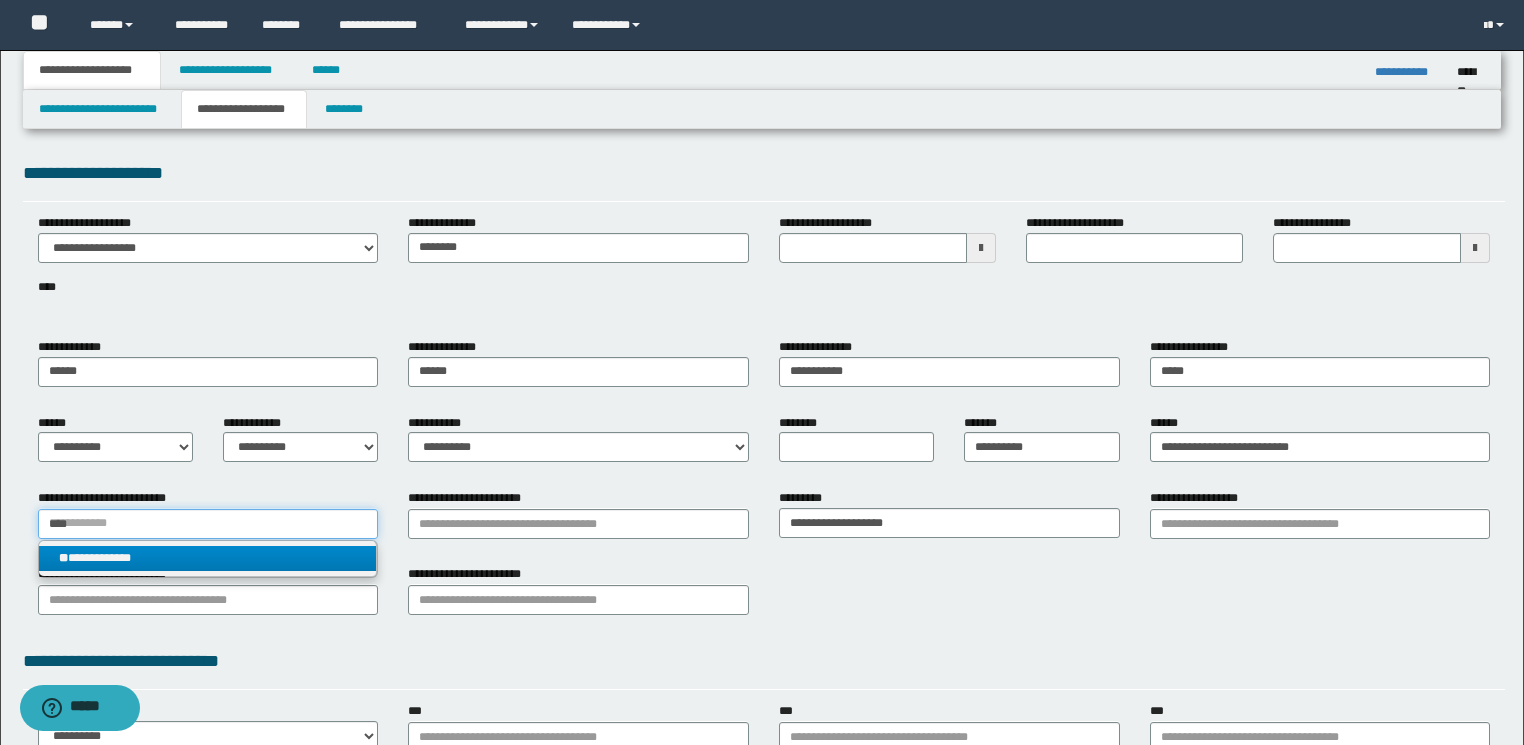 type on "****" 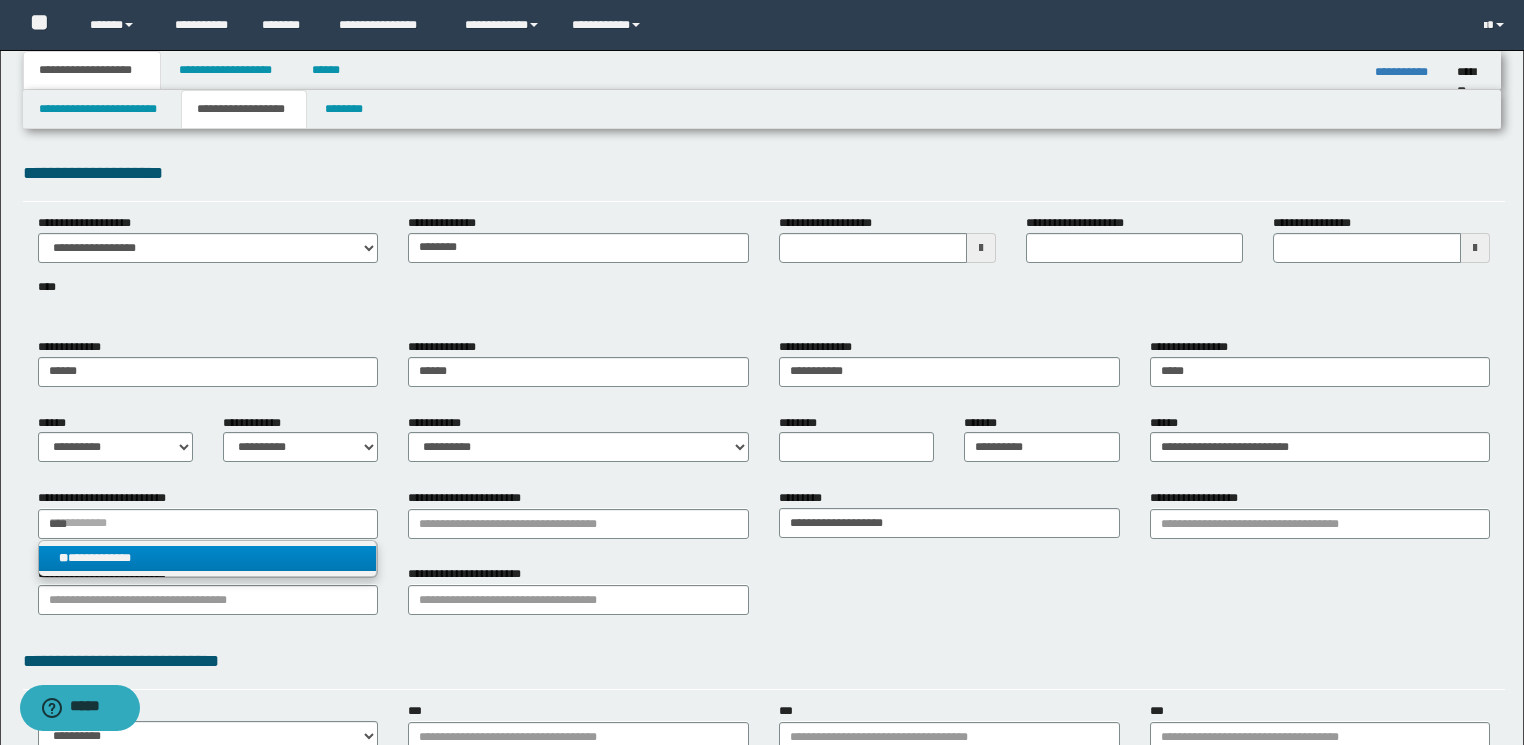 type 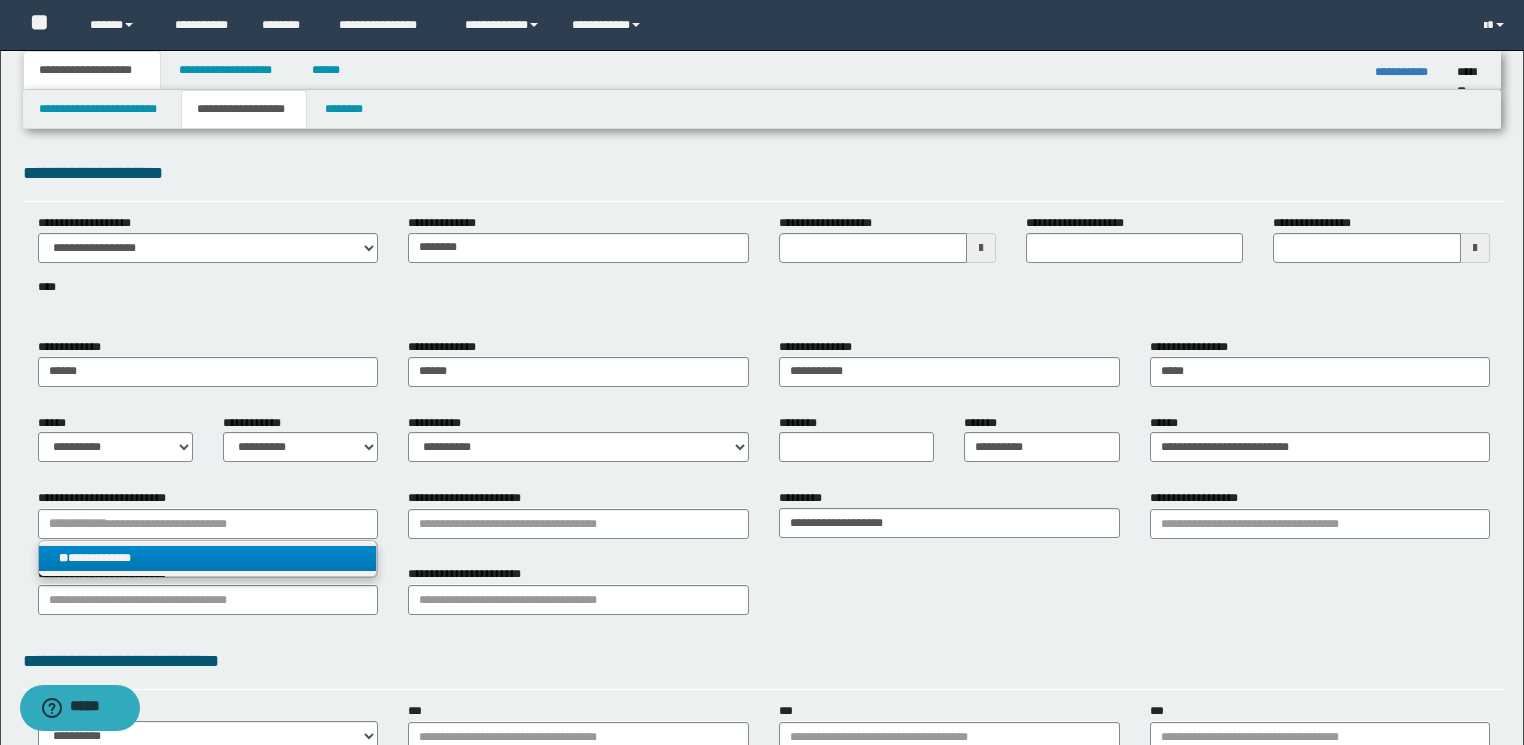 click on "**********" at bounding box center (208, 558) 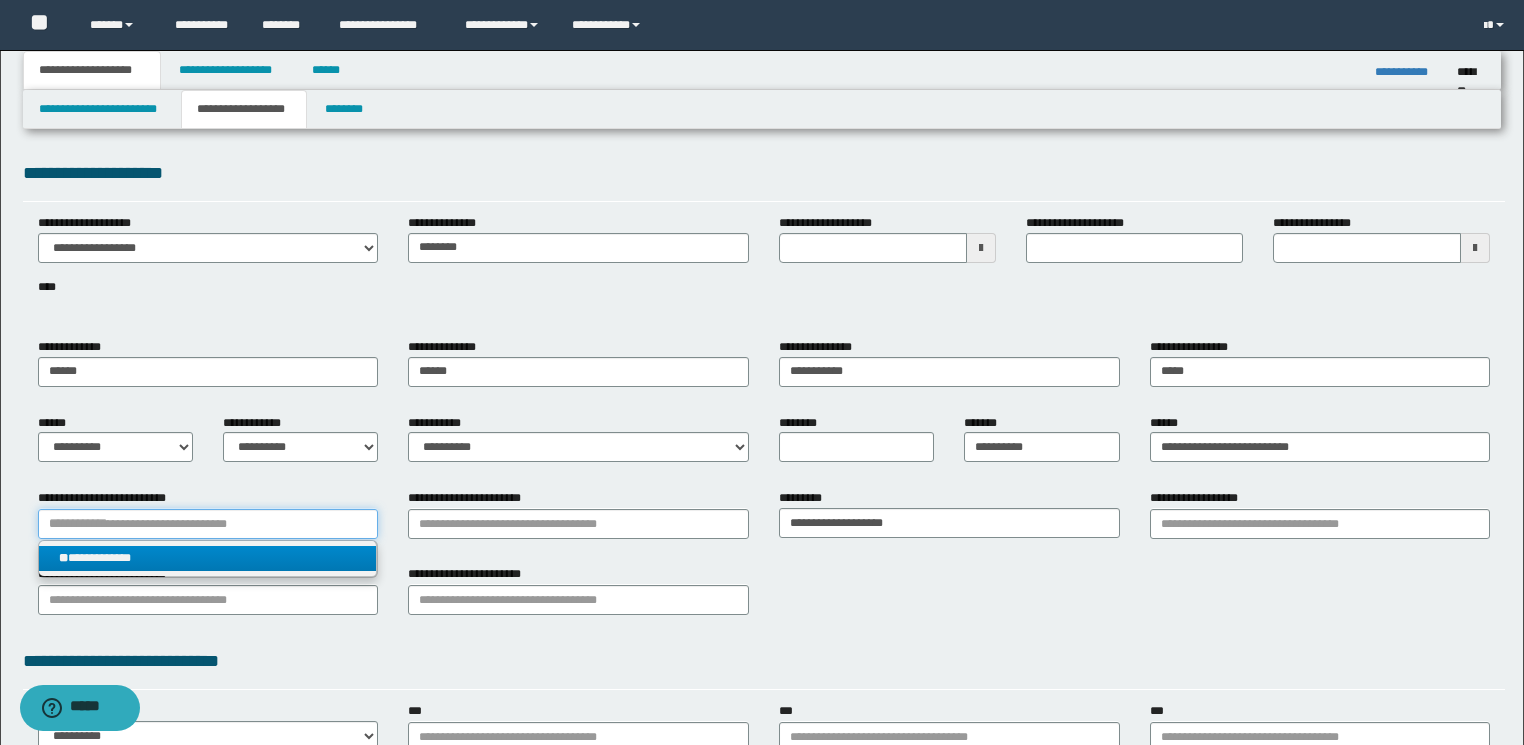 type 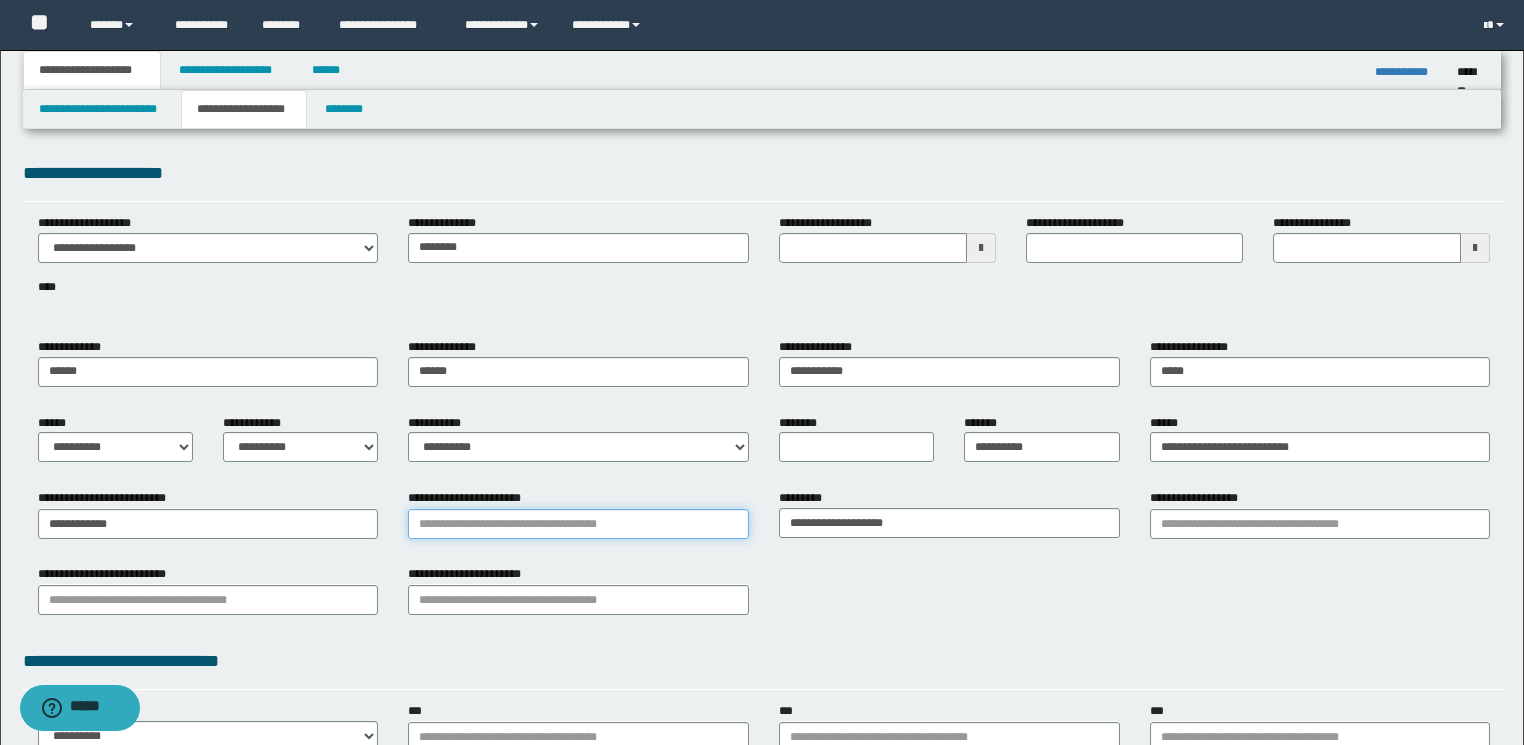 click on "**********" at bounding box center (578, 524) 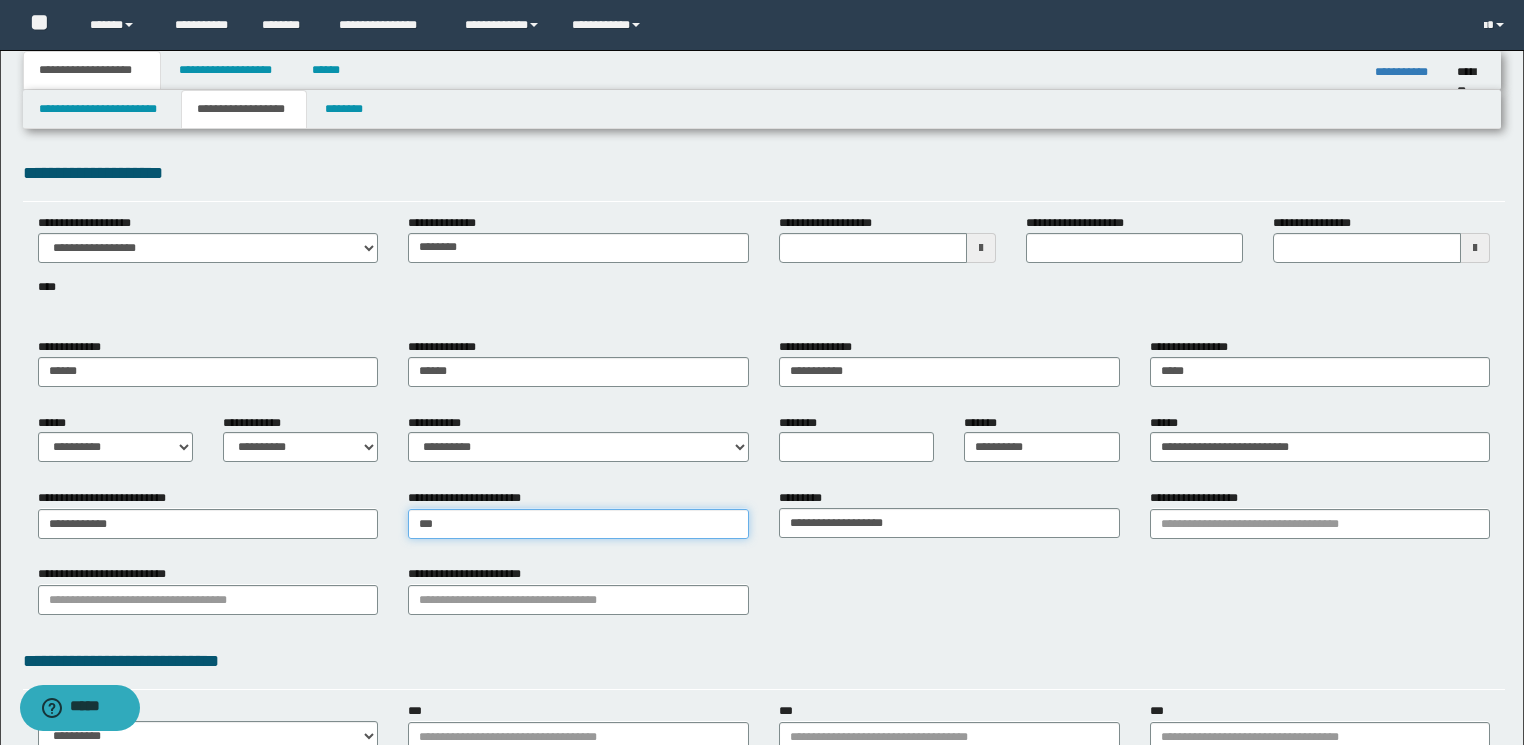 type on "****" 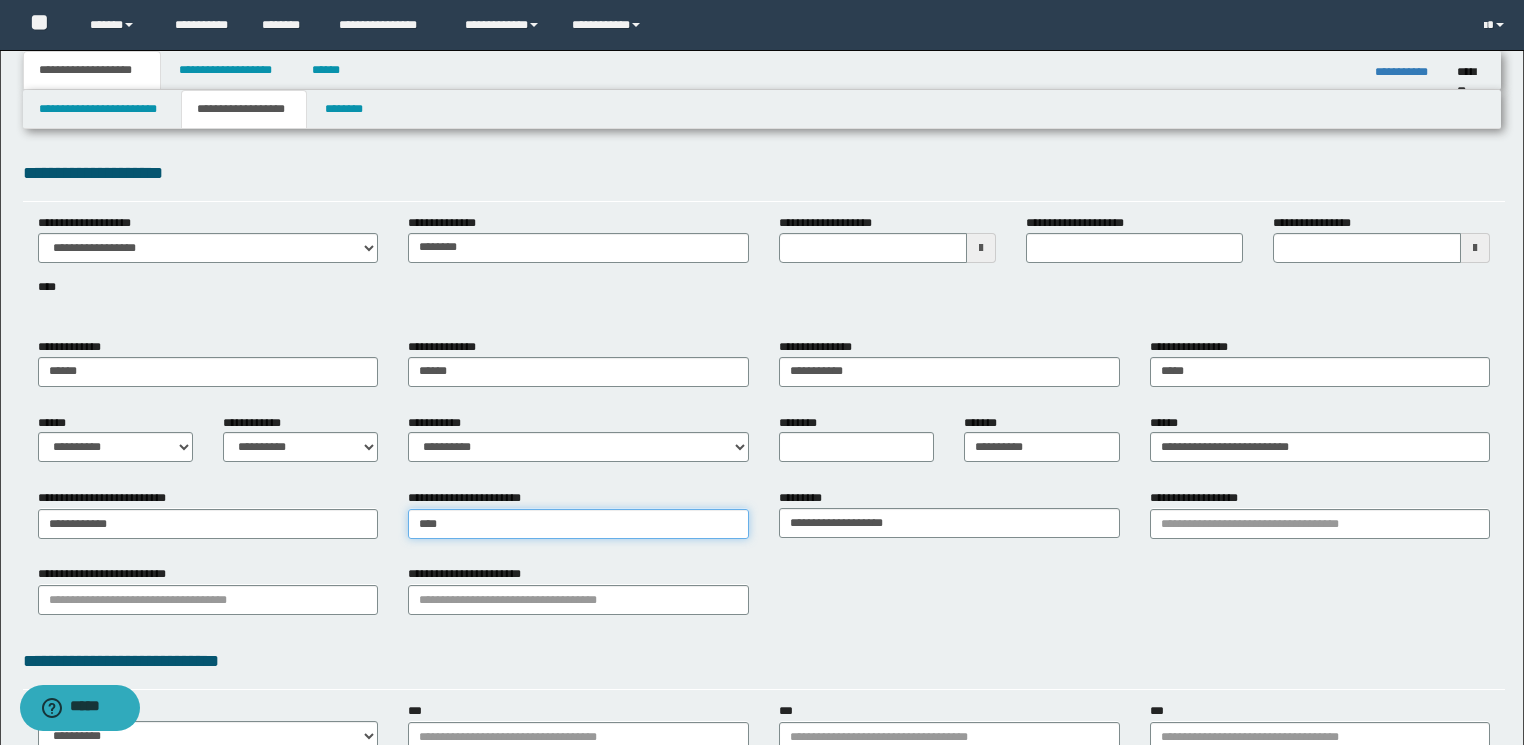 type on "**********" 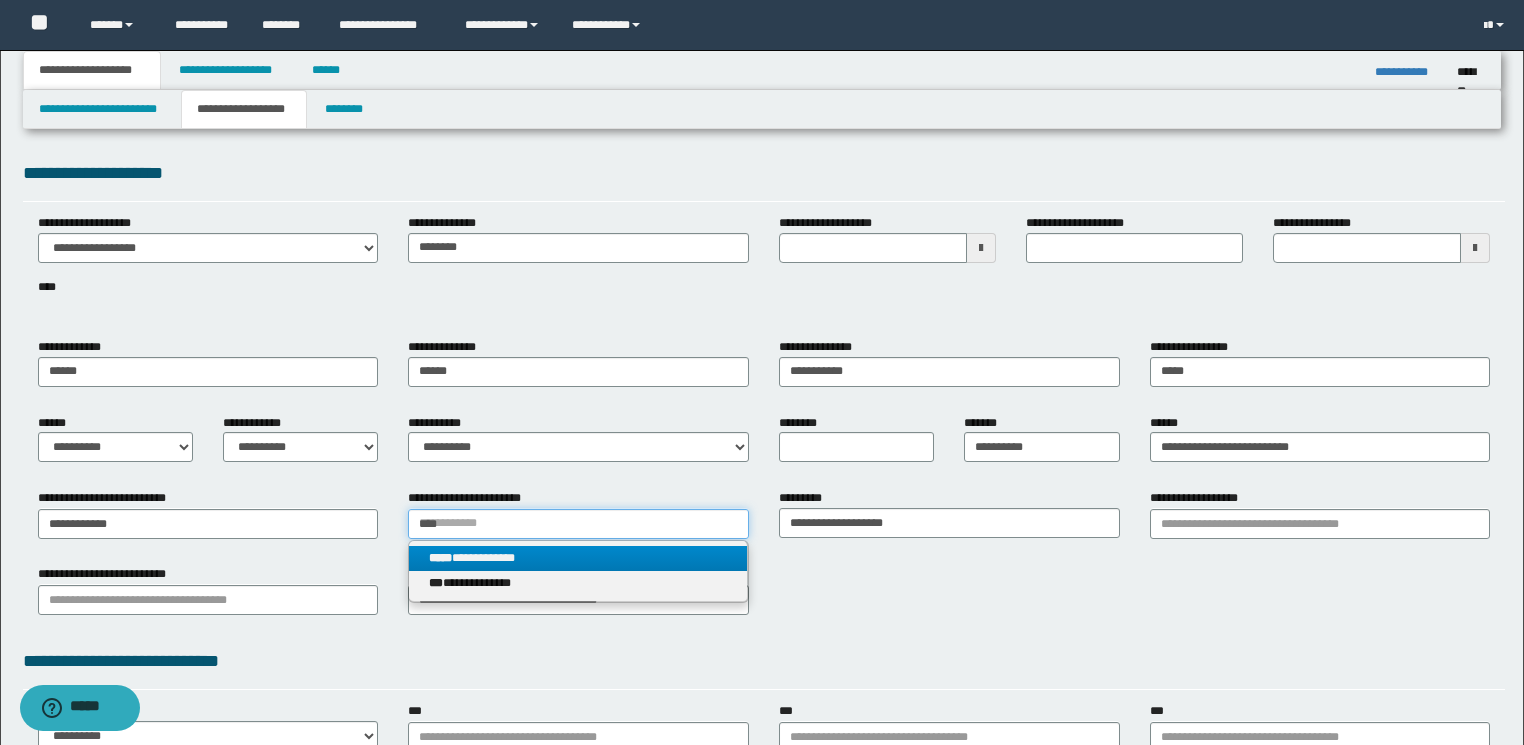 type on "****" 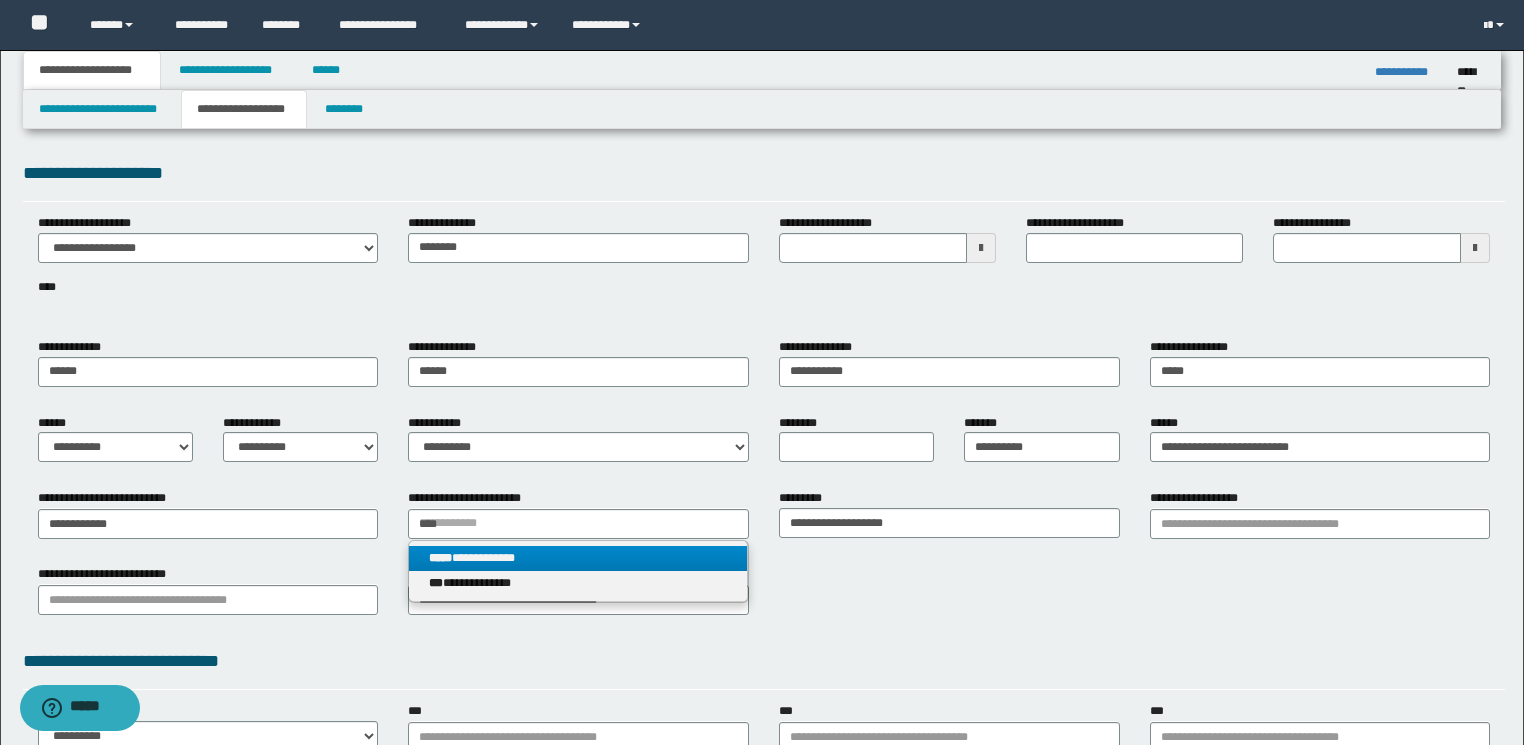 type 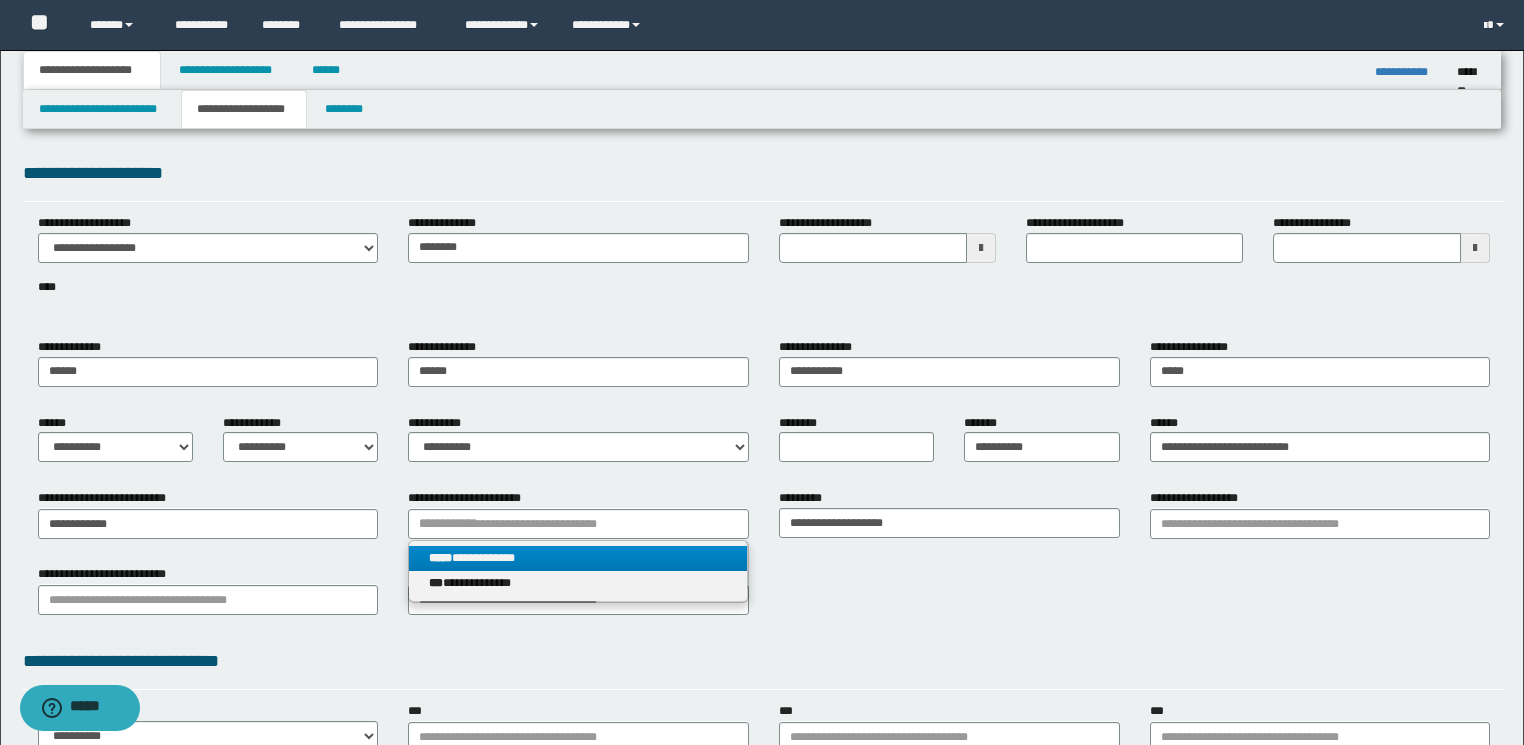 click on "**********" at bounding box center [578, 558] 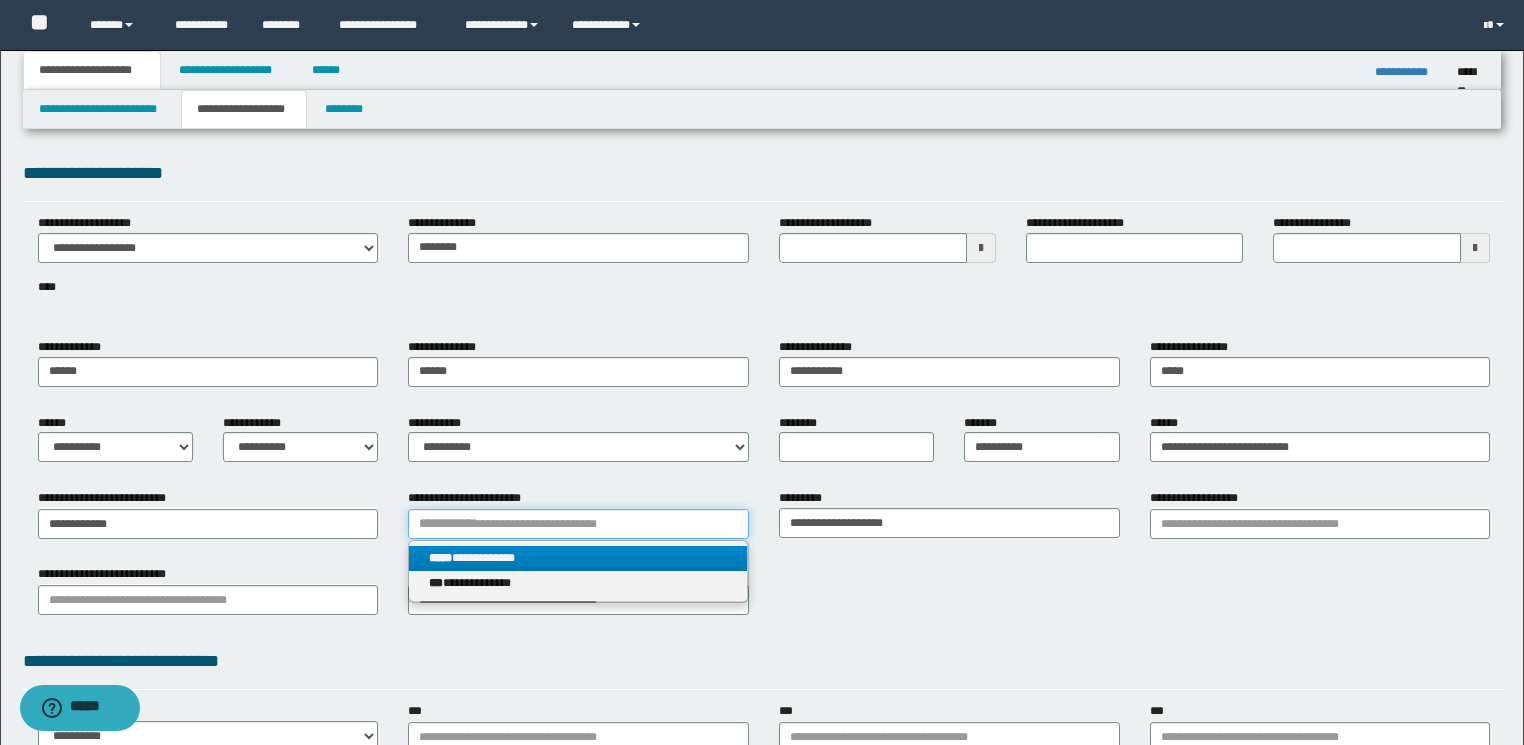 type 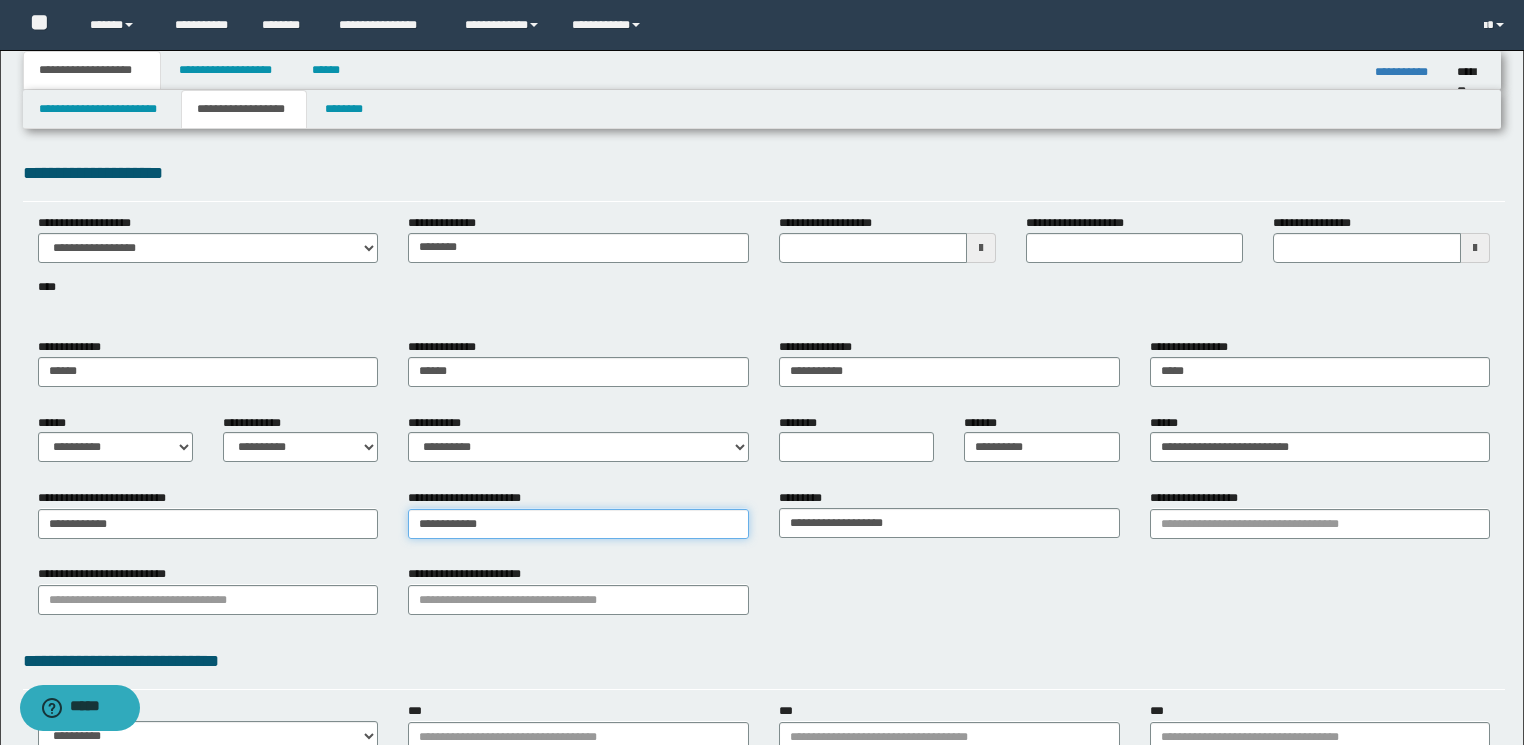 type on "**********" 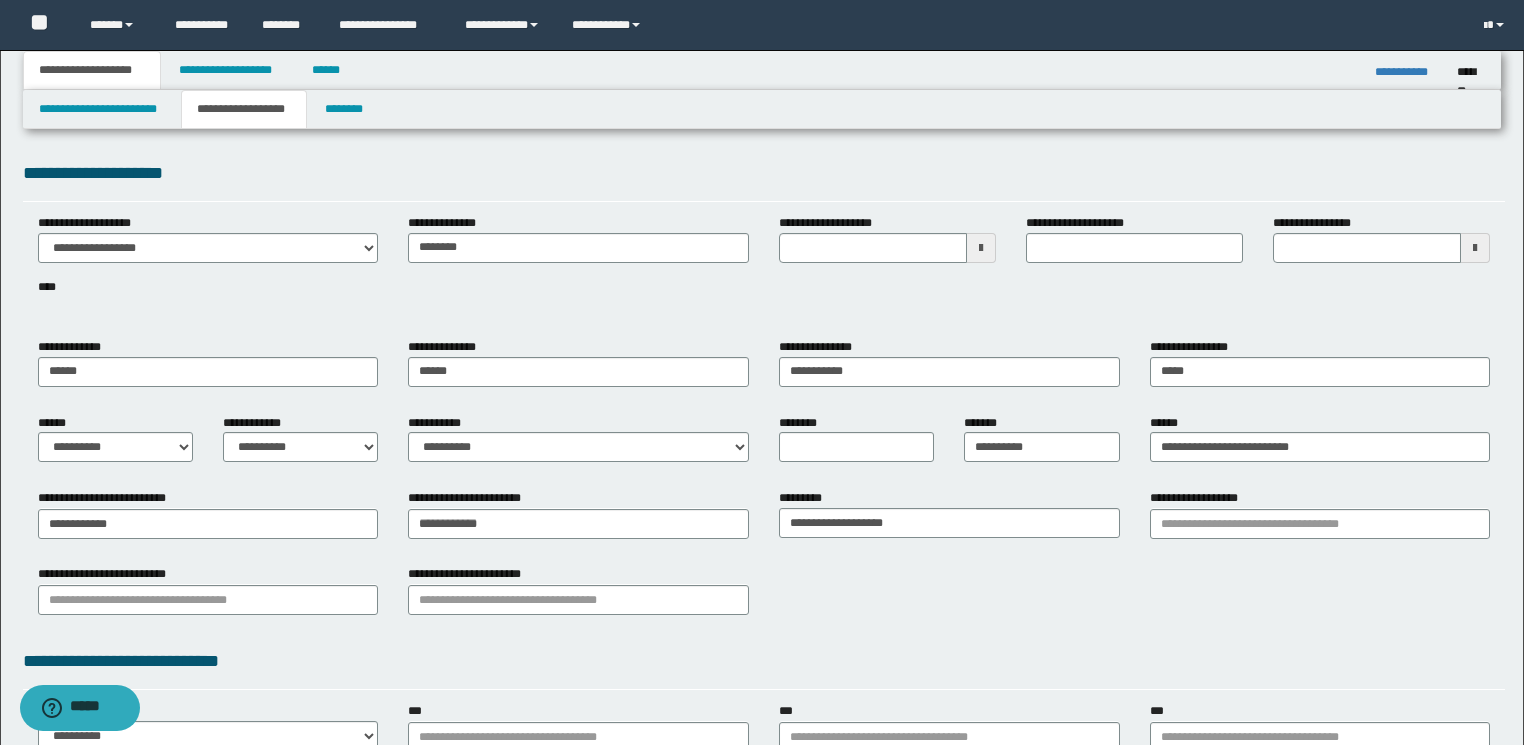 type 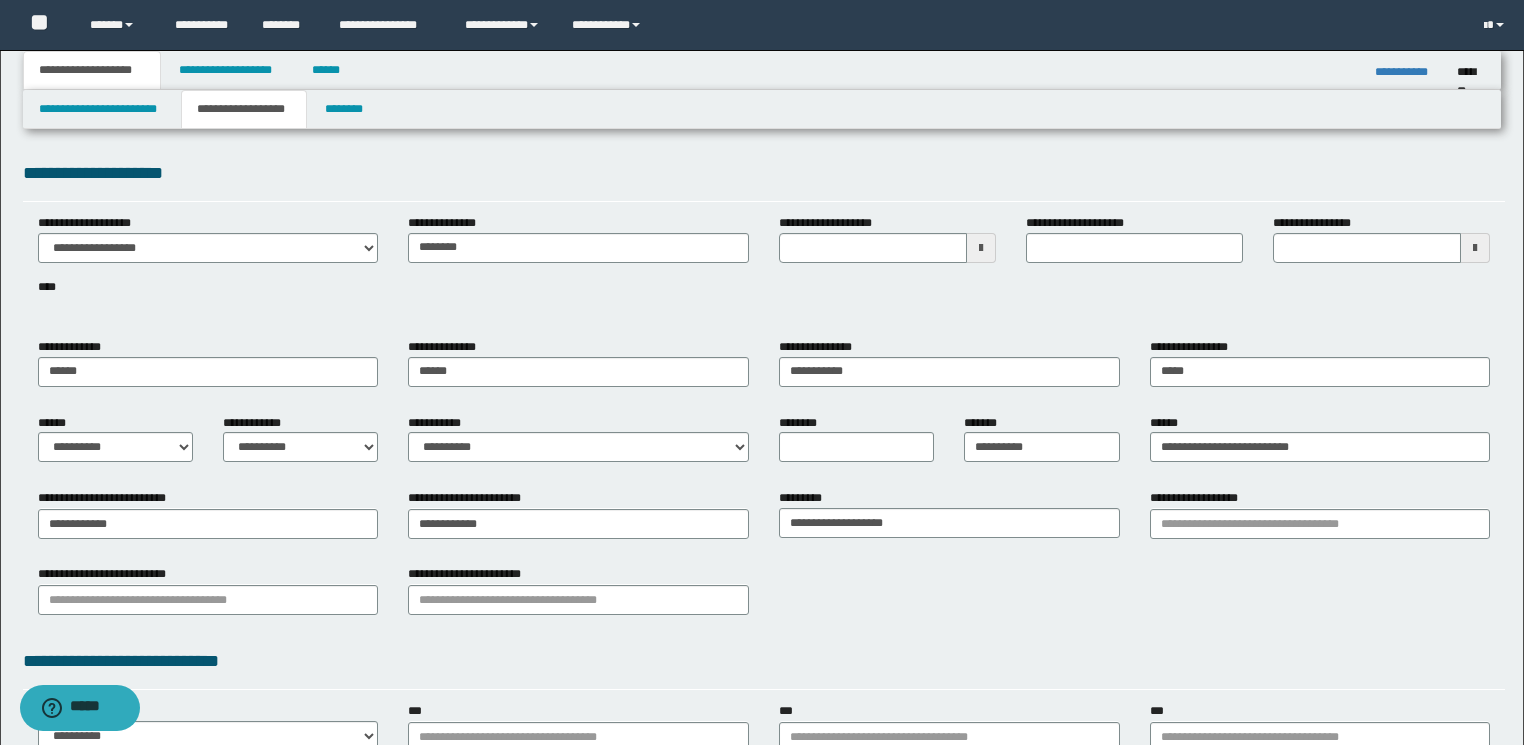 drag, startPoint x: 716, startPoint y: 292, endPoint x: 837, endPoint y: 260, distance: 125.1599 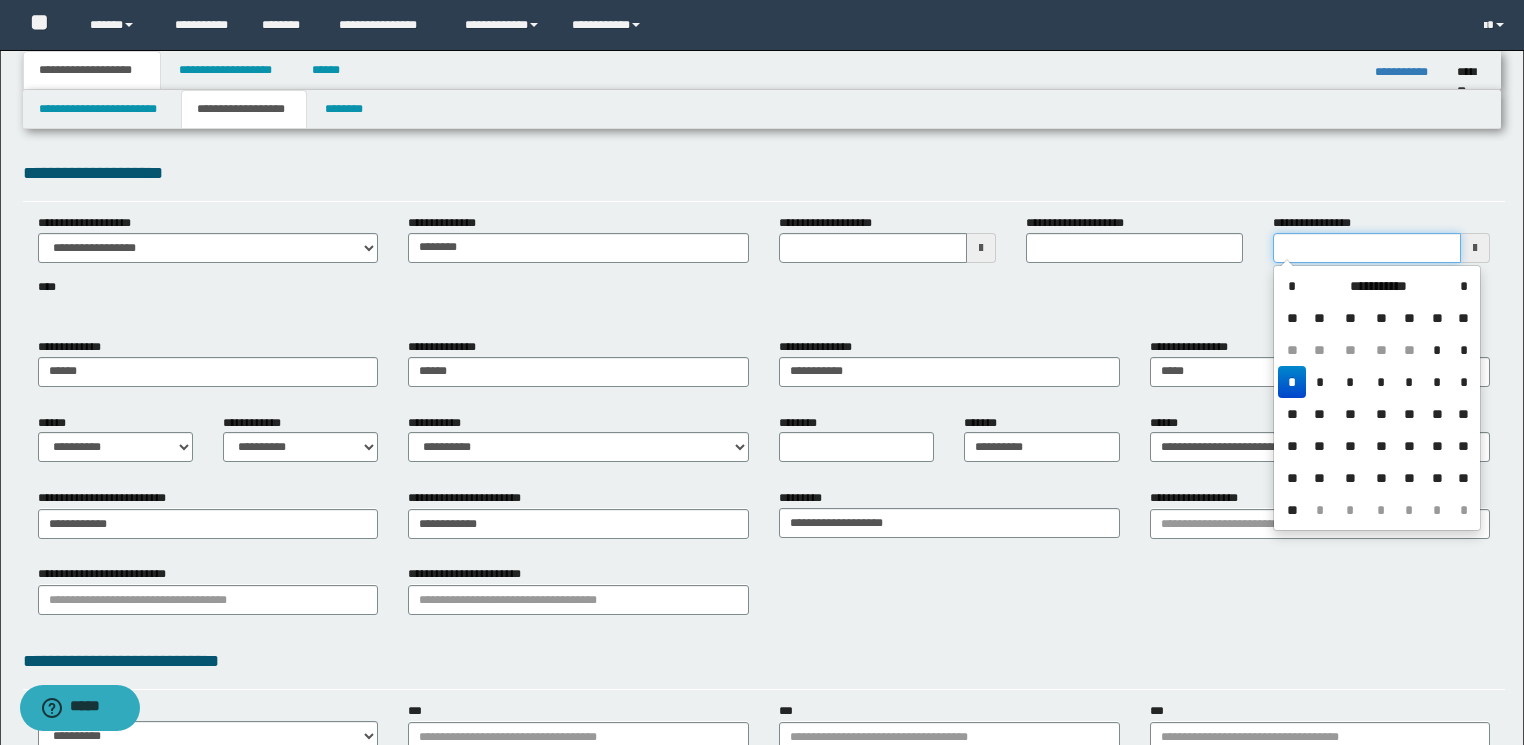 click on "**********" at bounding box center [1367, 248] 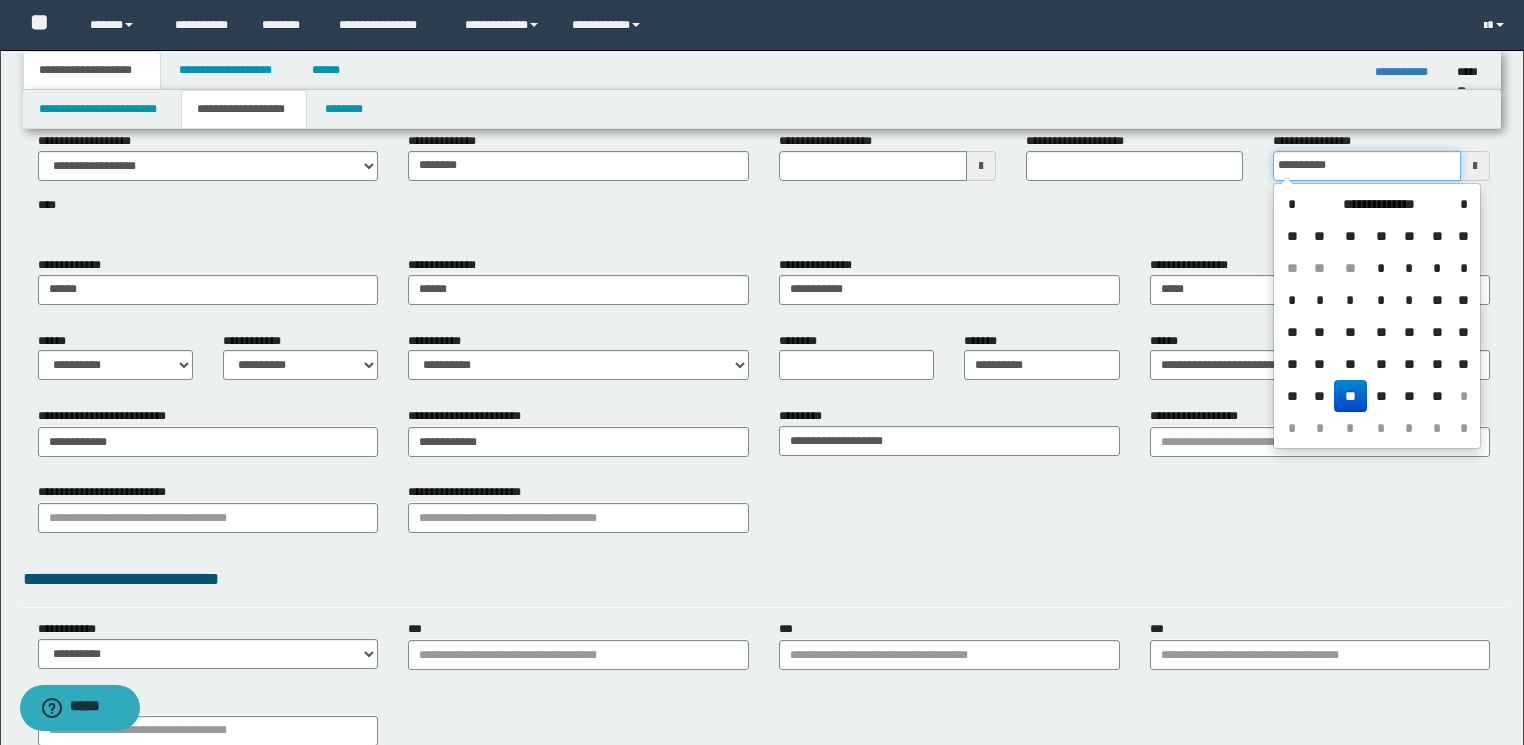 scroll, scrollTop: 160, scrollLeft: 0, axis: vertical 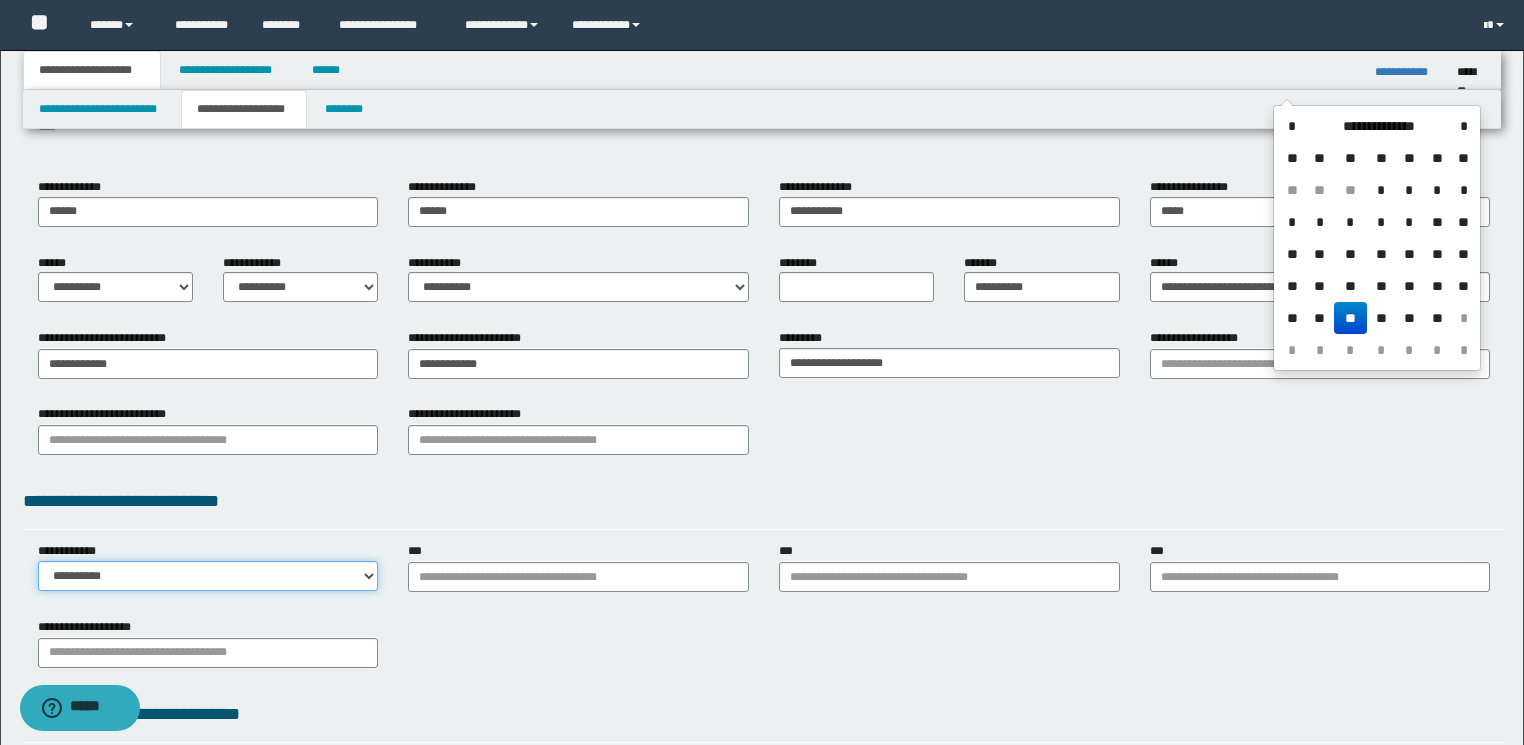 type on "**********" 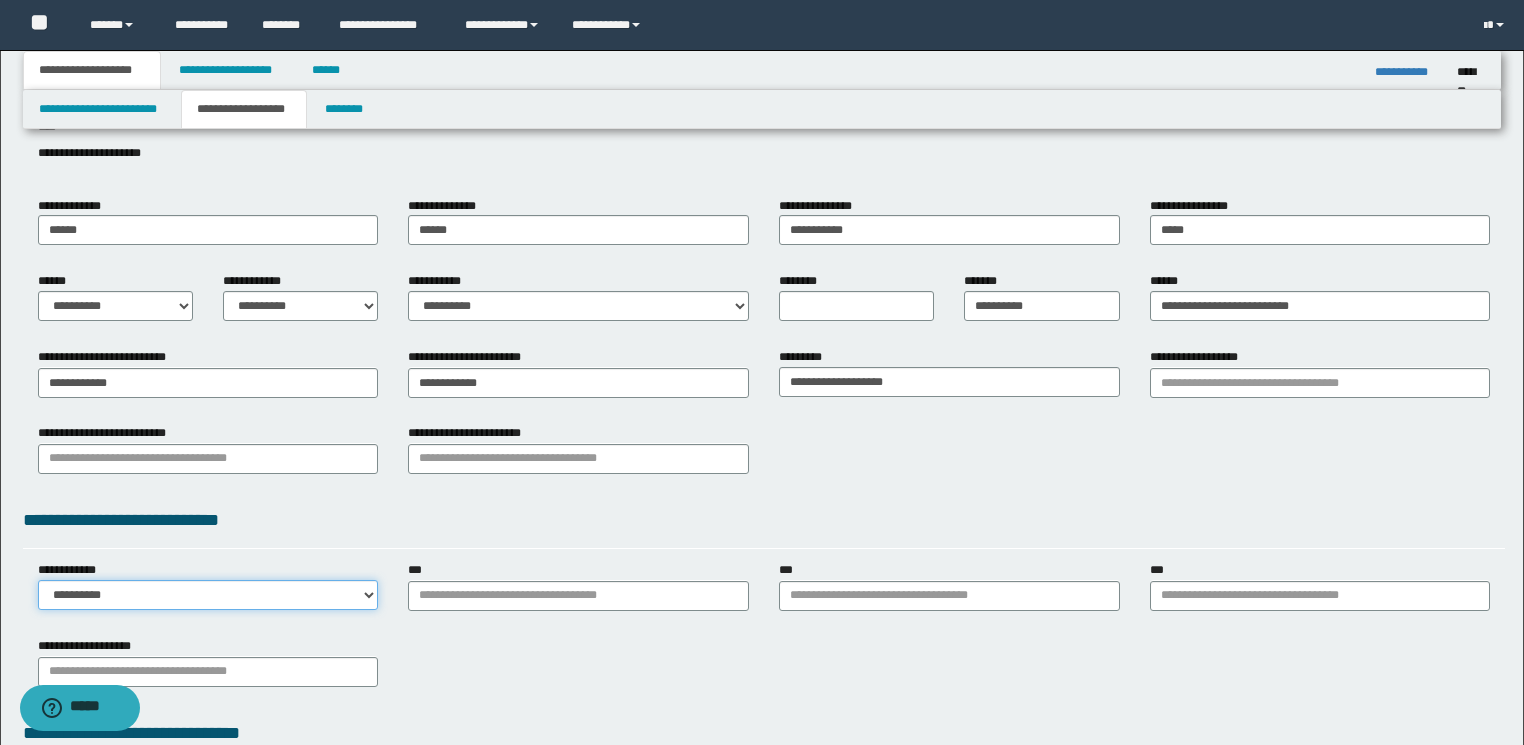 select on "**" 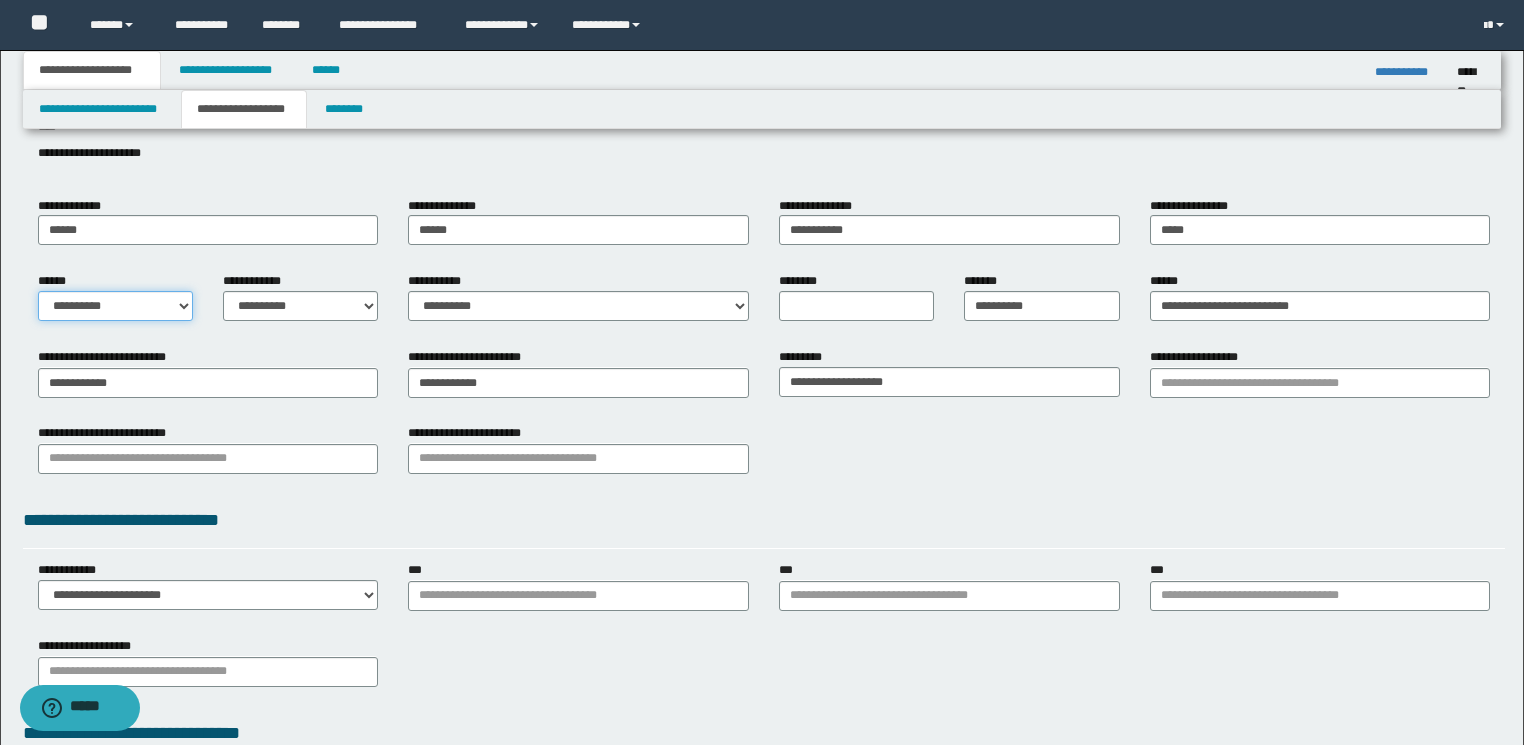 click on "**********" at bounding box center (115, 306) 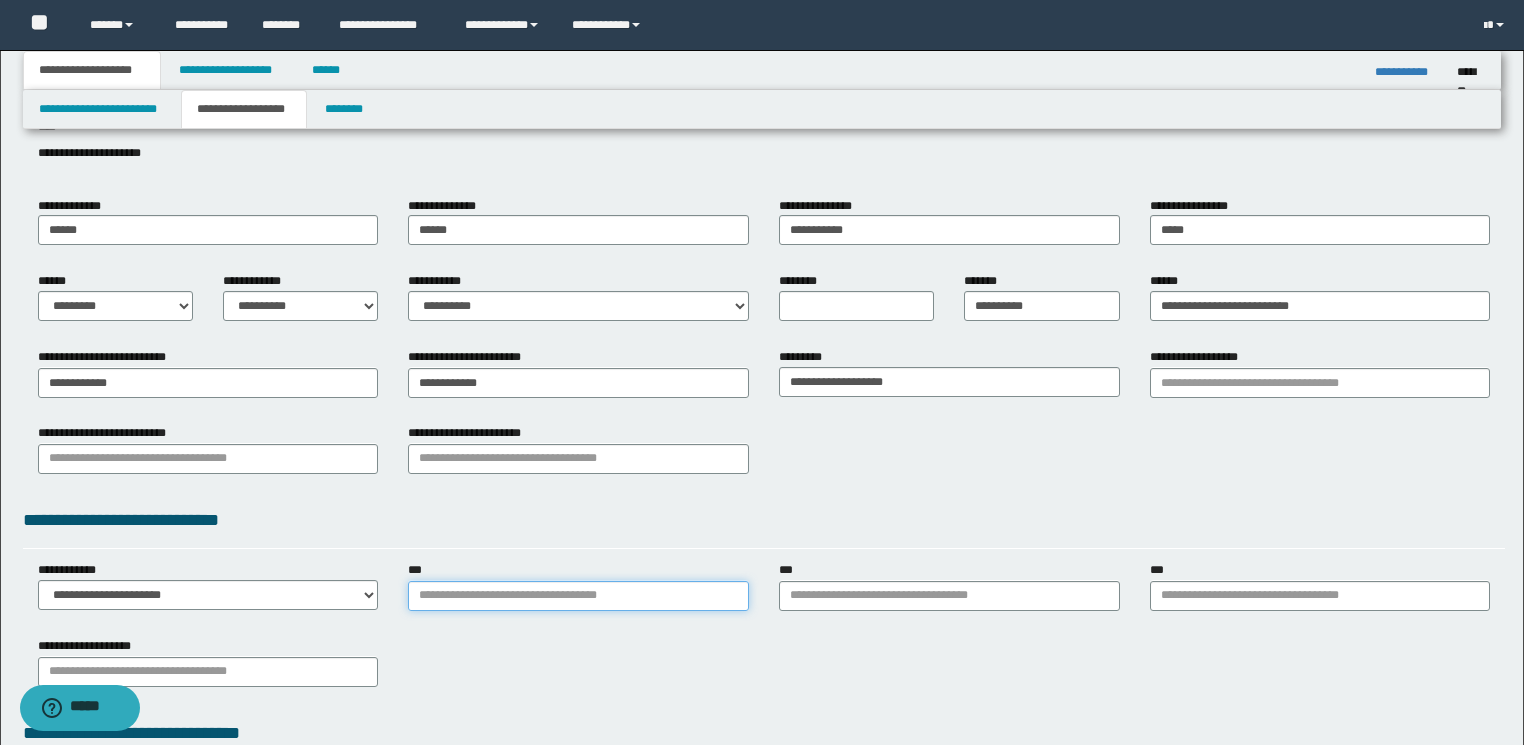 click on "***" at bounding box center [578, 596] 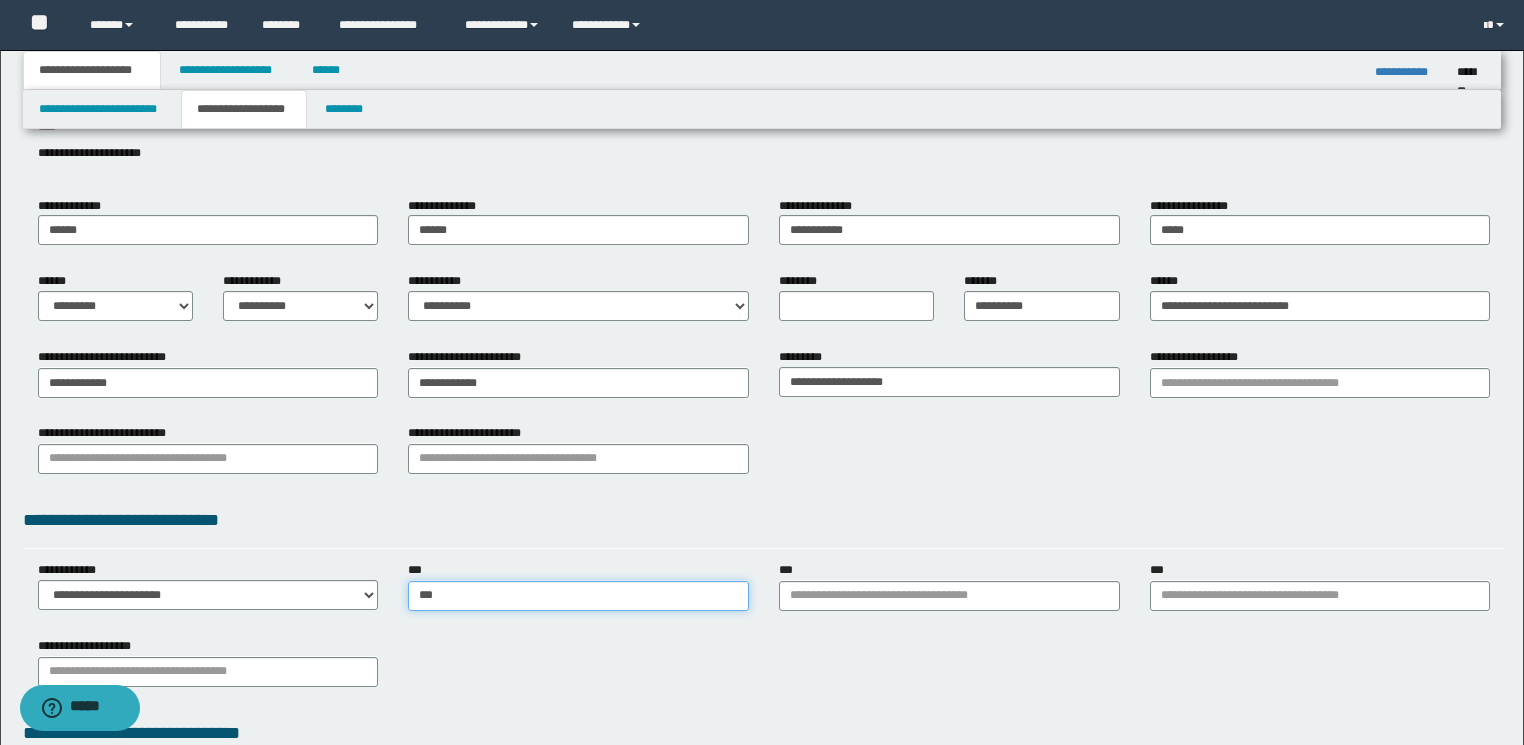 type on "****" 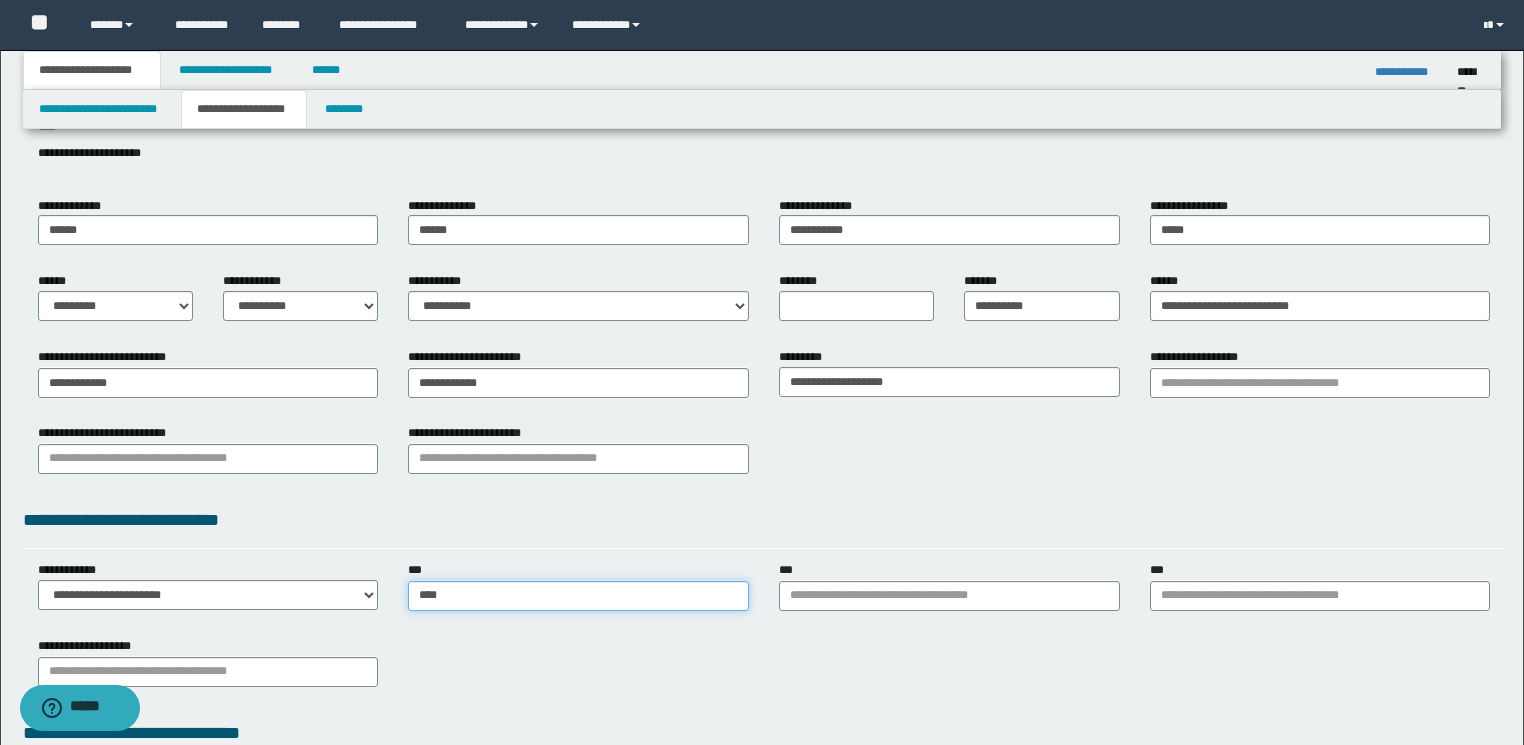 type on "****" 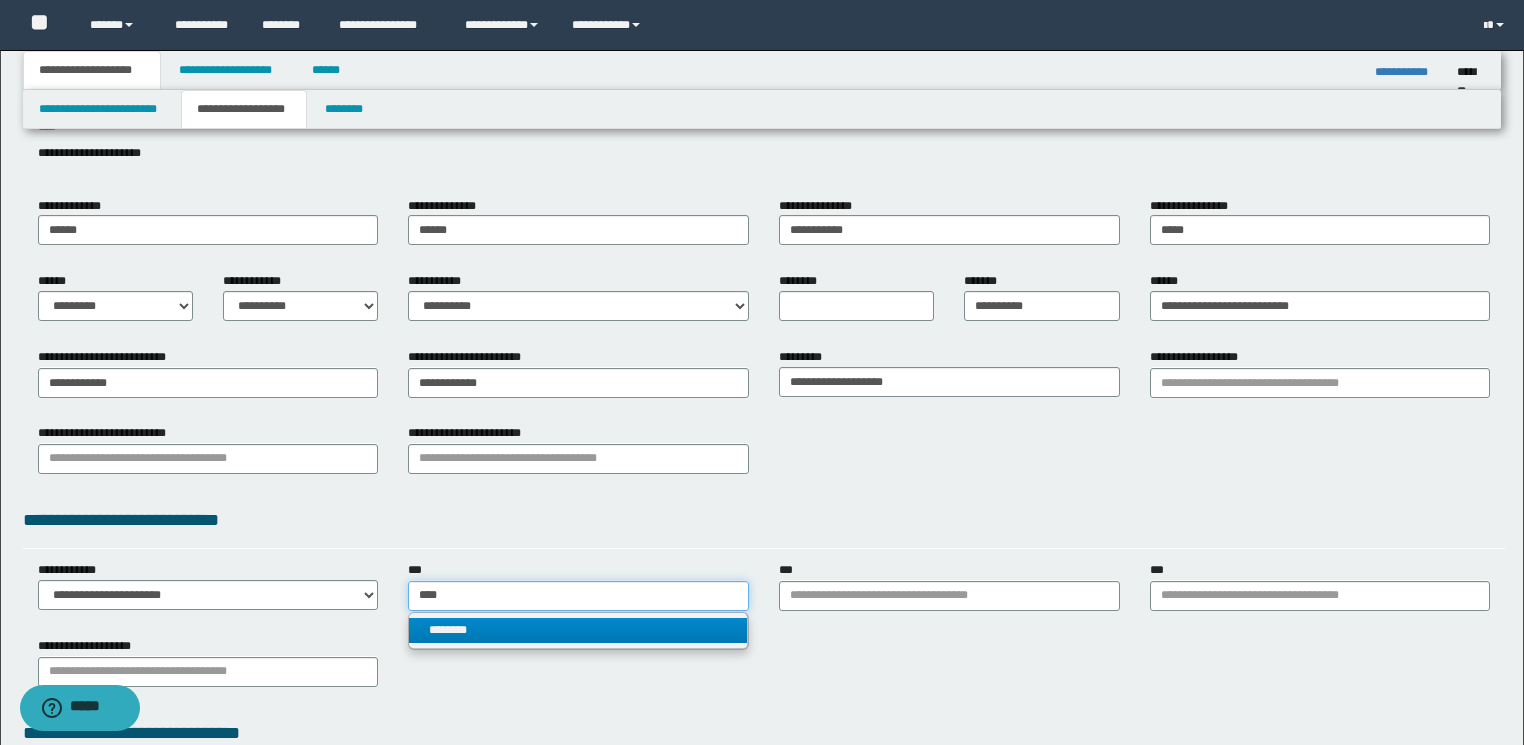 type on "****" 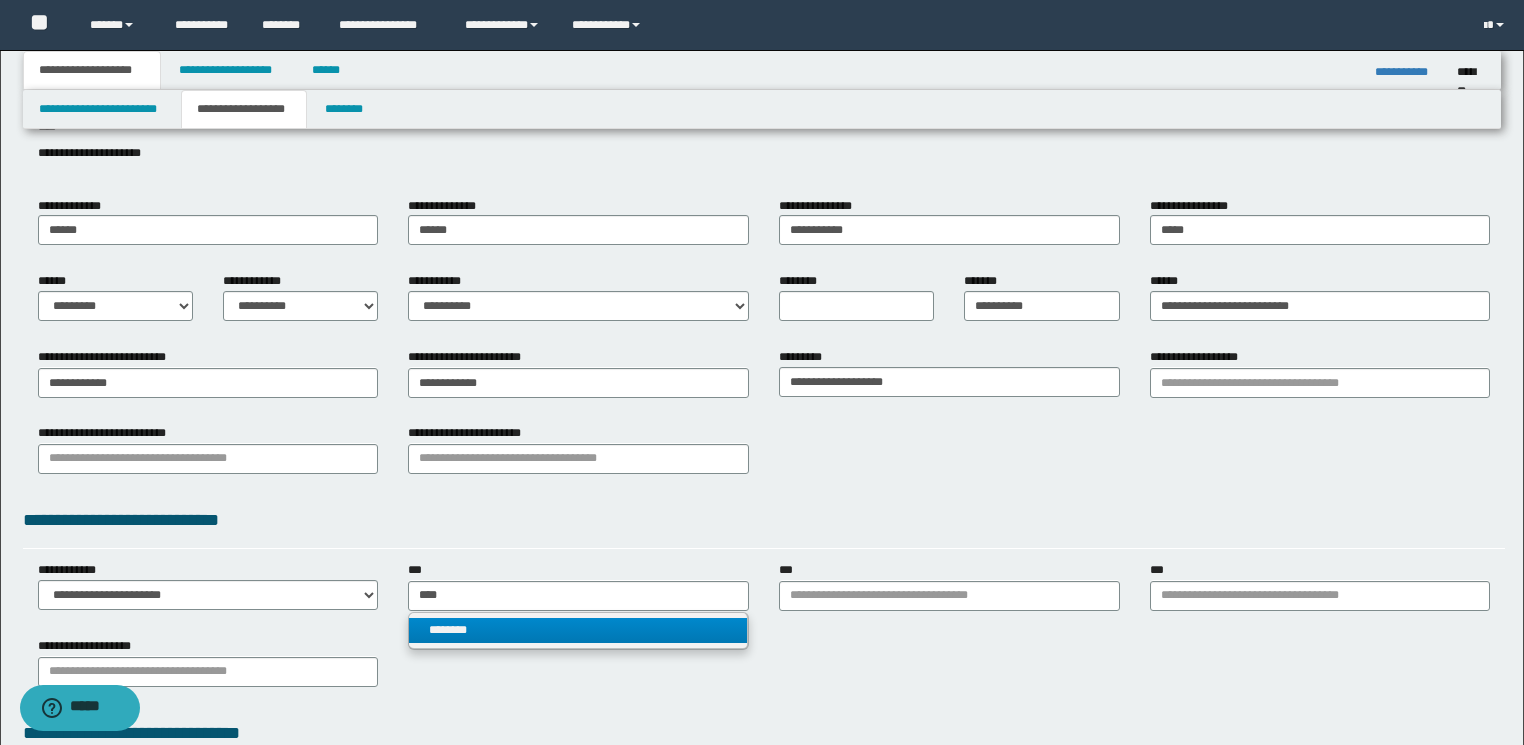 type 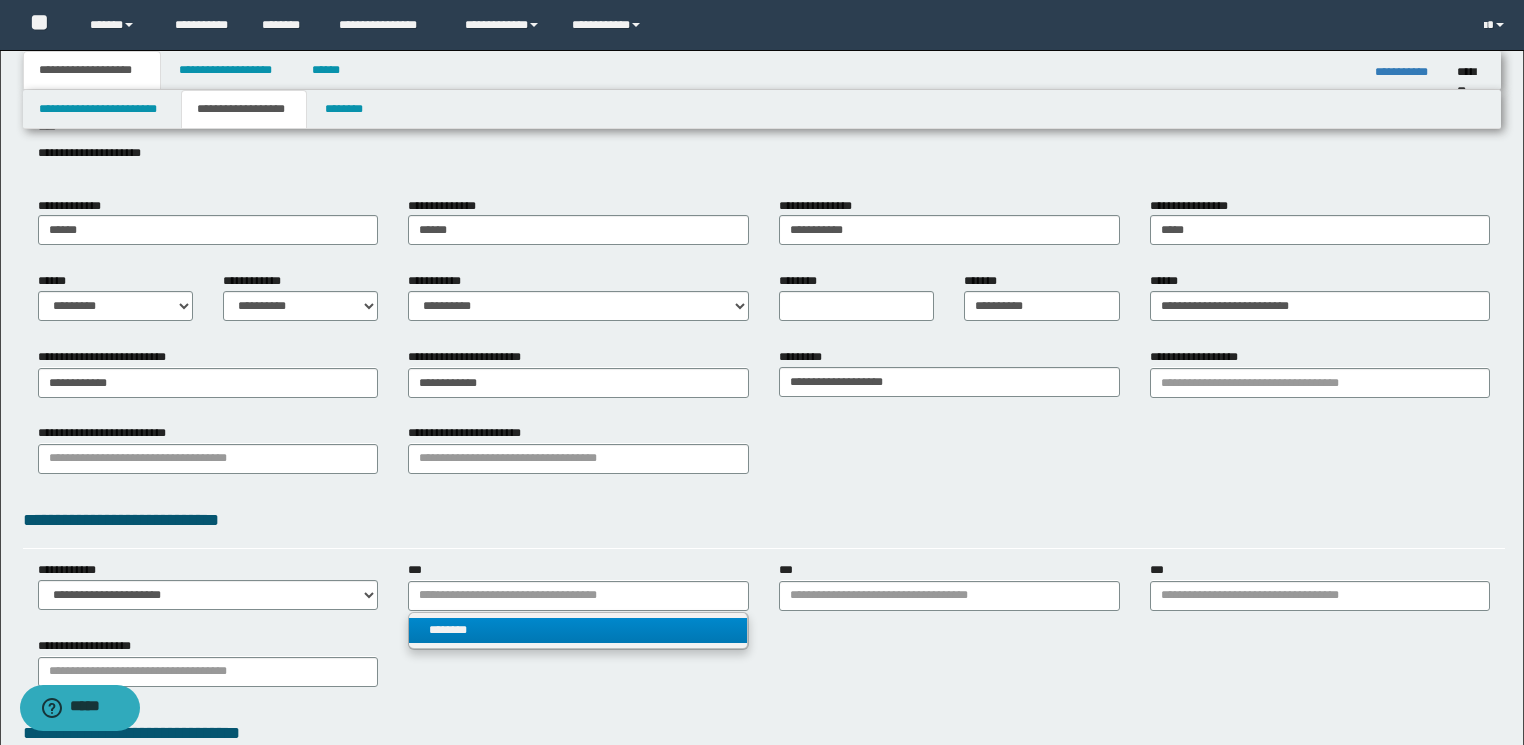 click on "********" at bounding box center (578, 630) 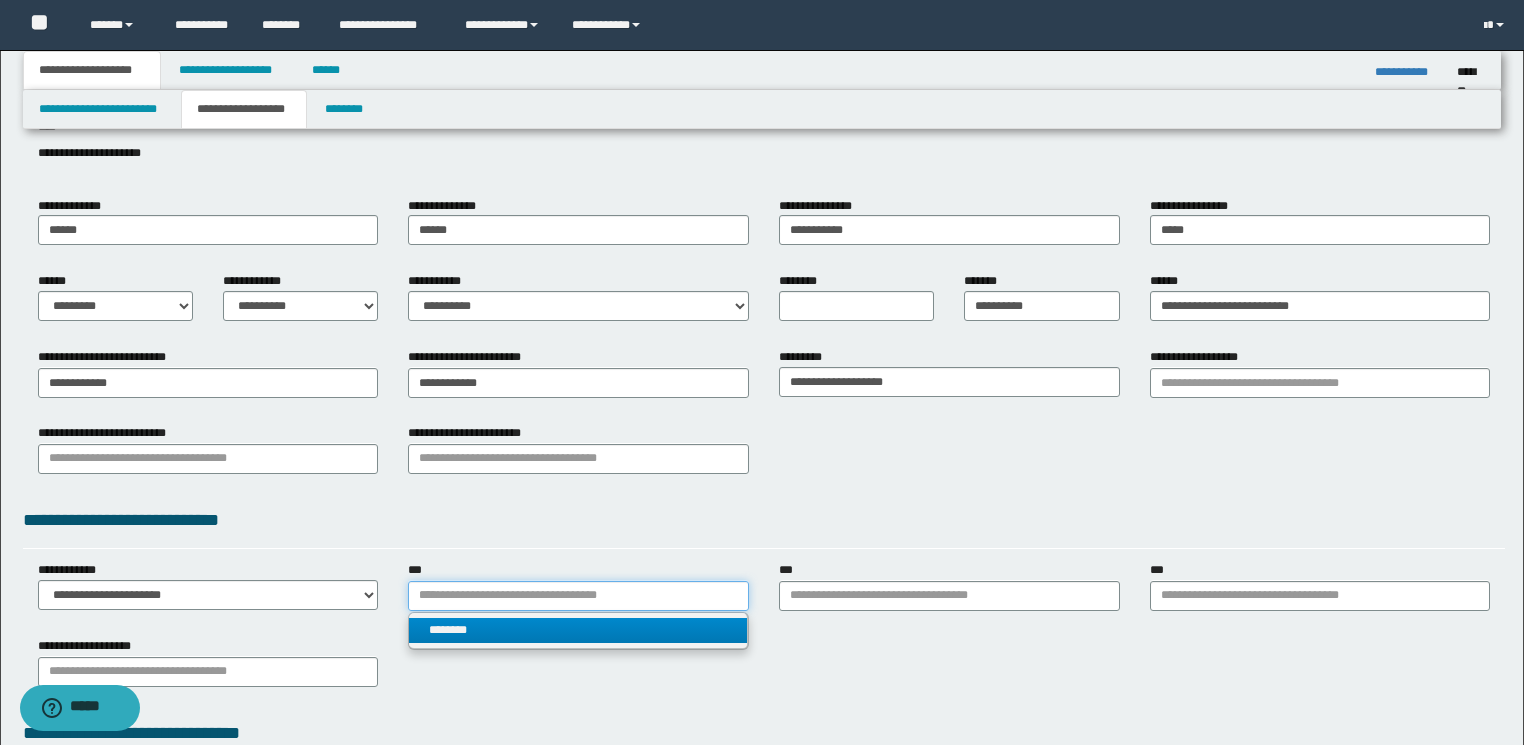 type 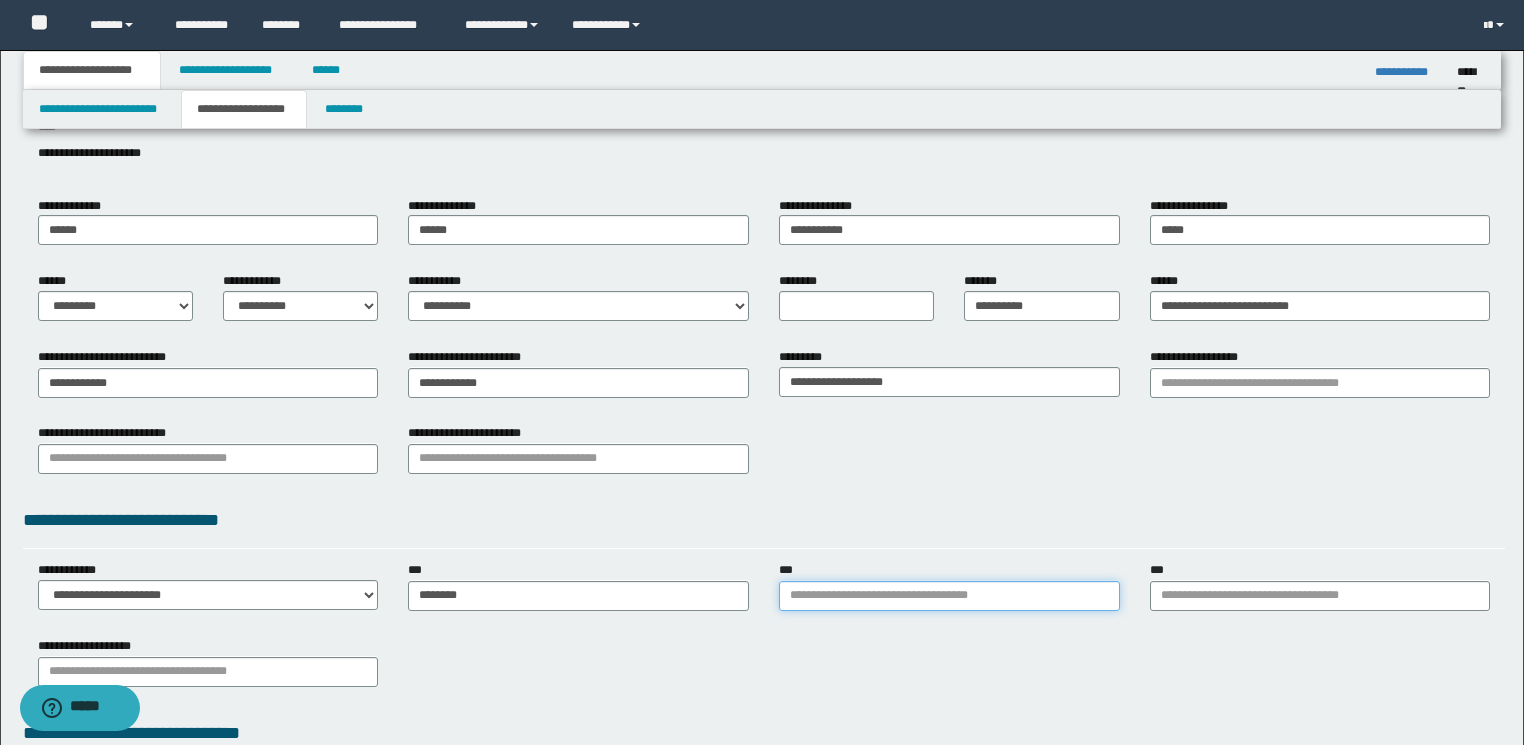 click on "***" at bounding box center (949, 596) 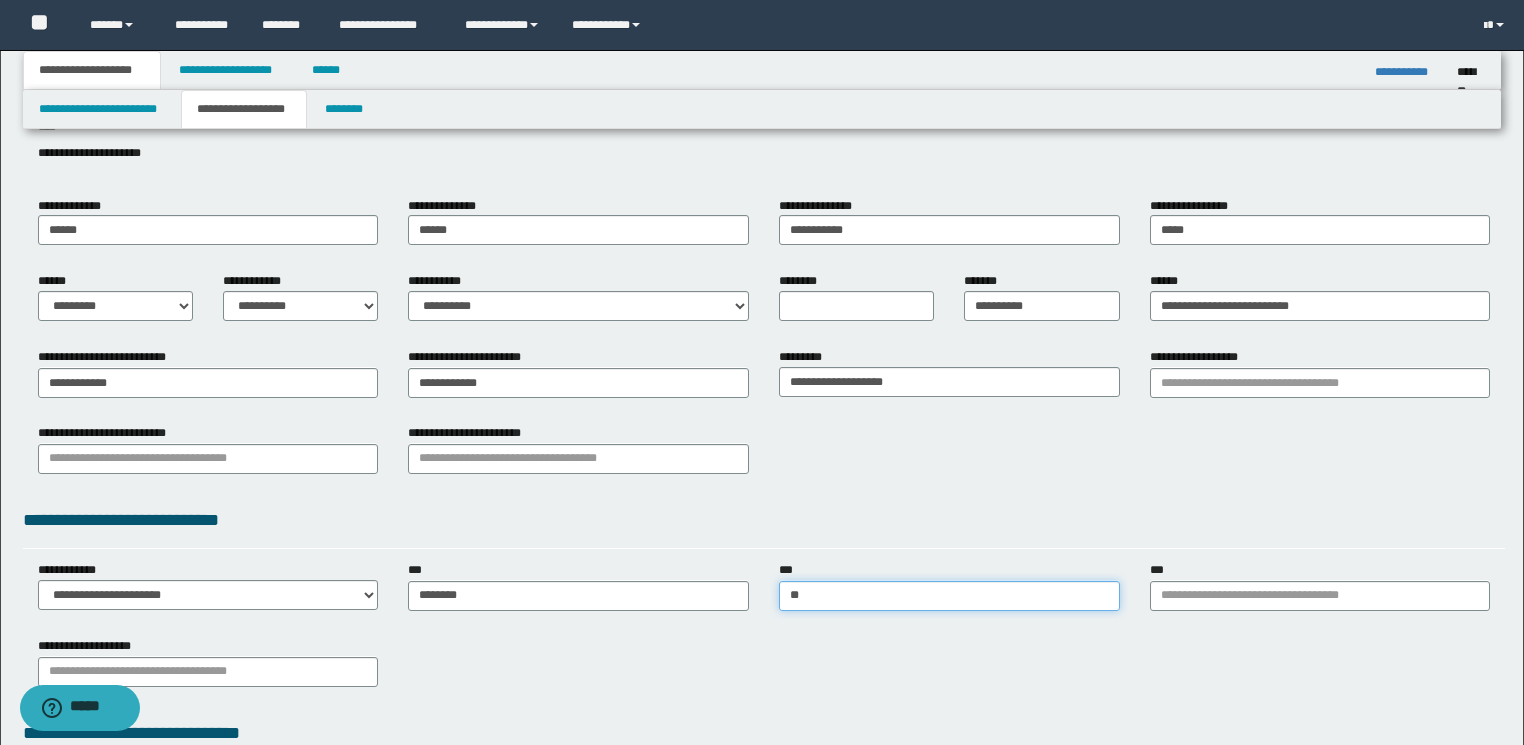 type on "***" 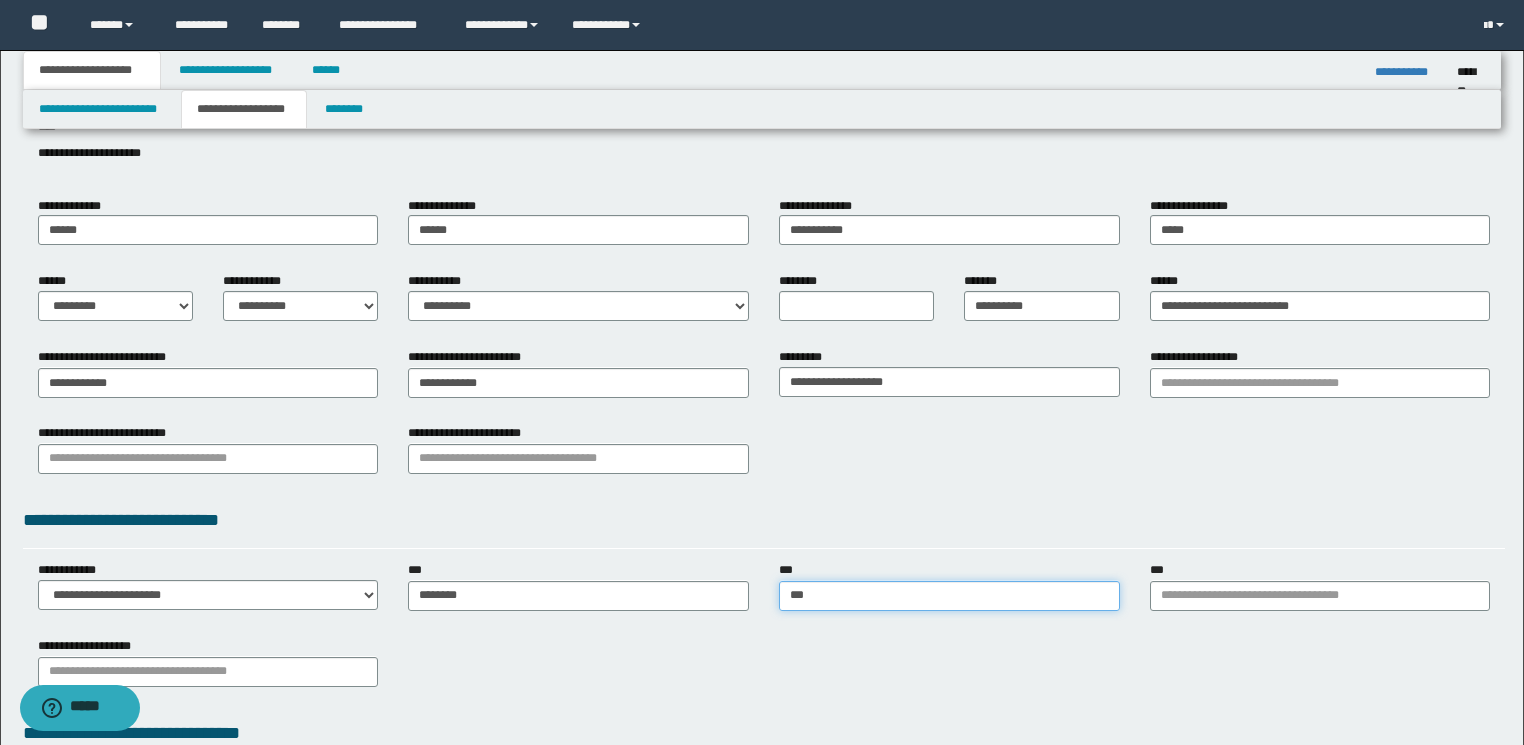 type on "**********" 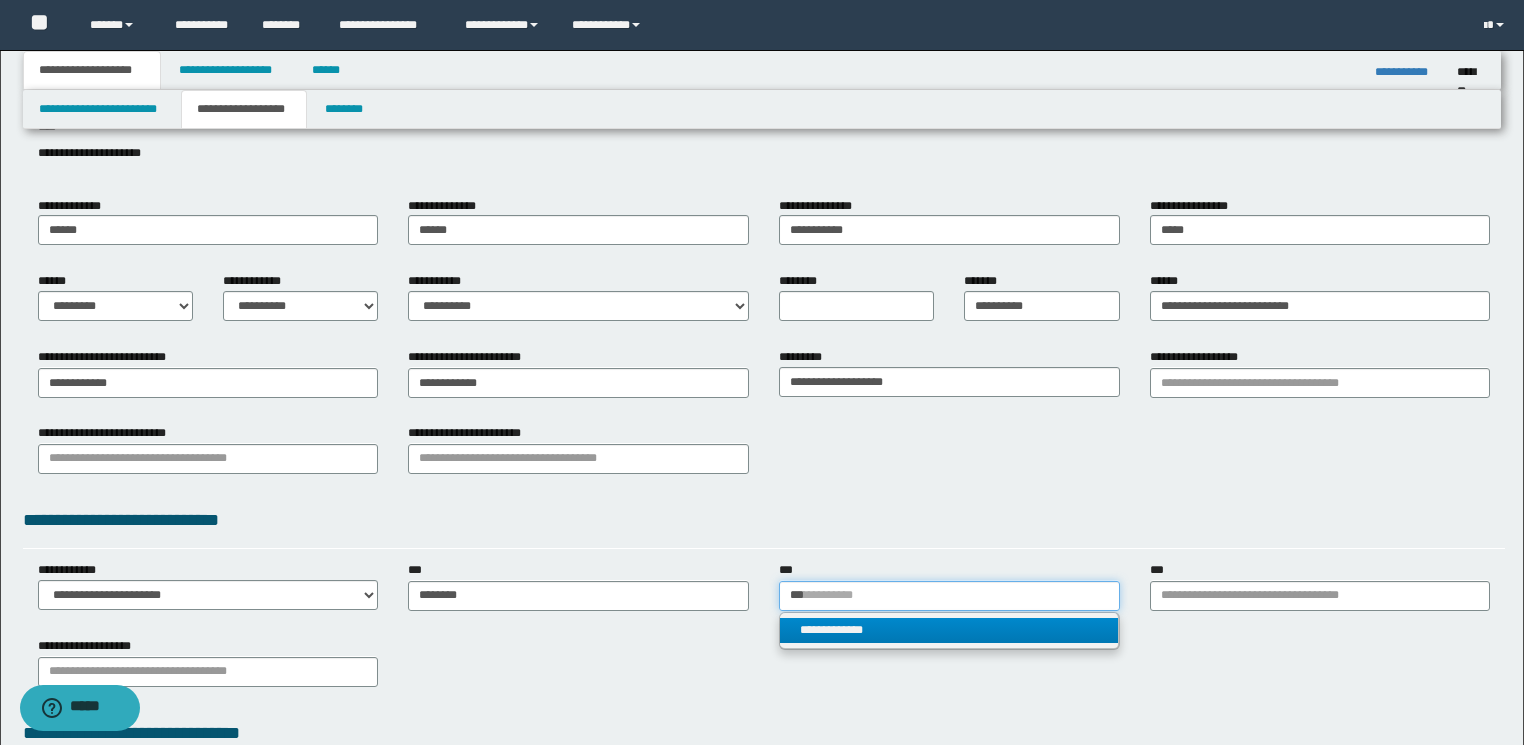 type on "***" 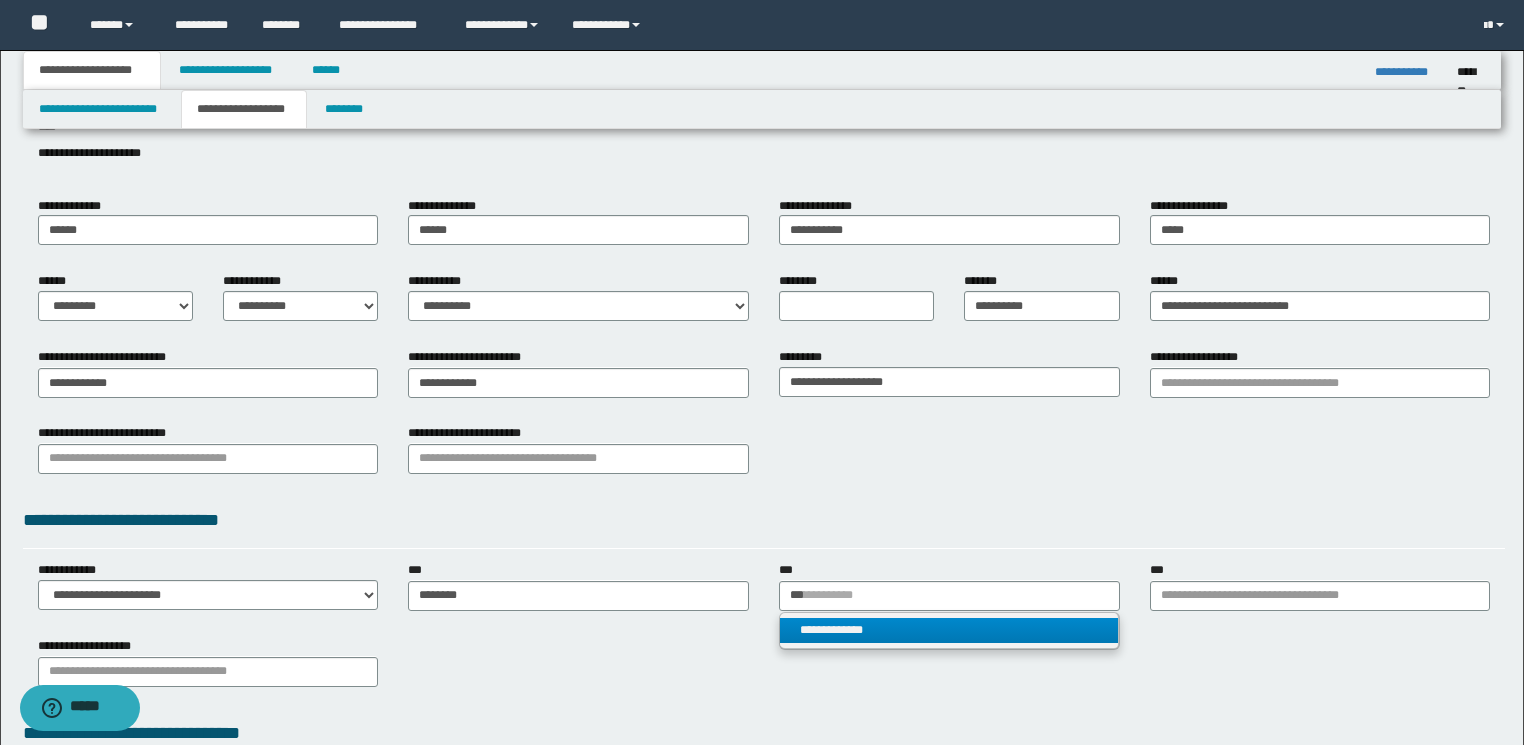 type 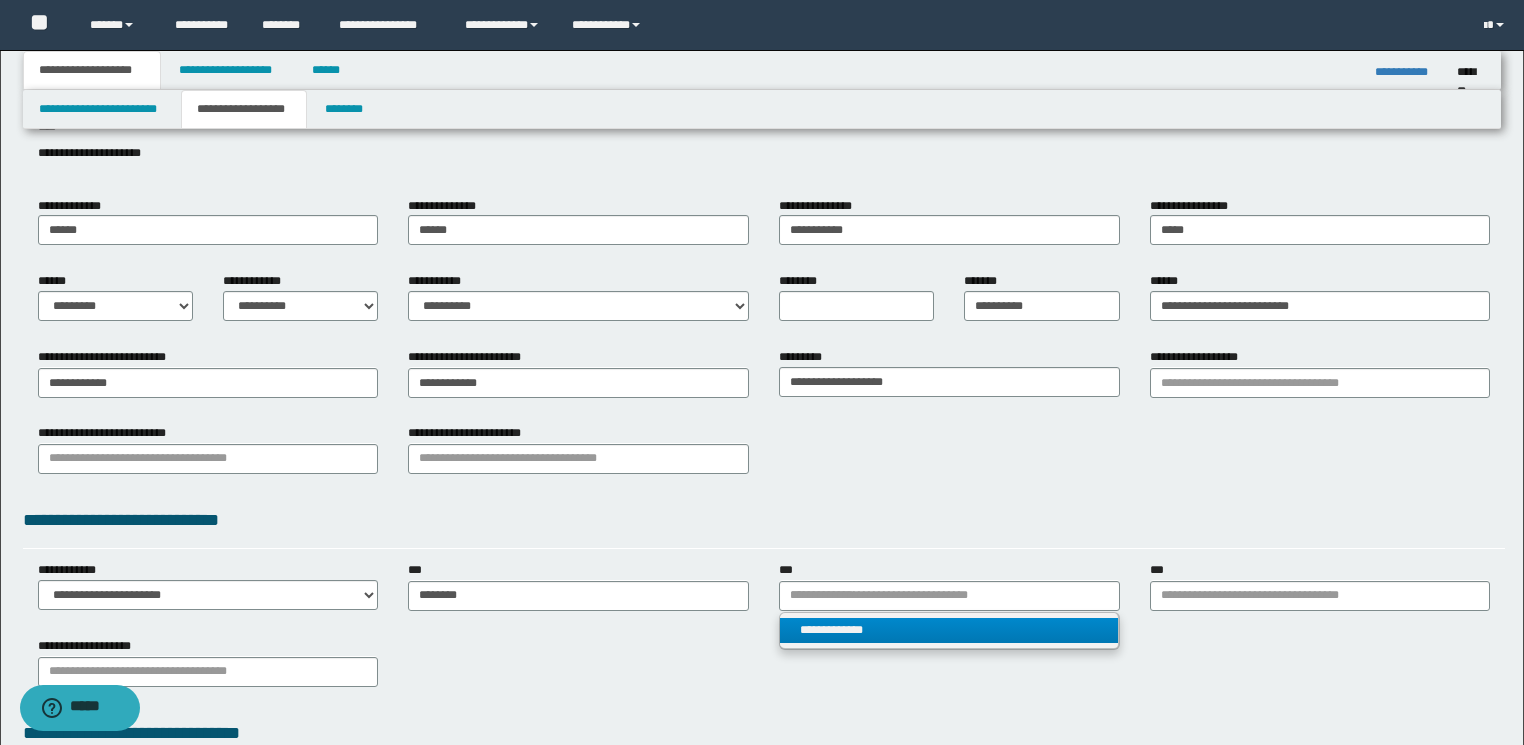 click on "**********" at bounding box center [949, 630] 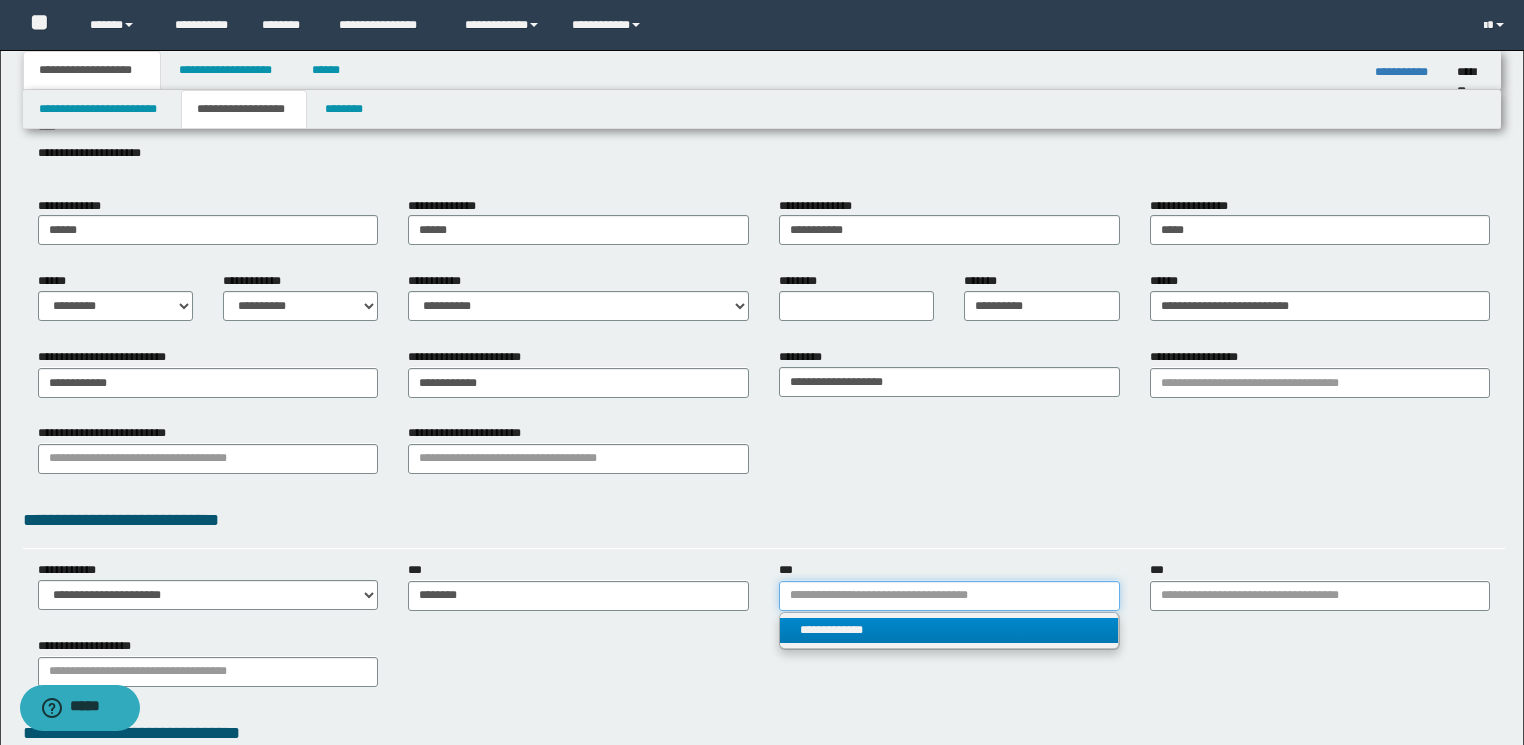 type 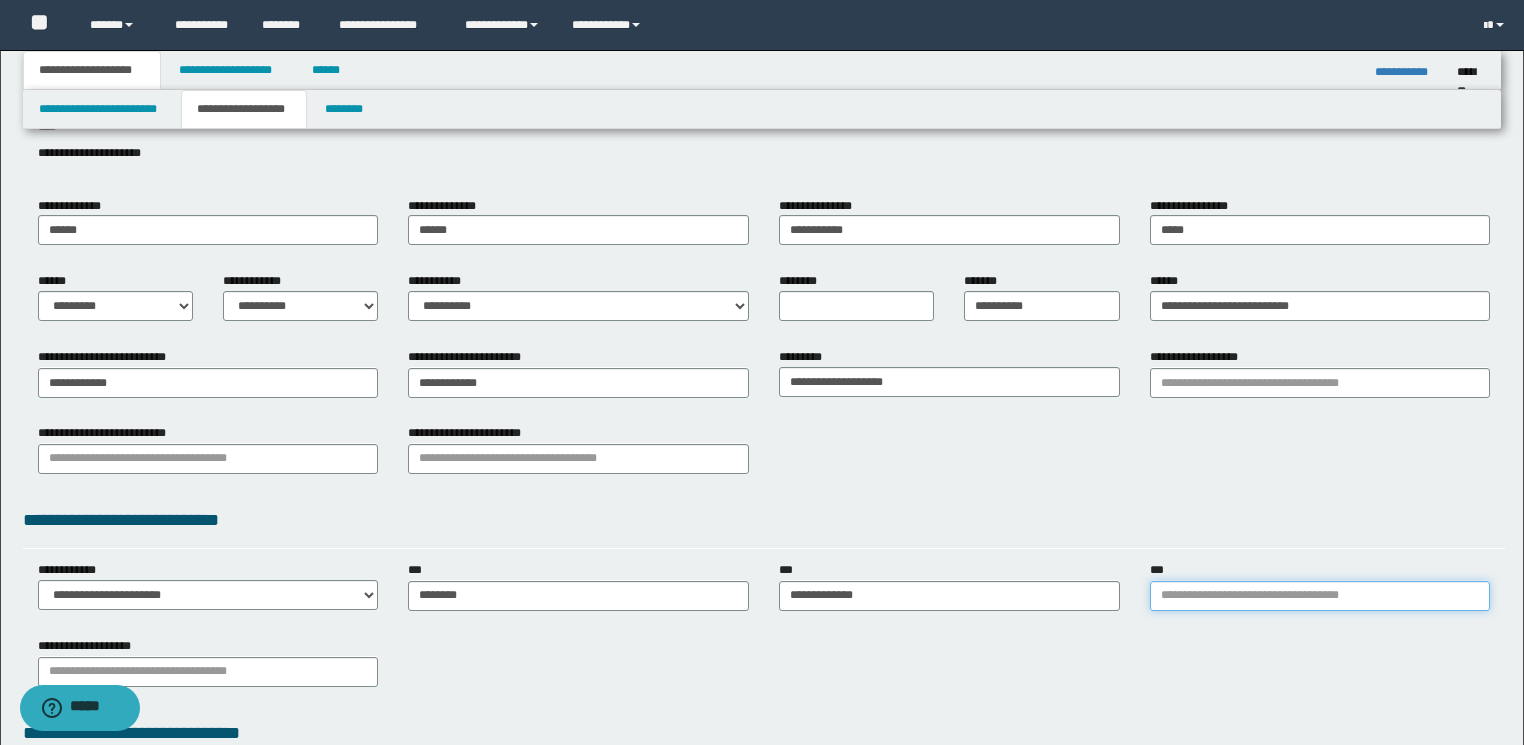 click on "***" at bounding box center (1320, 596) 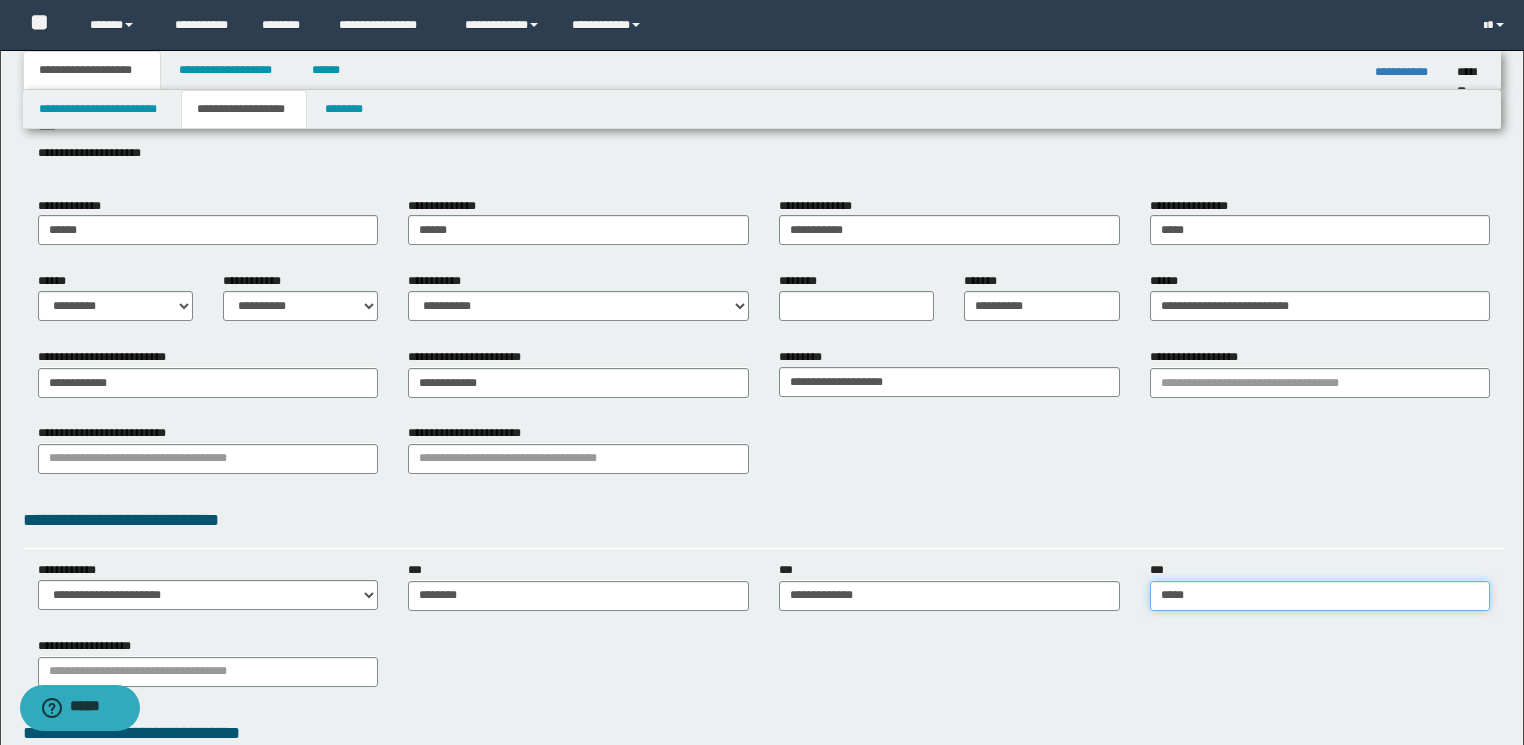 type on "******" 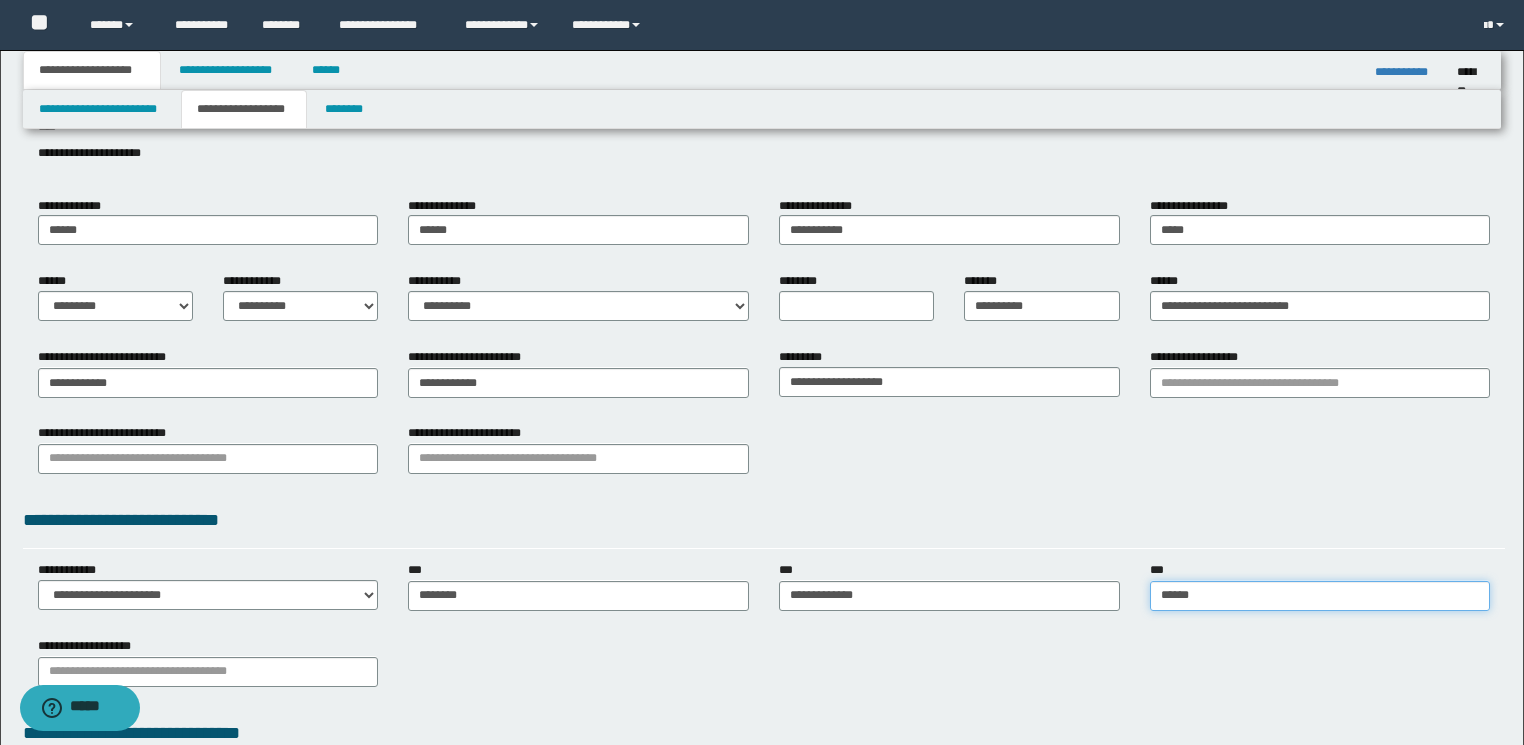 type on "**********" 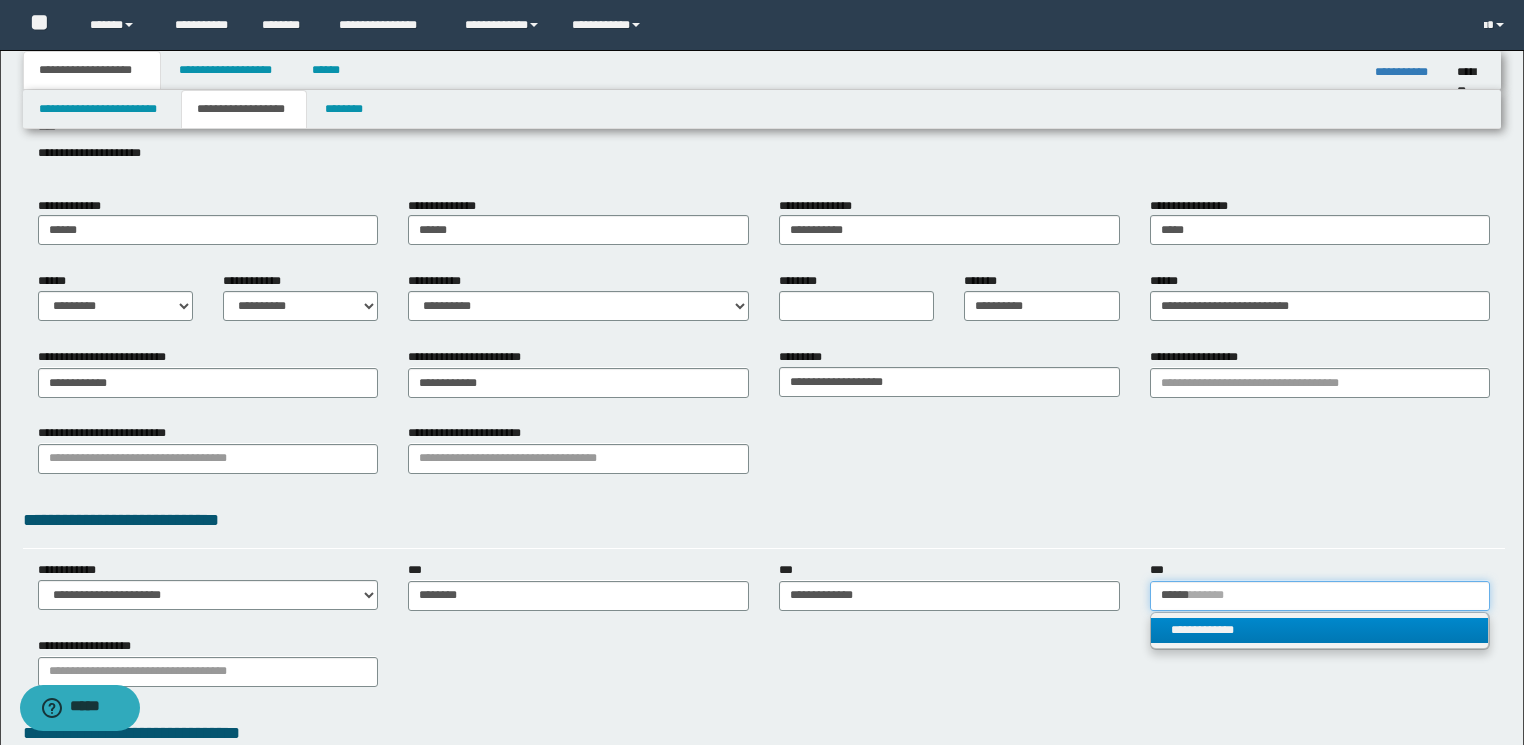 type on "******" 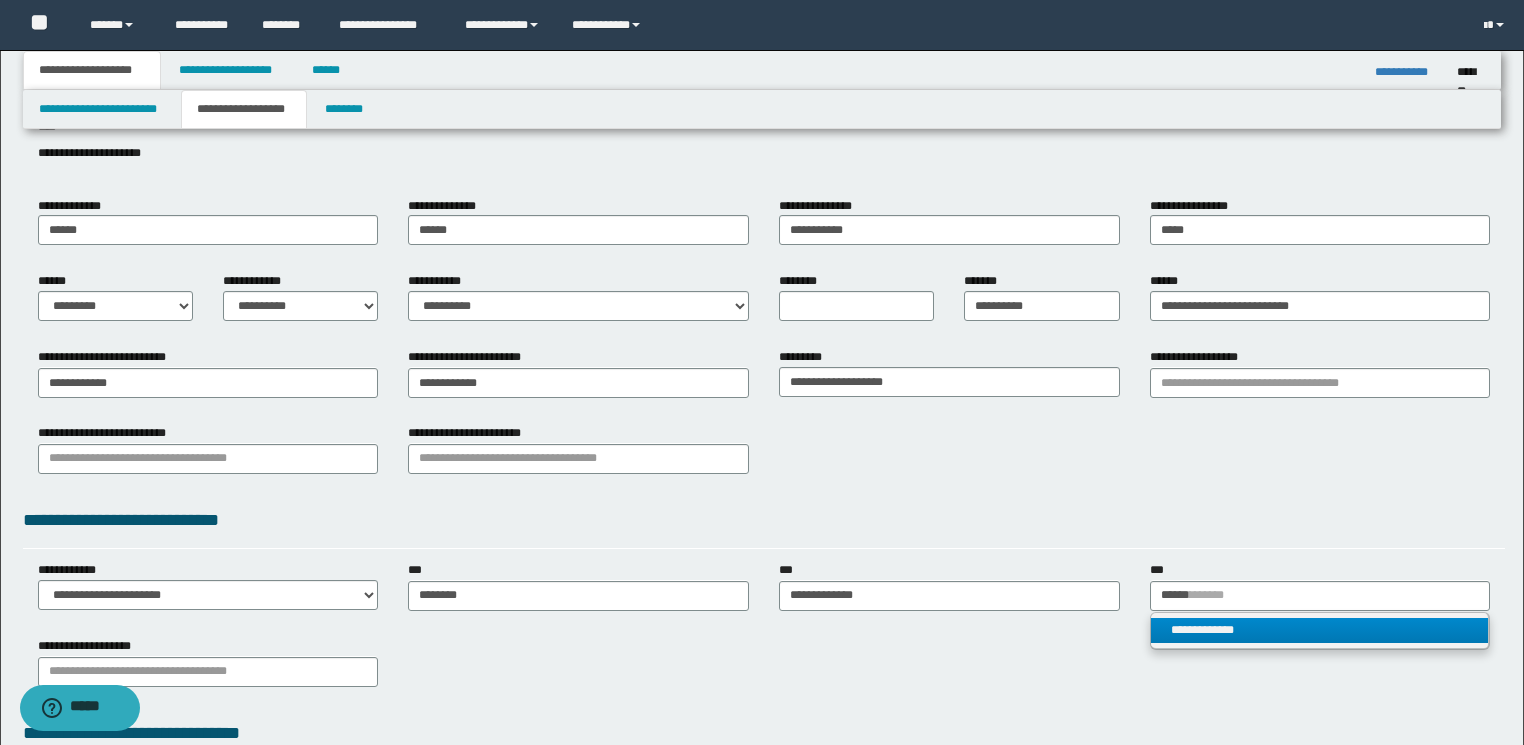 type 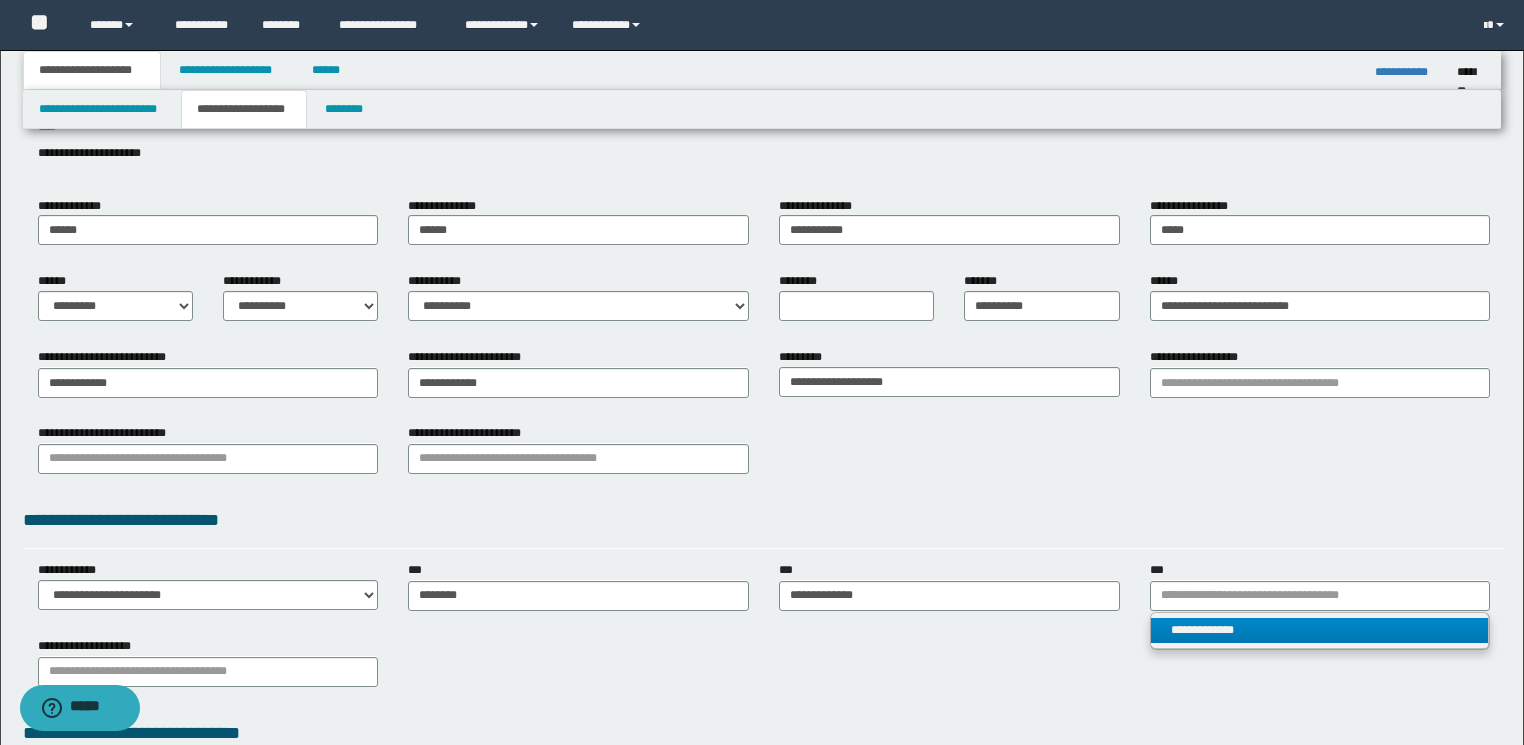 click on "**********" at bounding box center [1320, 630] 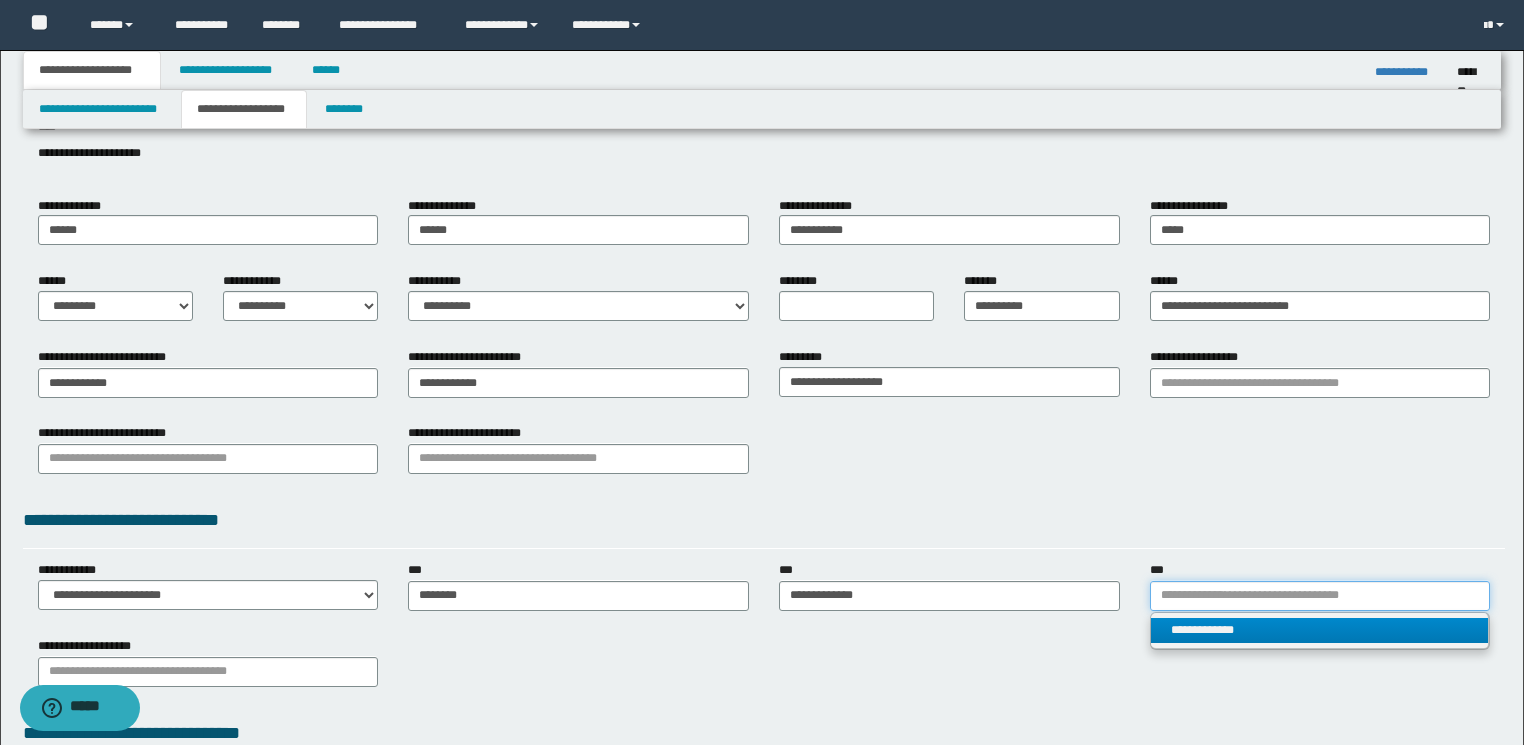 type 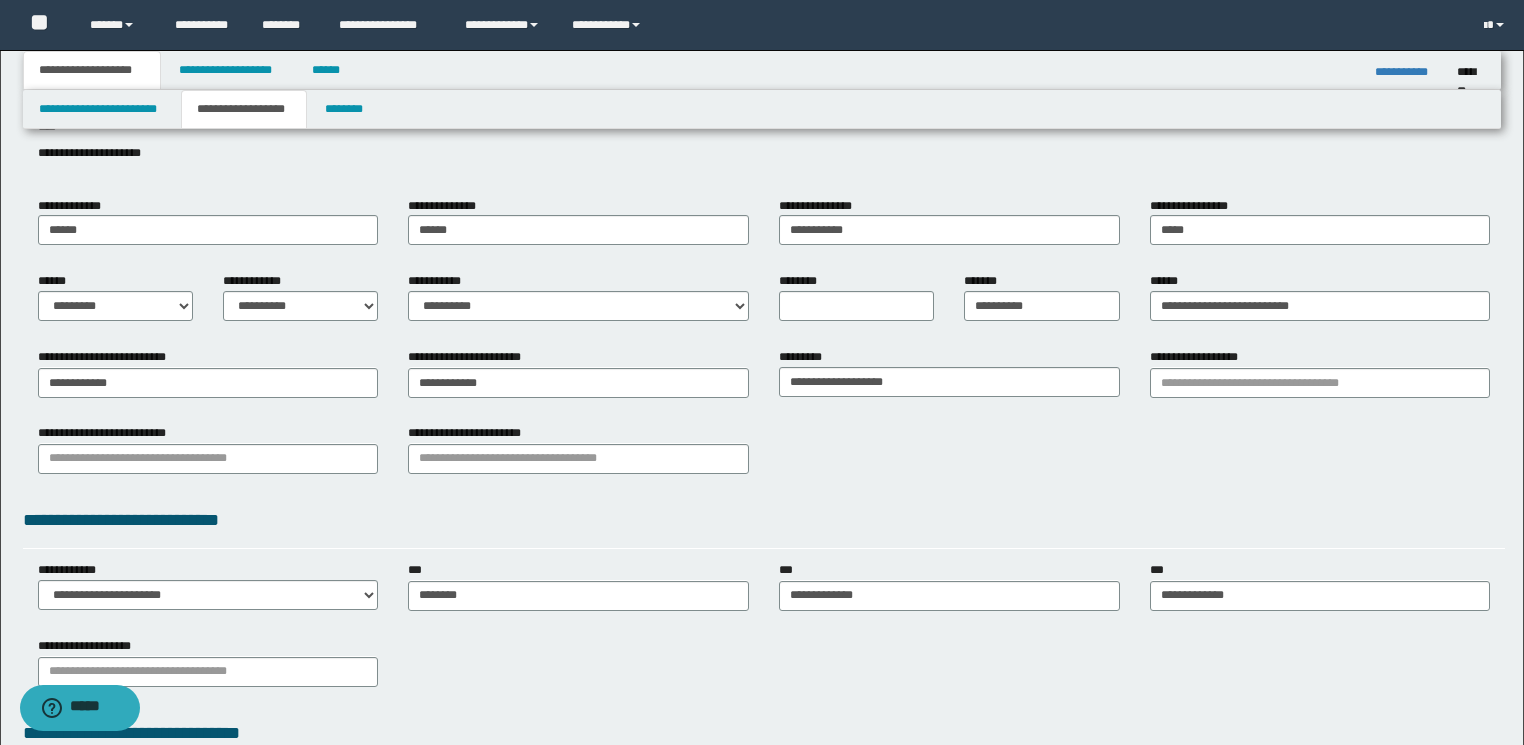 click on "**********" at bounding box center [764, 669] 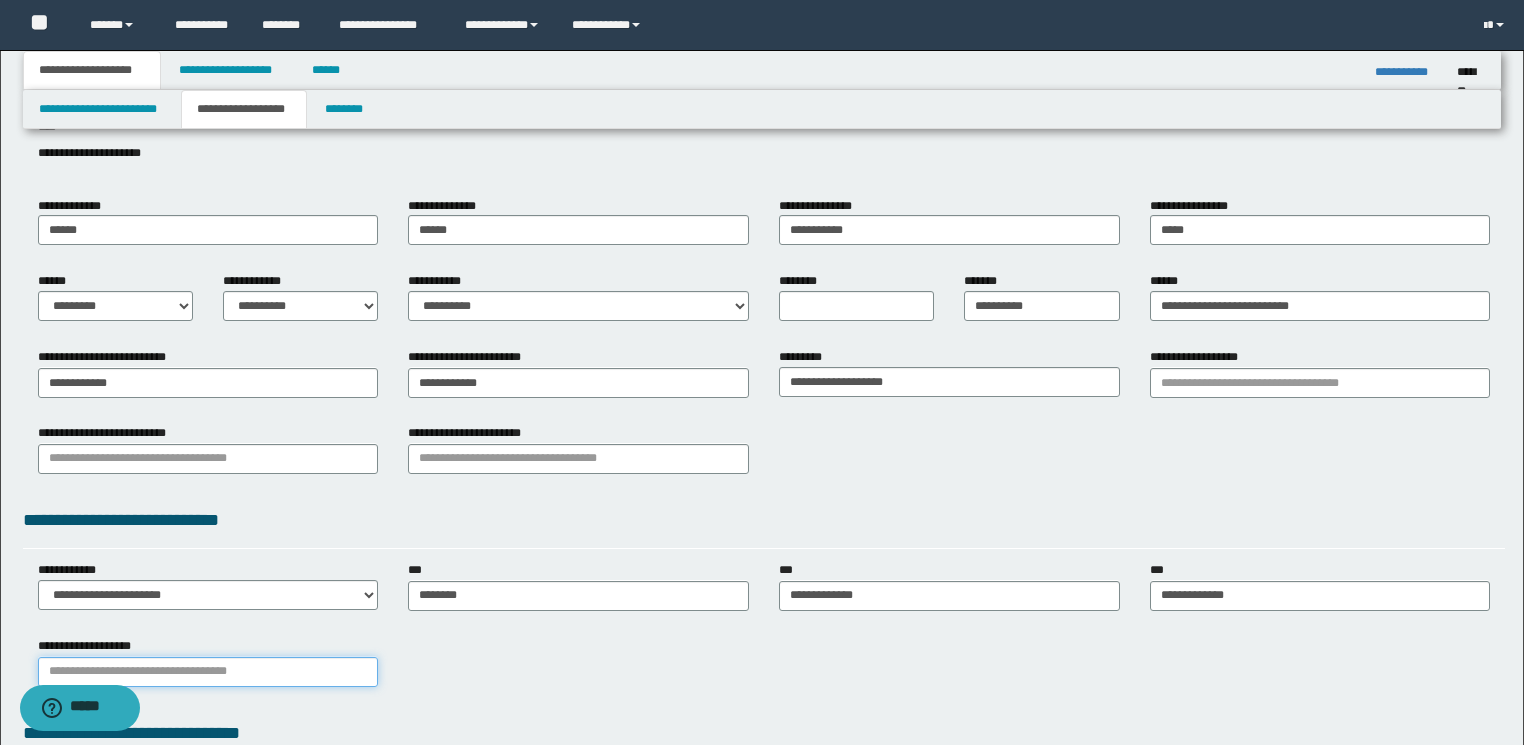 click on "**********" at bounding box center (208, 672) 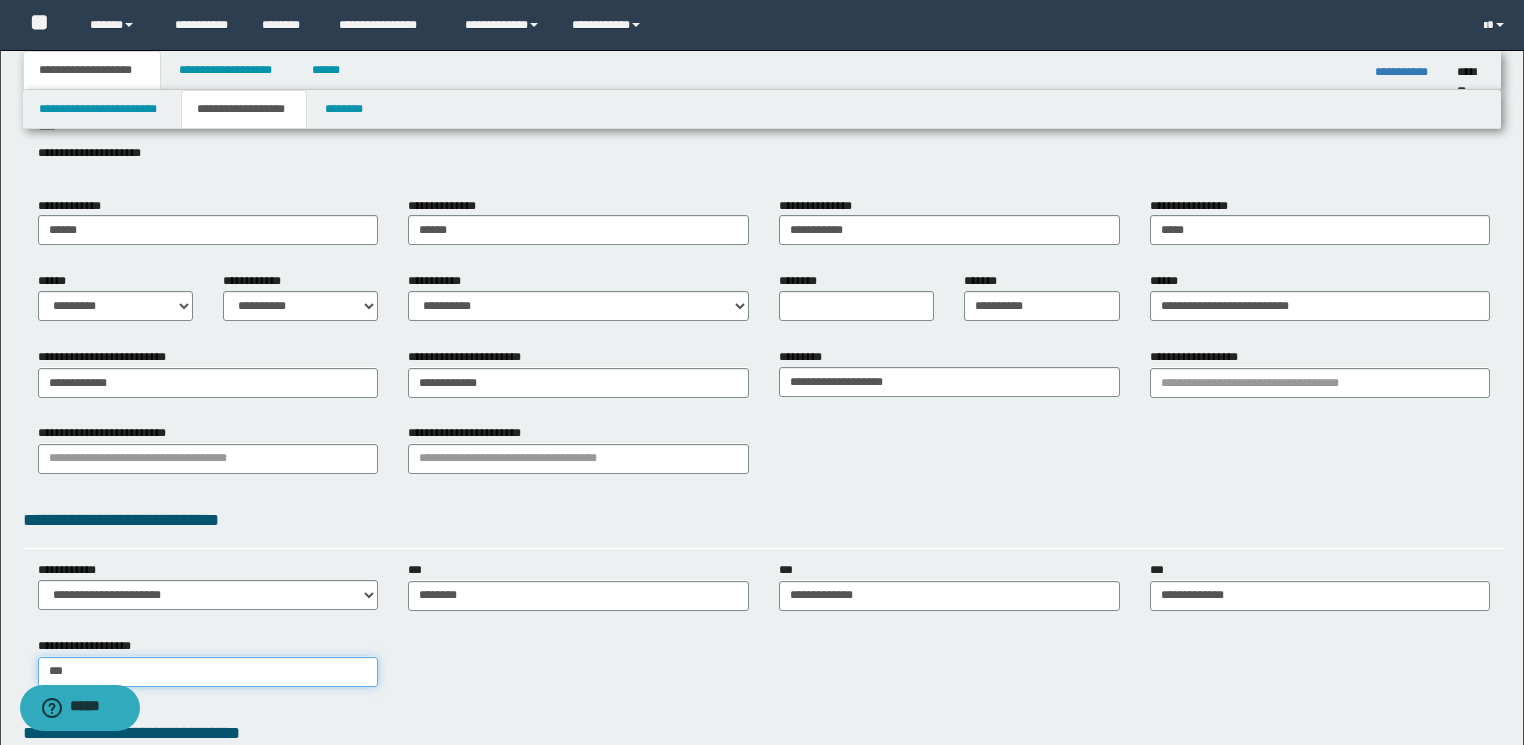 type on "****" 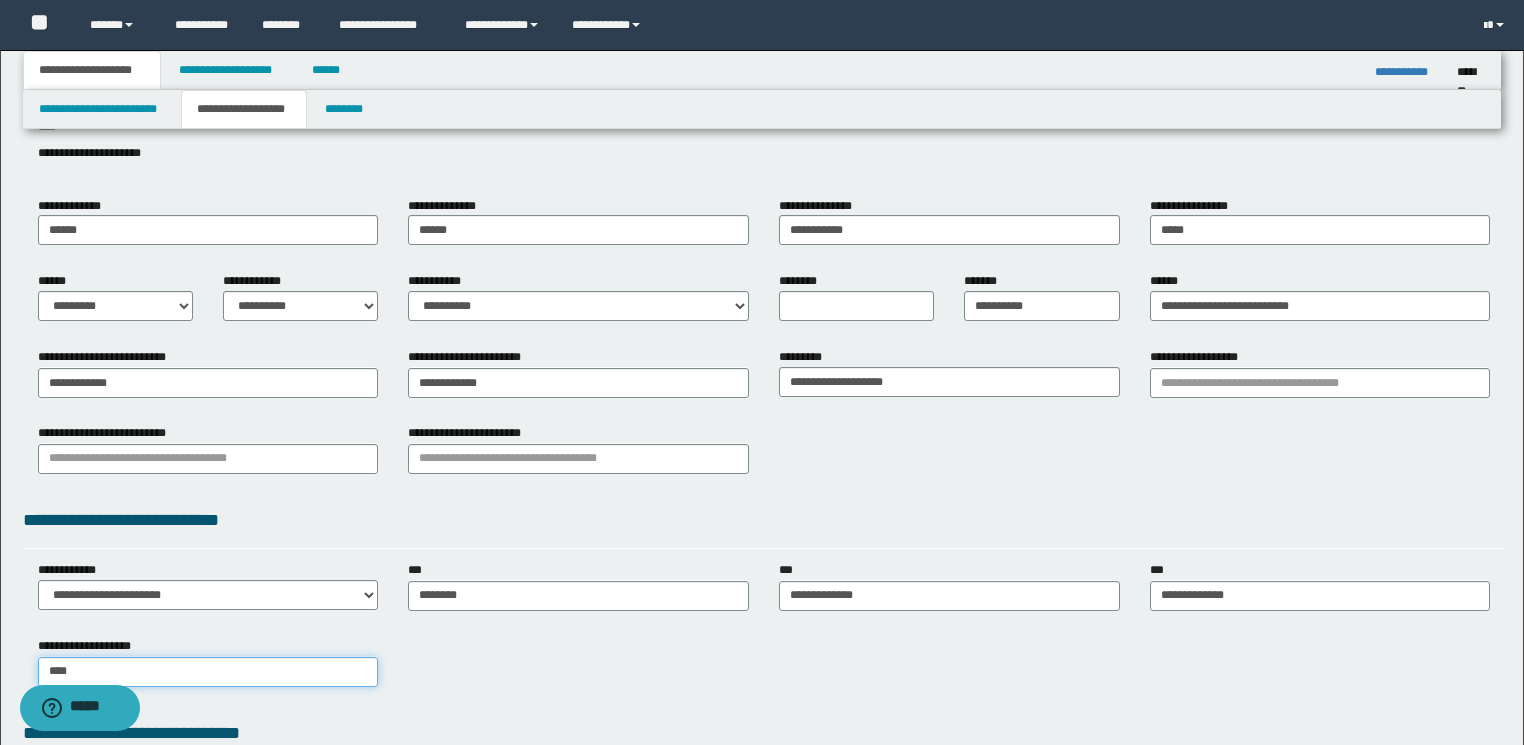 type on "****" 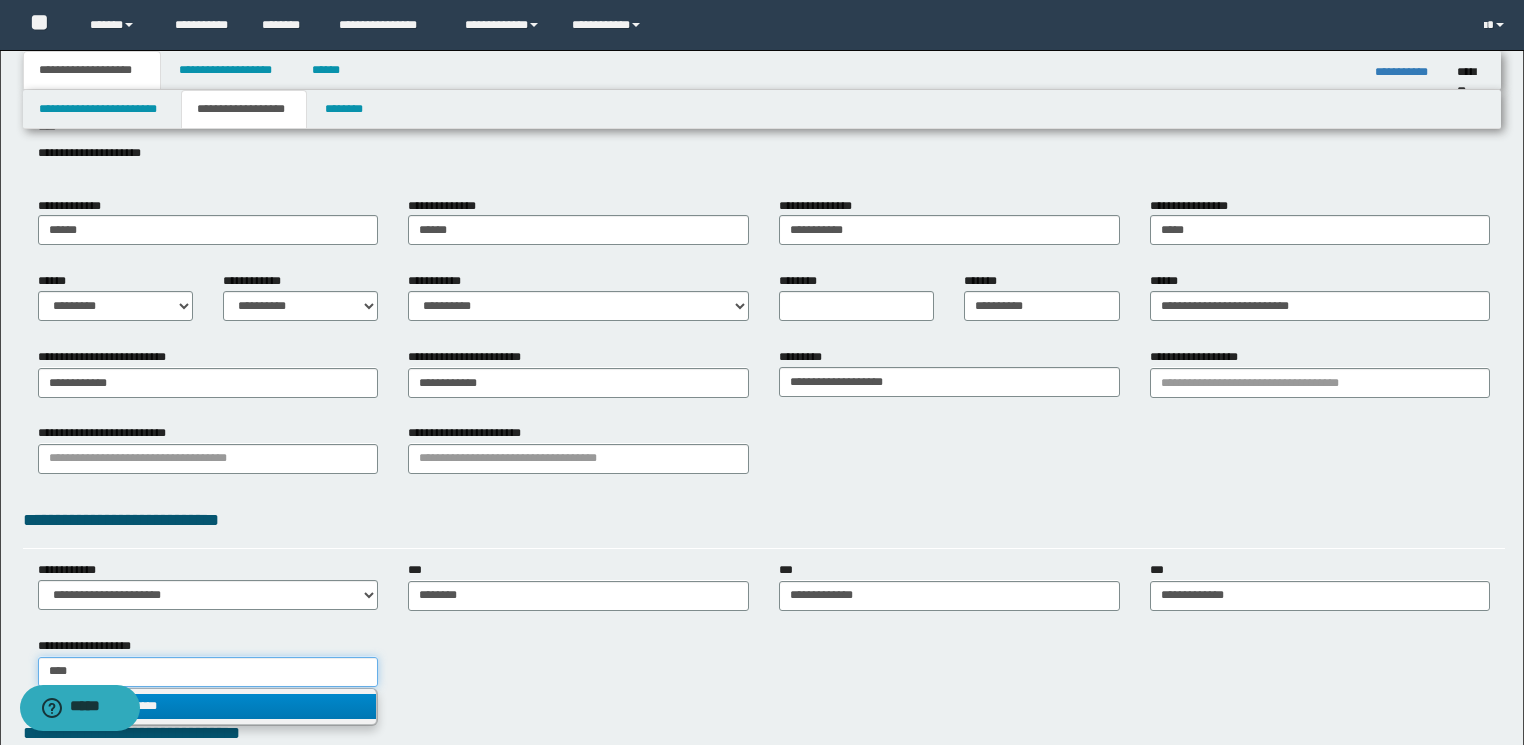 type on "****" 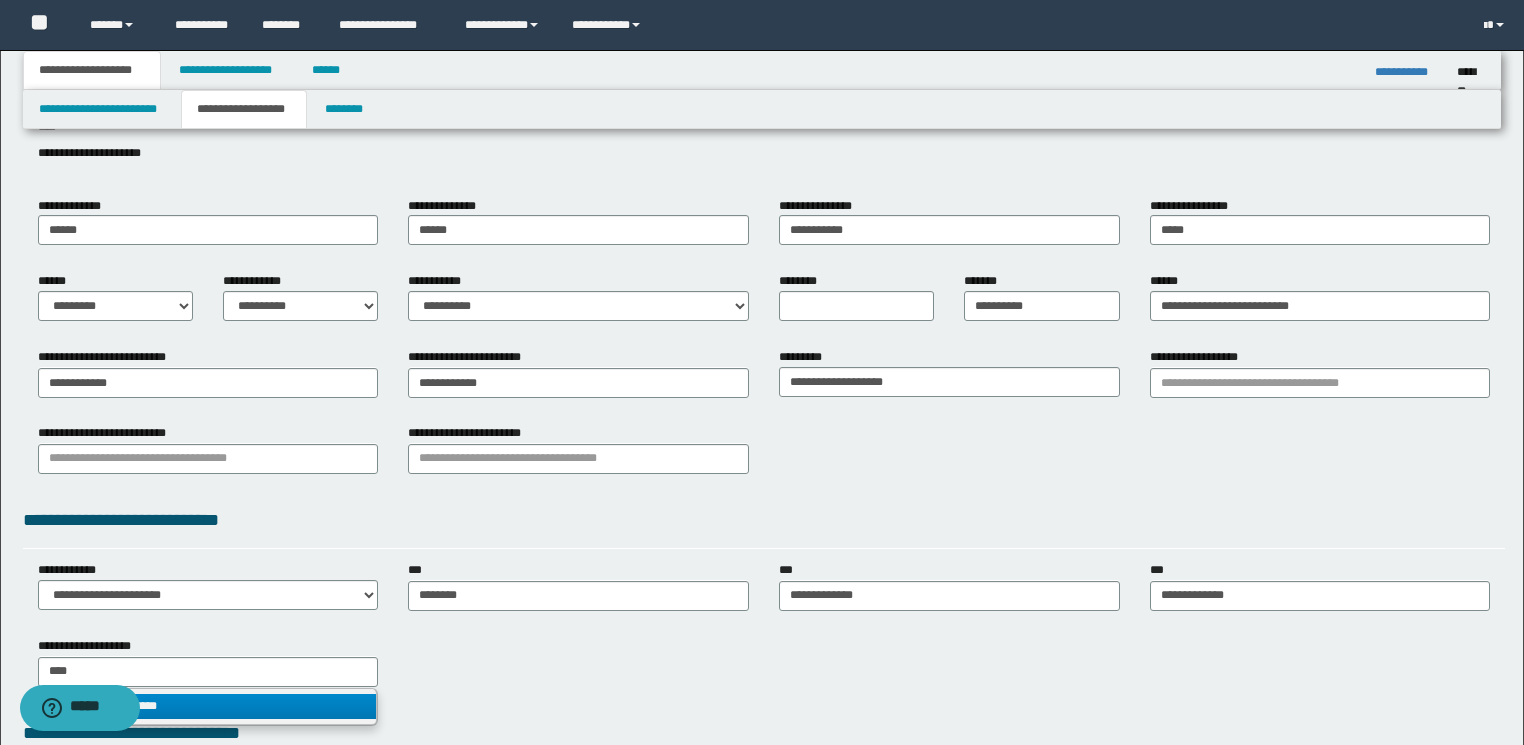 click on "**********" at bounding box center (208, 706) 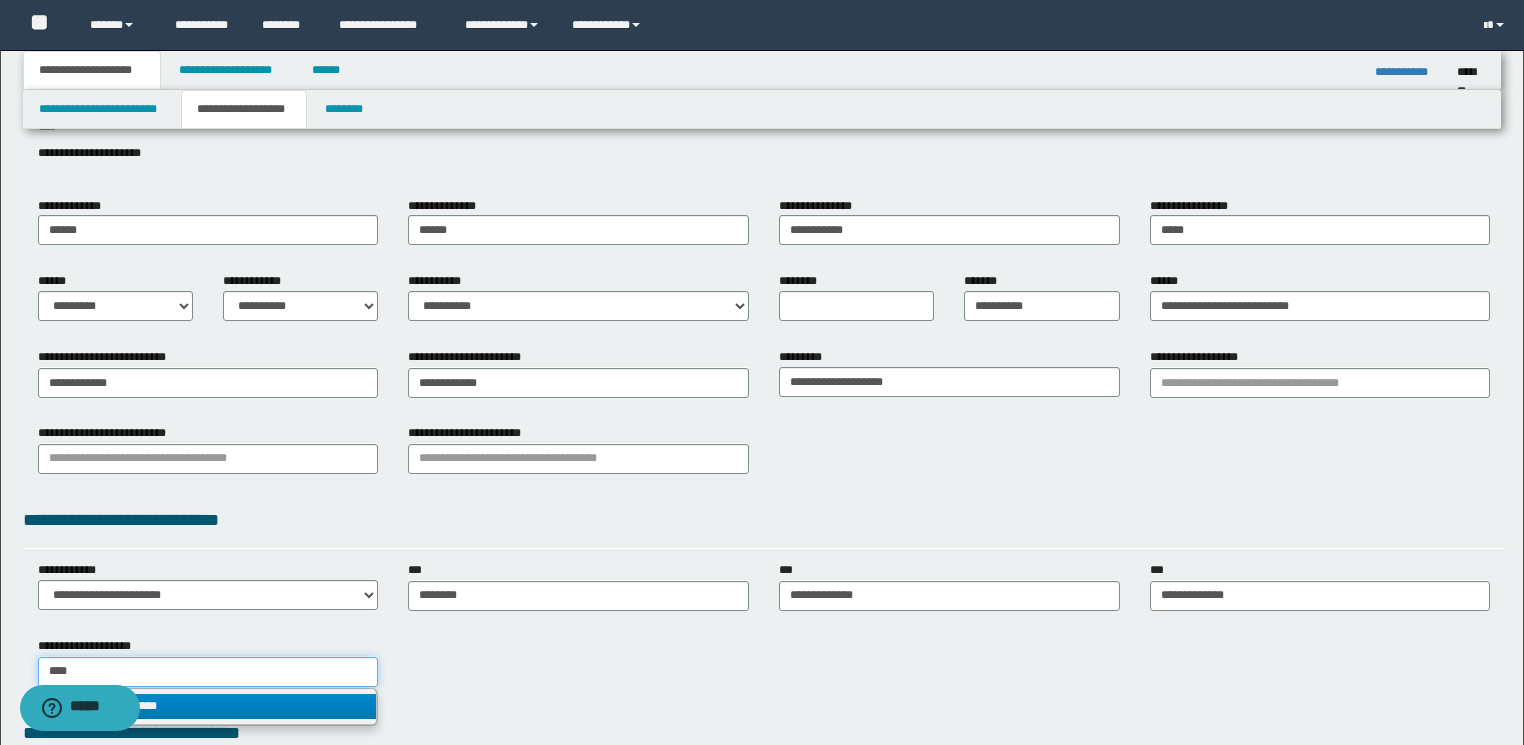 type 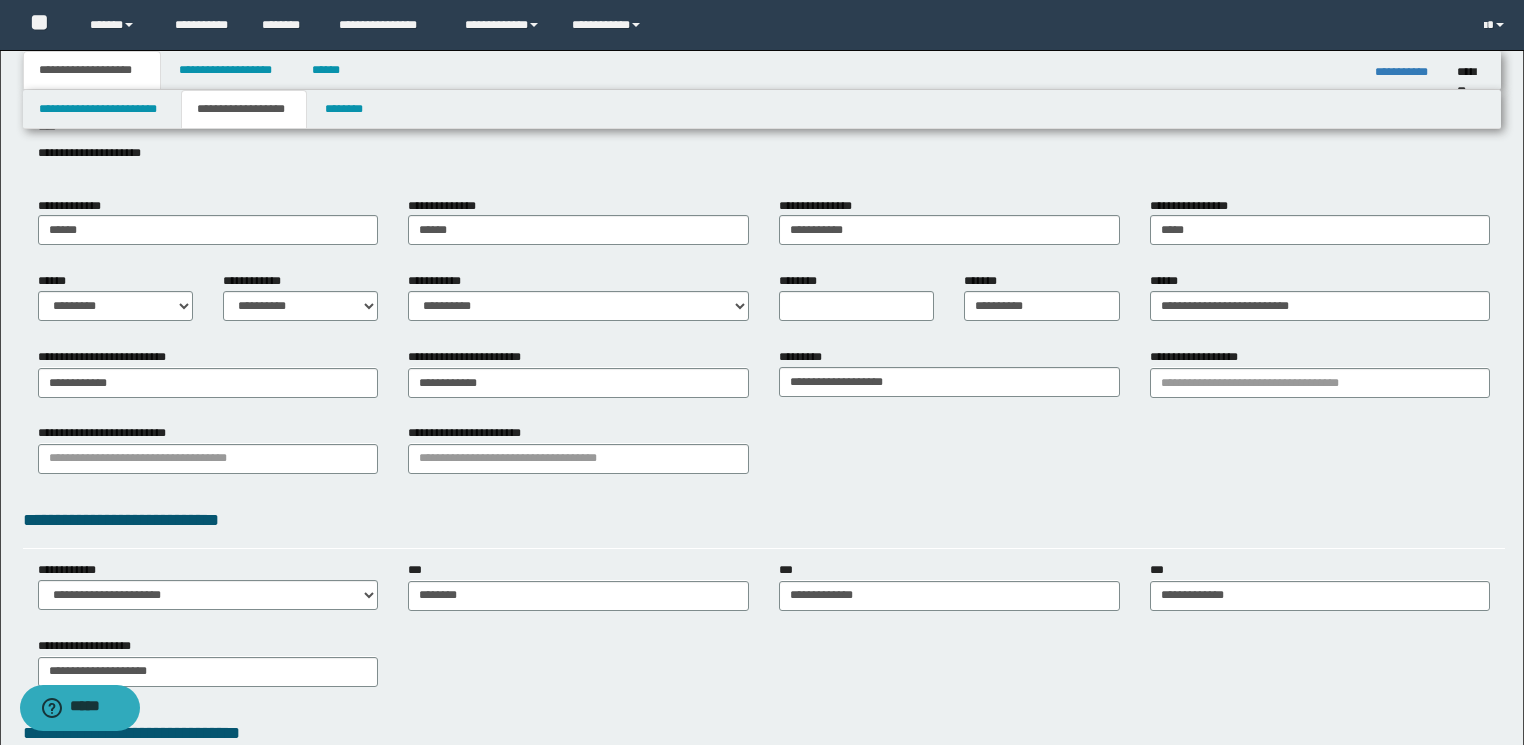 click on "**********" at bounding box center [764, 669] 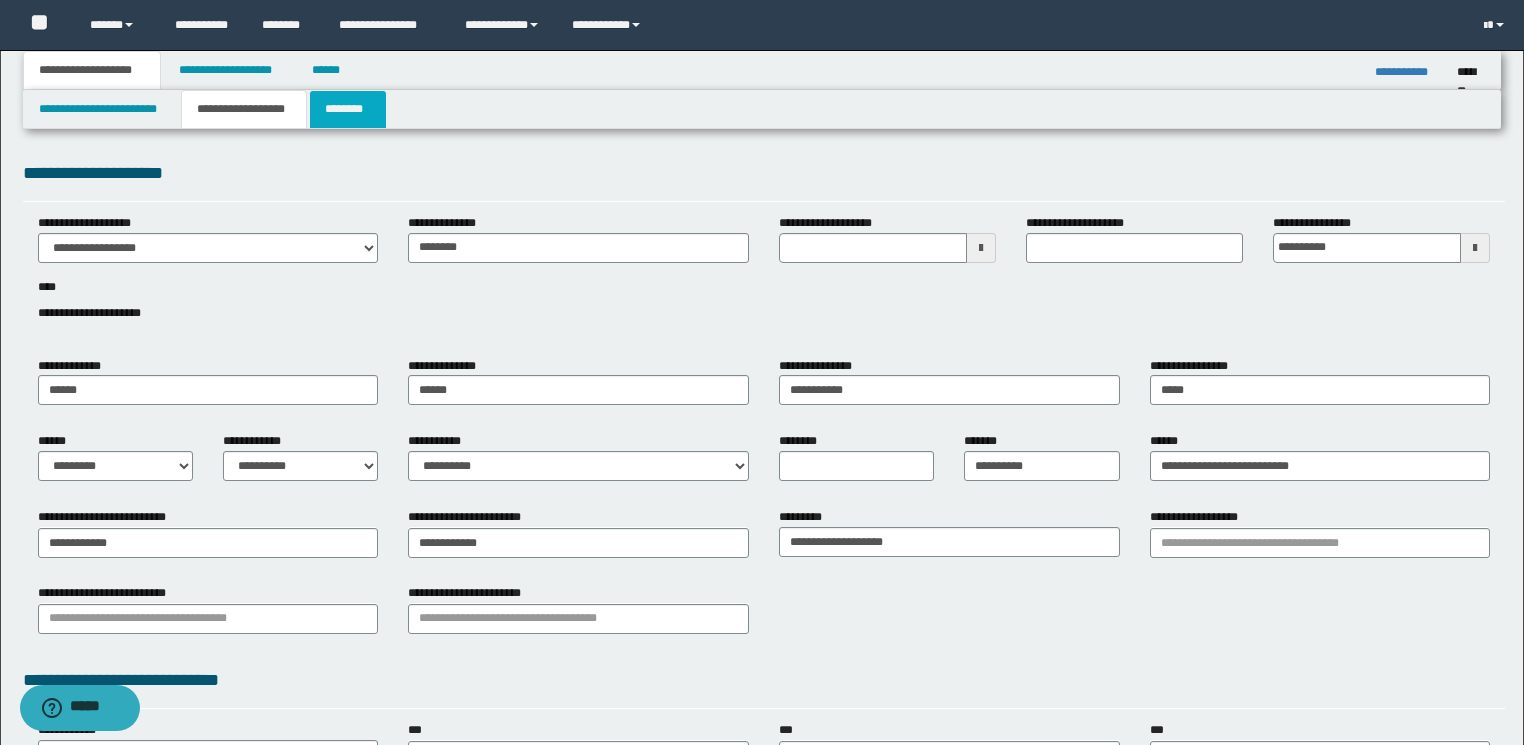 click on "********" at bounding box center (348, 109) 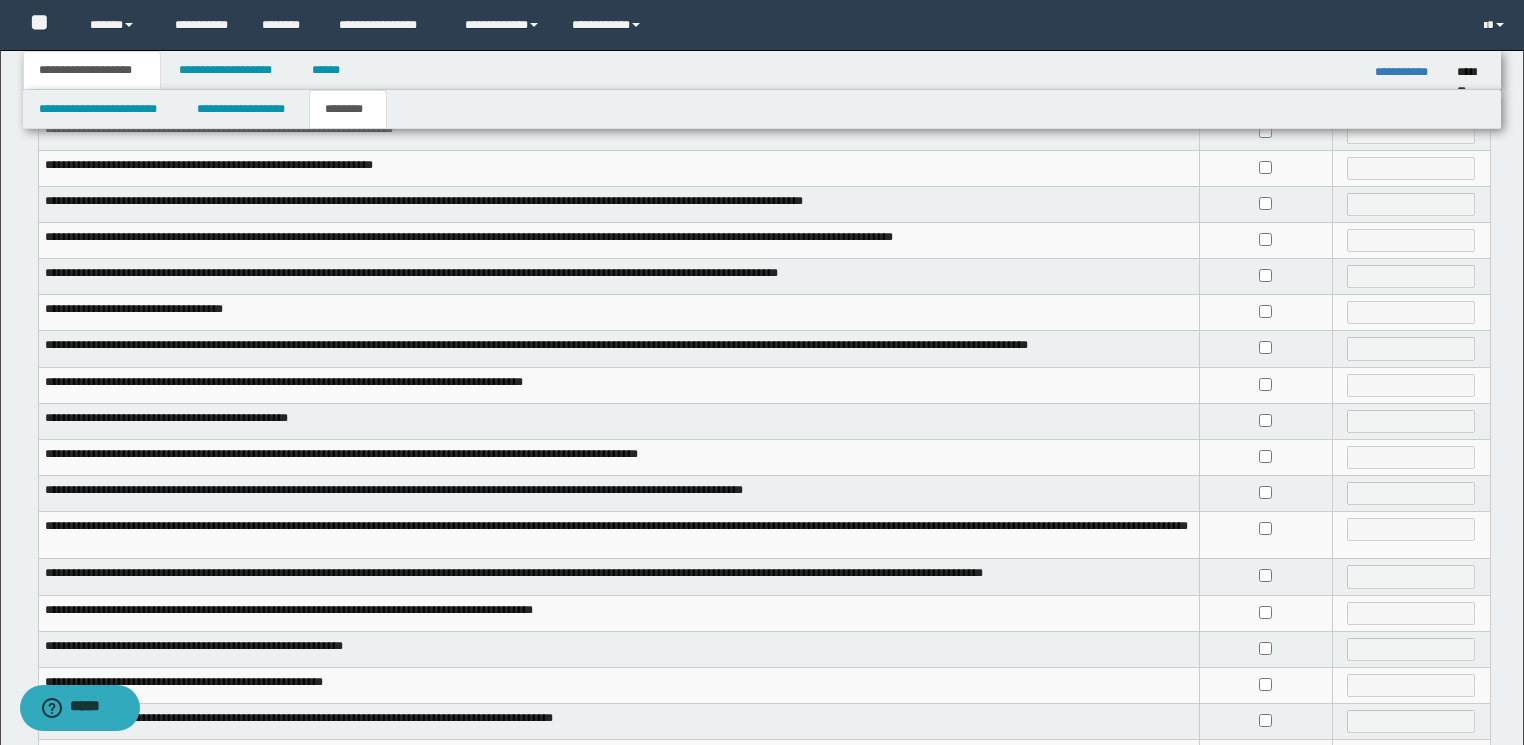 scroll, scrollTop: 160, scrollLeft: 0, axis: vertical 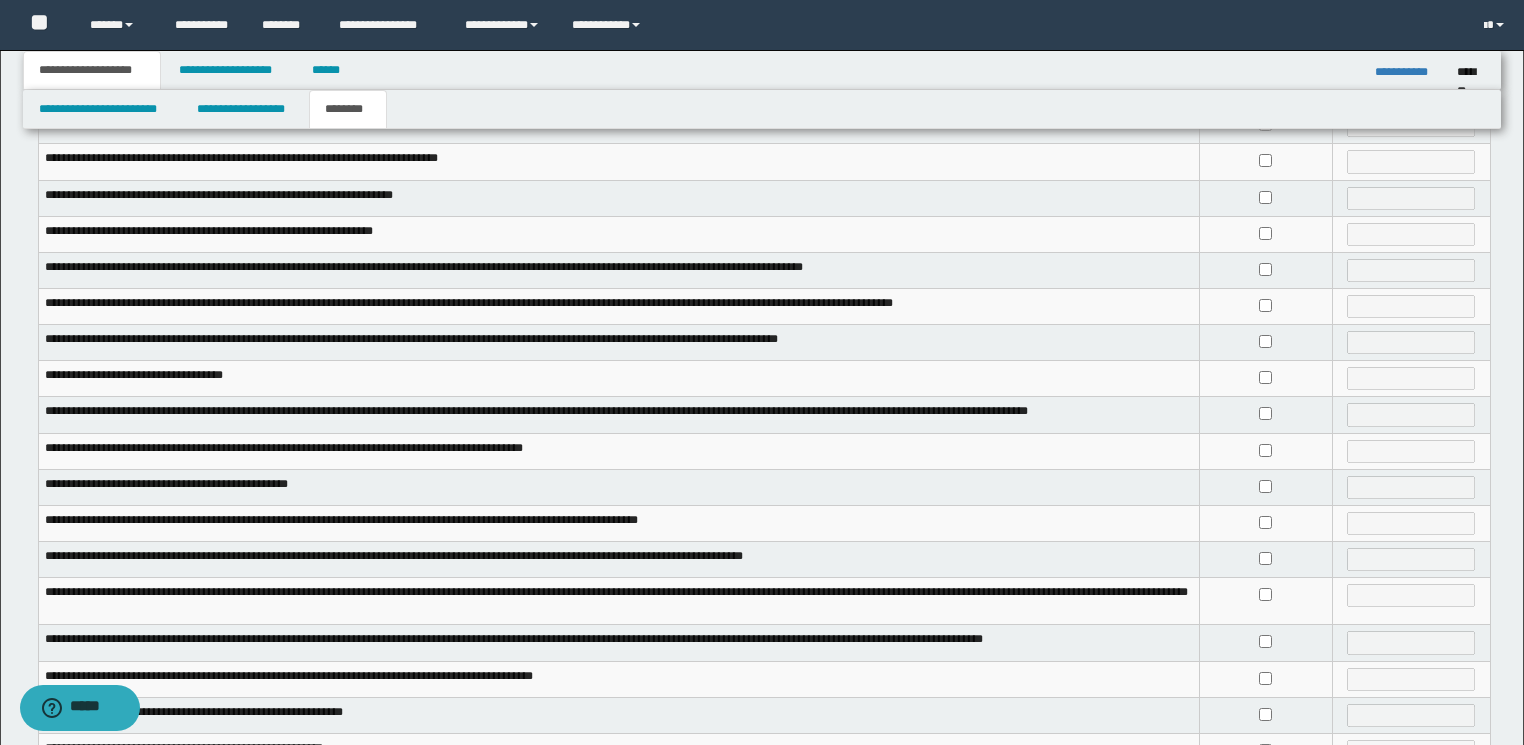 click at bounding box center (1265, 643) 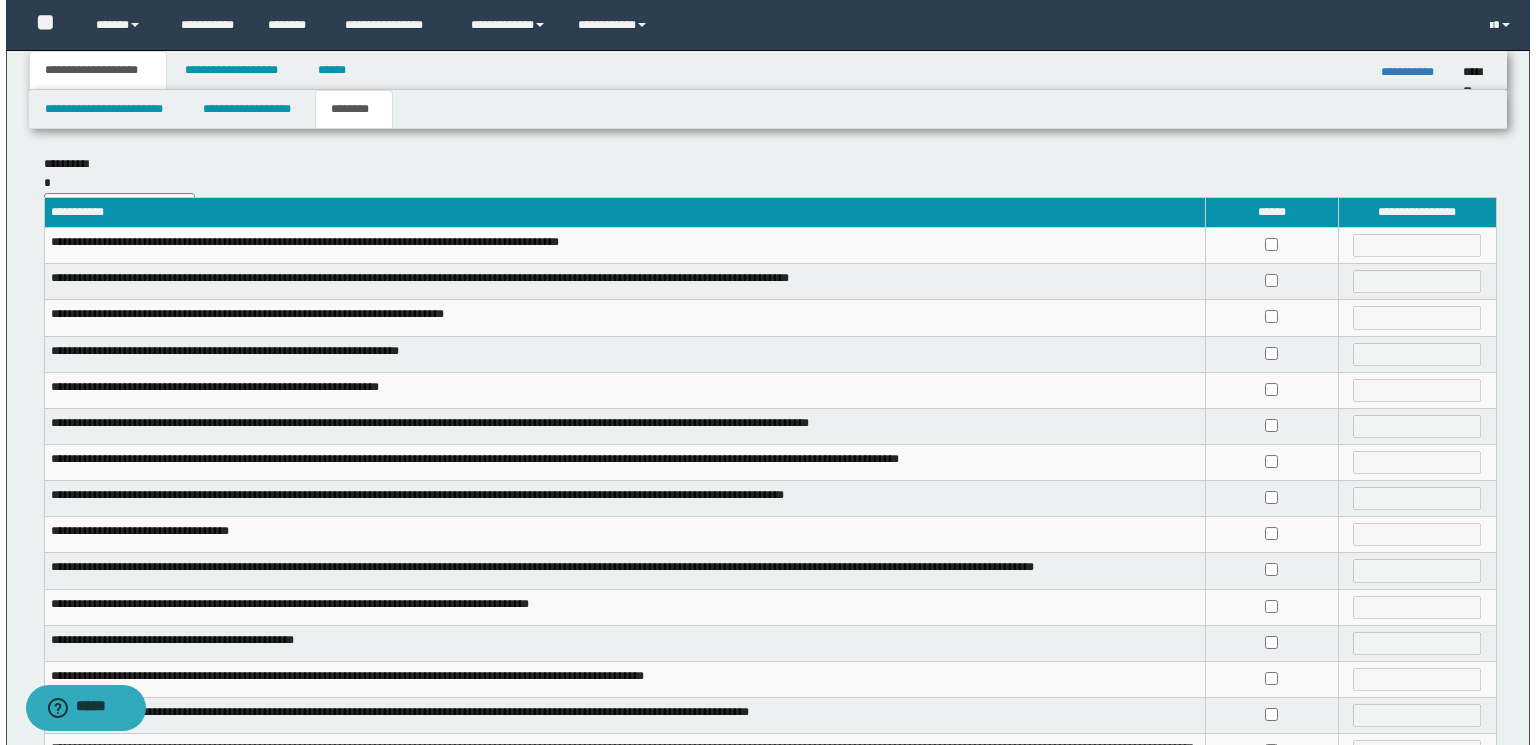 scroll, scrollTop: 0, scrollLeft: 0, axis: both 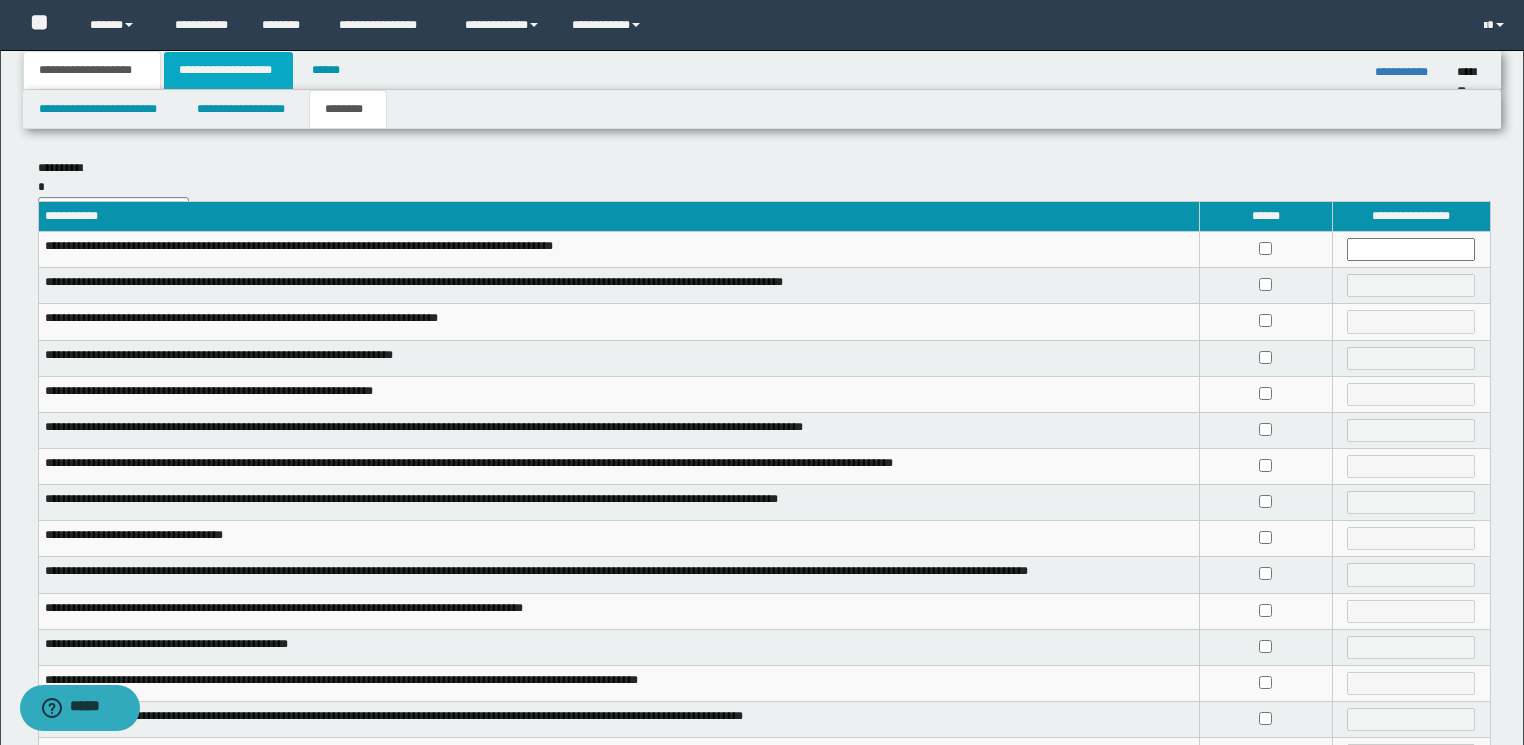 drag, startPoint x: 268, startPoint y: 81, endPoint x: 278, endPoint y: 120, distance: 40.261642 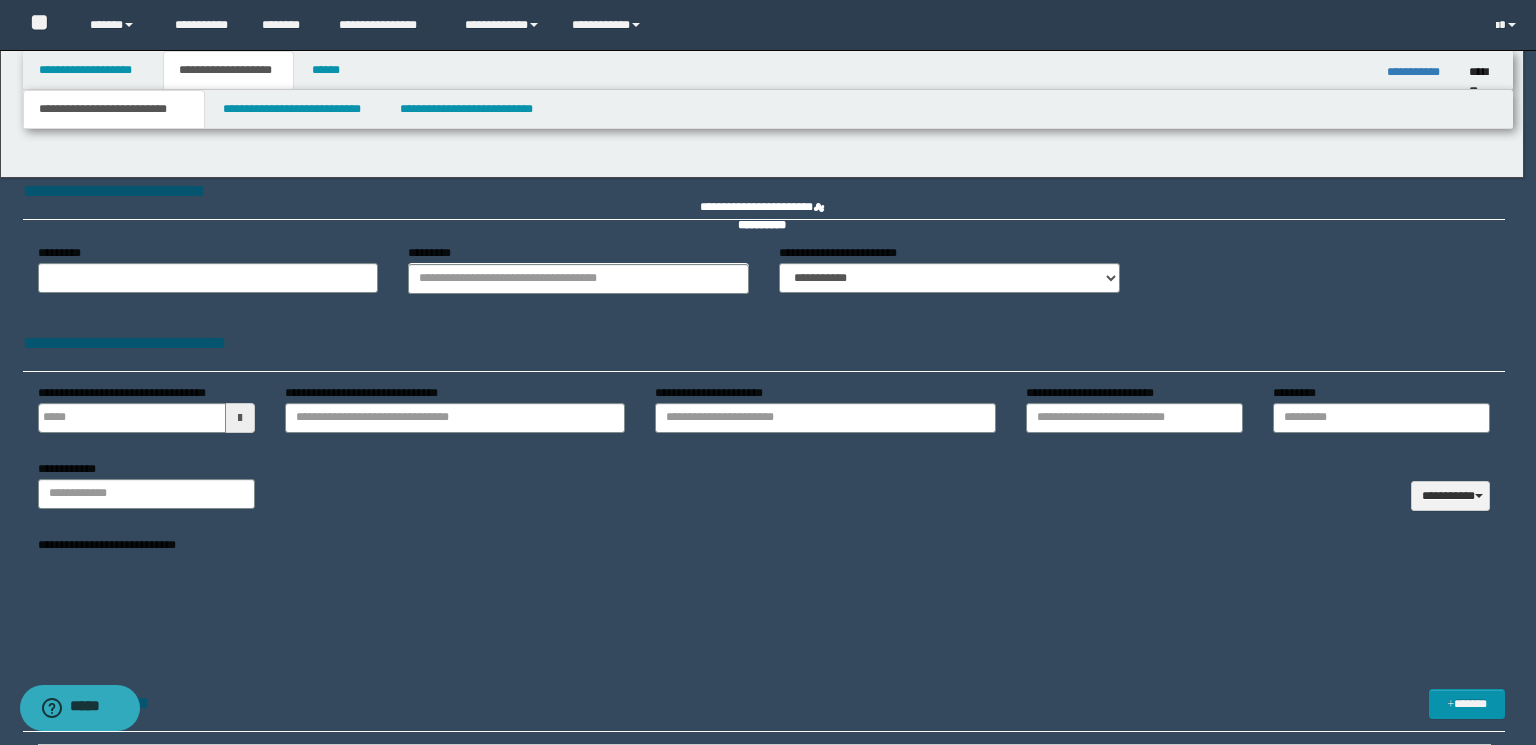 select on "*" 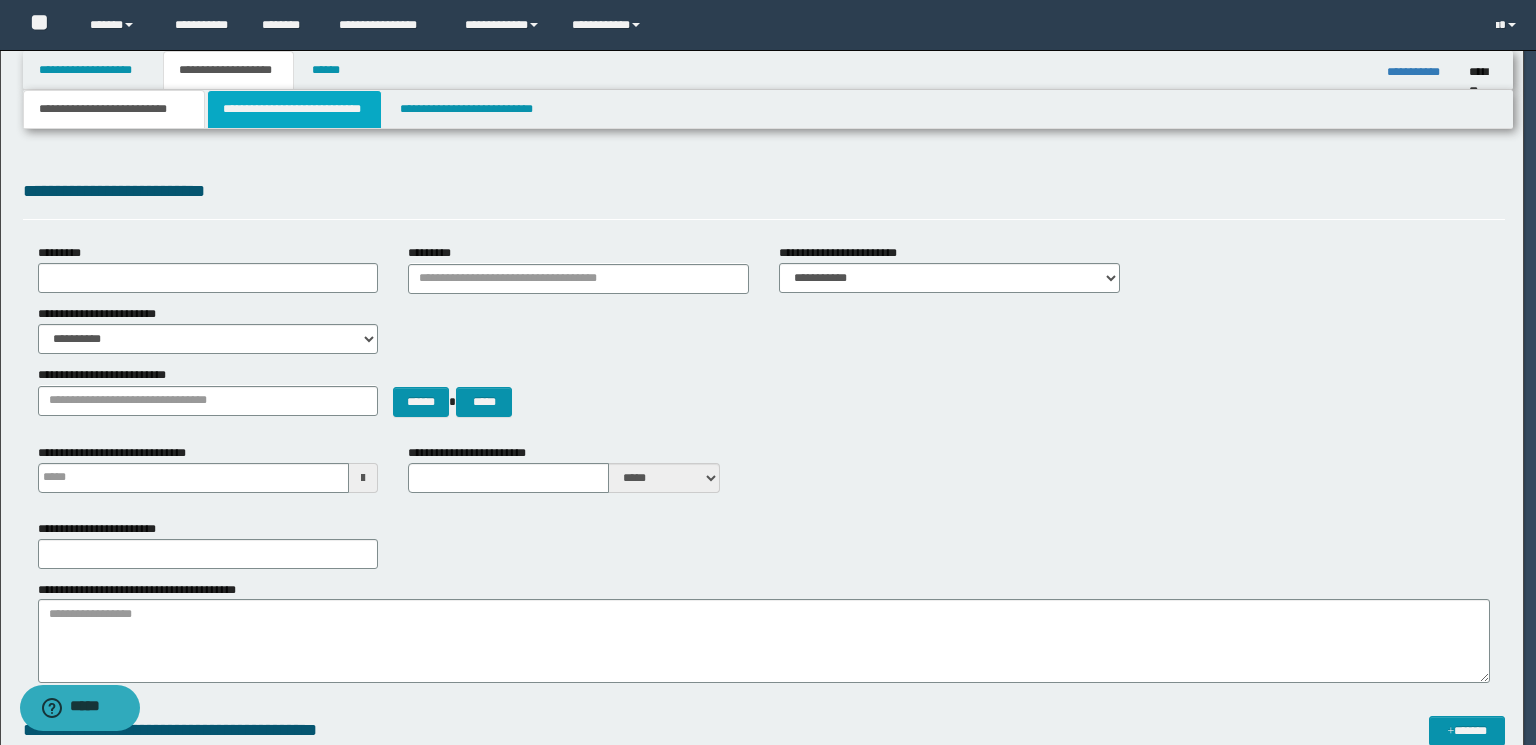 type 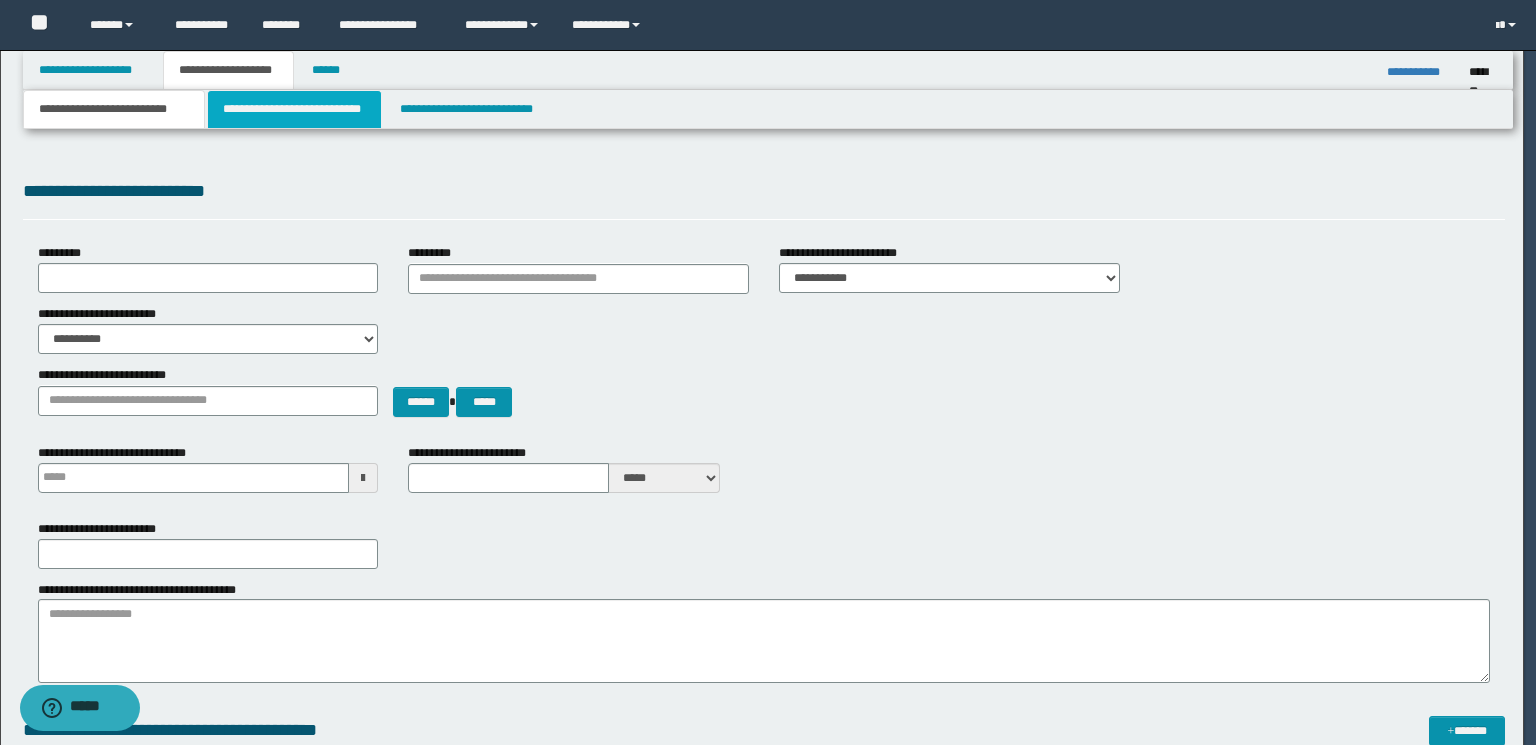 scroll, scrollTop: 0, scrollLeft: 0, axis: both 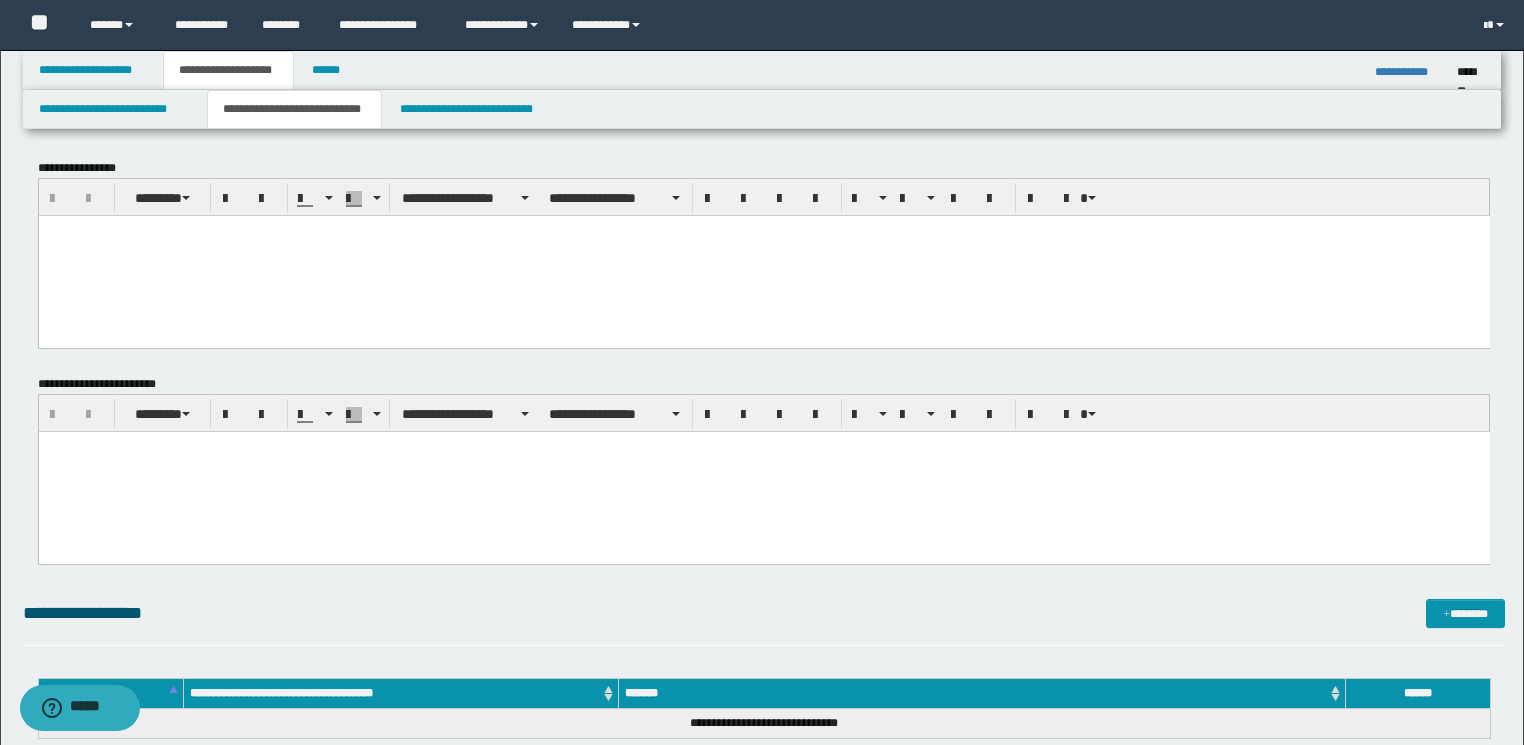 click at bounding box center [763, 255] 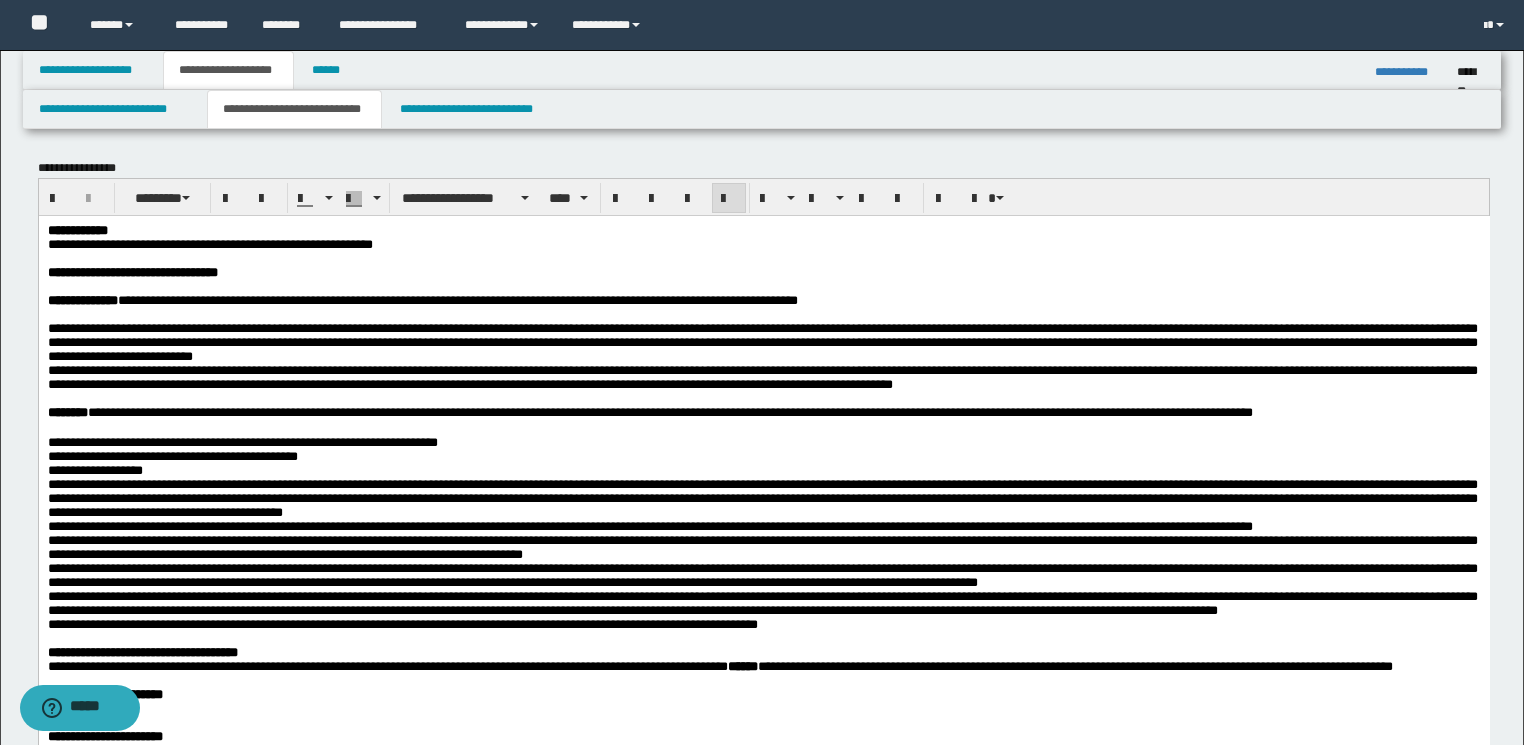 scroll, scrollTop: 240, scrollLeft: 0, axis: vertical 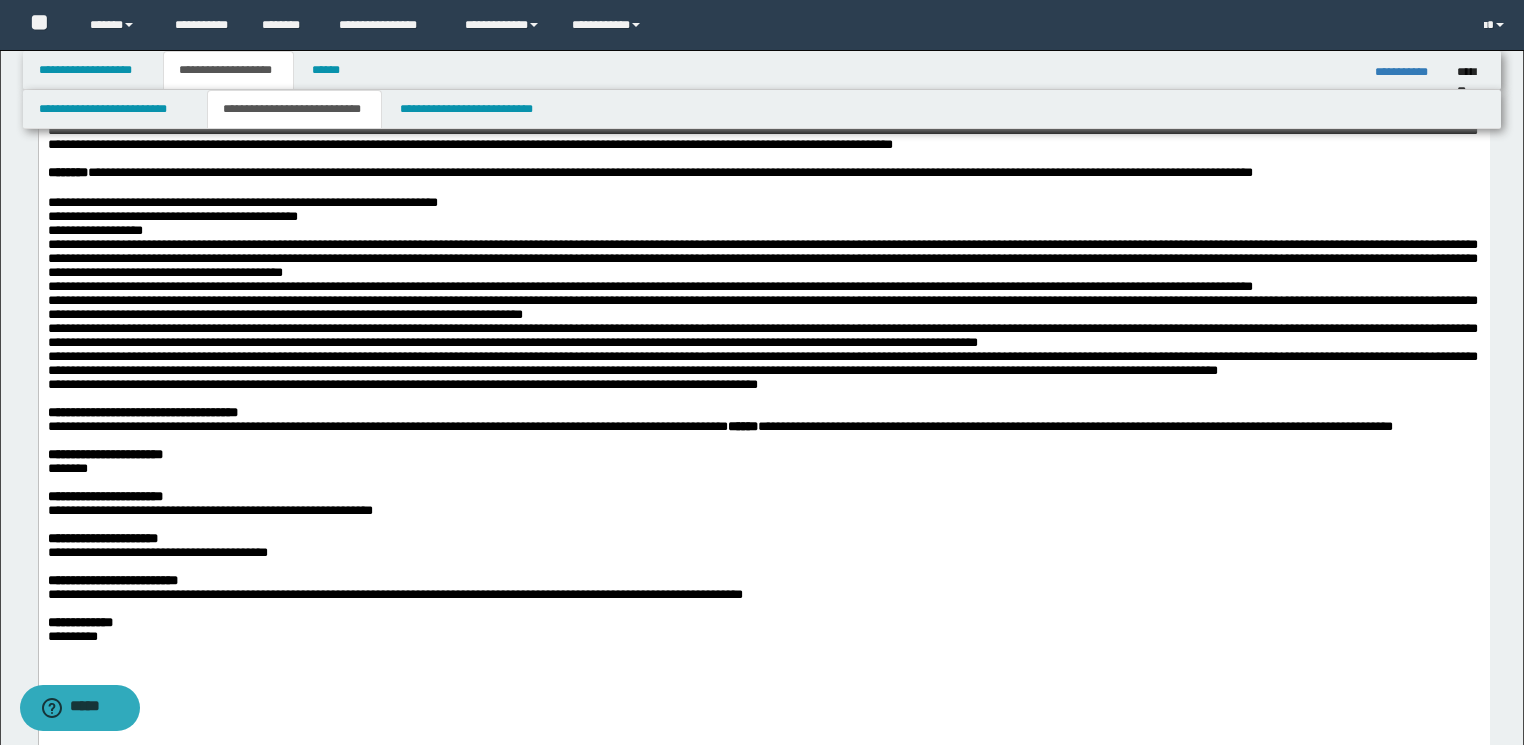 click on "**********" at bounding box center [763, 339] 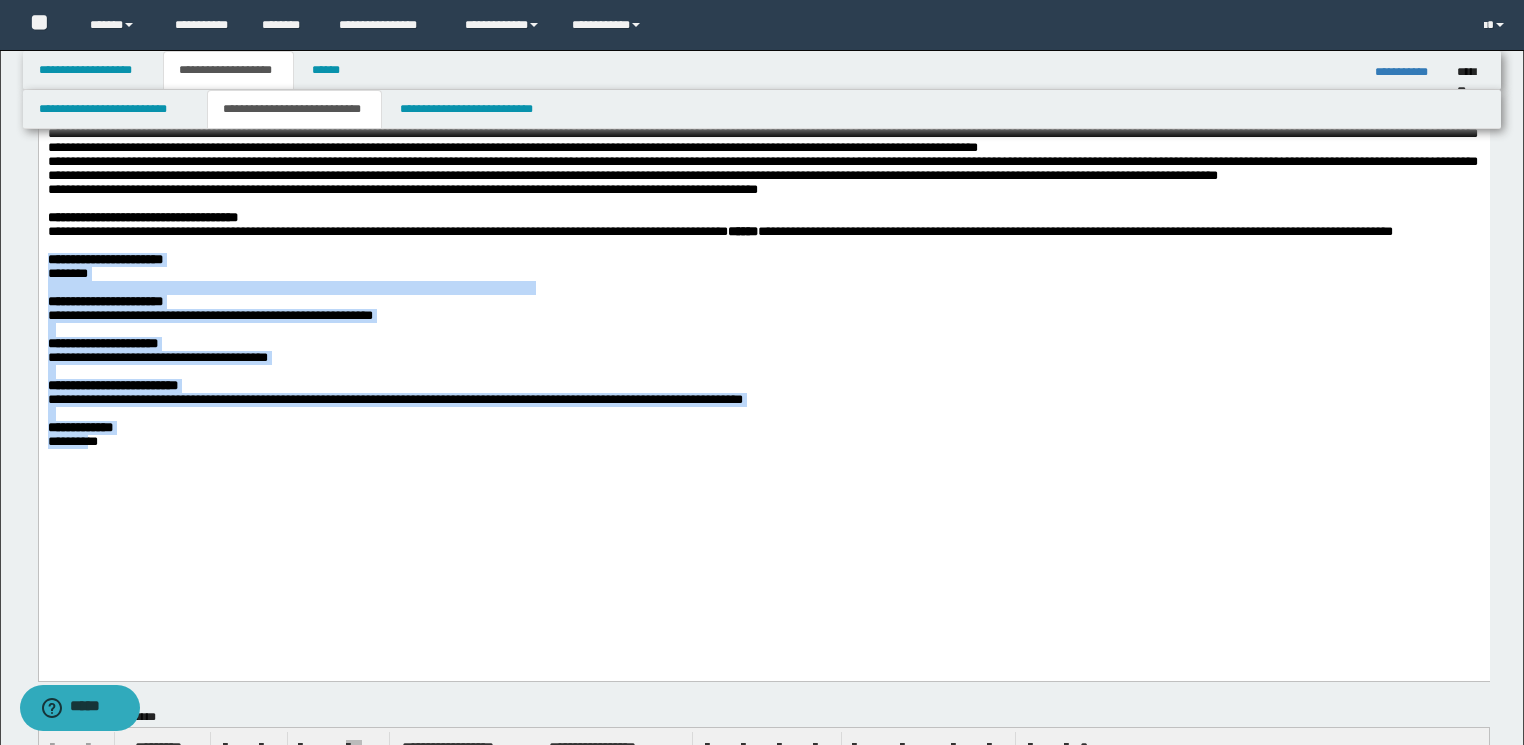 scroll, scrollTop: 514, scrollLeft: 0, axis: vertical 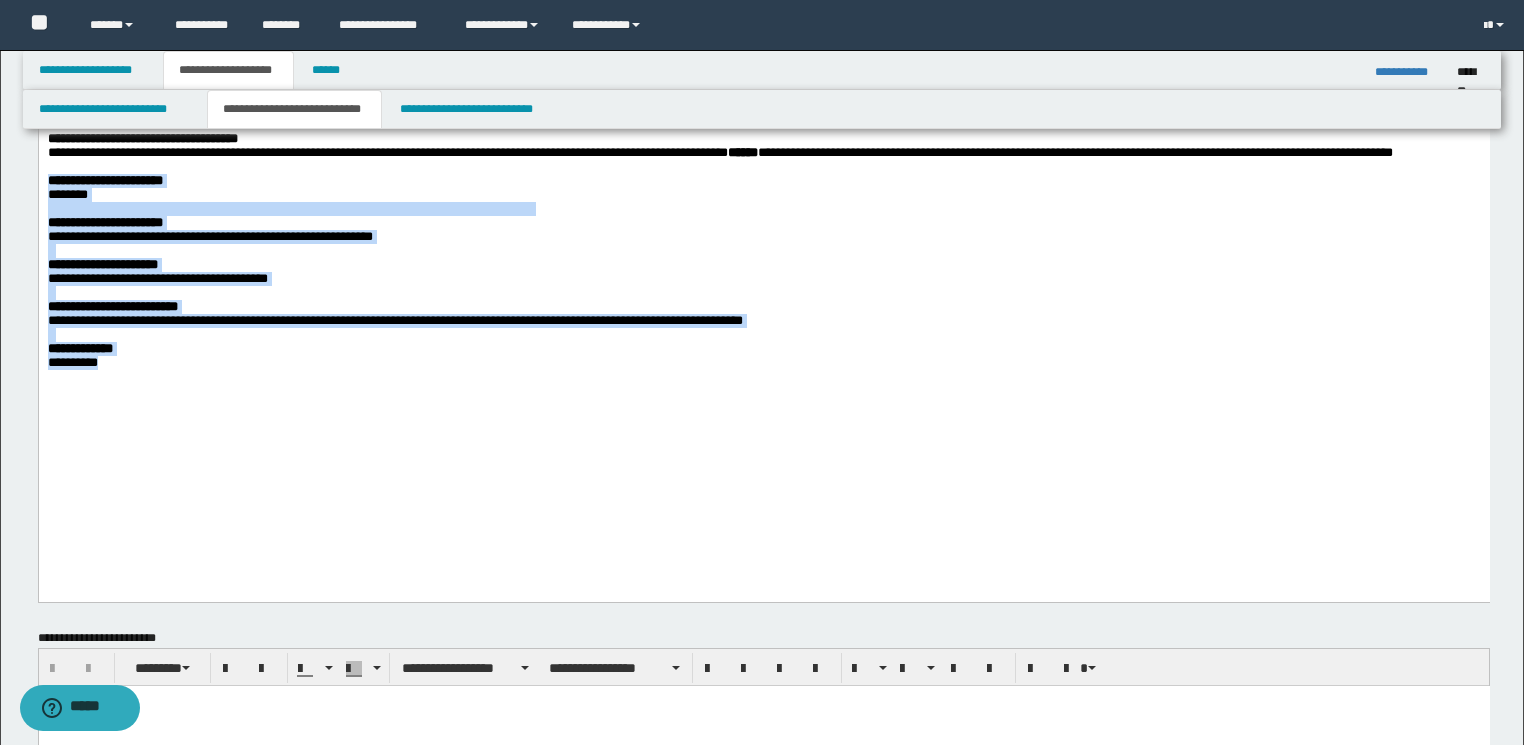 drag, startPoint x: 47, startPoint y: 278, endPoint x: 144, endPoint y: 480, distance: 224.08258 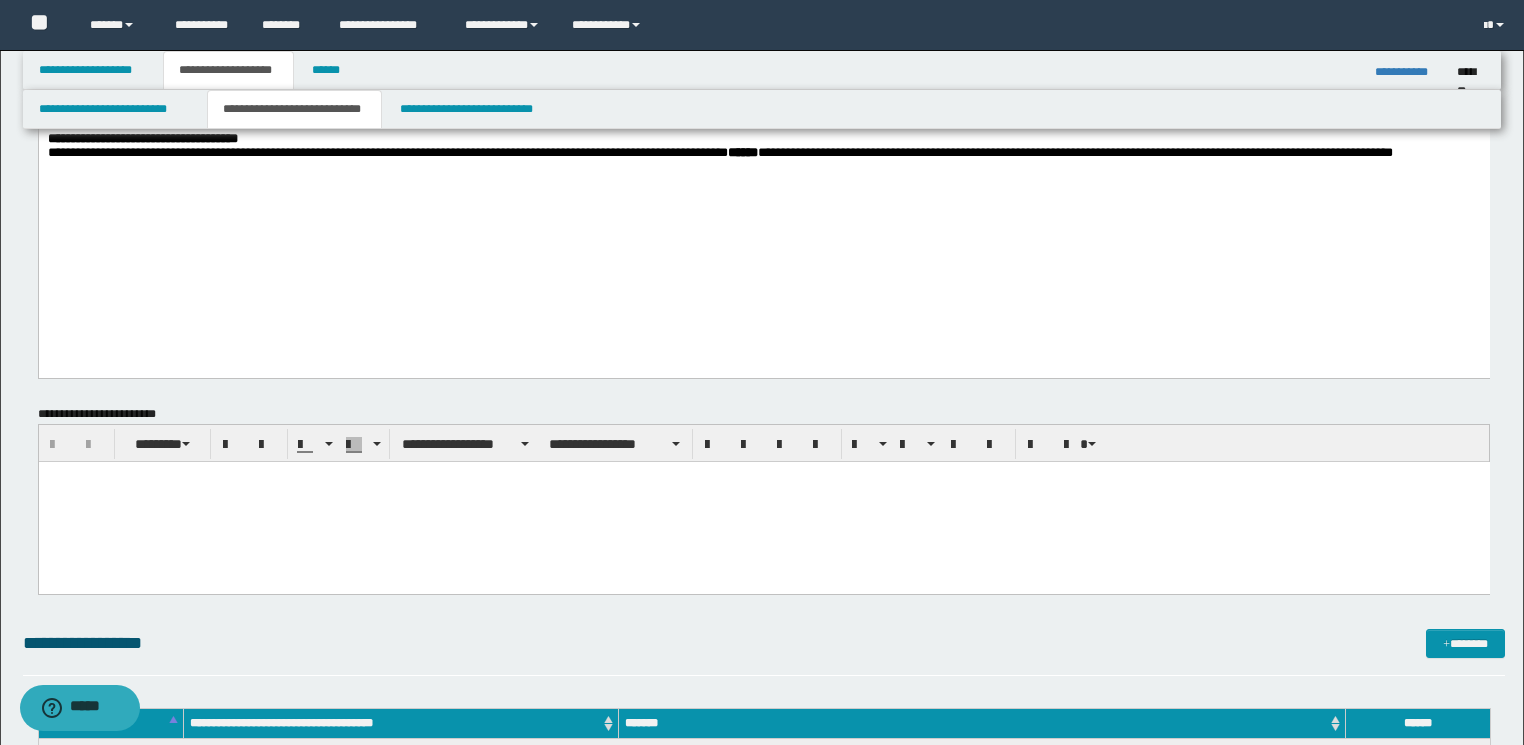 click at bounding box center (763, 501) 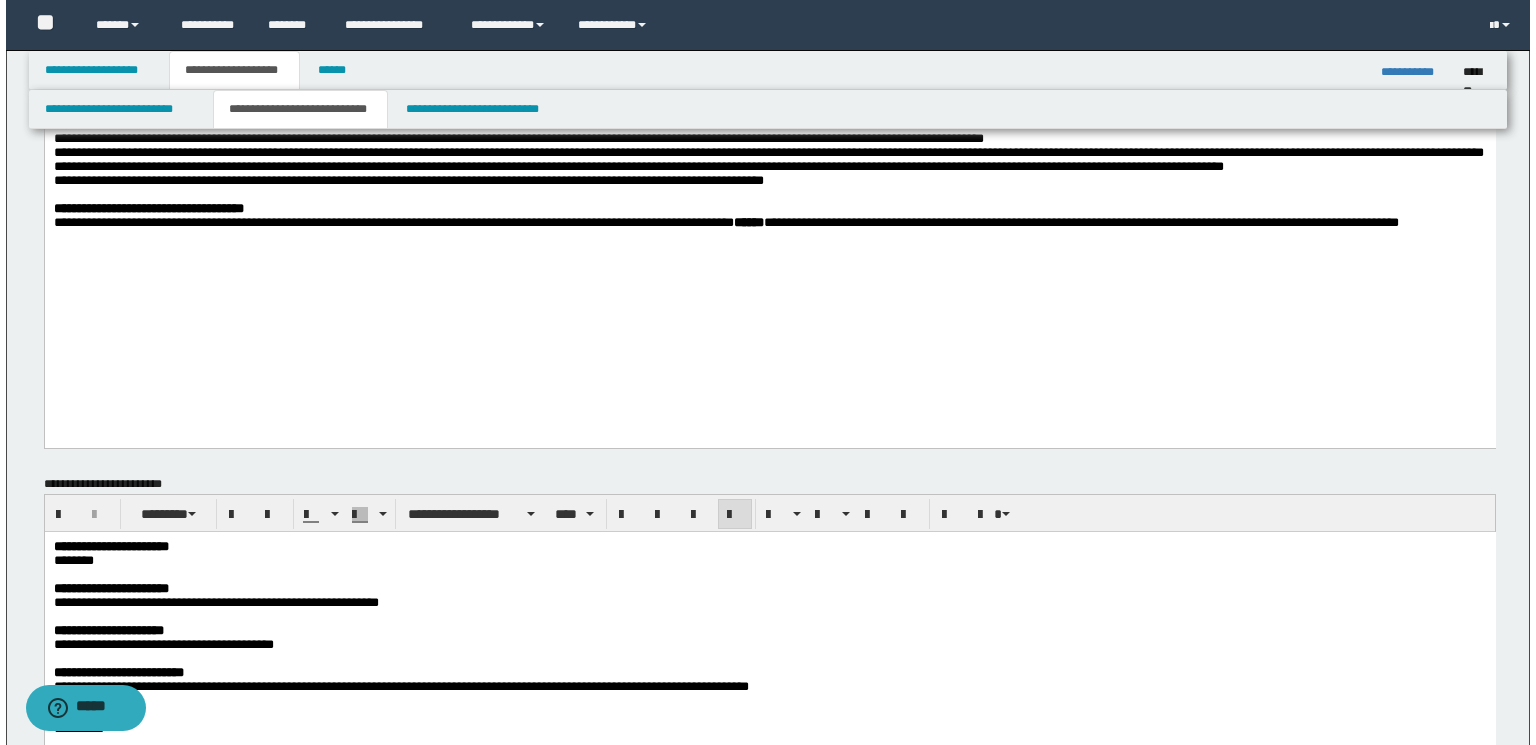 scroll, scrollTop: 674, scrollLeft: 0, axis: vertical 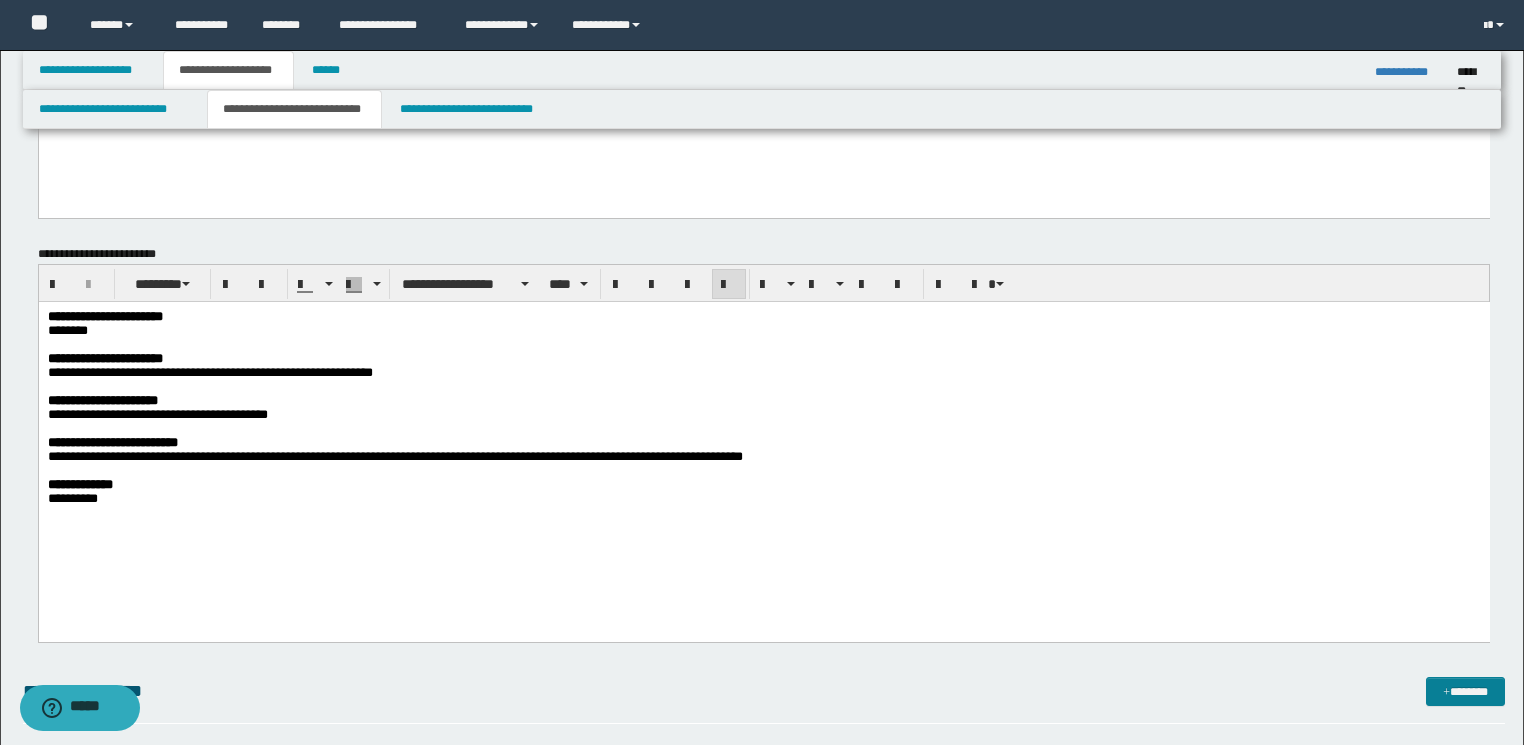 click on "*******" at bounding box center (1465, 692) 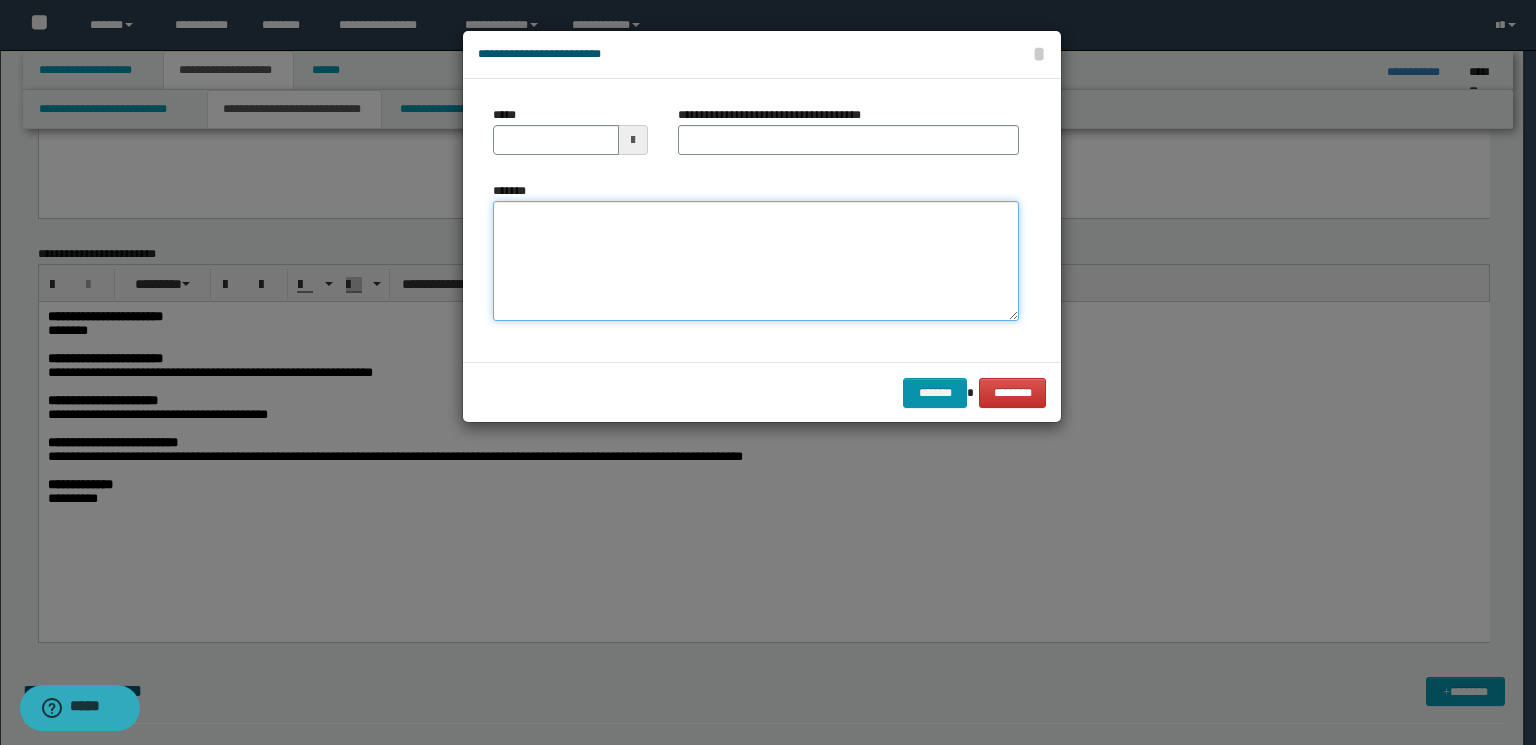 click on "*******" at bounding box center (756, 261) 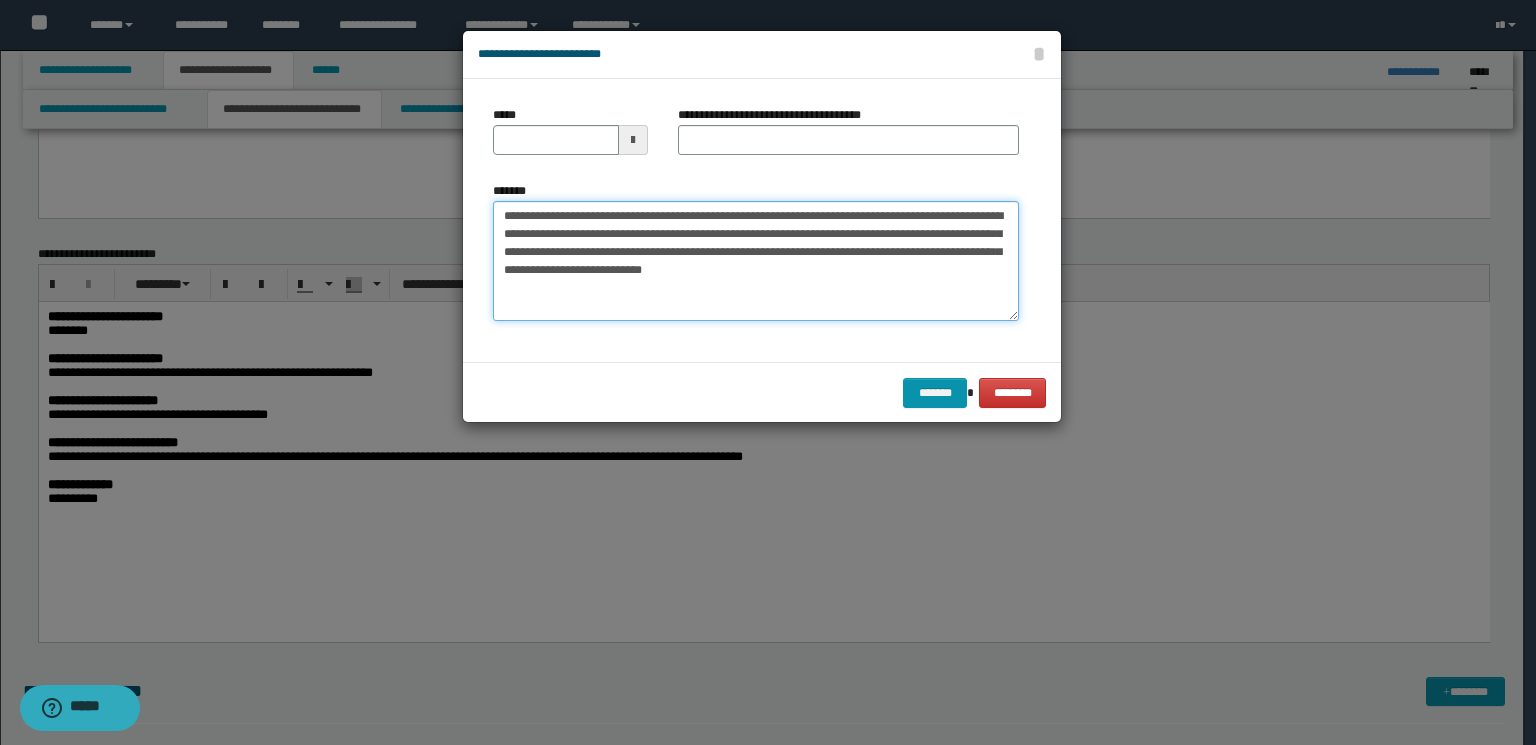drag, startPoint x: 890, startPoint y: 214, endPoint x: 456, endPoint y: 188, distance: 434.7781 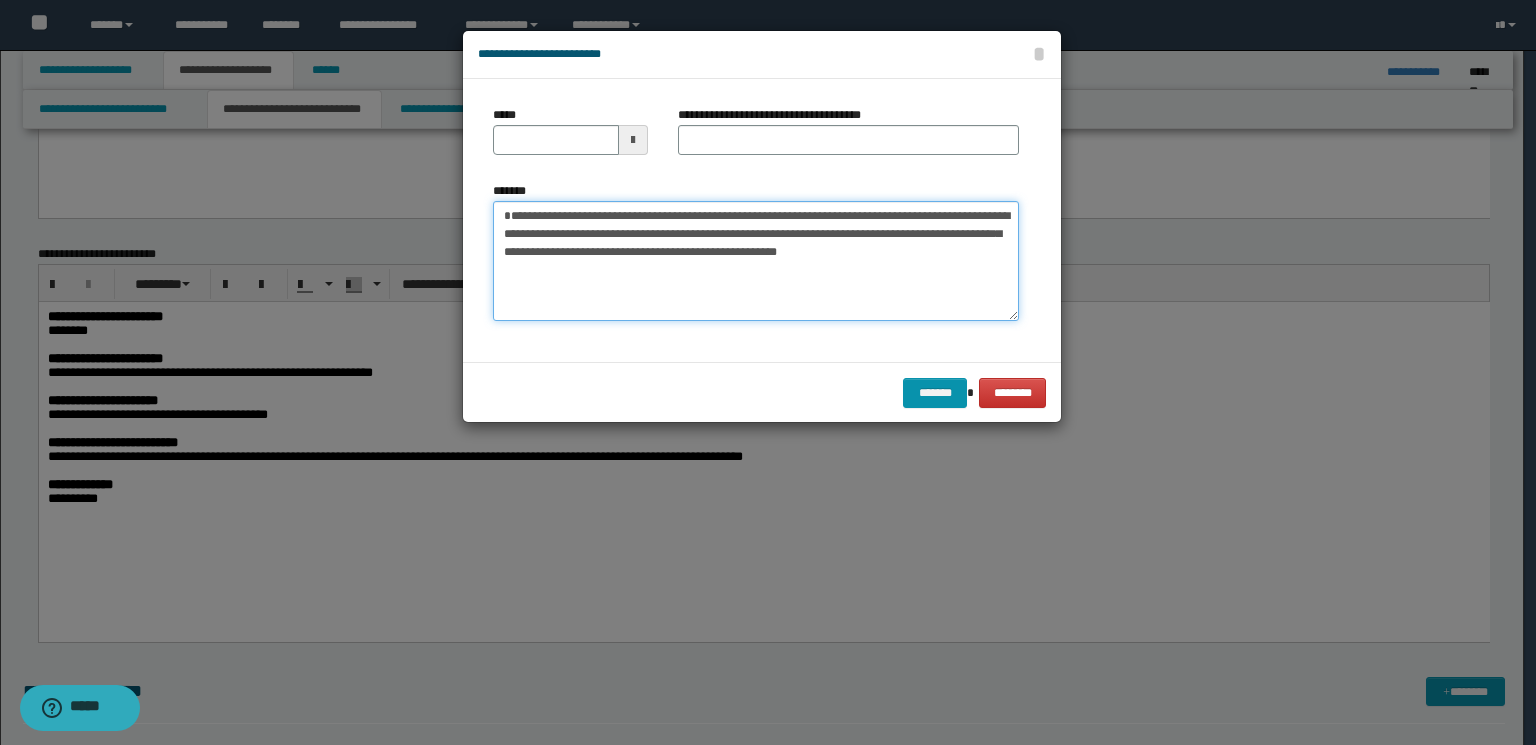 type on "**********" 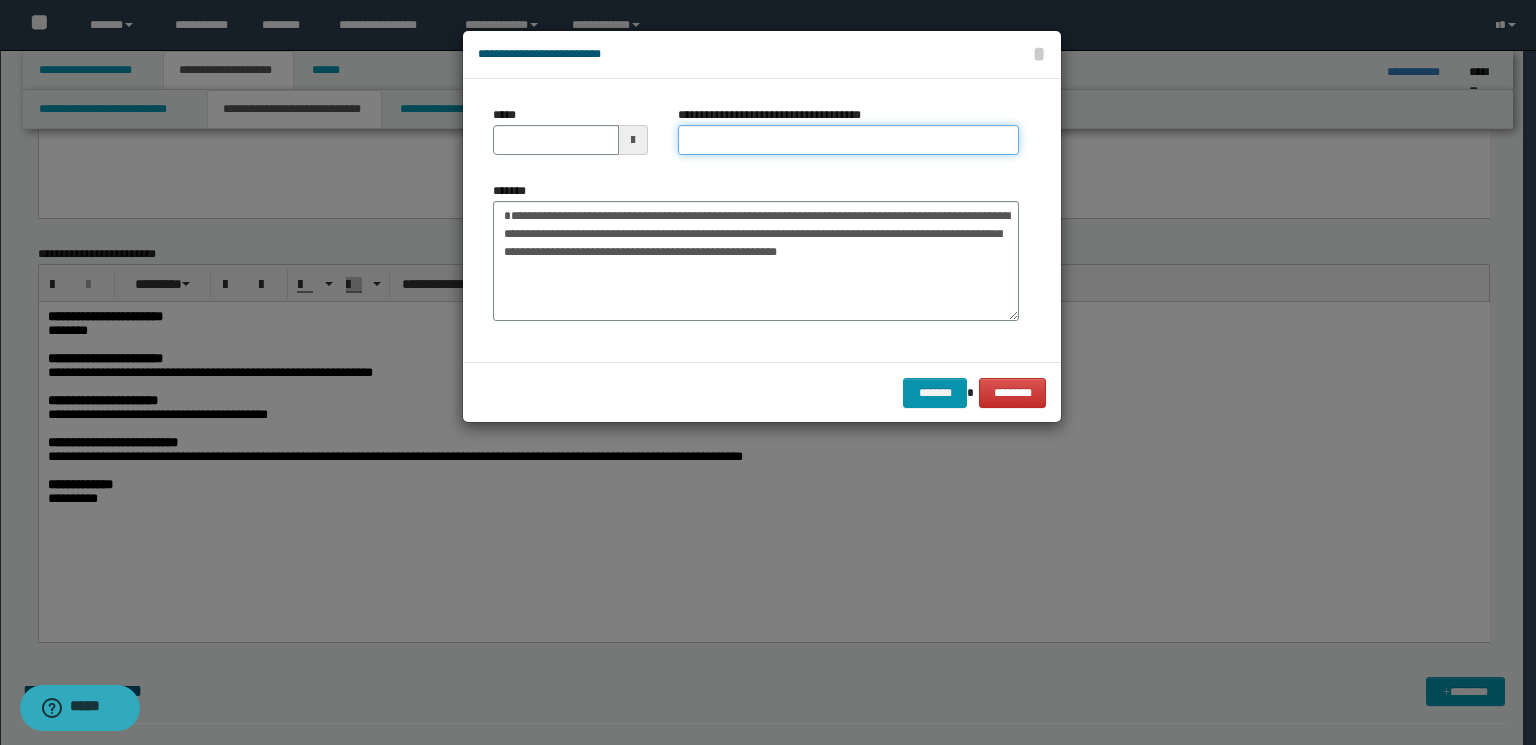 click on "**********" at bounding box center (848, 140) 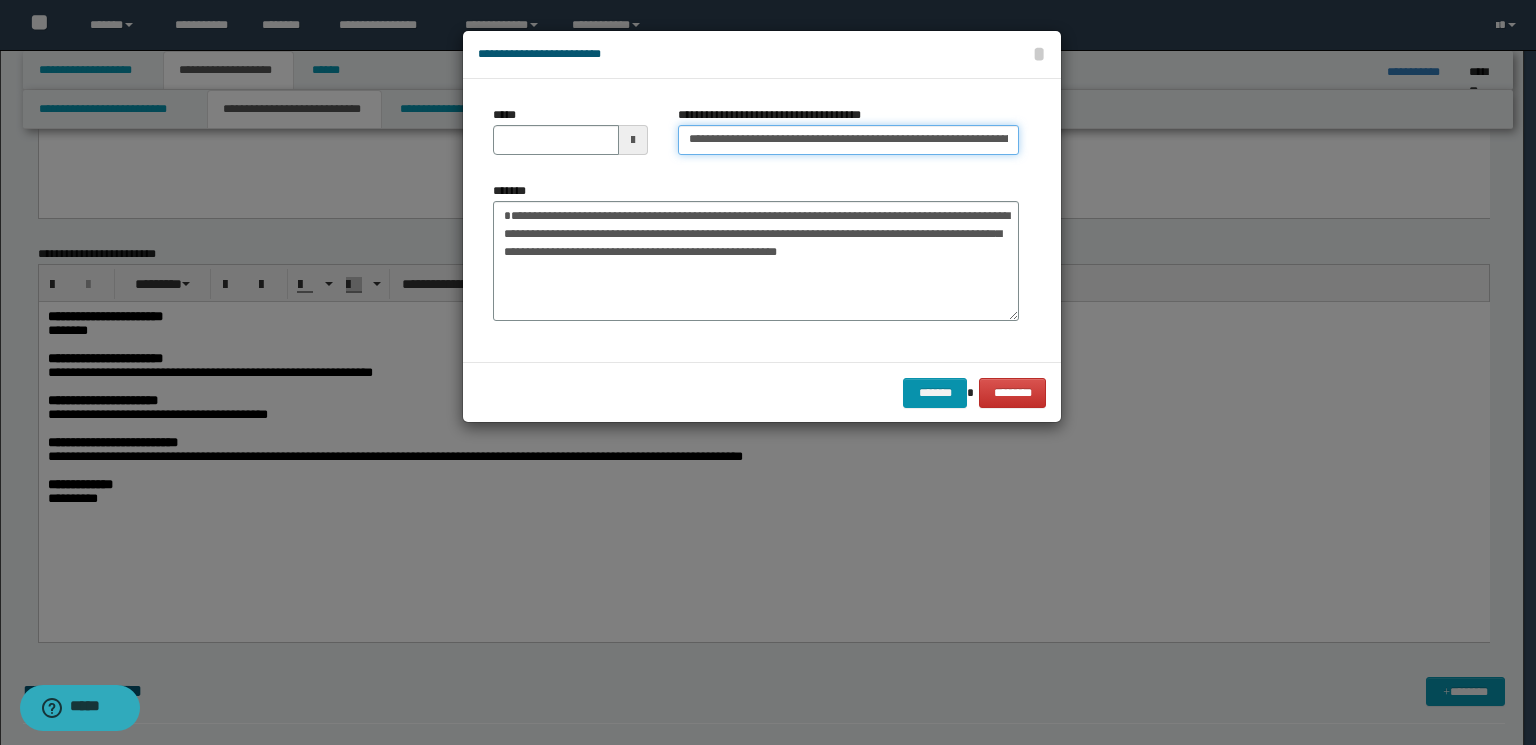 scroll, scrollTop: 0, scrollLeft: 67, axis: horizontal 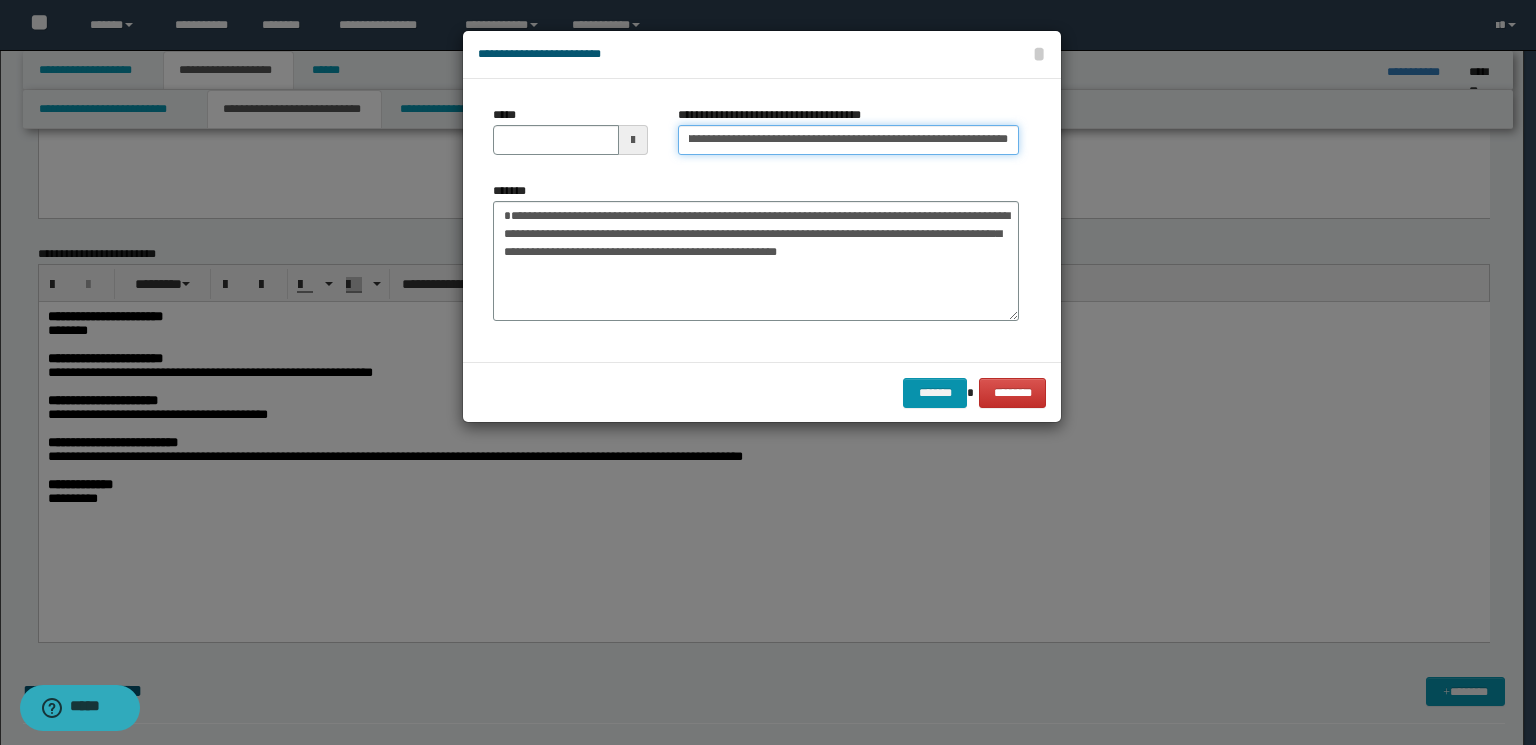 click on "**********" at bounding box center [848, 140] 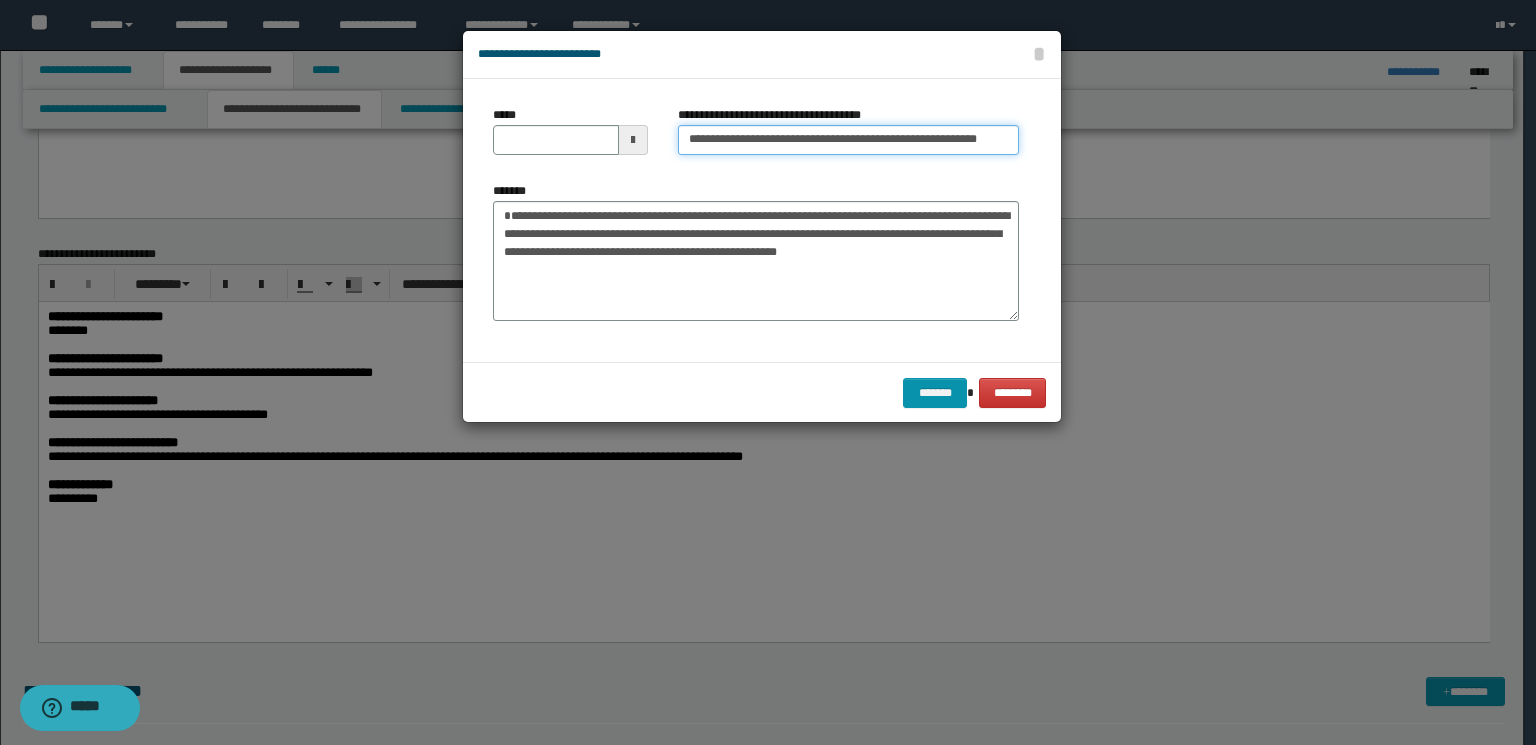 scroll, scrollTop: 0, scrollLeft: 0, axis: both 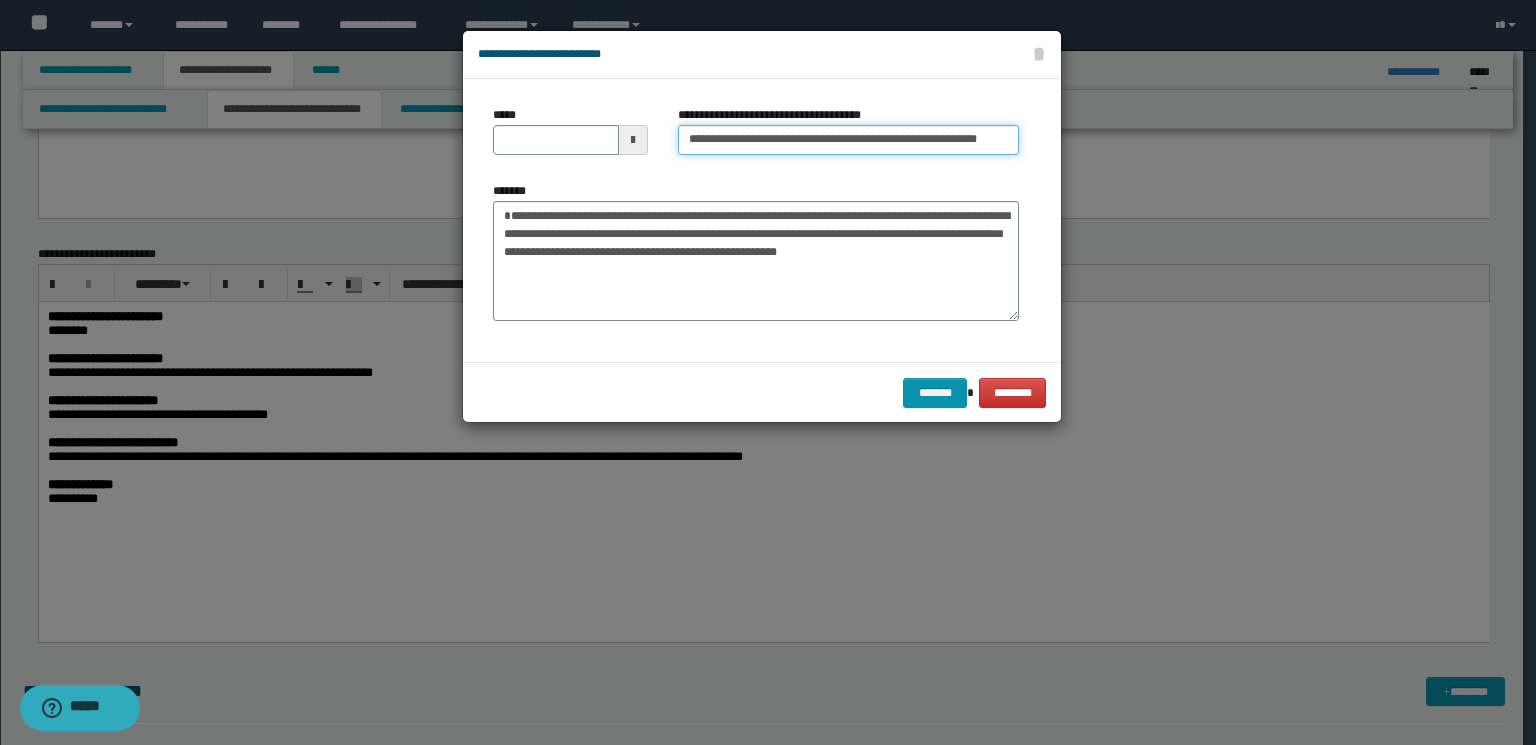 type on "**********" 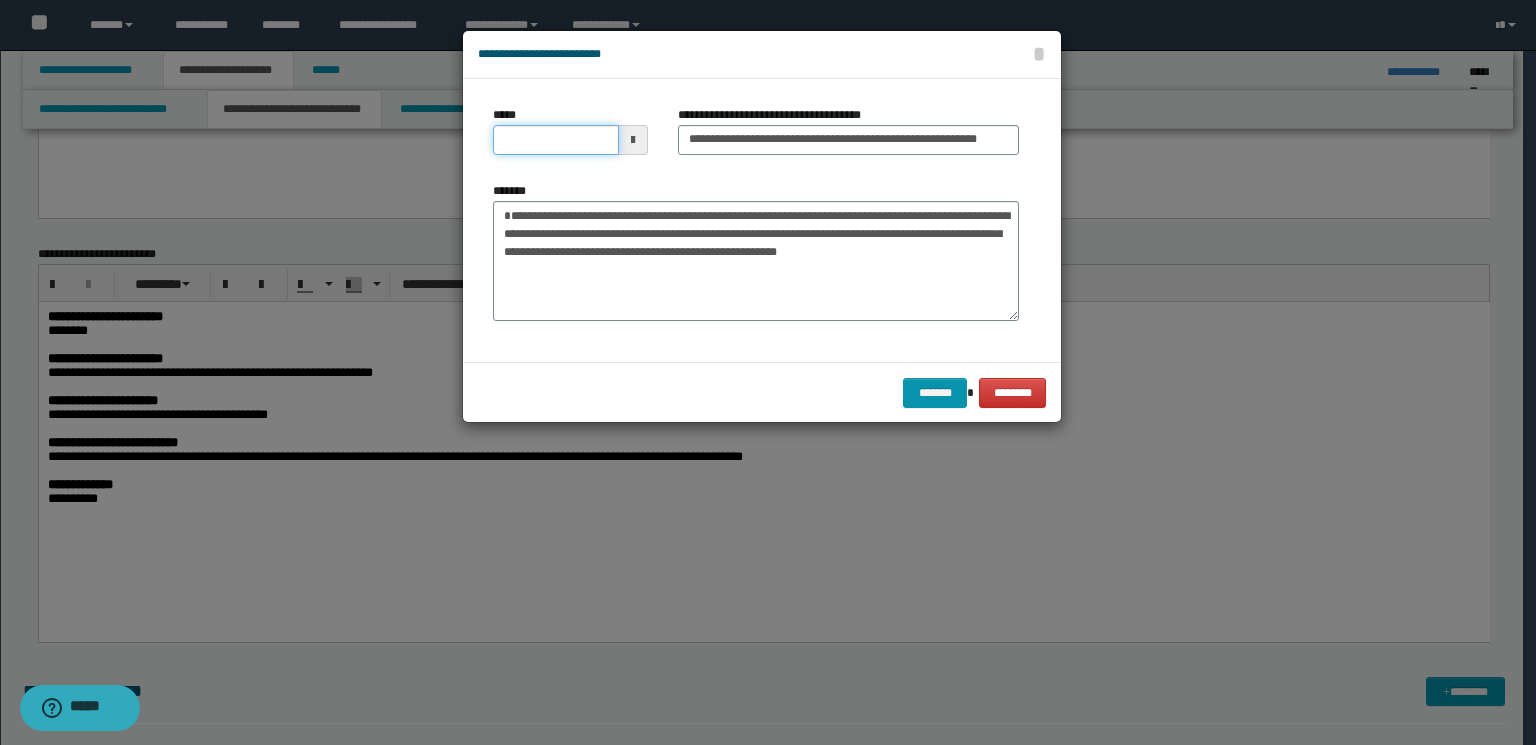 click on "*****" at bounding box center (556, 140) 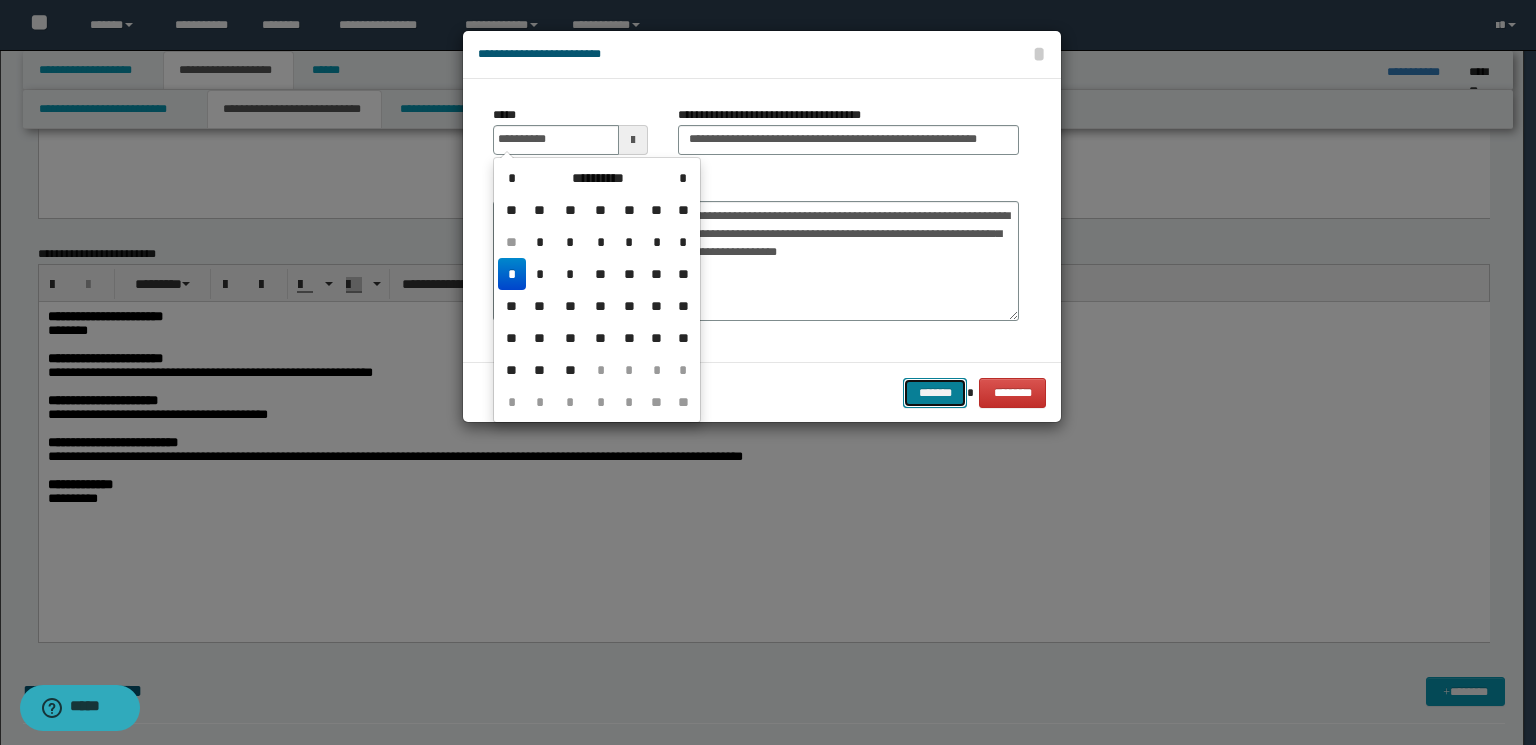 type on "**********" 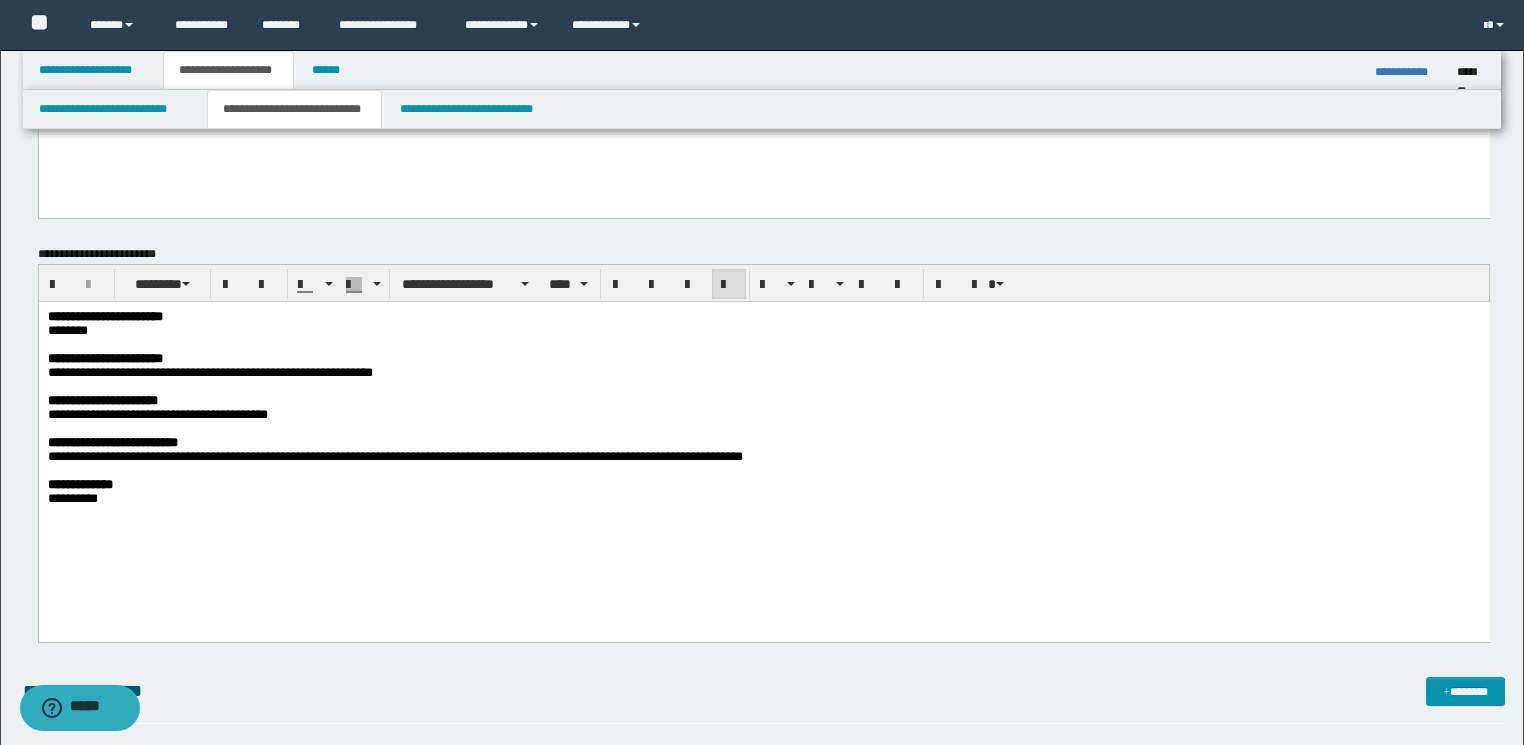 click on "**********" at bounding box center [763, 432] 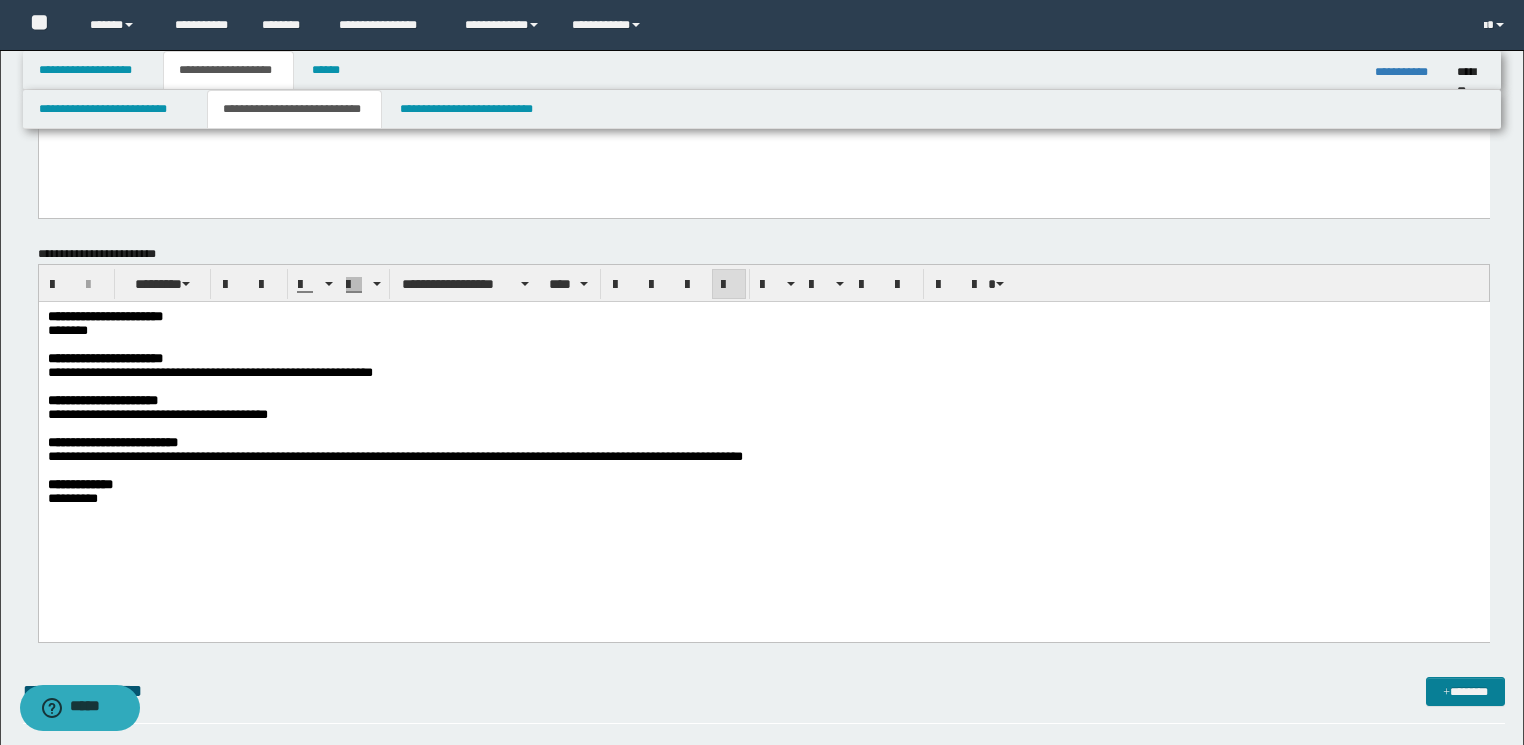 click on "*******" at bounding box center [1465, 692] 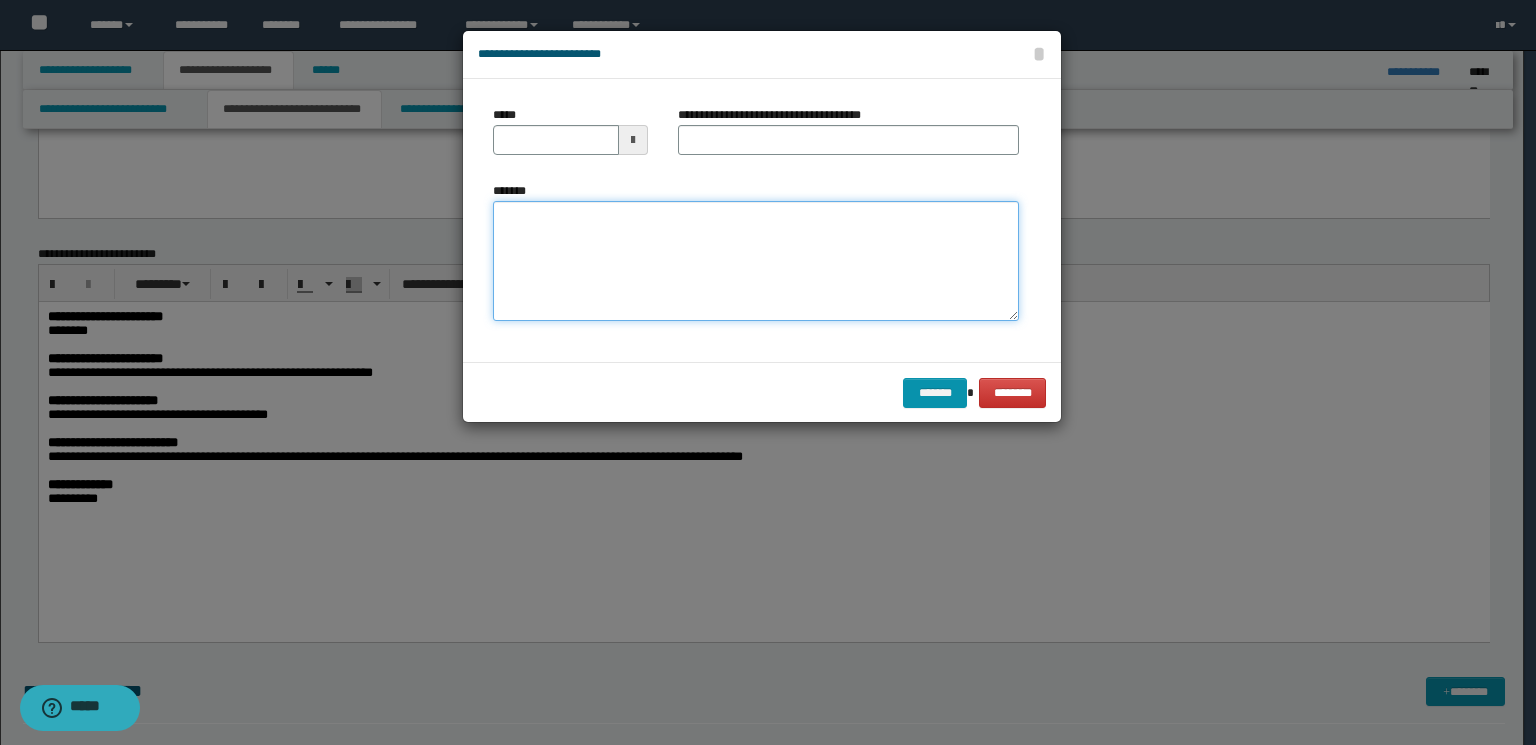 click on "*******" at bounding box center (756, 261) 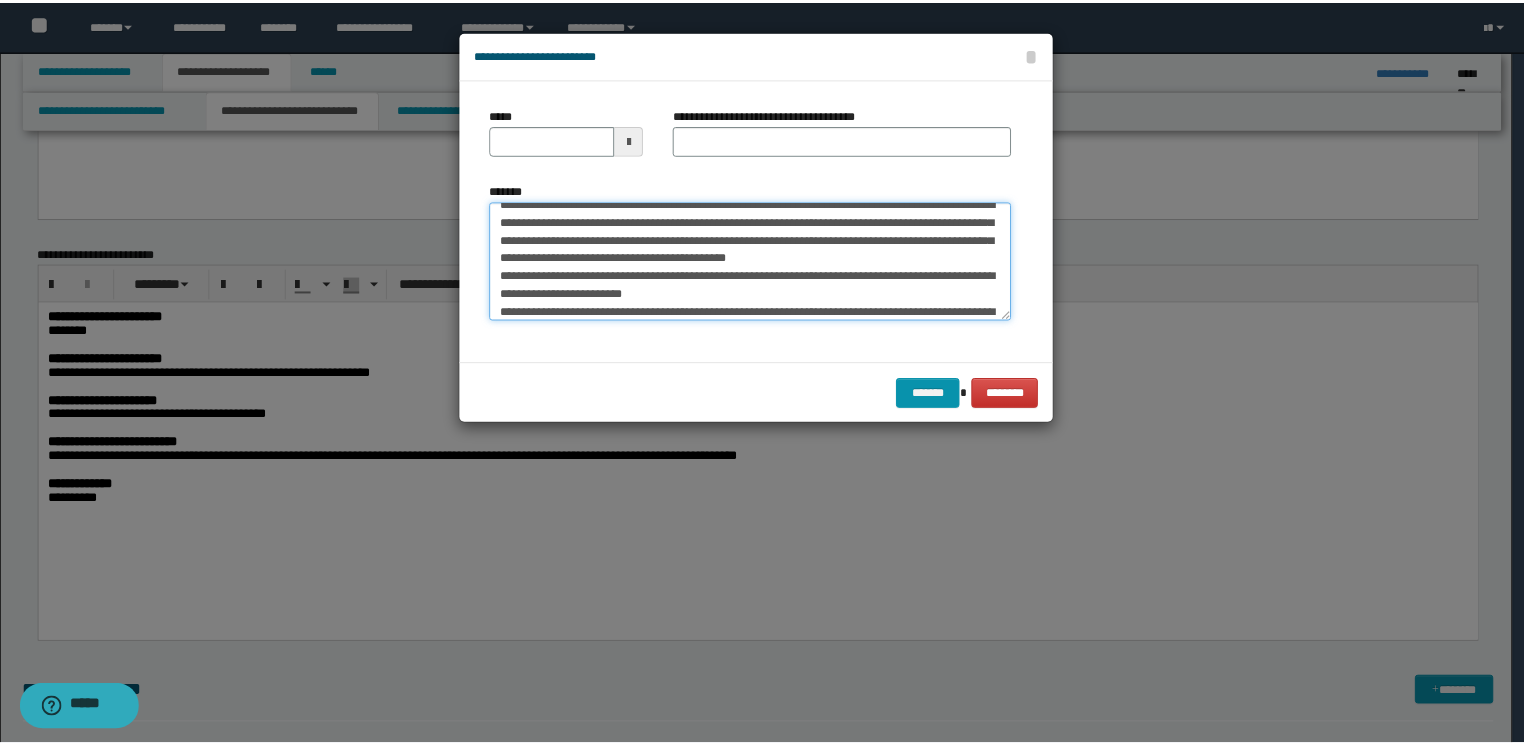 scroll, scrollTop: 0, scrollLeft: 0, axis: both 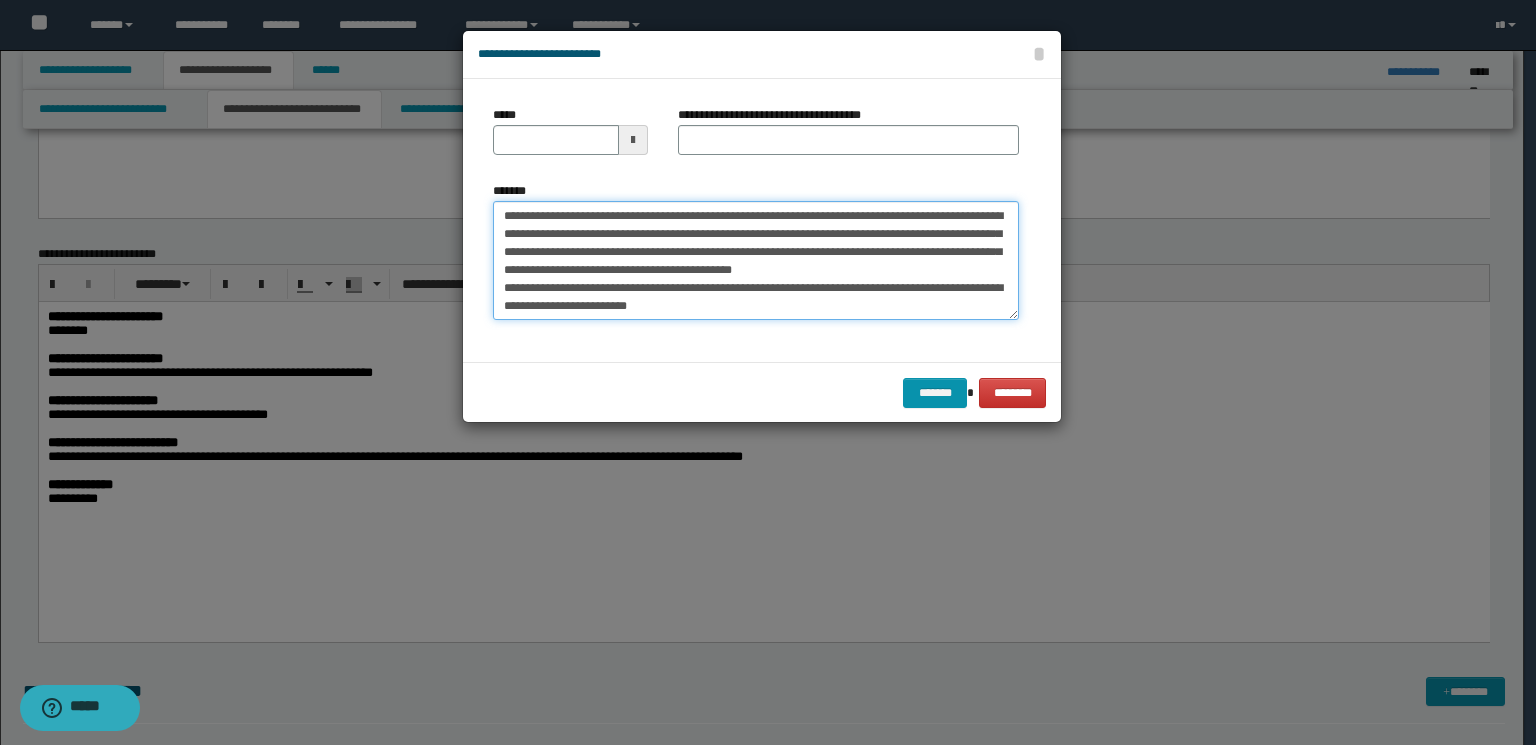 drag, startPoint x: 757, startPoint y: 213, endPoint x: 448, endPoint y: 212, distance: 309.00162 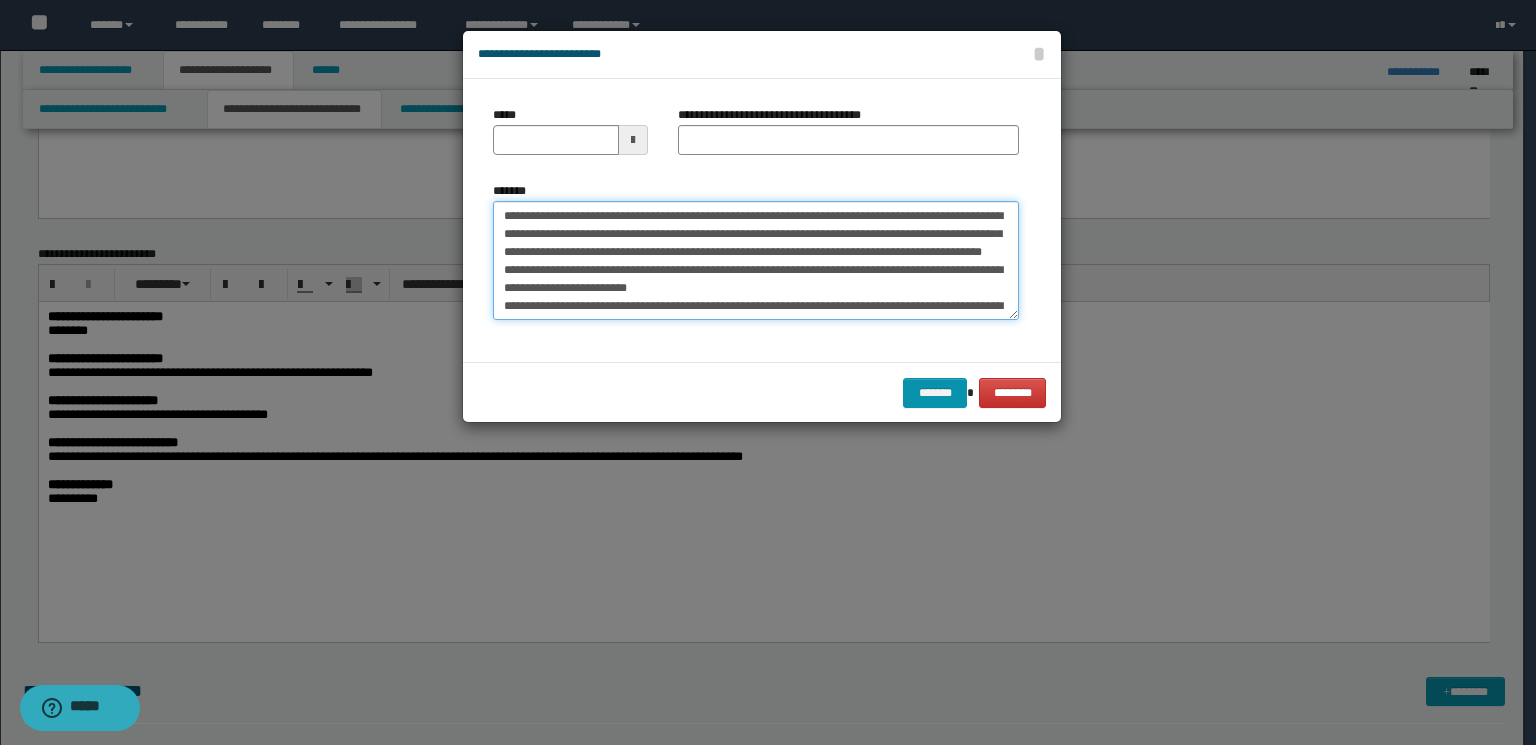 type on "**********" 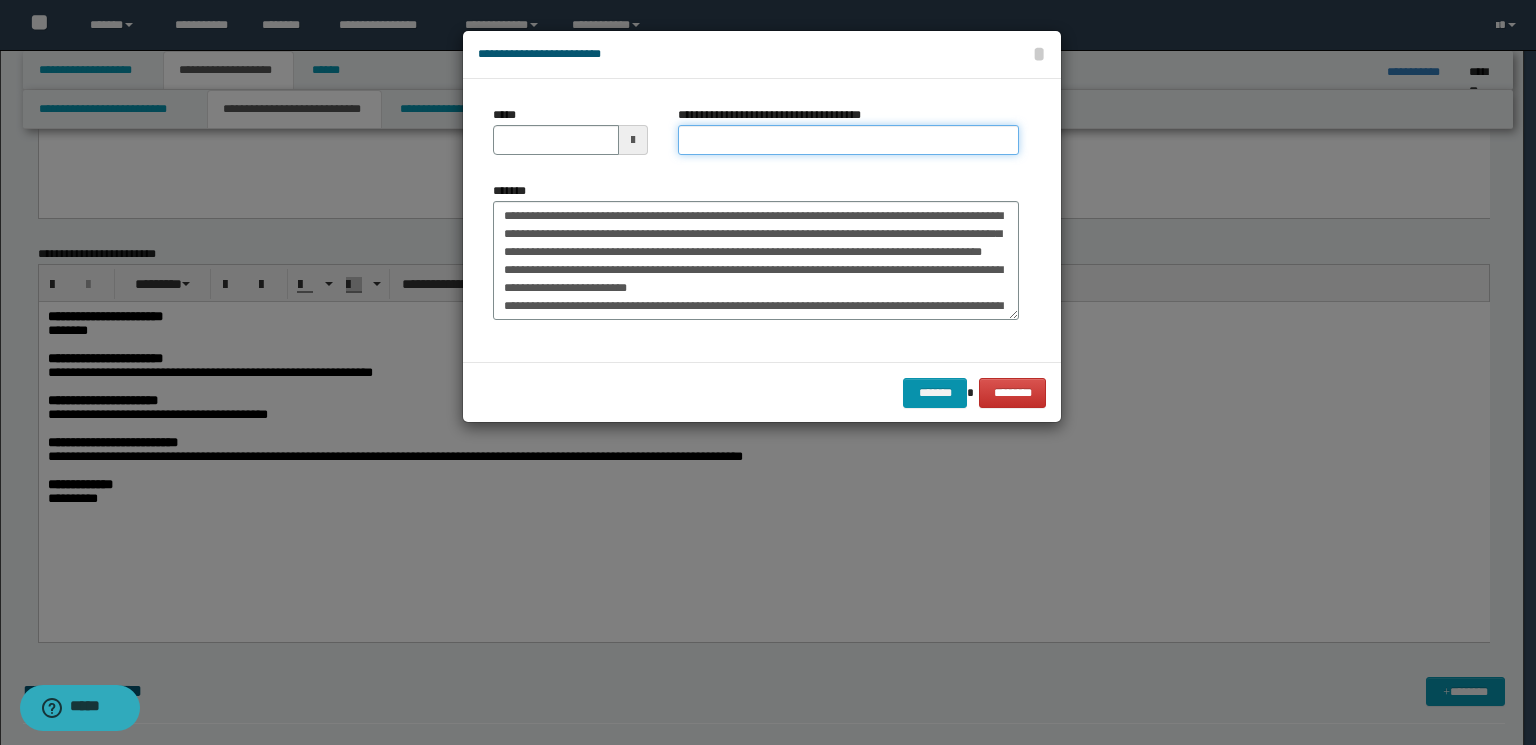 click on "**********" at bounding box center (848, 140) 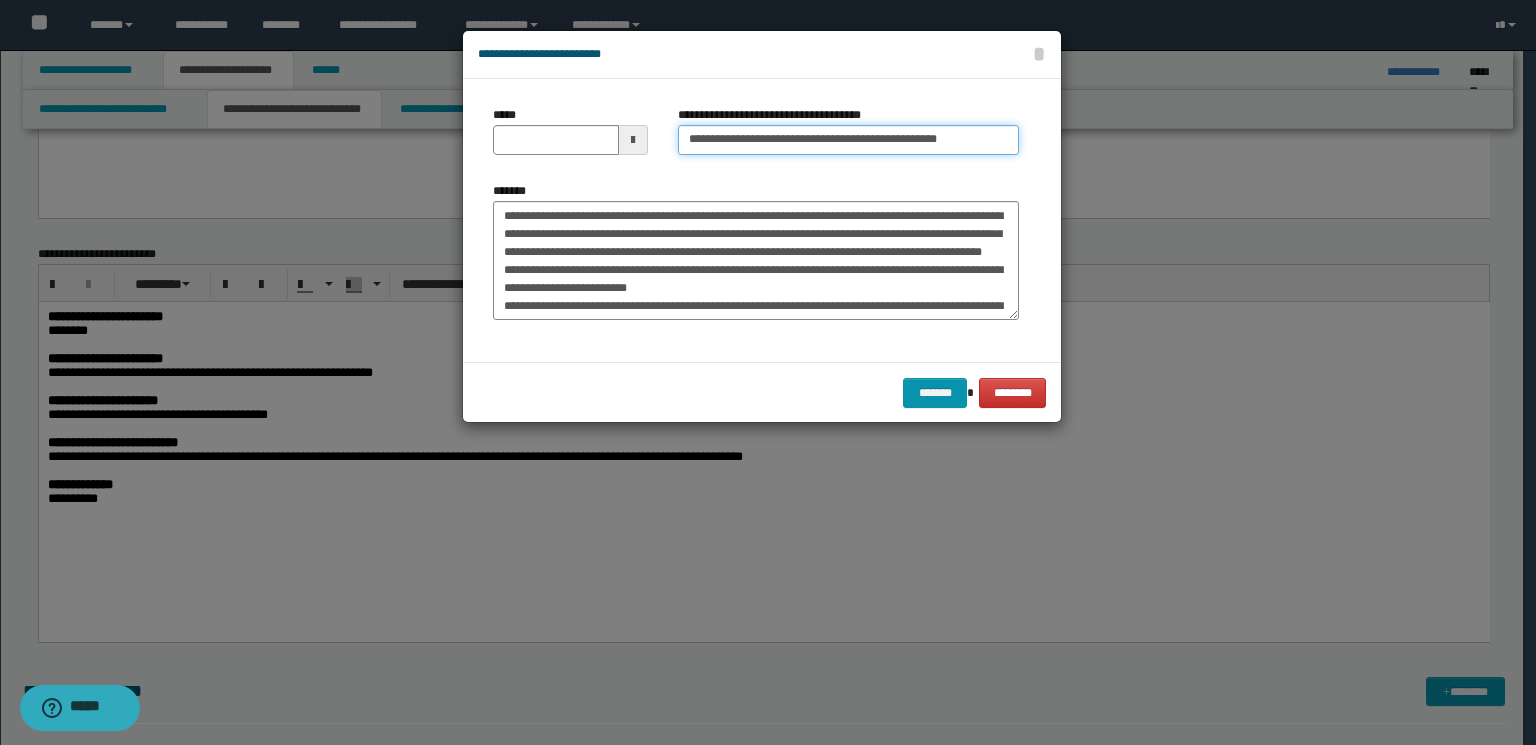 drag, startPoint x: 944, startPoint y: 136, endPoint x: 864, endPoint y: 135, distance: 80.00625 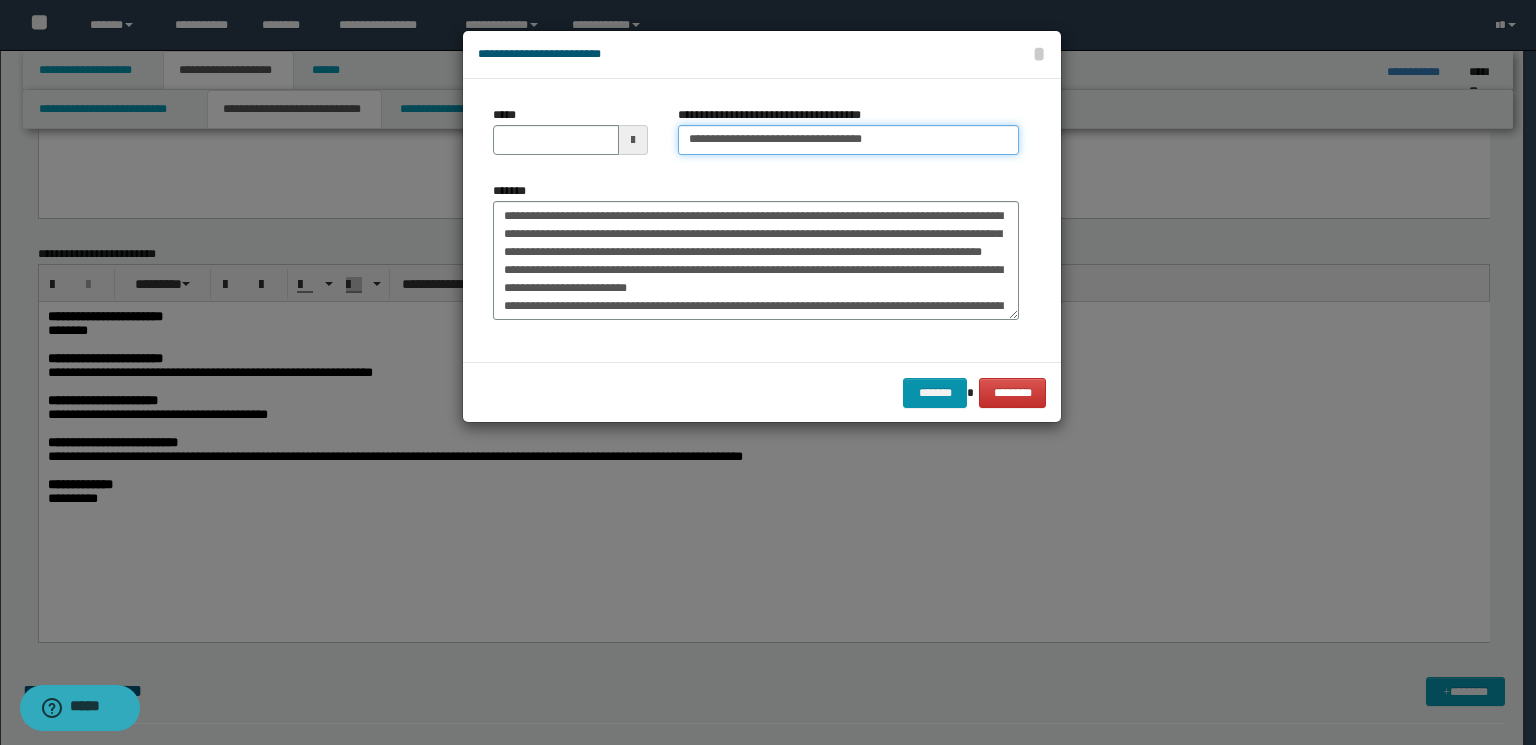 type 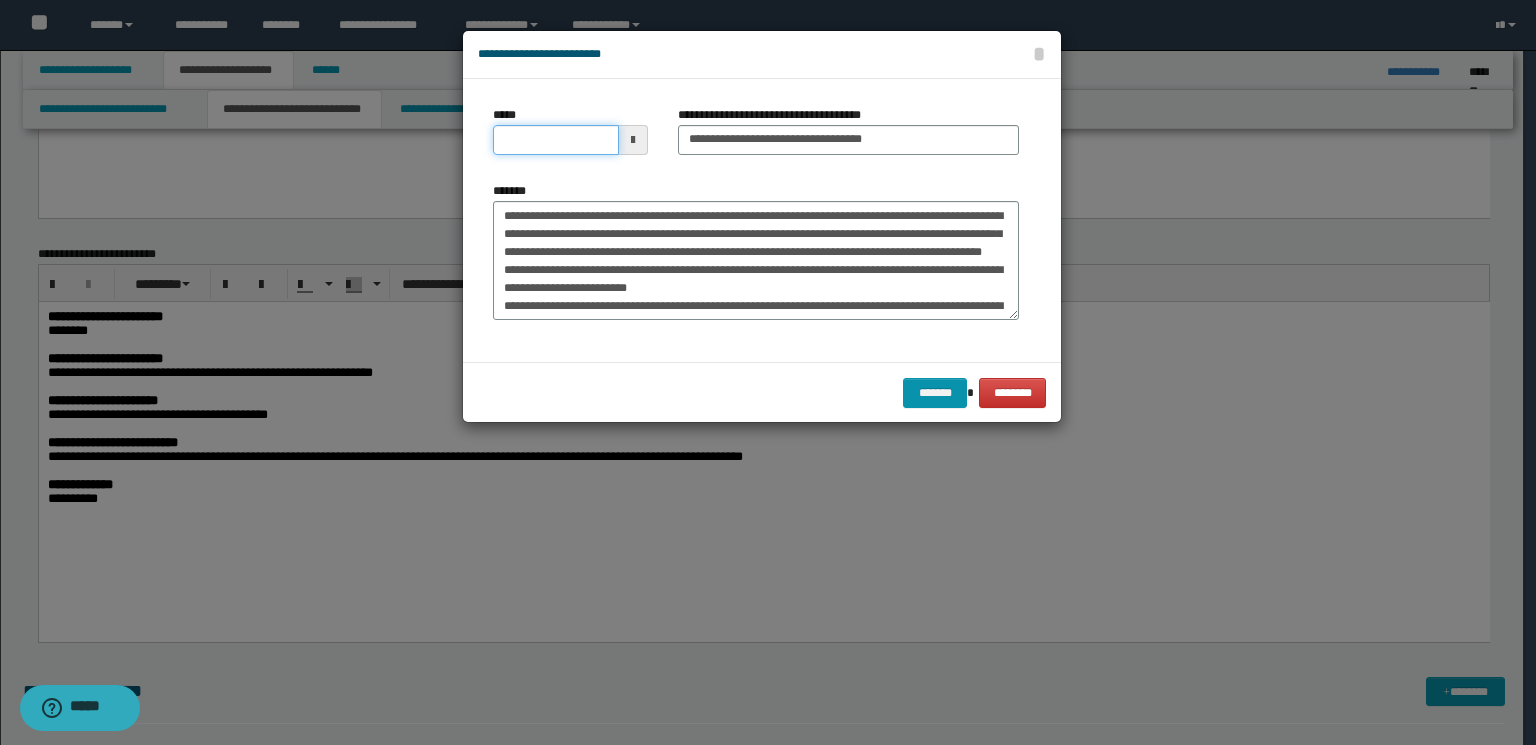 click on "*****" at bounding box center [556, 140] 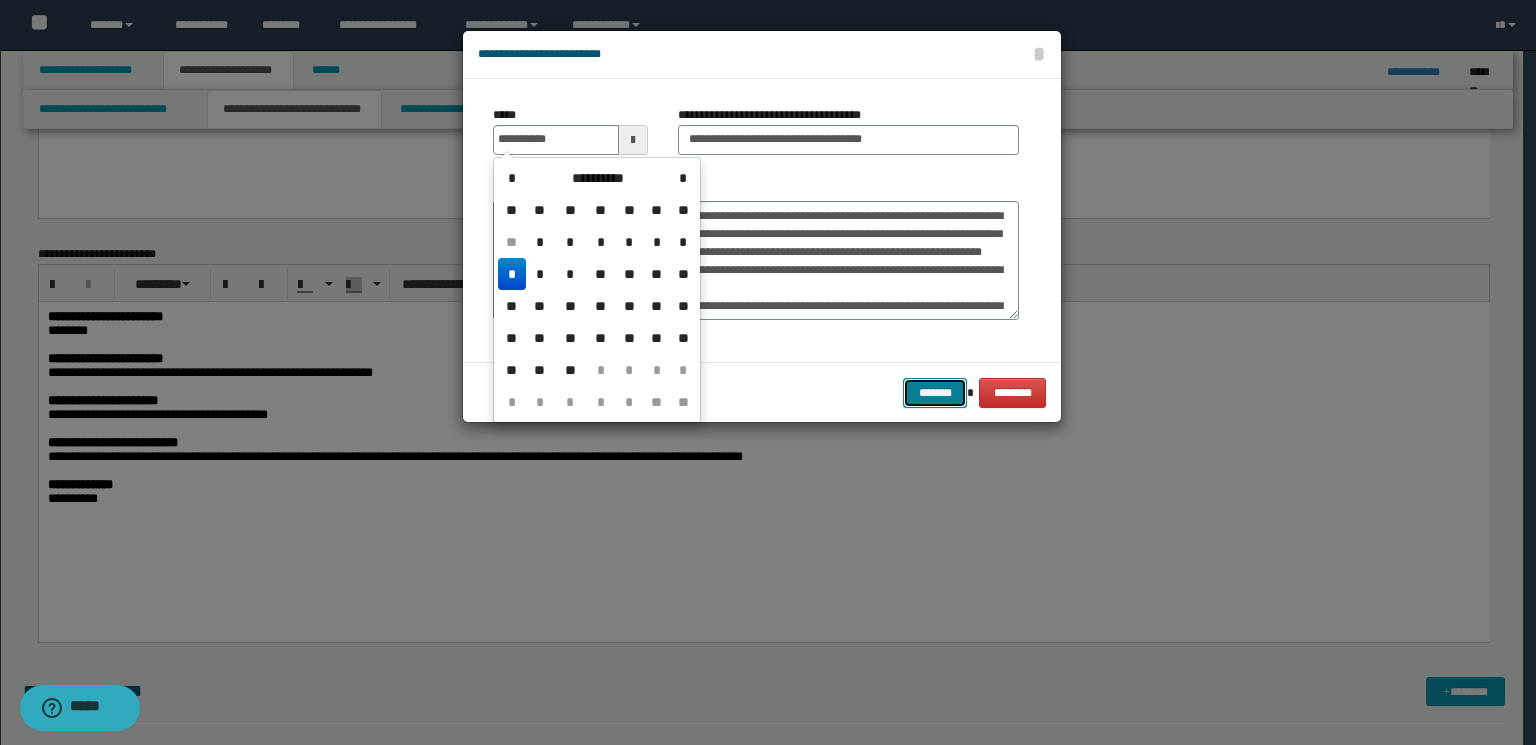 type on "**********" 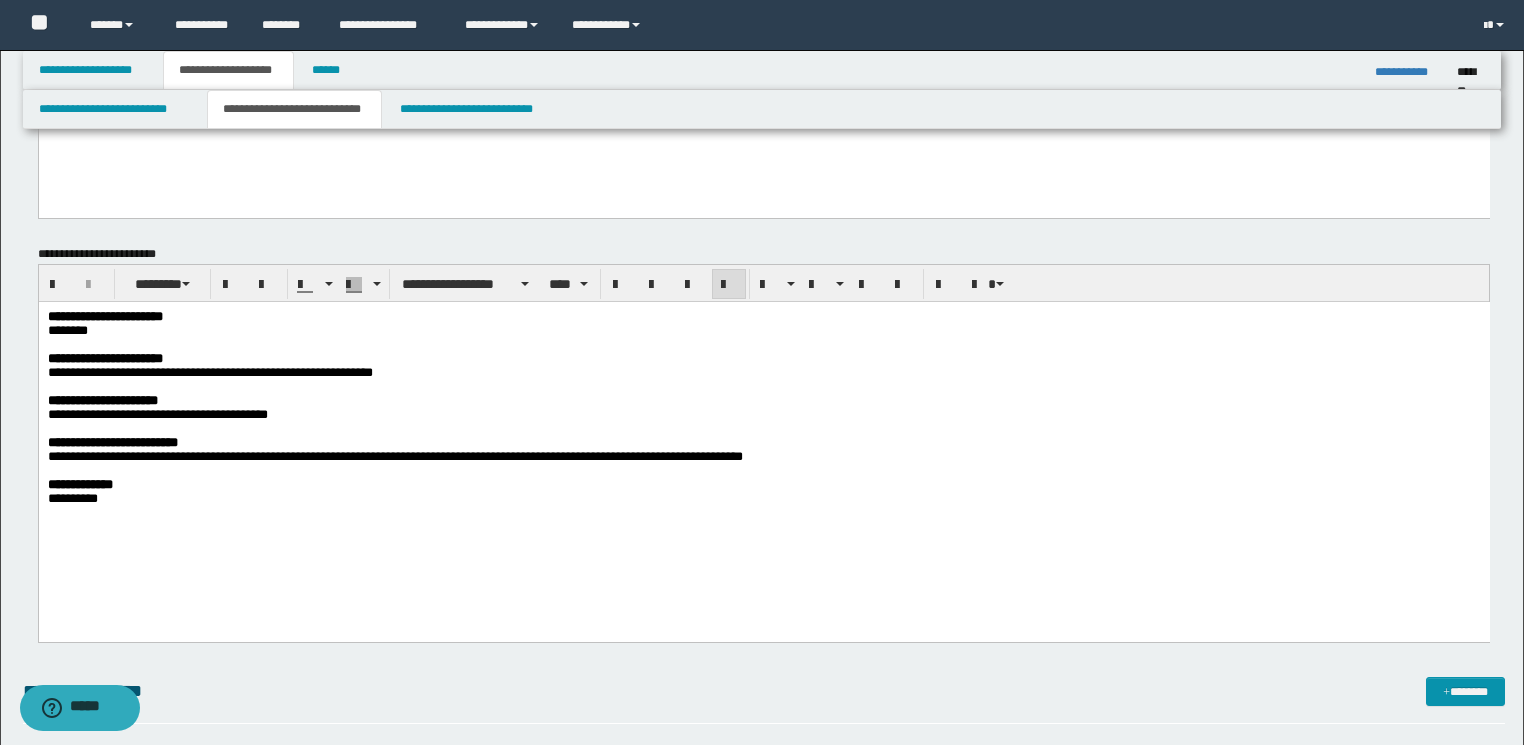 click on "**********" at bounding box center [762, 372] 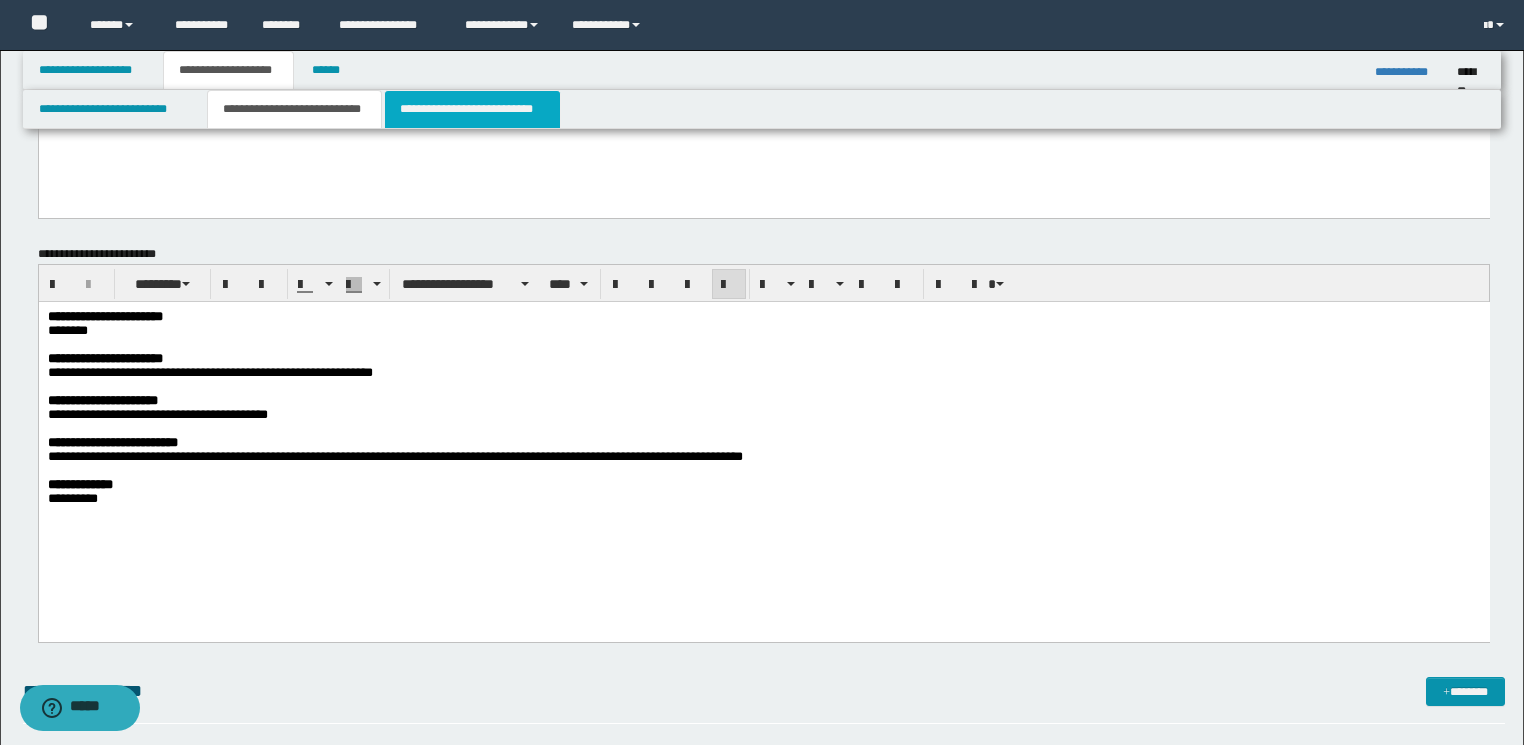 click on "**********" at bounding box center (472, 109) 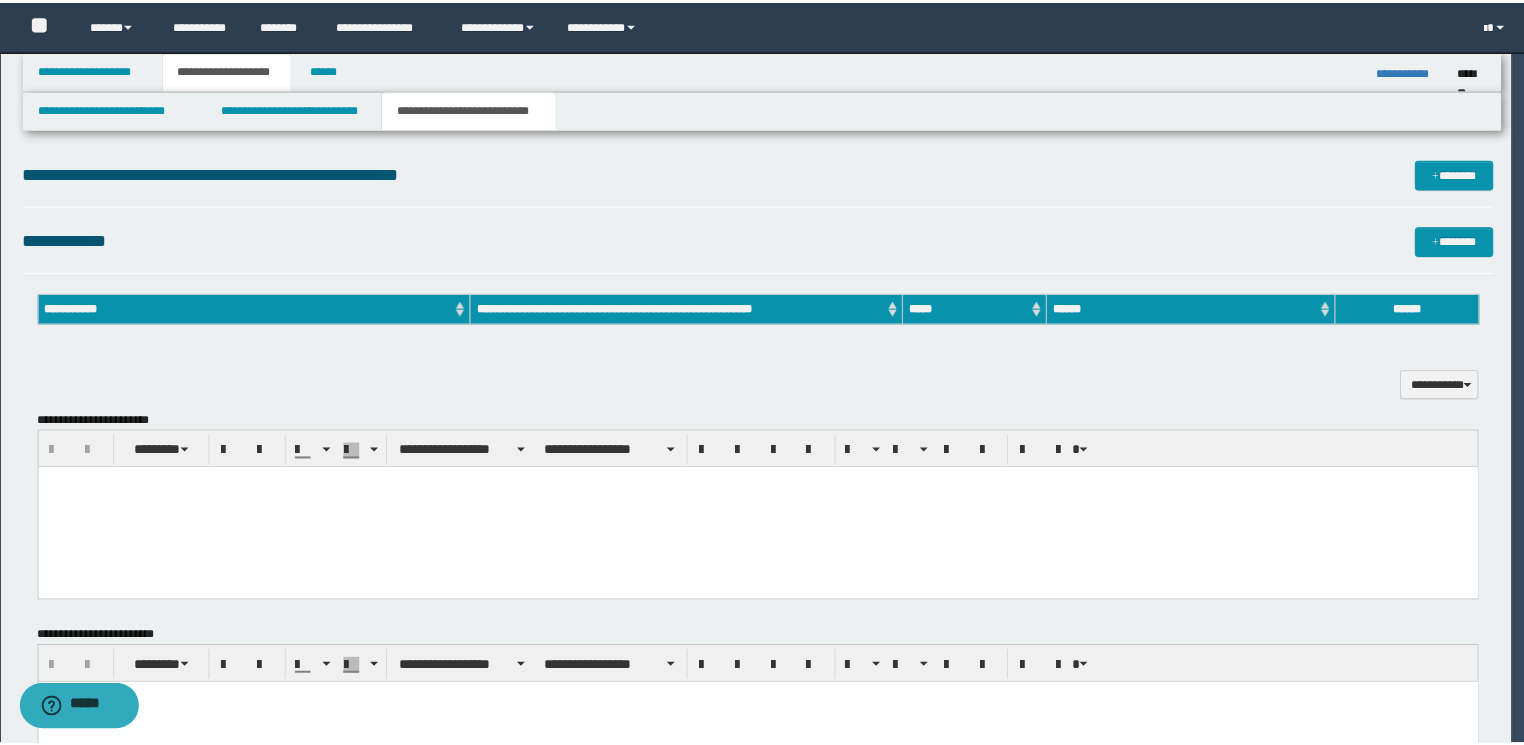 scroll, scrollTop: 0, scrollLeft: 0, axis: both 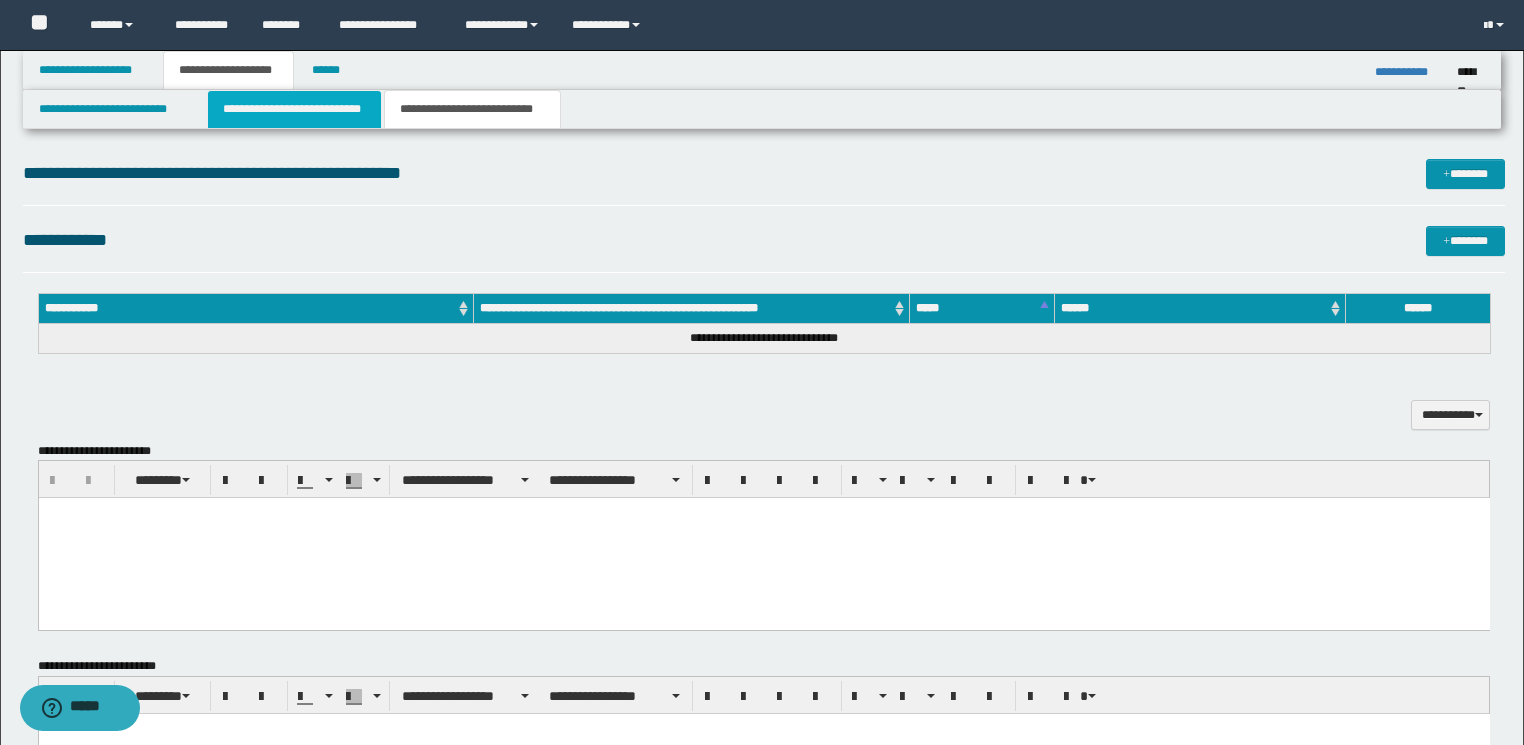 click on "**********" at bounding box center [294, 109] 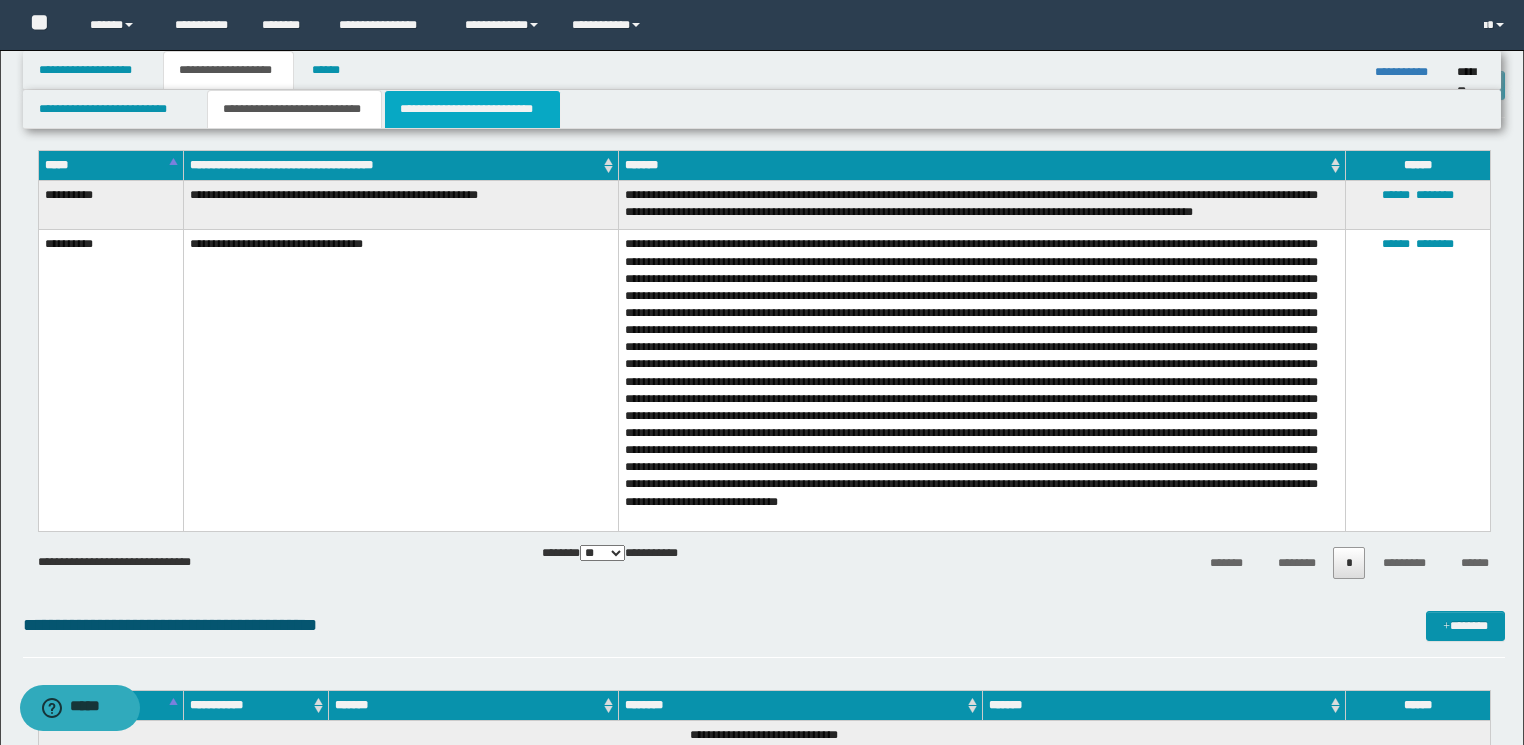 click on "**********" at bounding box center [472, 109] 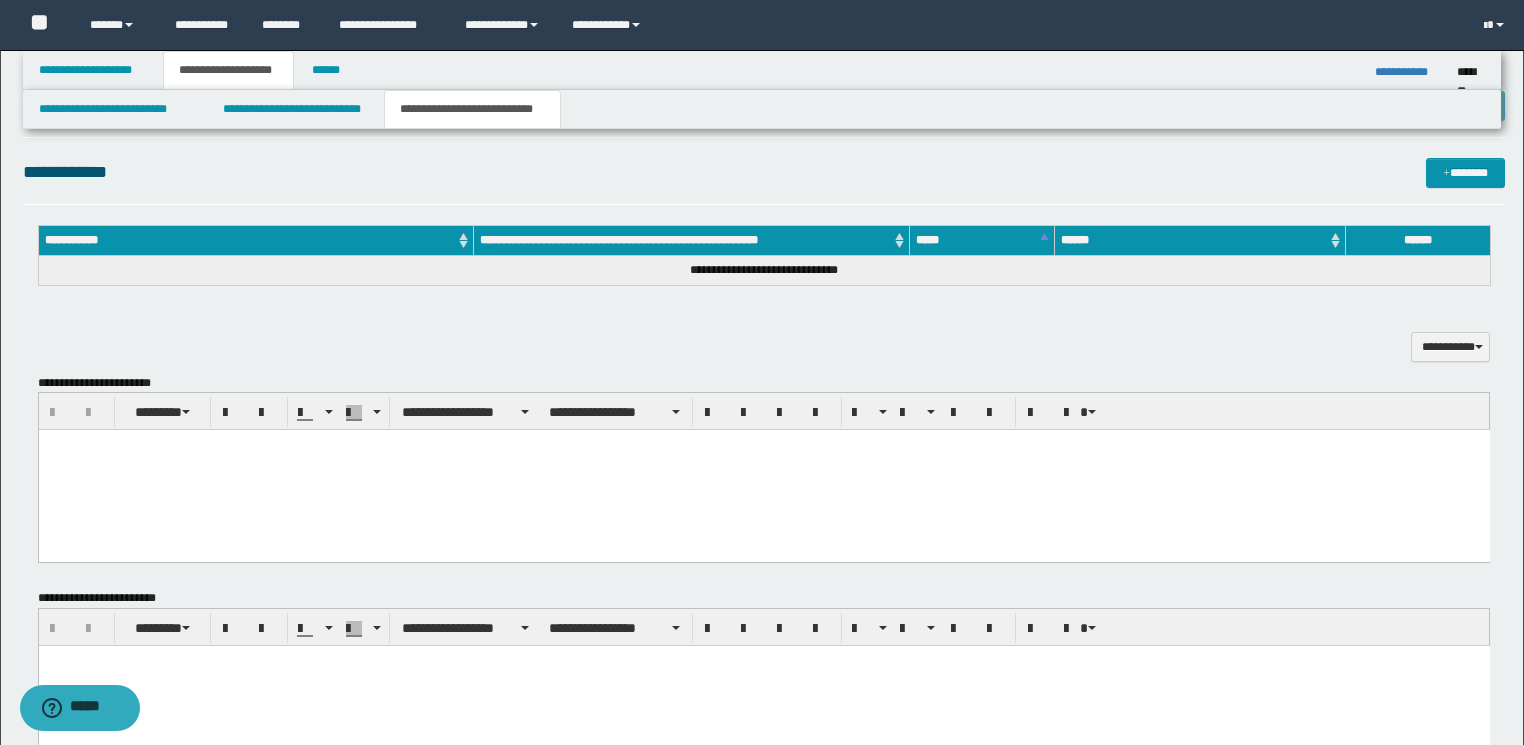 scroll, scrollTop: 0, scrollLeft: 0, axis: both 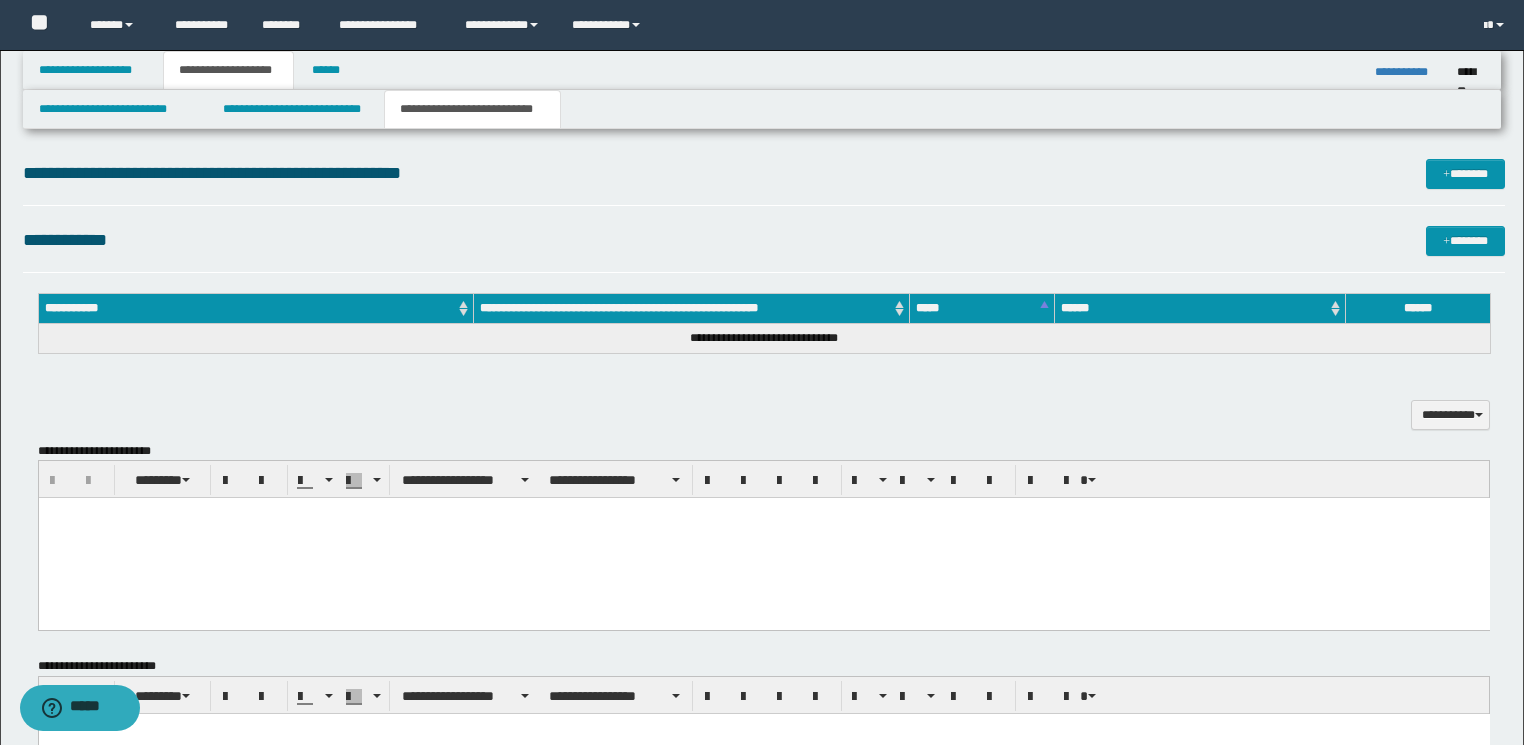 click at bounding box center (763, 538) 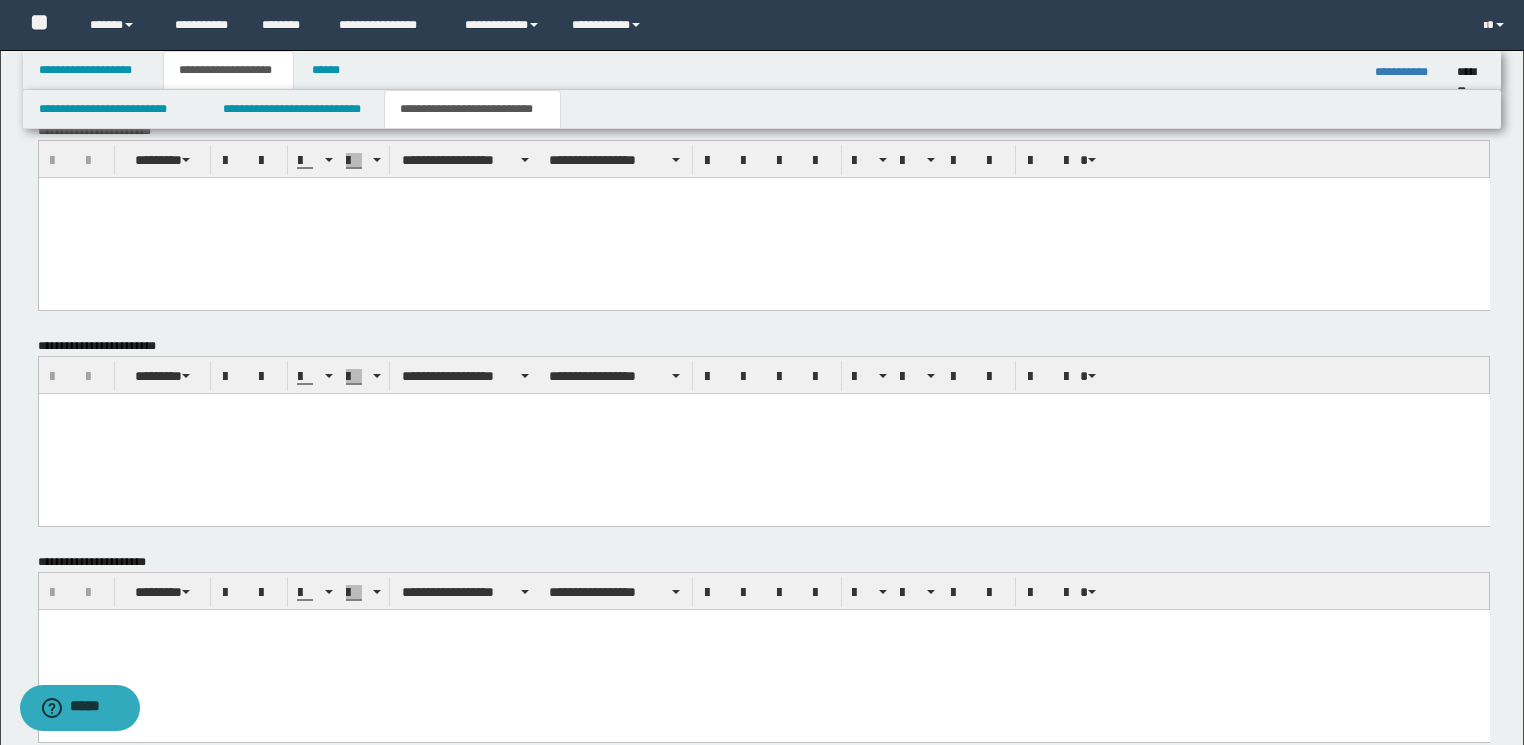 scroll, scrollTop: 440, scrollLeft: 0, axis: vertical 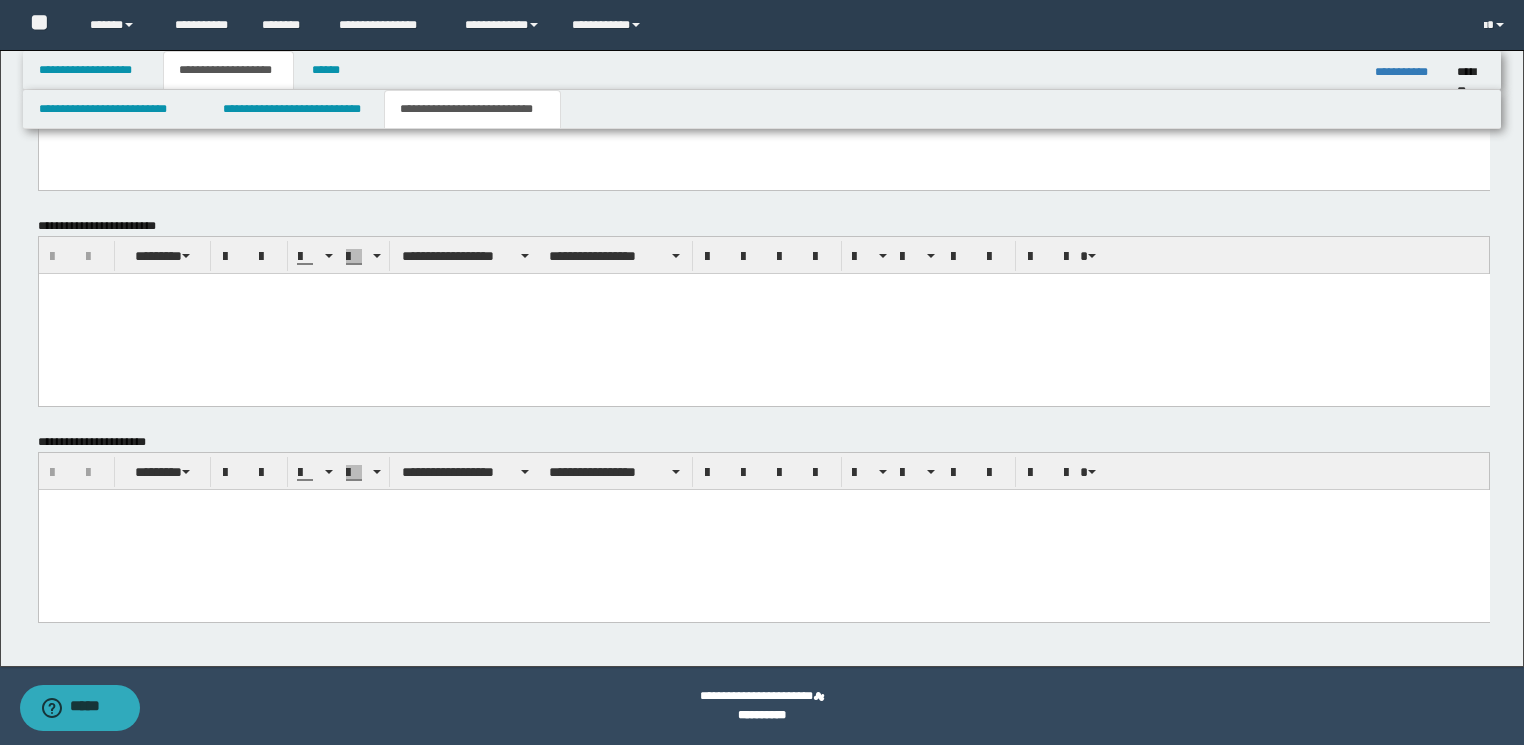 click at bounding box center [763, 314] 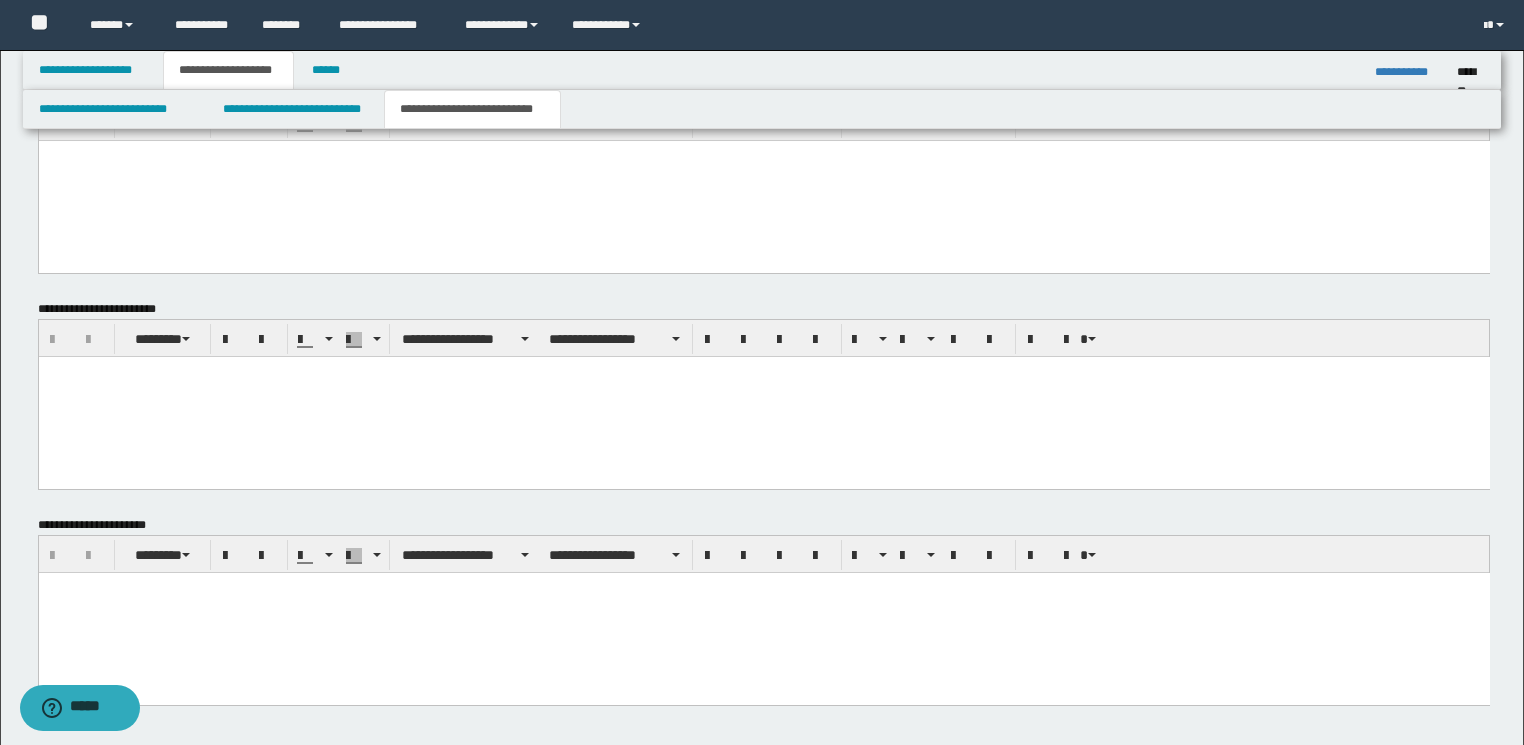 scroll, scrollTop: 280, scrollLeft: 0, axis: vertical 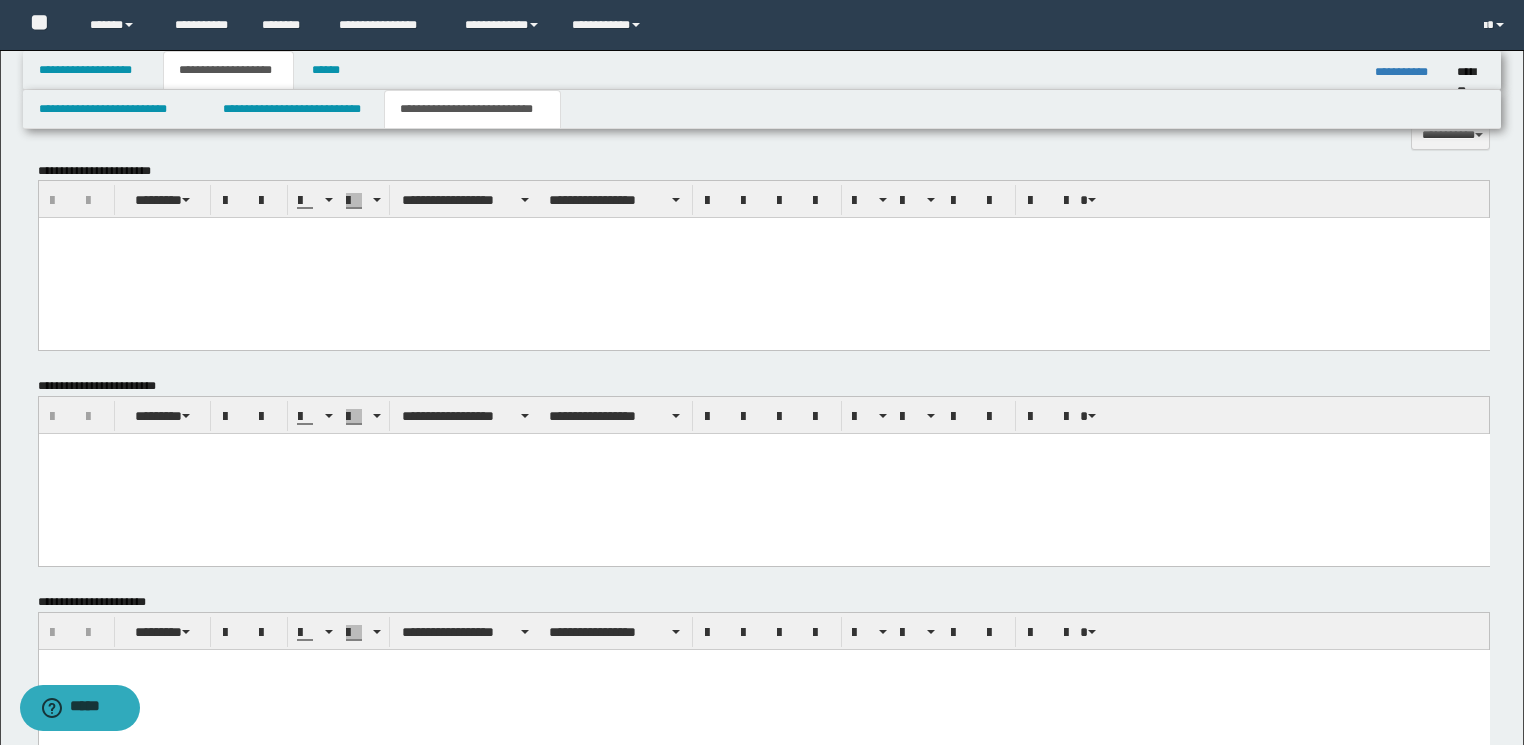 click at bounding box center [763, 258] 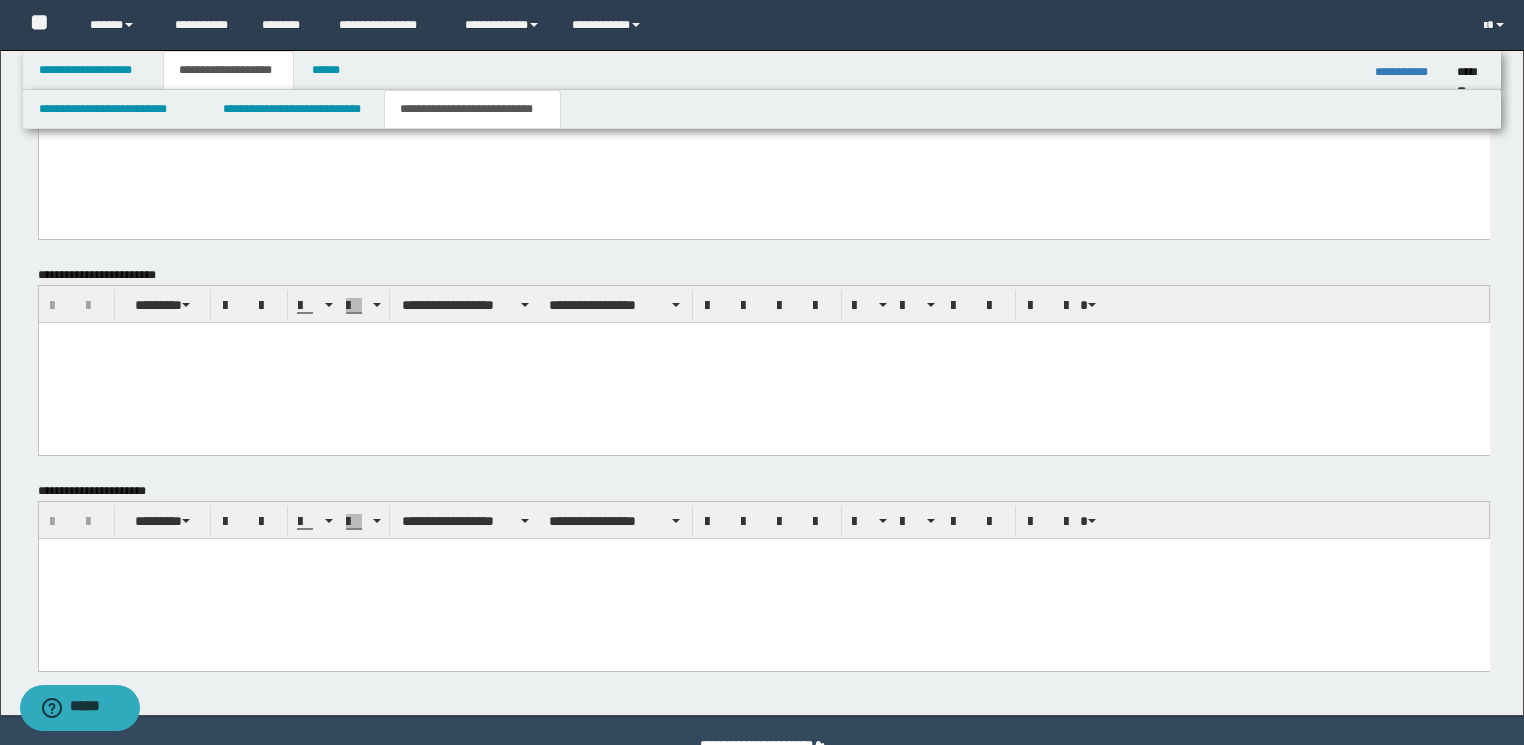 scroll, scrollTop: 600, scrollLeft: 0, axis: vertical 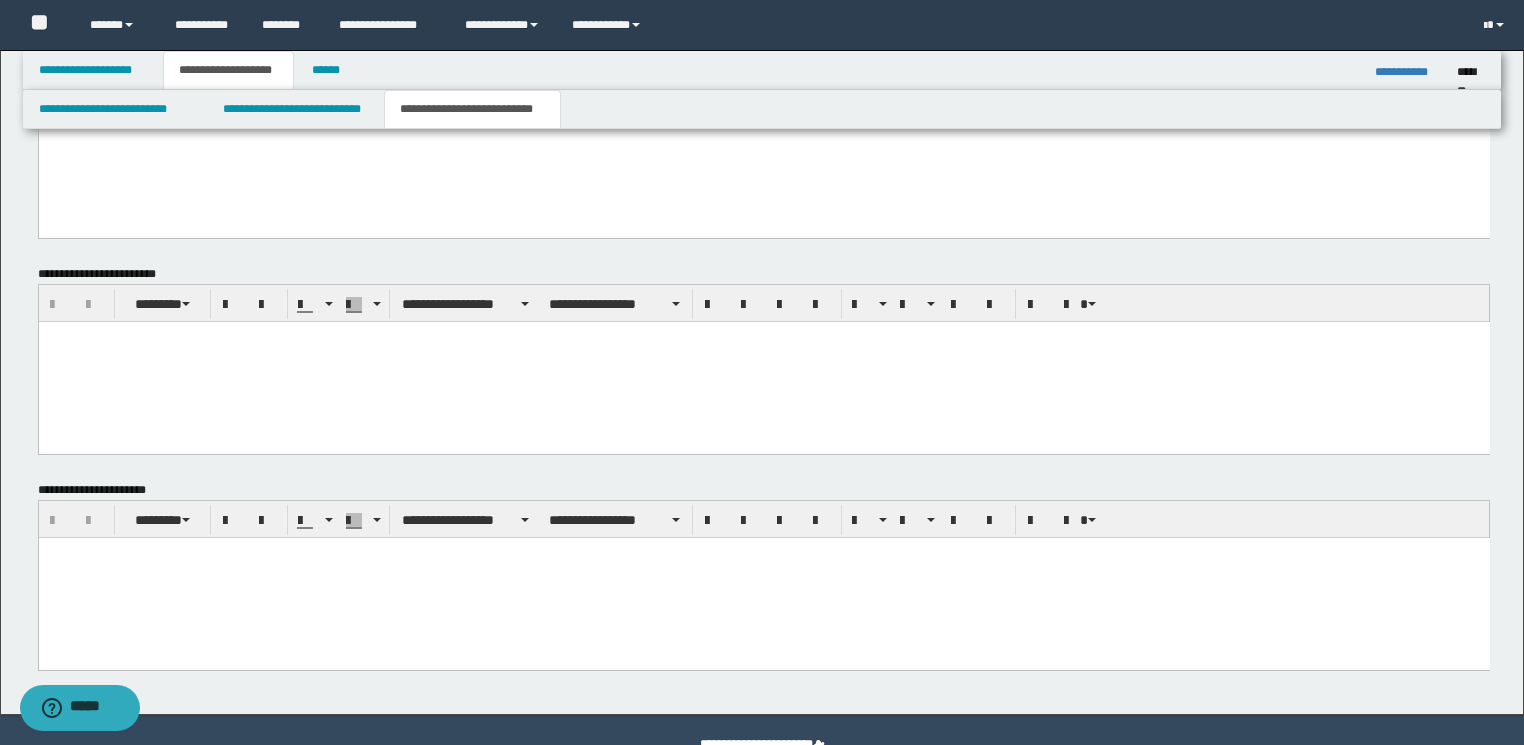 click at bounding box center [763, 578] 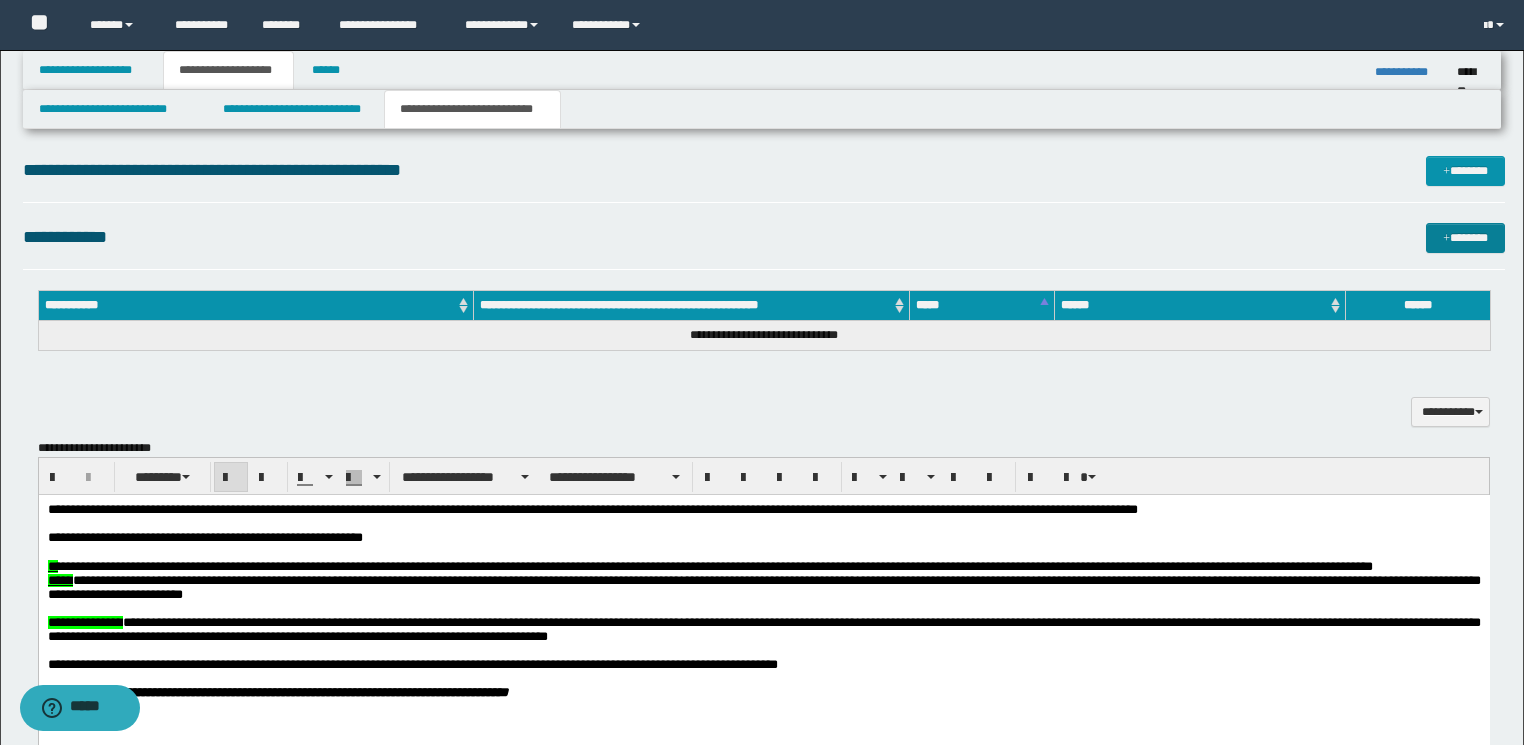 scroll, scrollTop: 0, scrollLeft: 0, axis: both 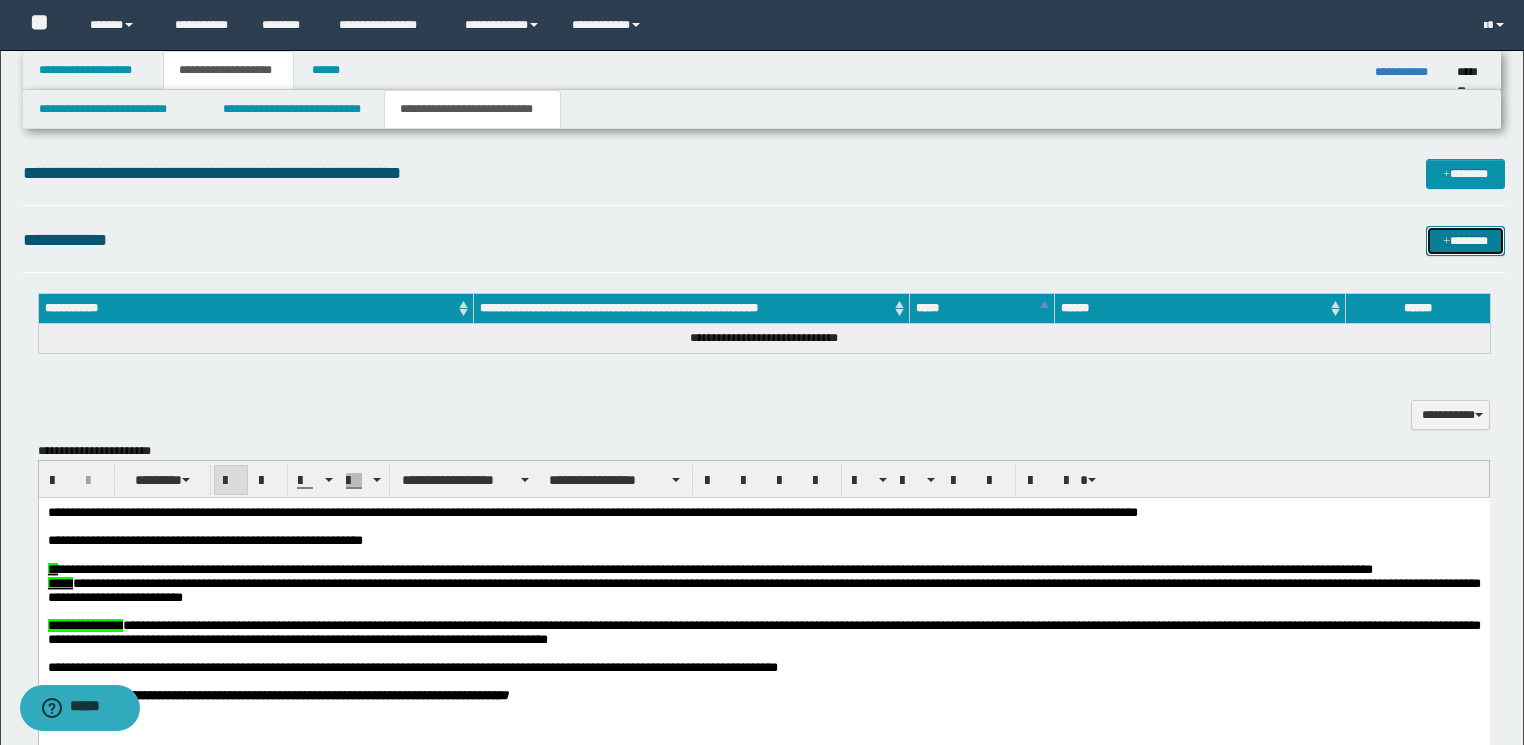 click on "*******" at bounding box center (1465, 241) 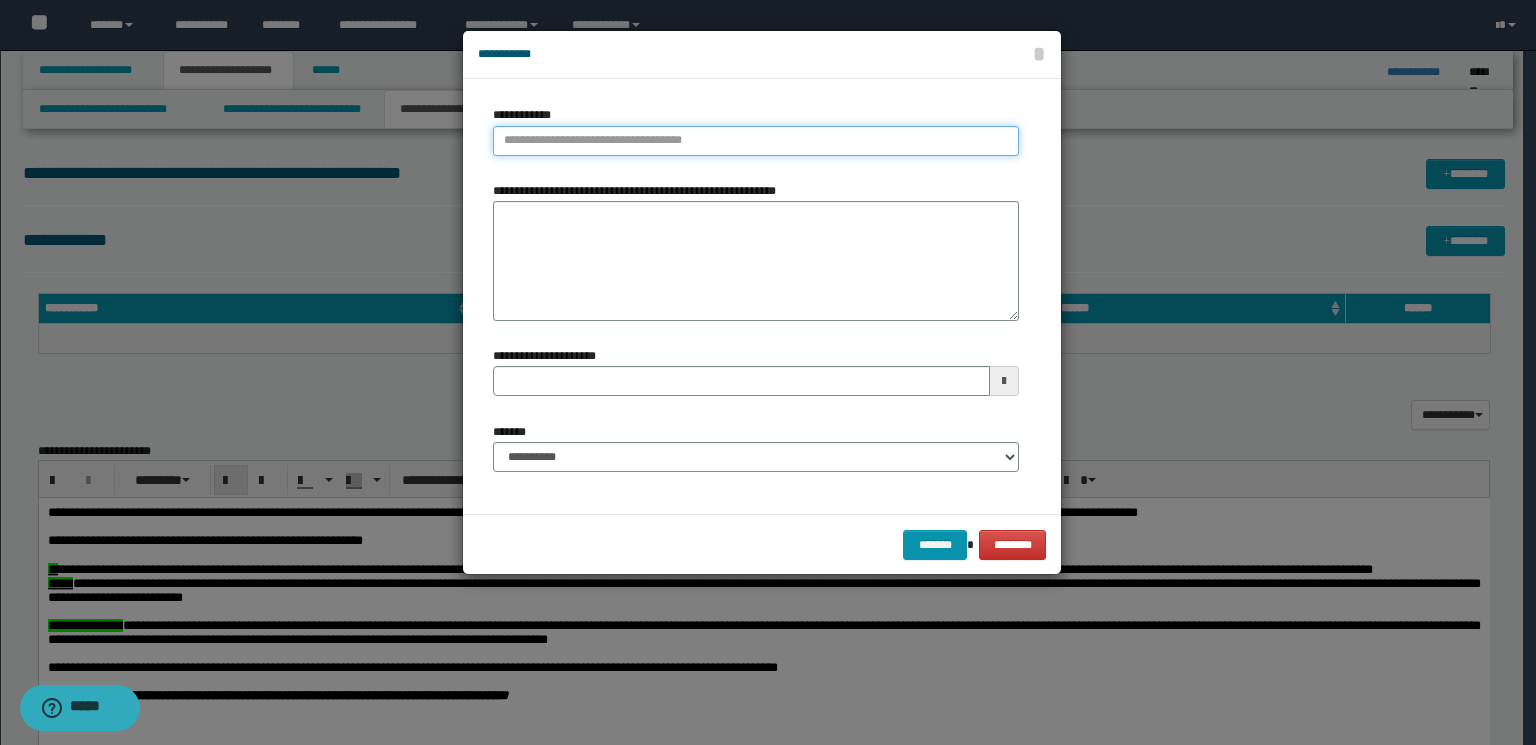 click on "**********" at bounding box center [756, 141] 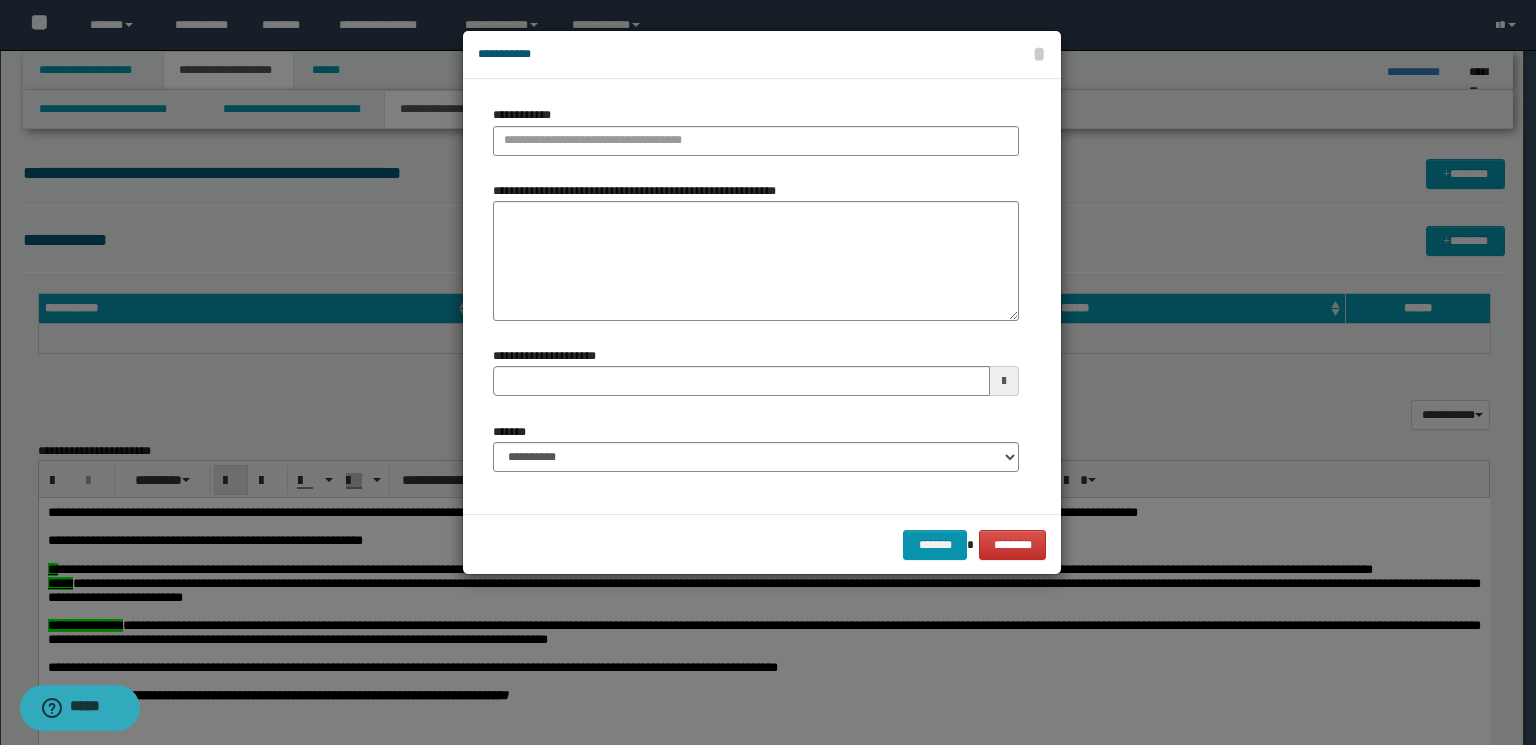 click at bounding box center (768, 372) 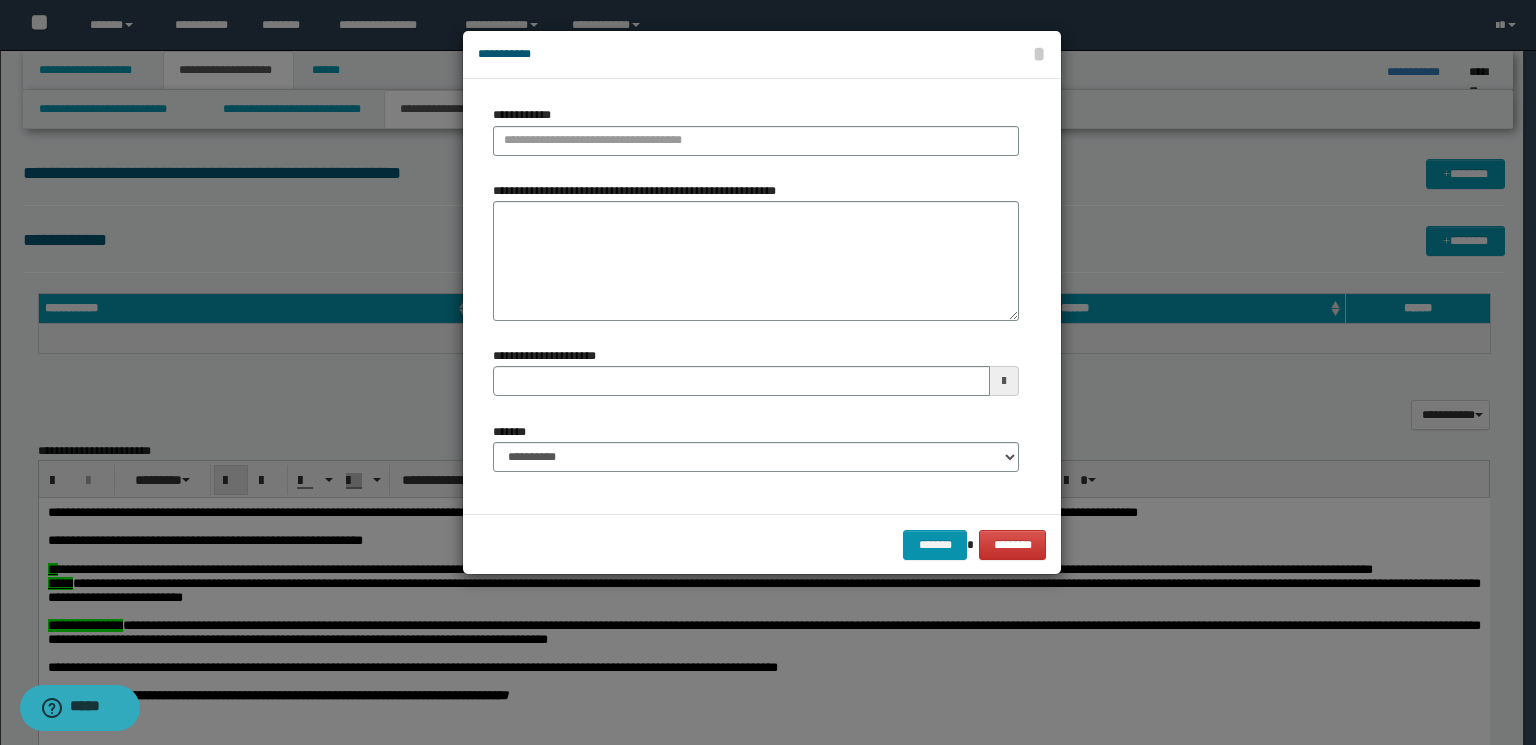 type 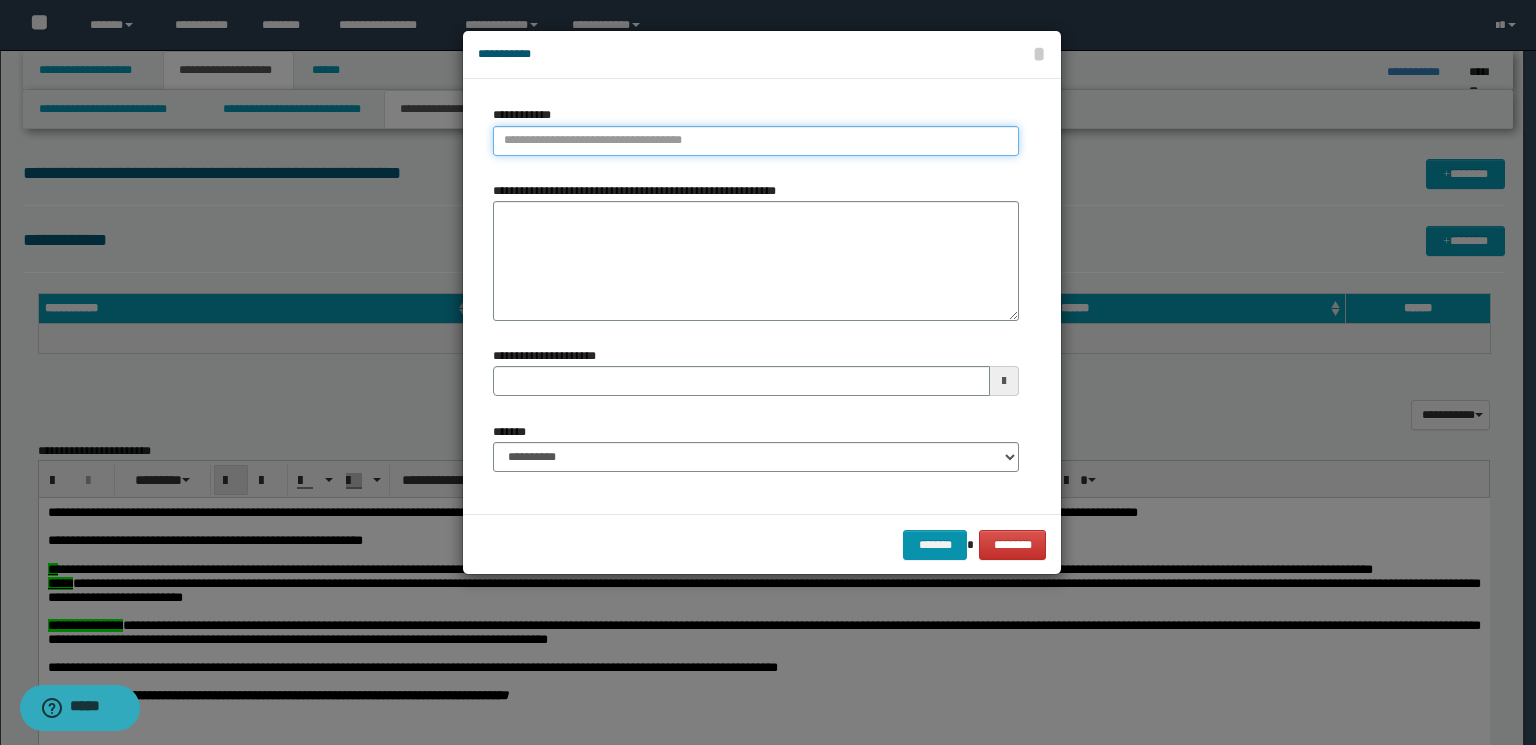 click on "**********" at bounding box center (756, 141) 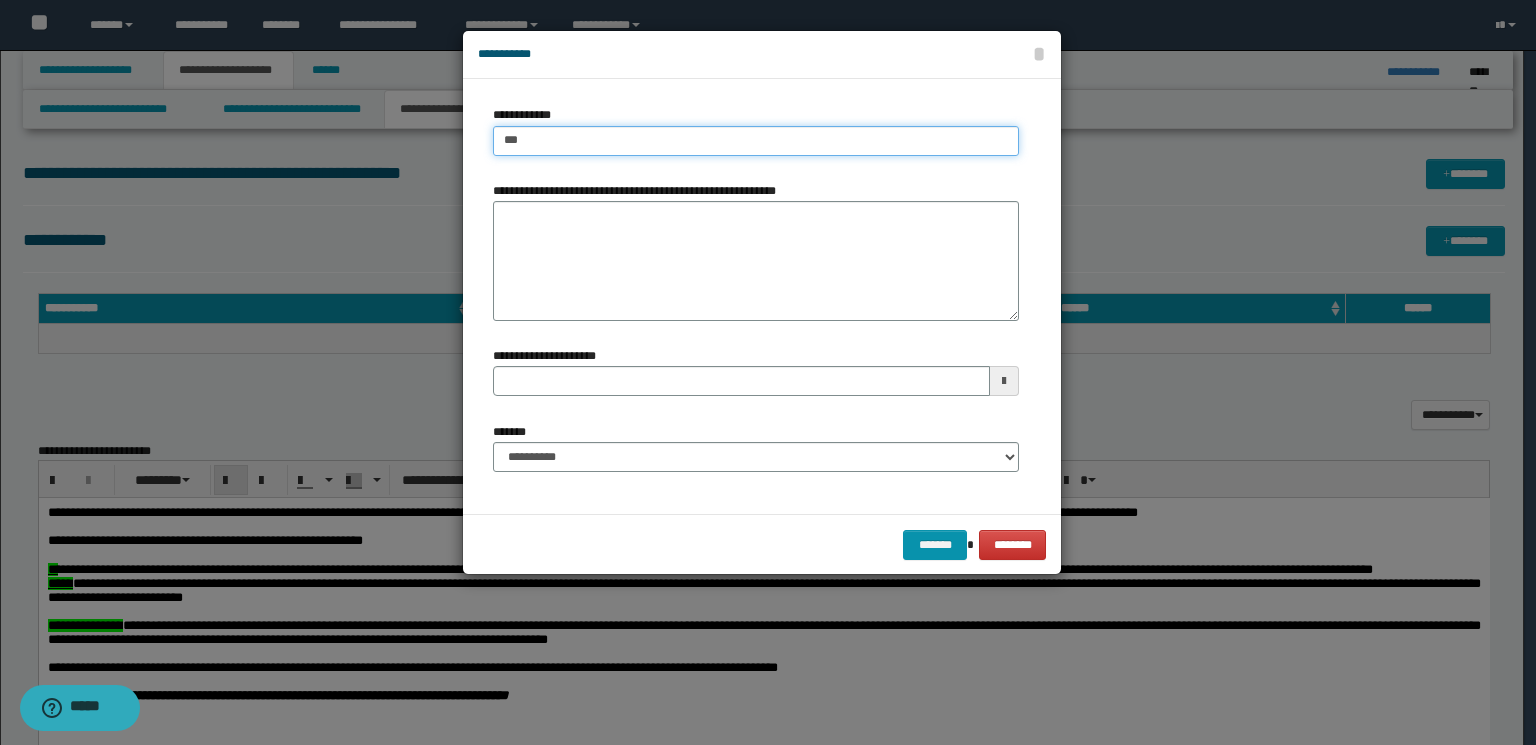type on "****" 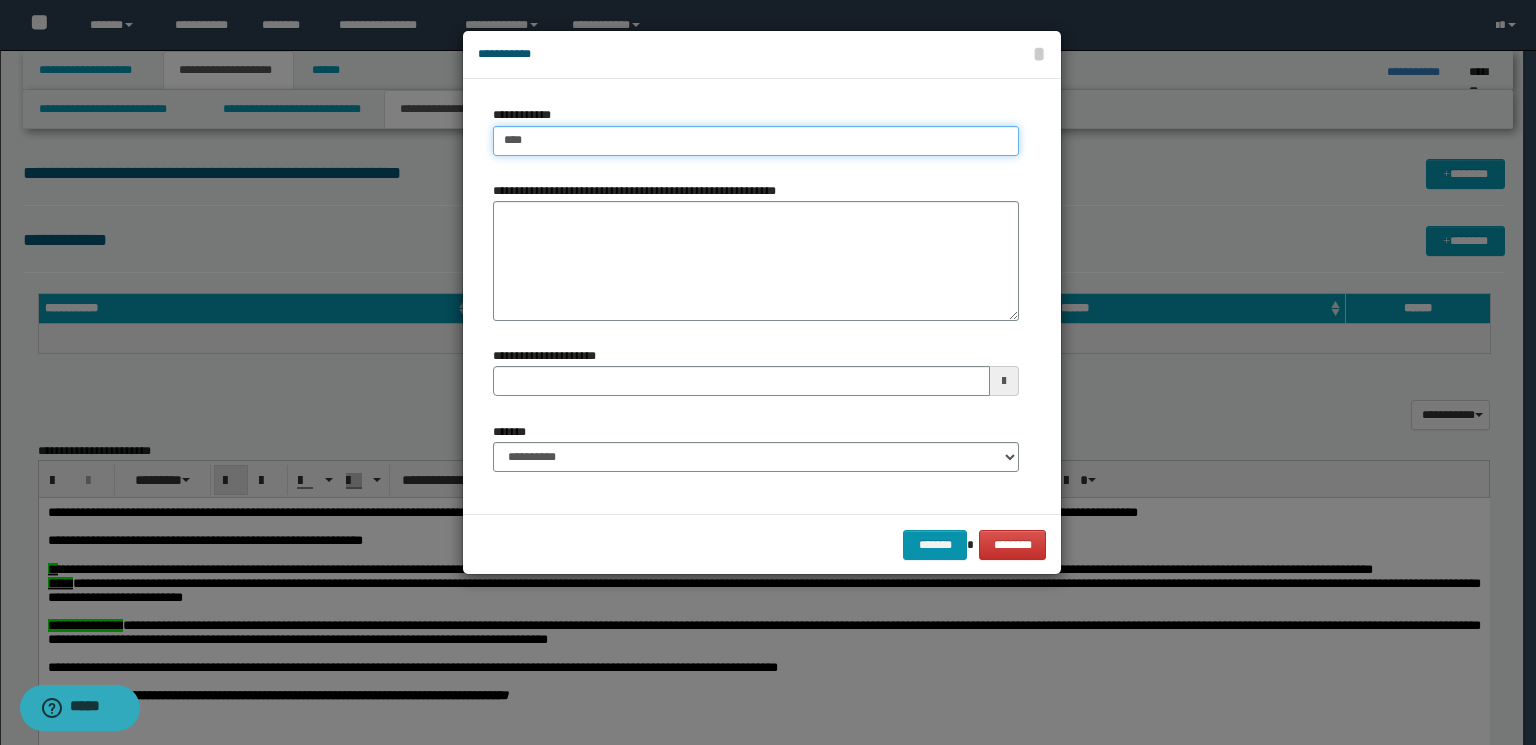 type on "****" 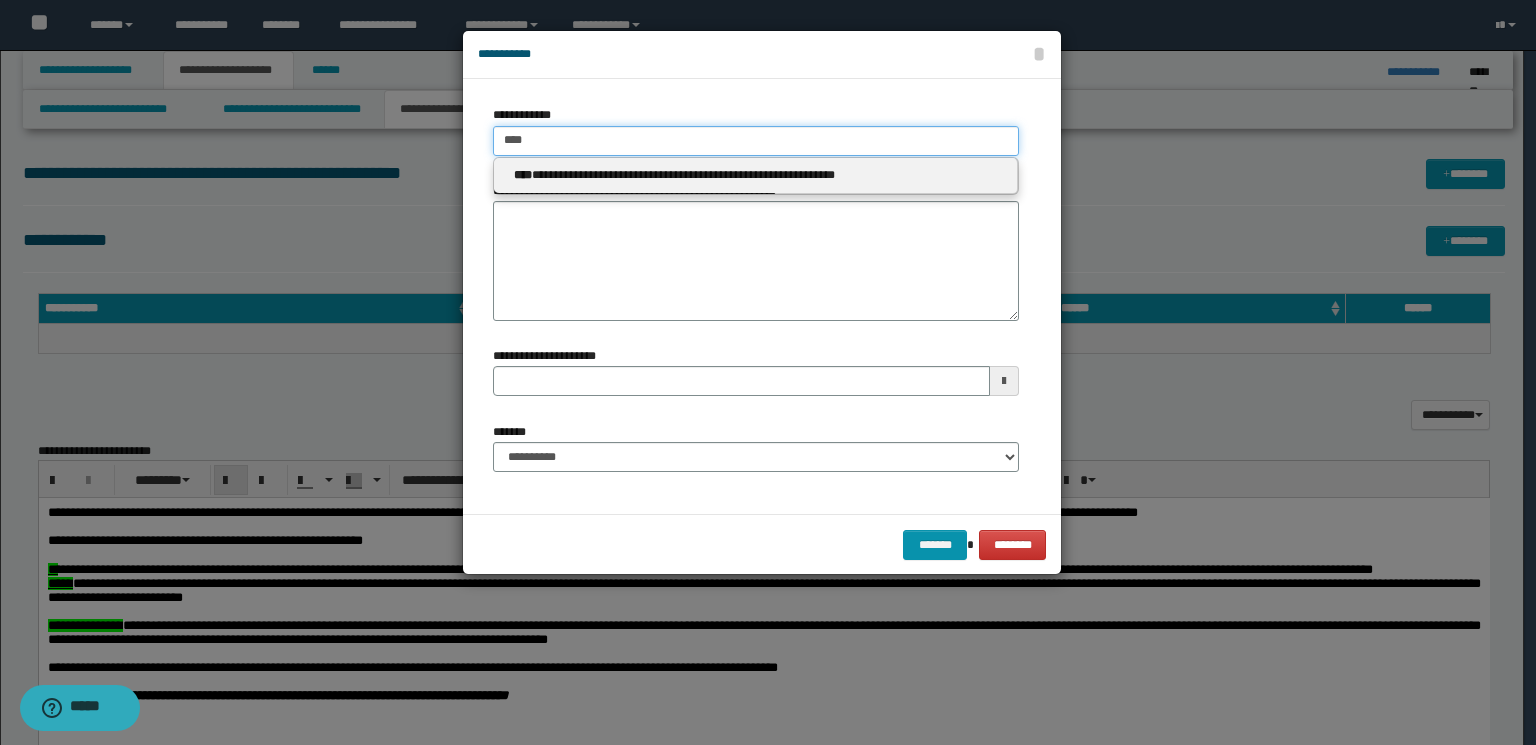 type on "****" 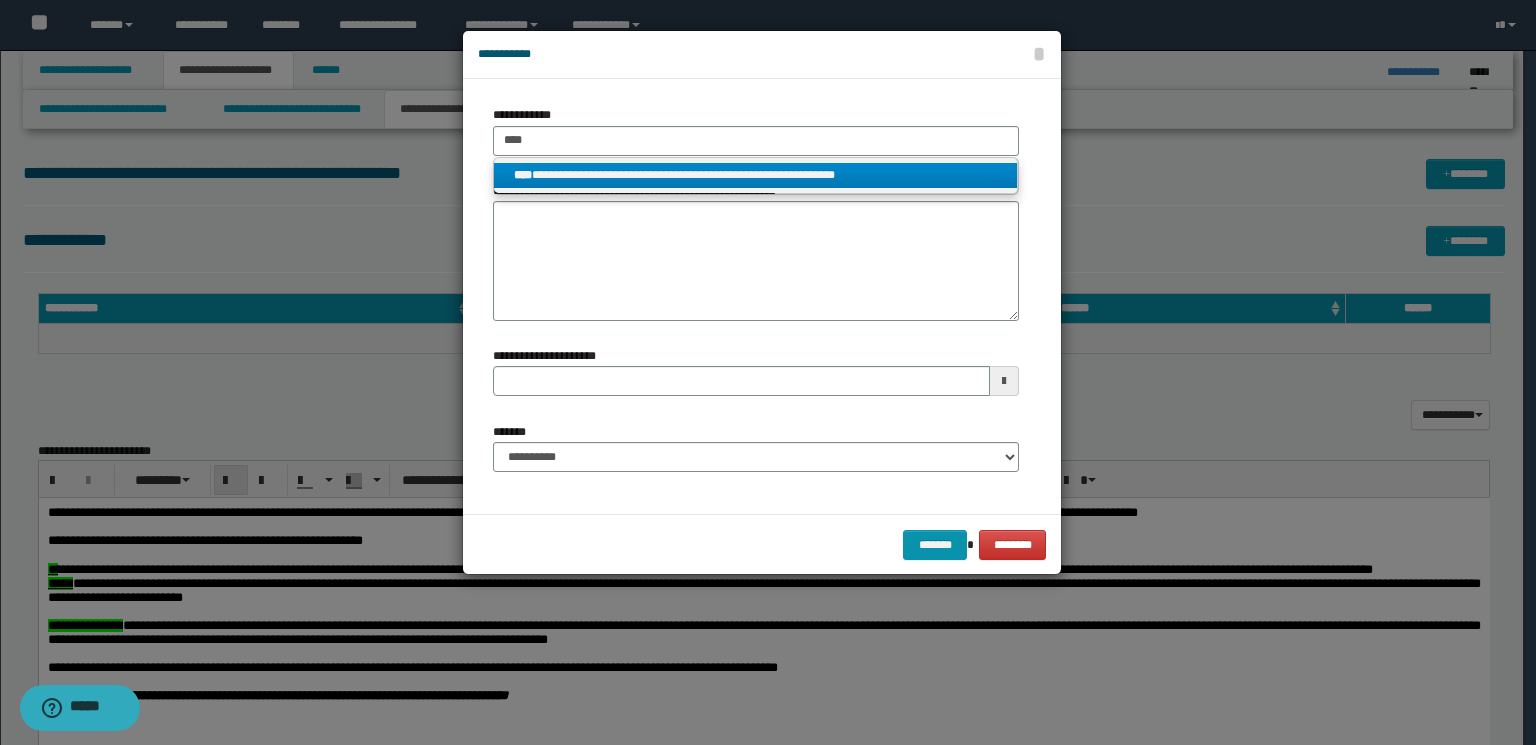 click on "**********" at bounding box center (756, 175) 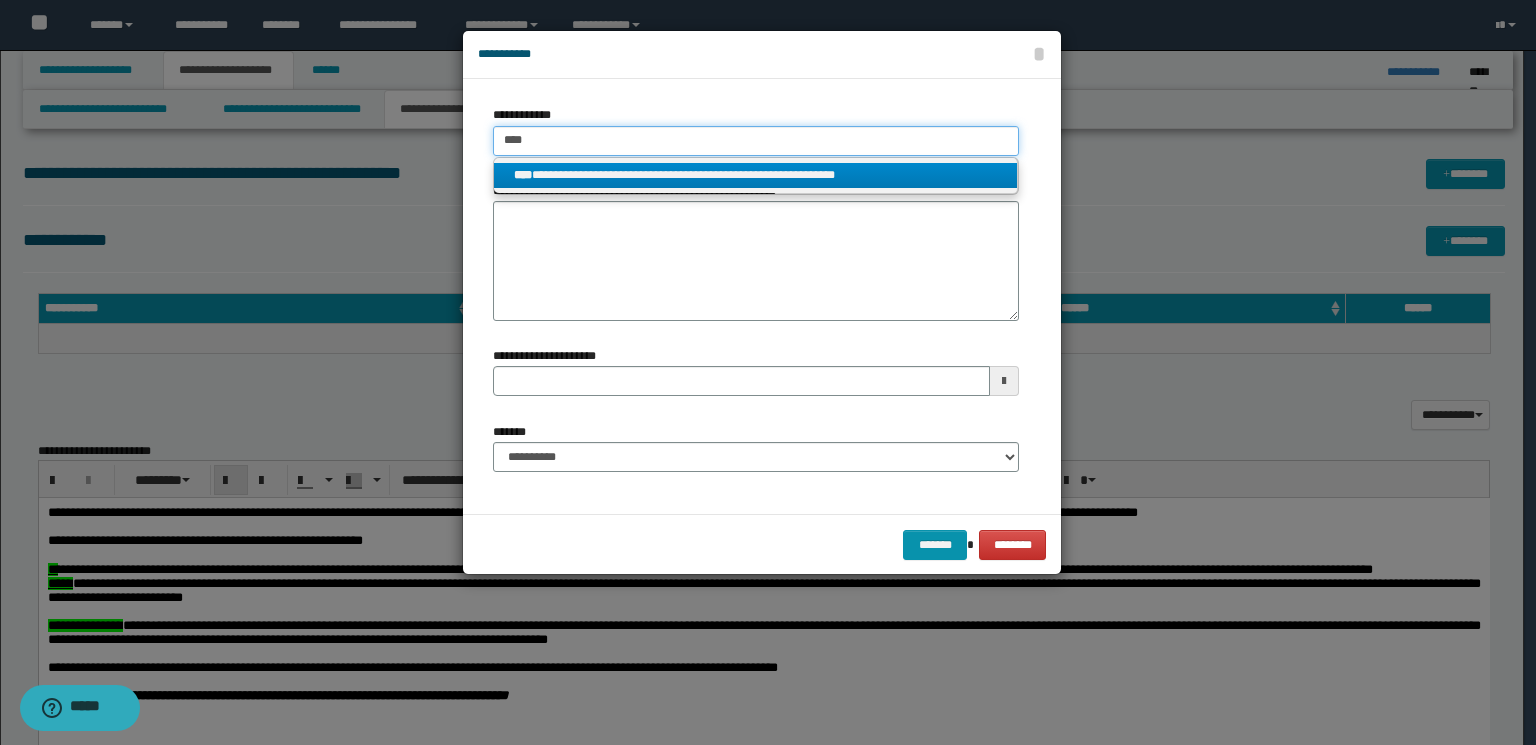 type 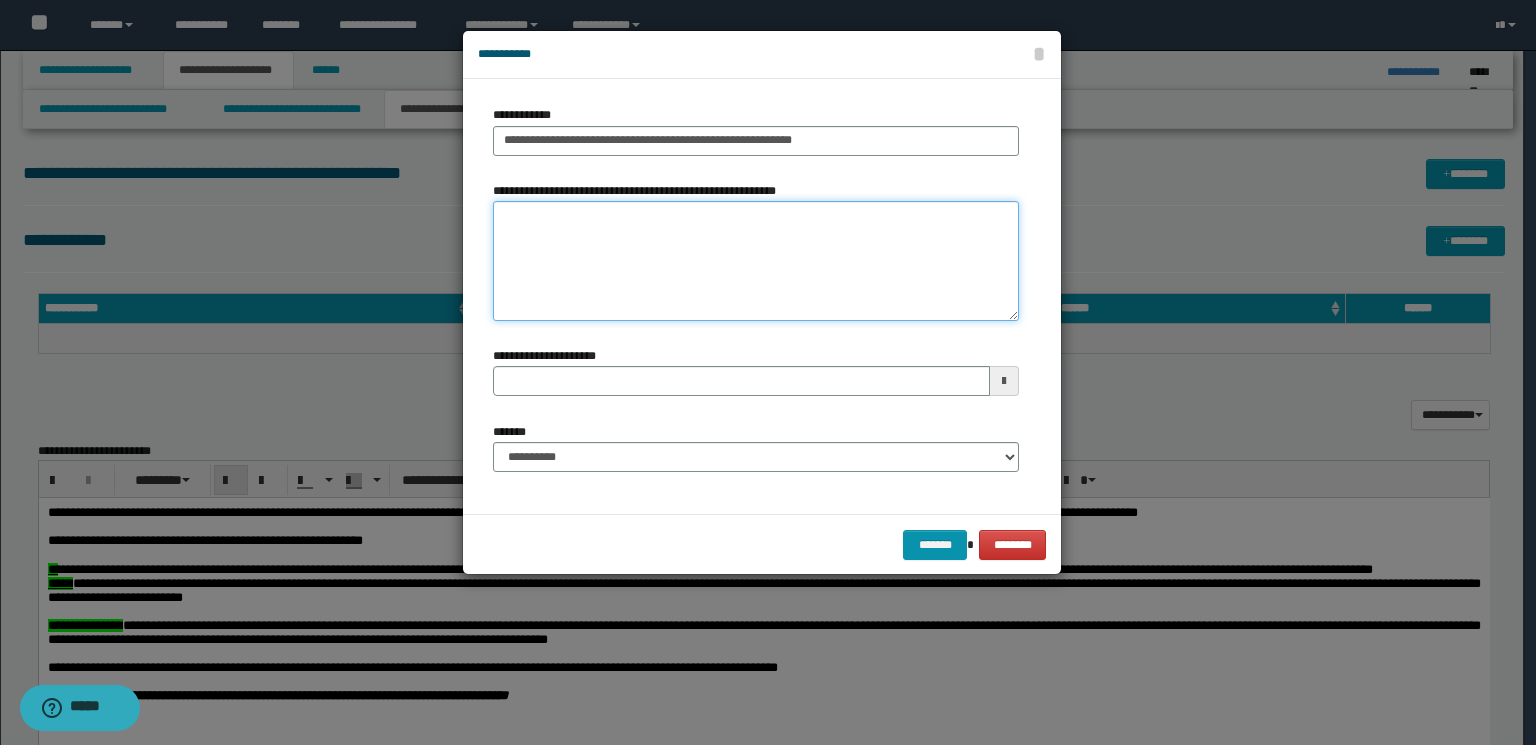 click on "**********" at bounding box center [756, 261] 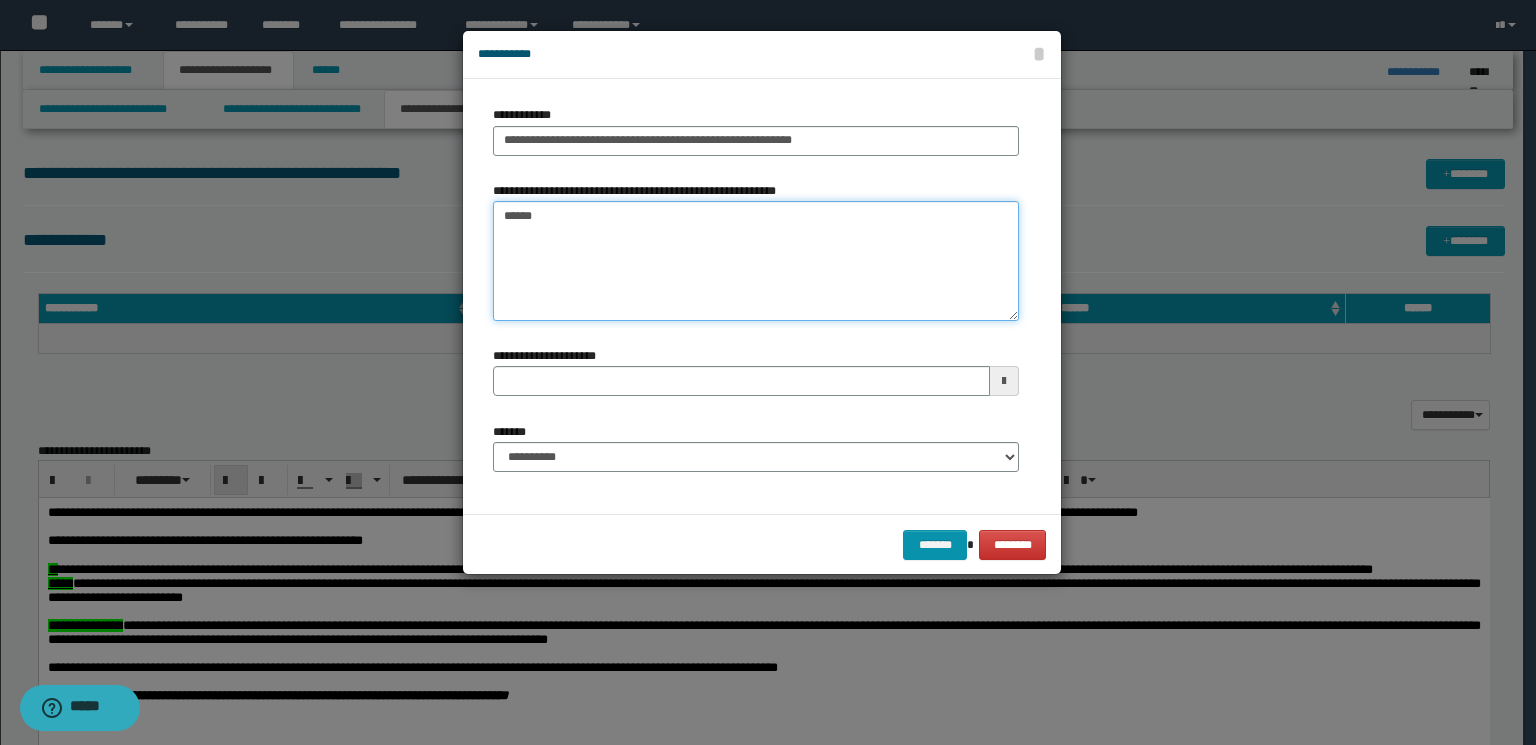 type on "*******" 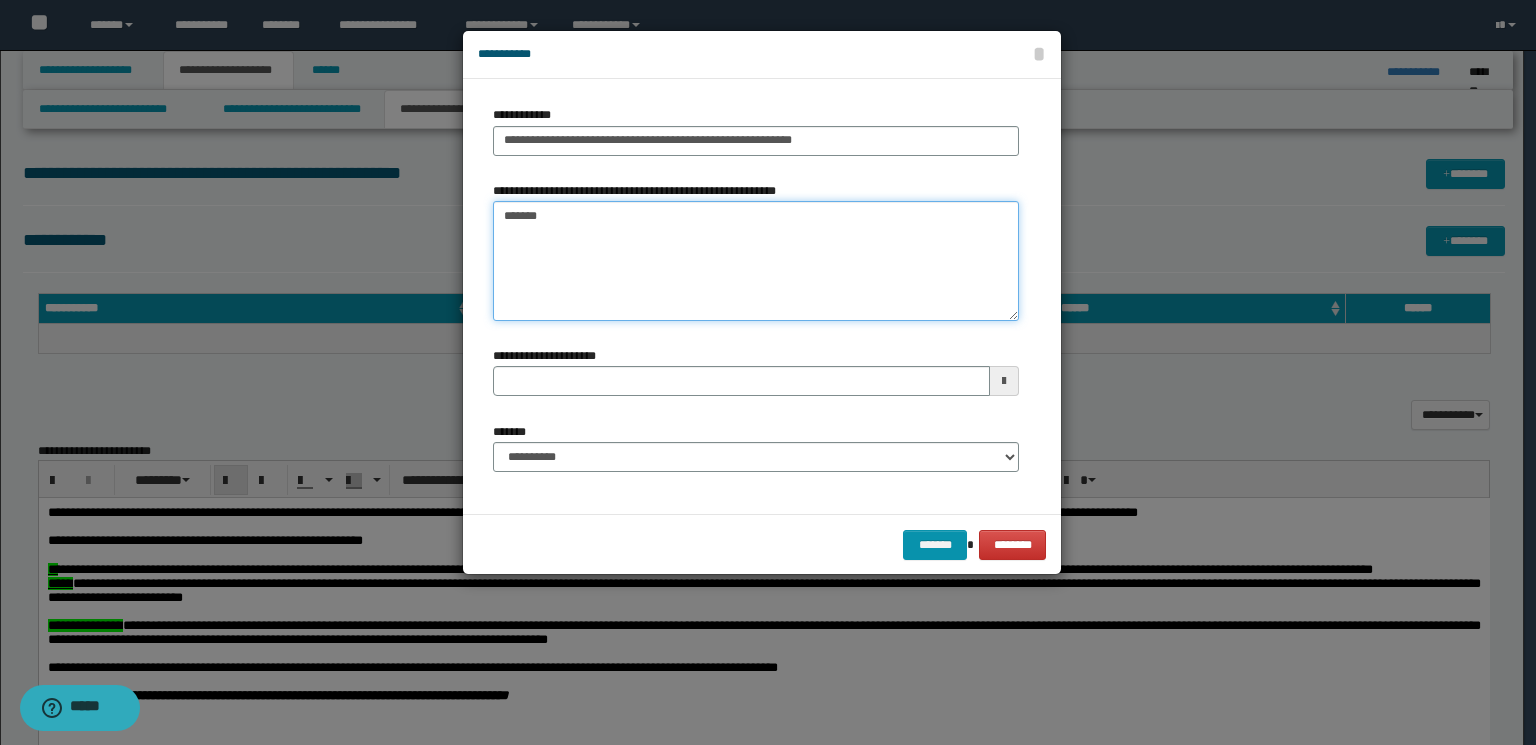 type 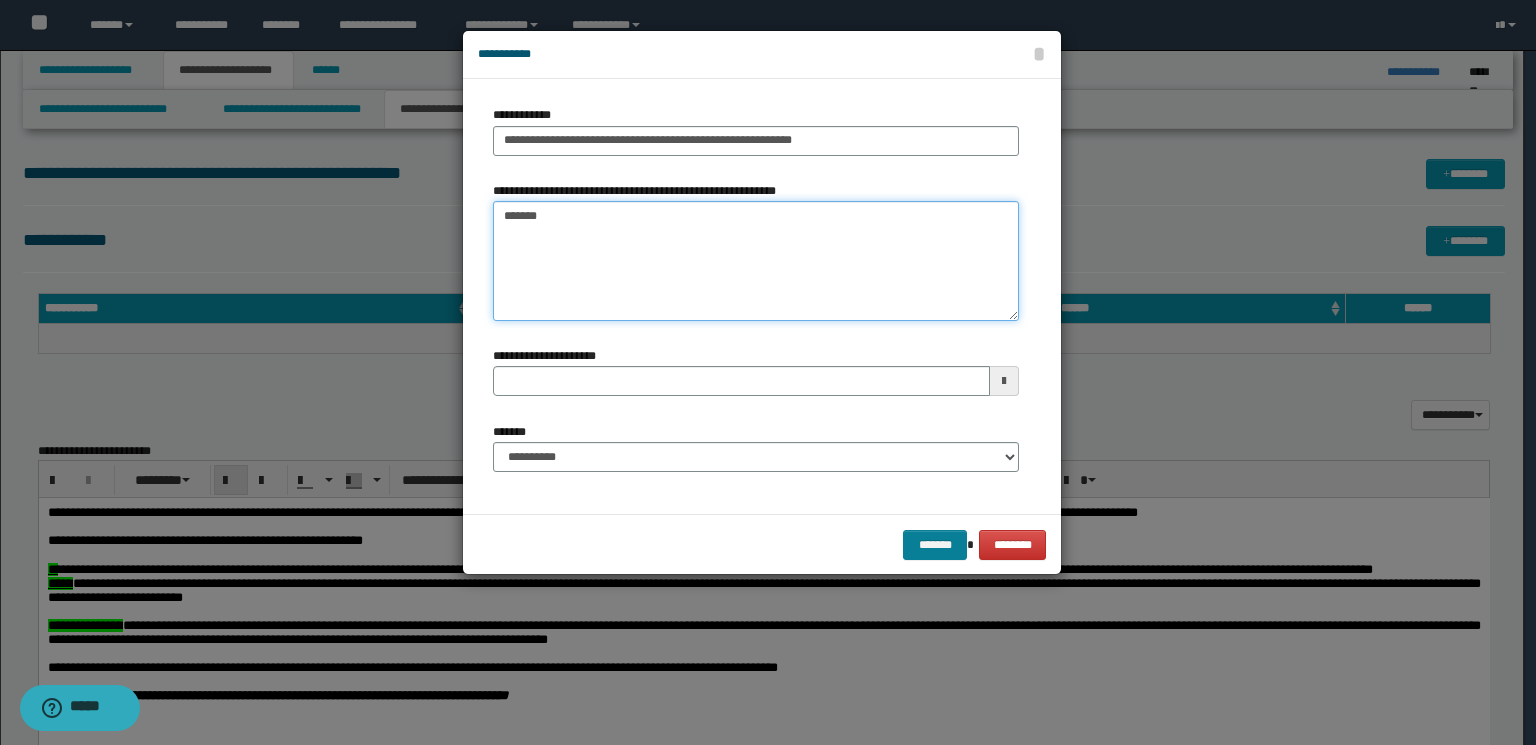 type on "*******" 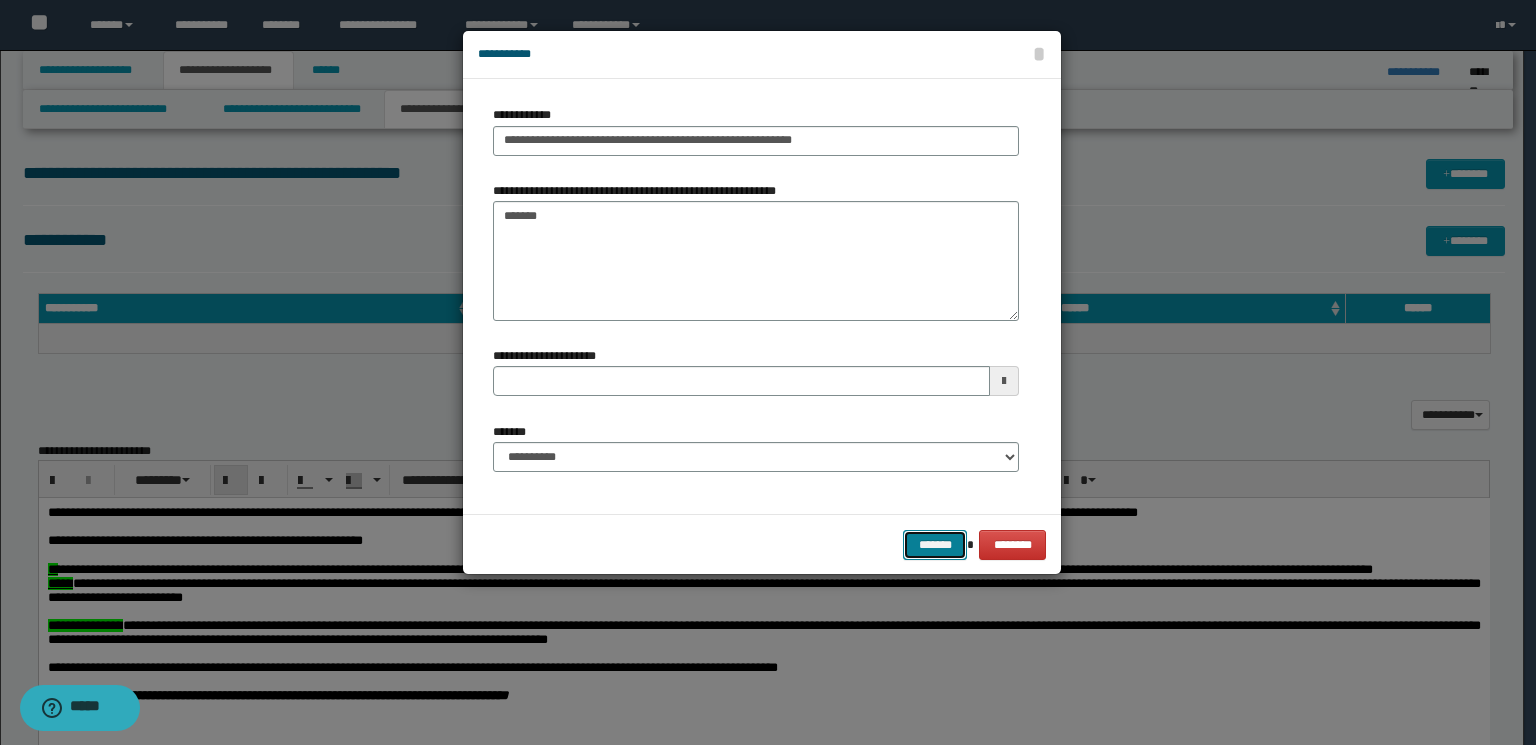 click on "*******" at bounding box center (935, 545) 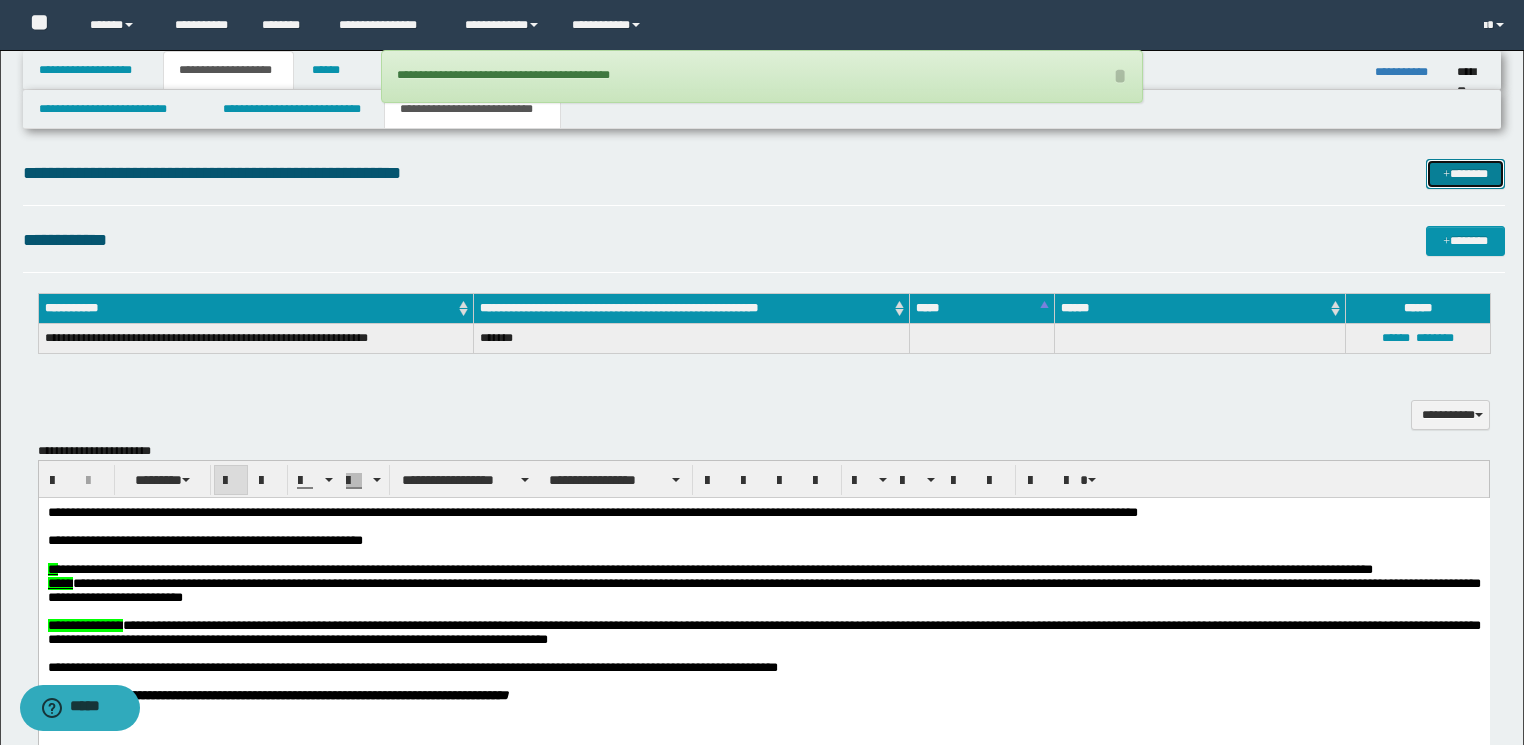 click on "*******" at bounding box center (1465, 174) 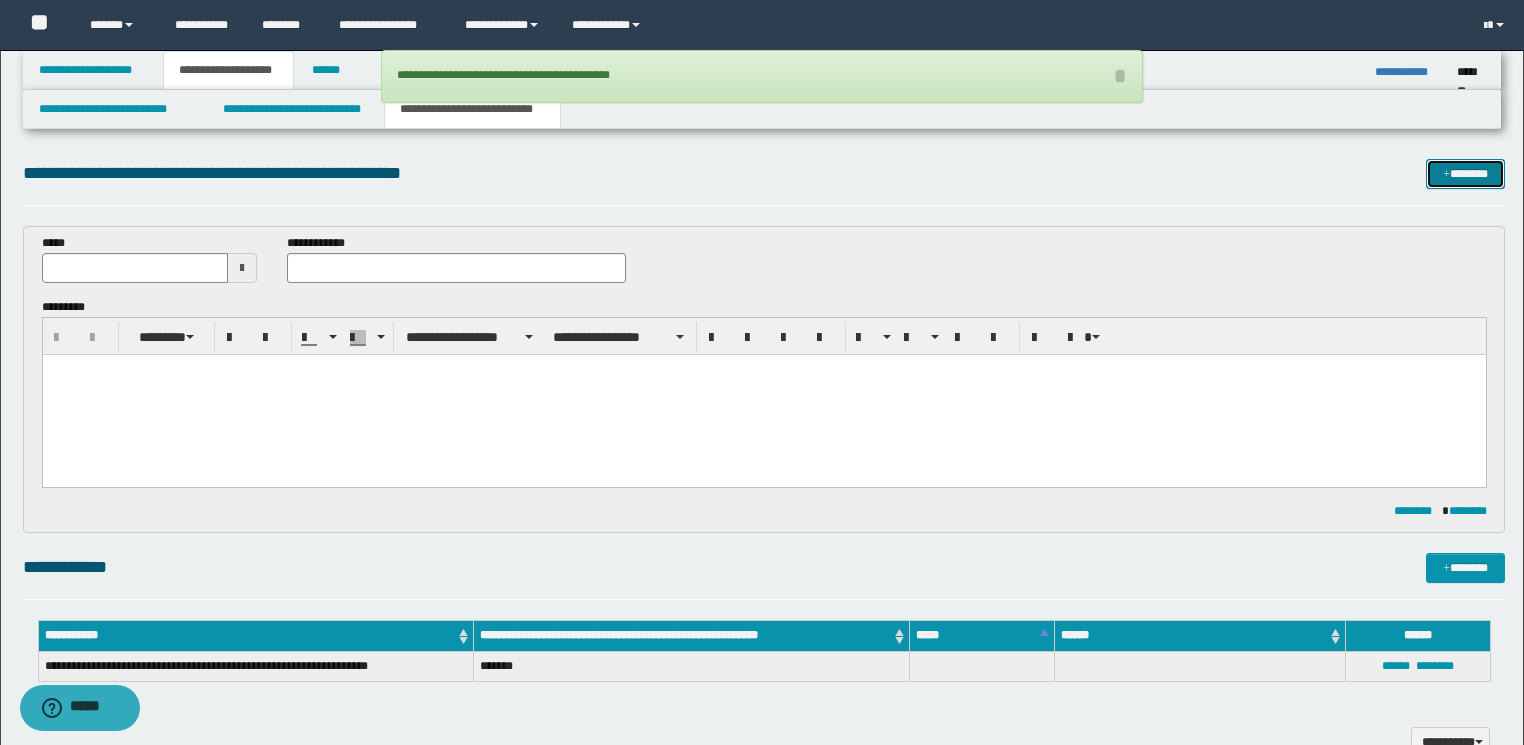 scroll, scrollTop: 0, scrollLeft: 0, axis: both 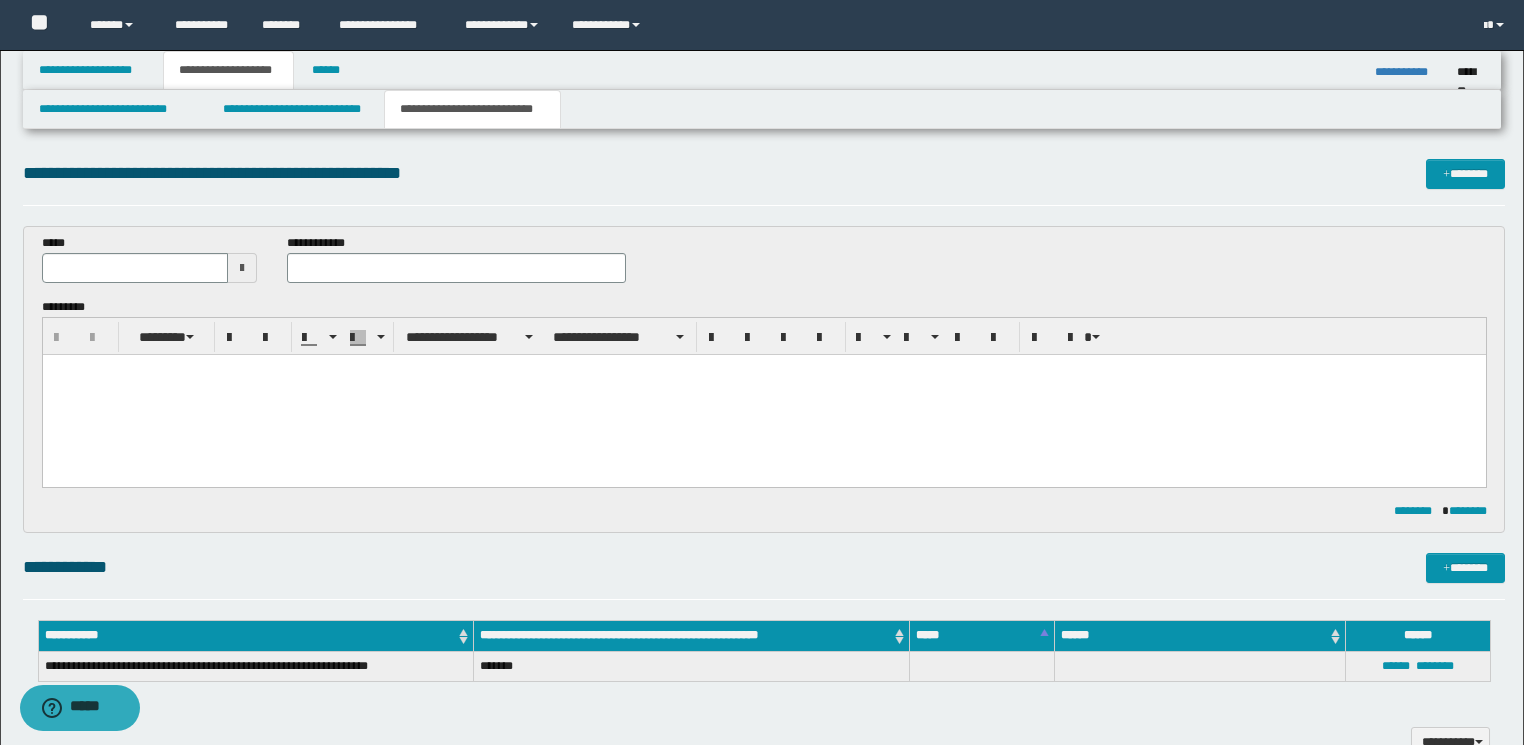 click at bounding box center [763, 369] 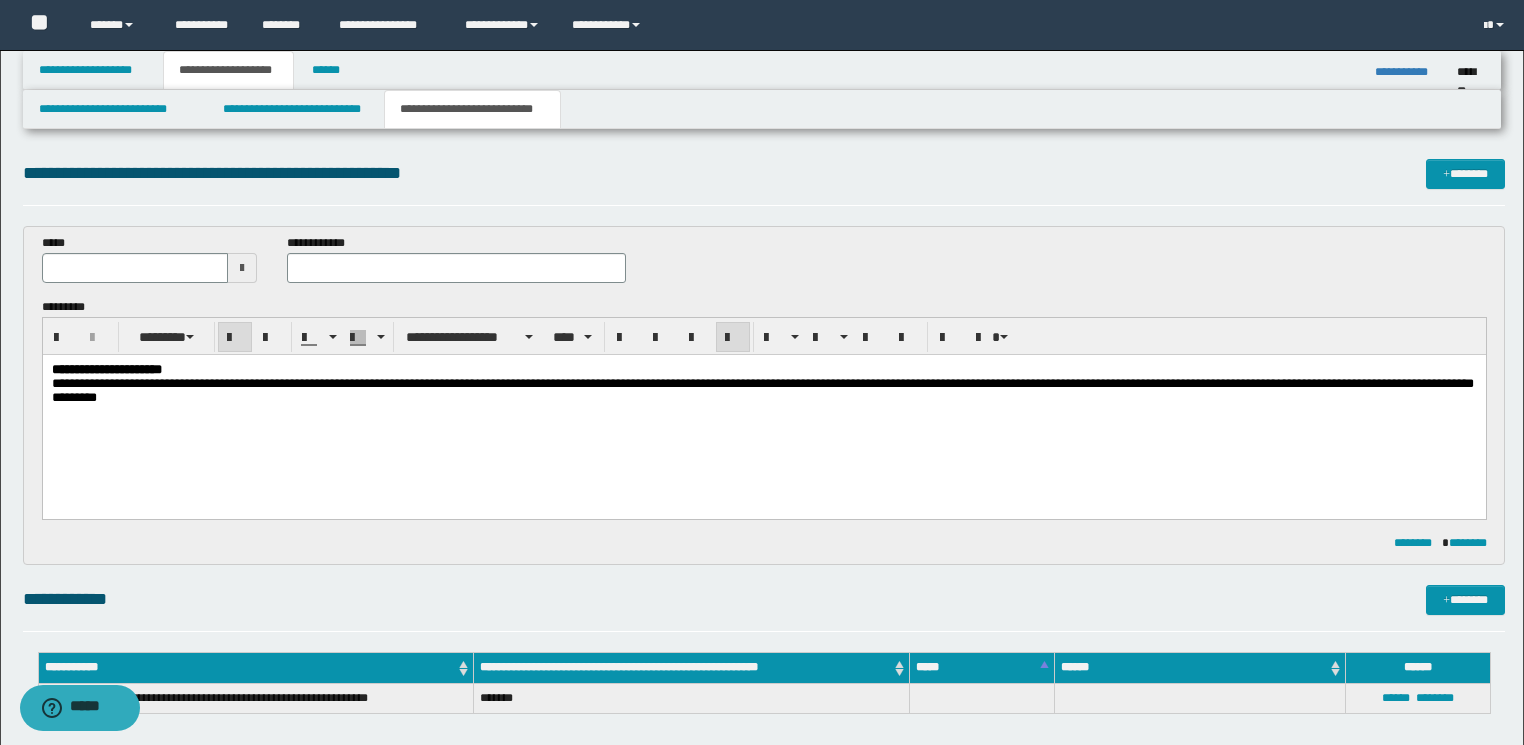 click on "**********" at bounding box center [106, 368] 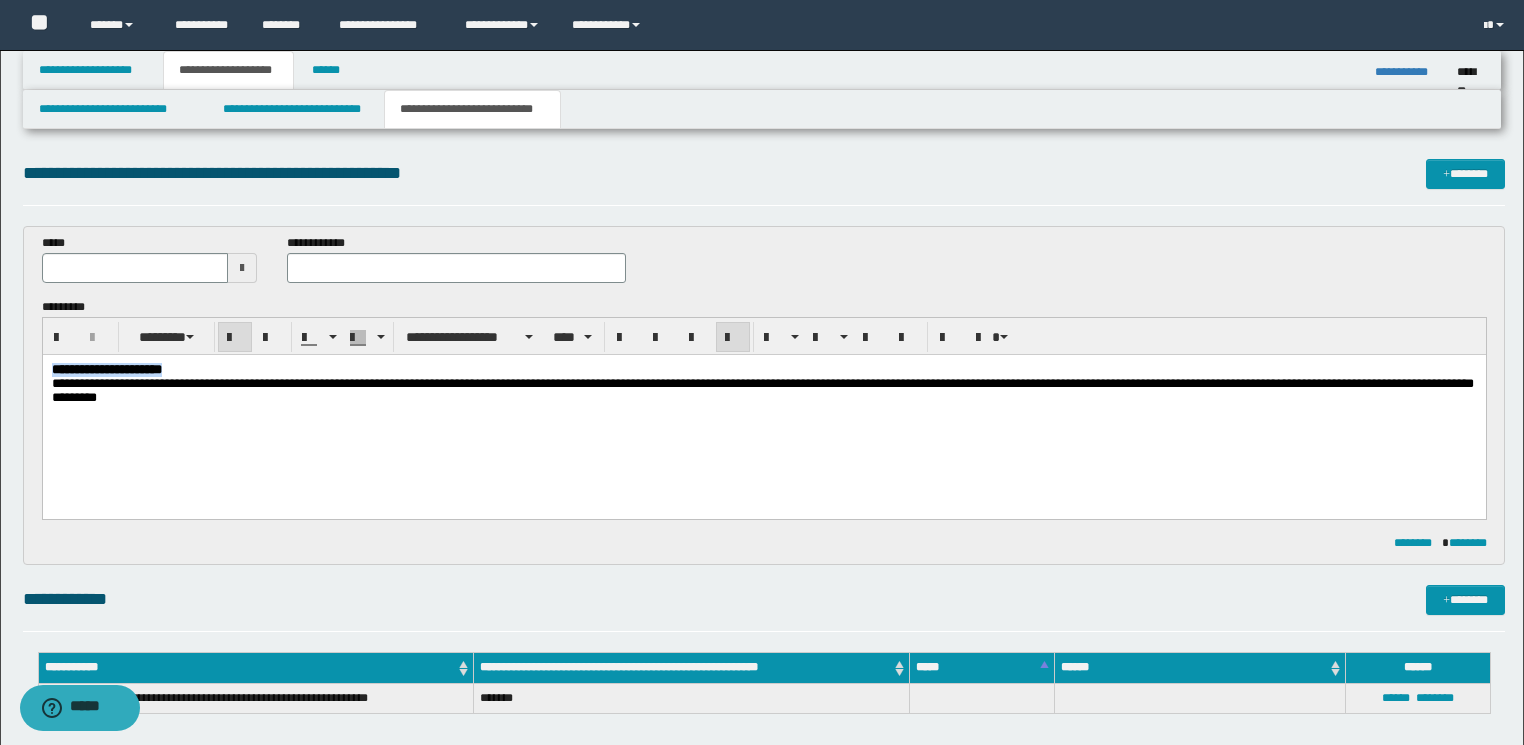 drag, startPoint x: 232, startPoint y: 364, endPoint x: 0, endPoint y: 363, distance: 232.00215 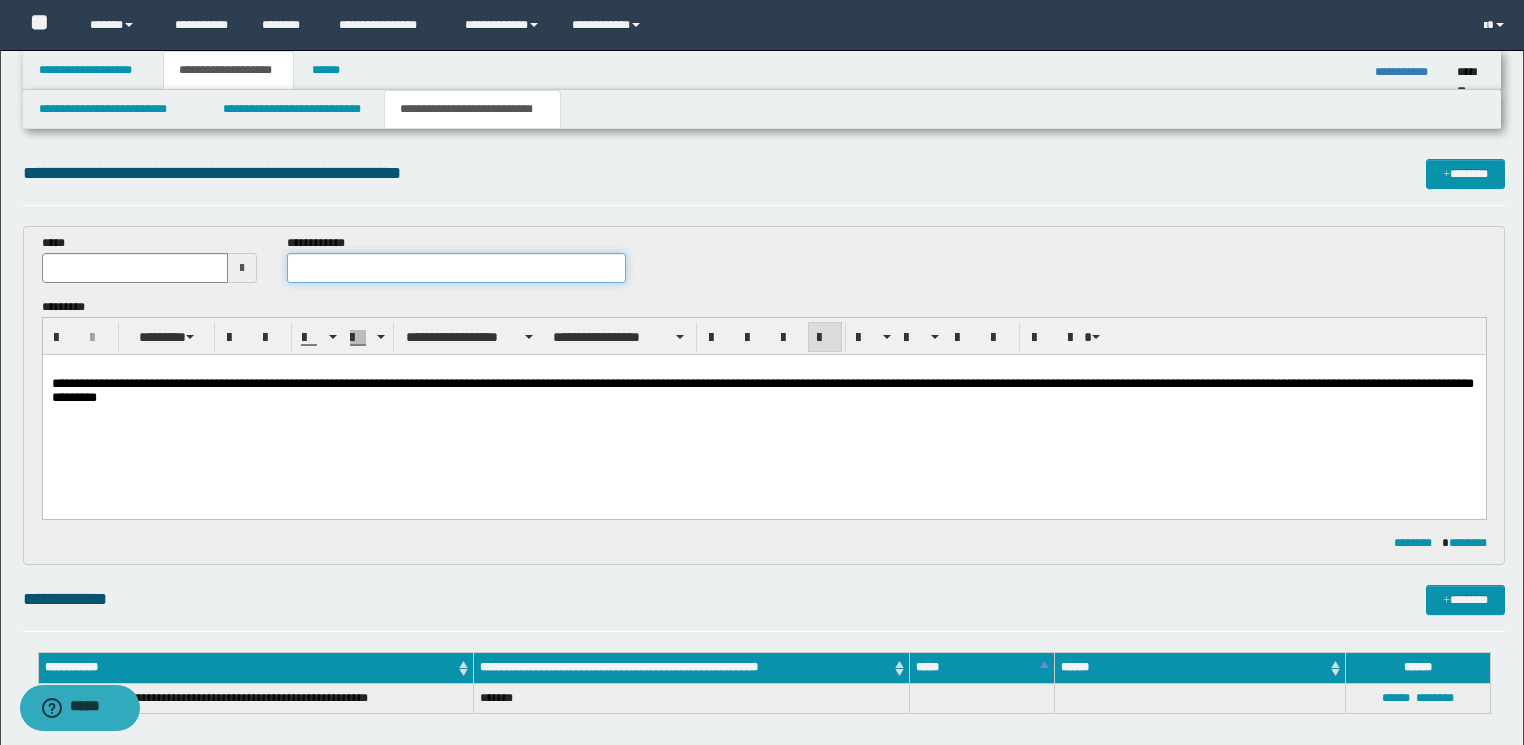 click at bounding box center [456, 268] 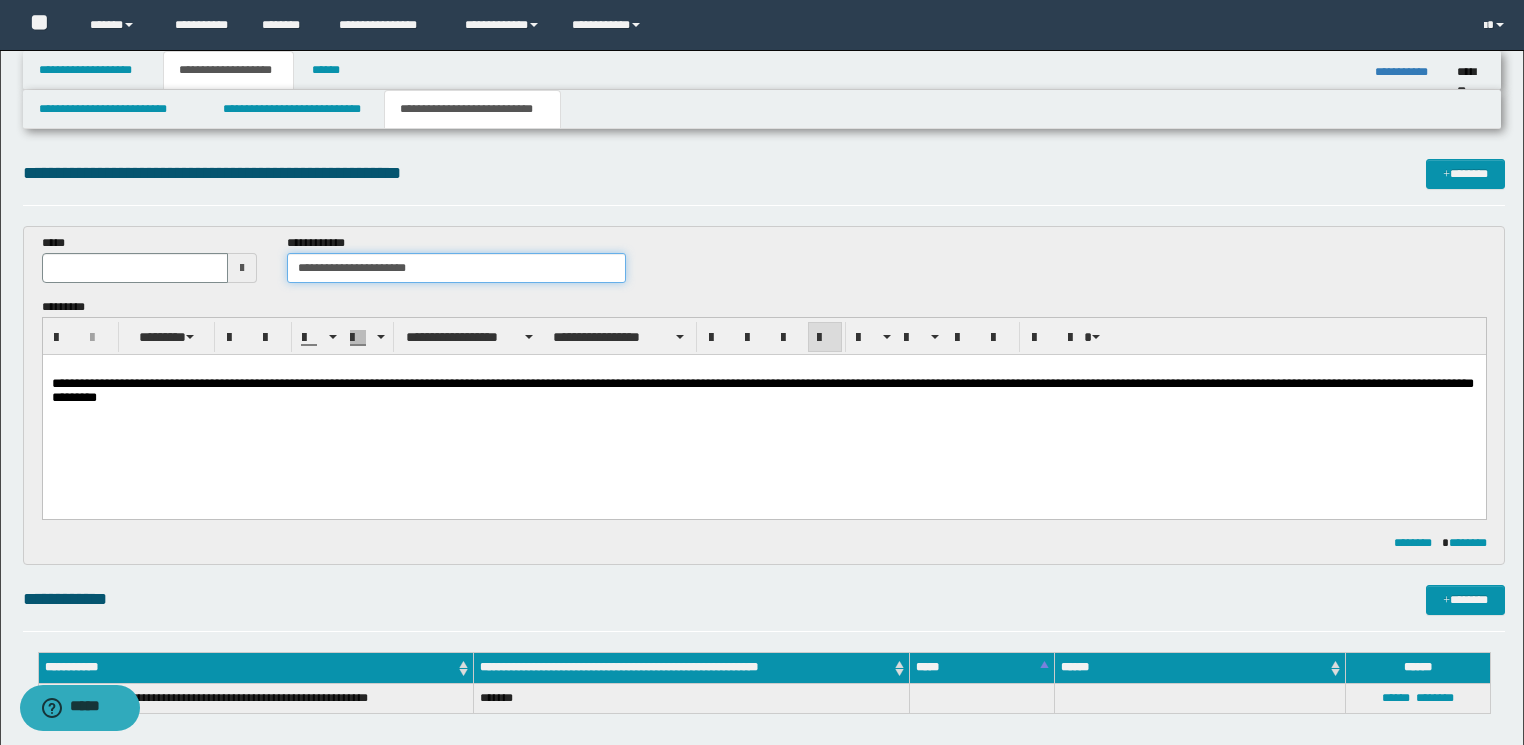 drag, startPoint x: 332, startPoint y: 262, endPoint x: 292, endPoint y: 268, distance: 40.4475 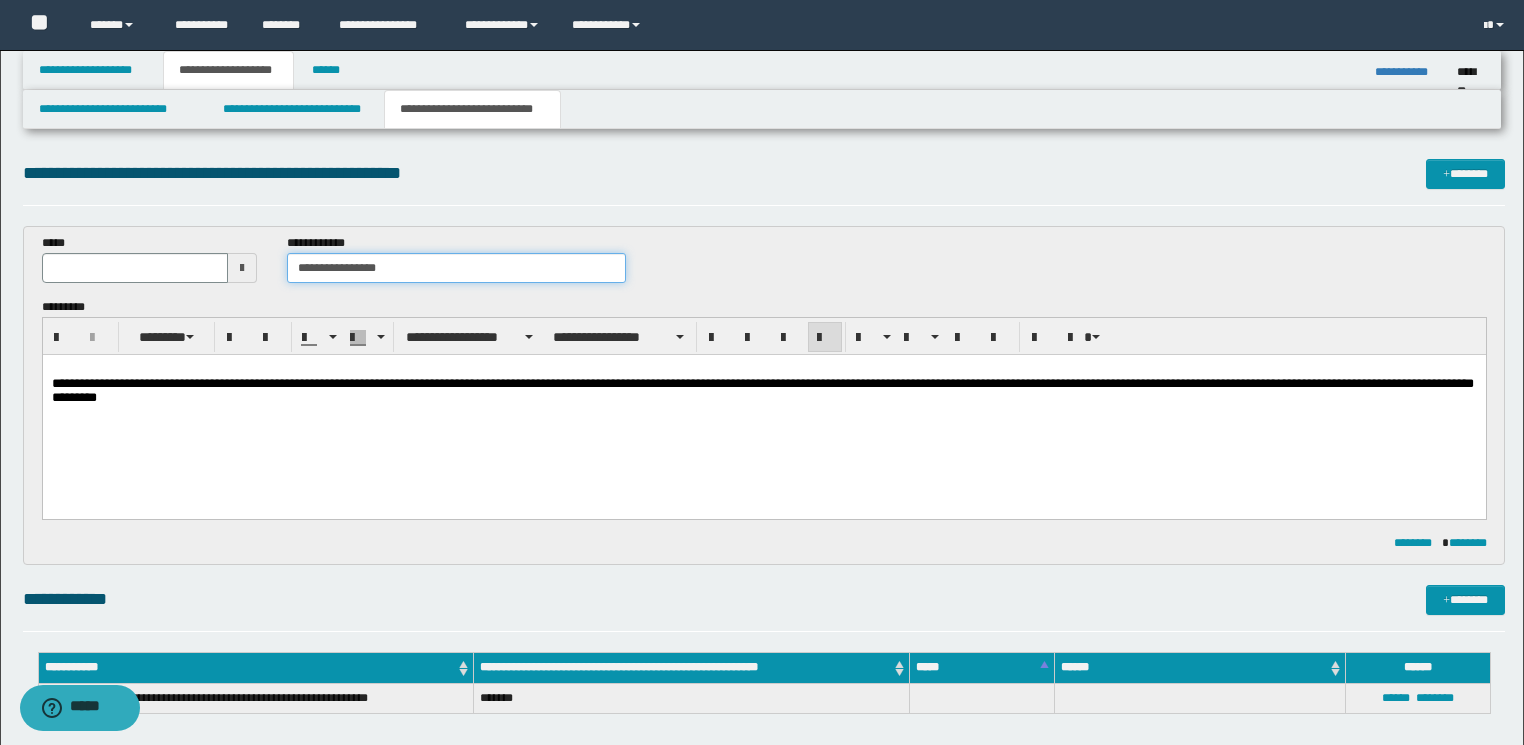 click on "**********" at bounding box center [456, 268] 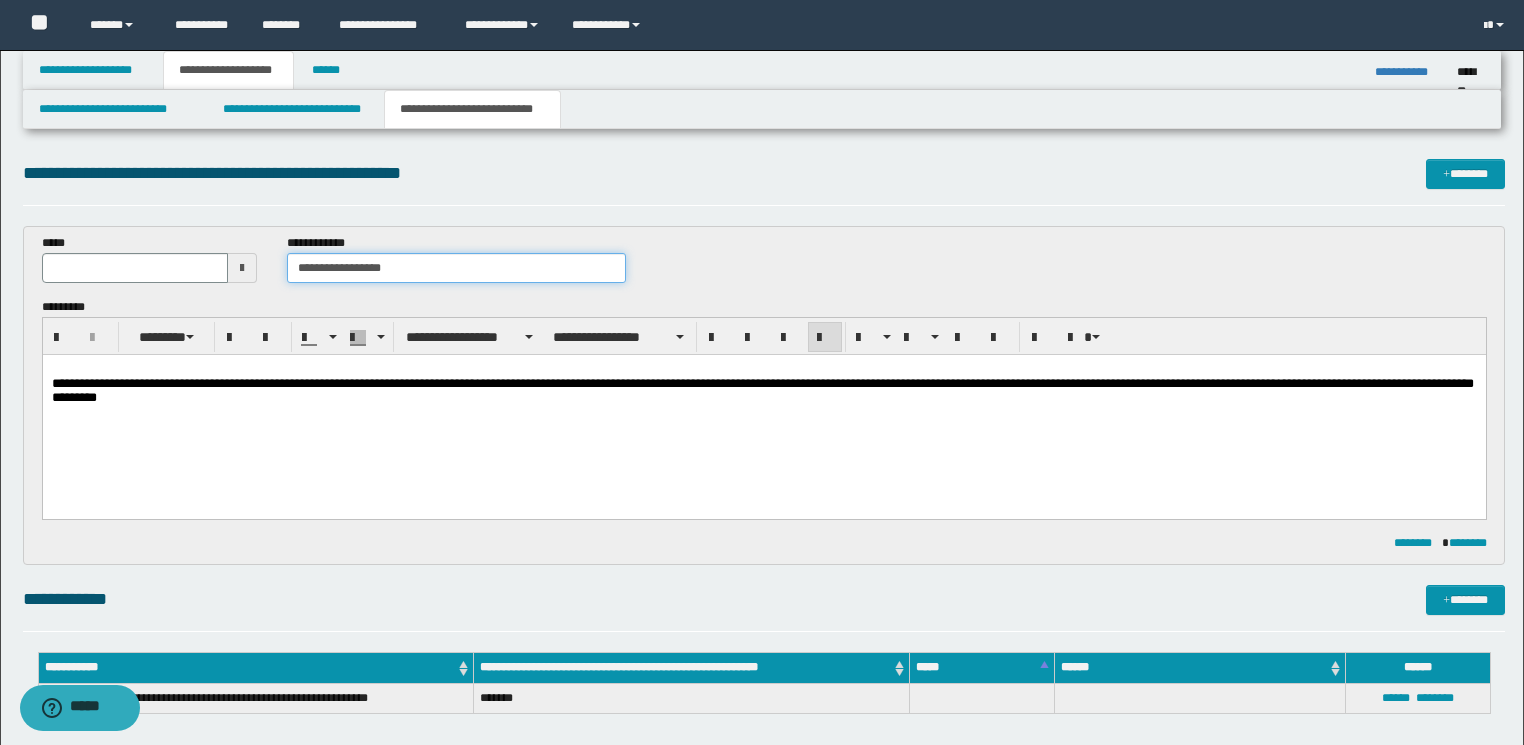 paste on "******" 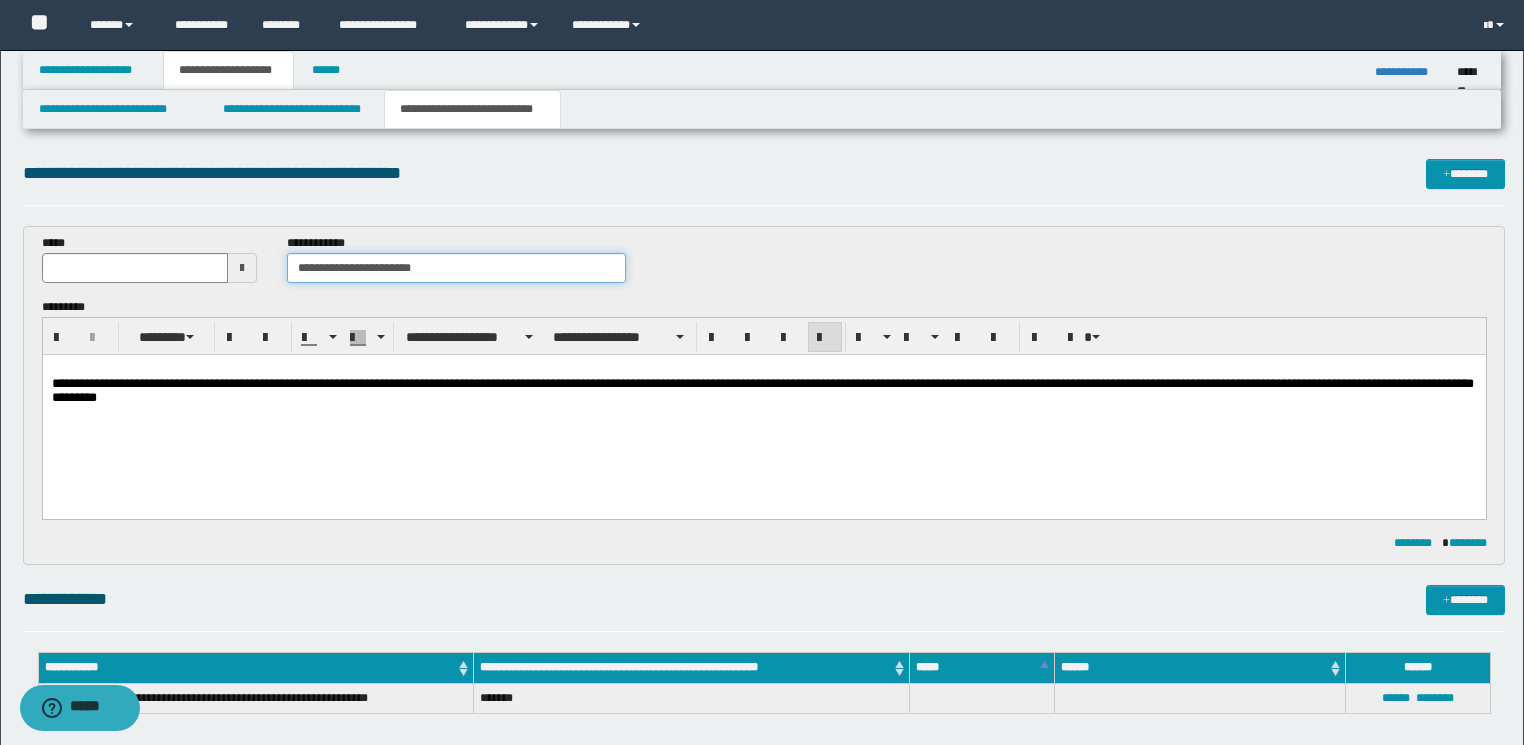 type 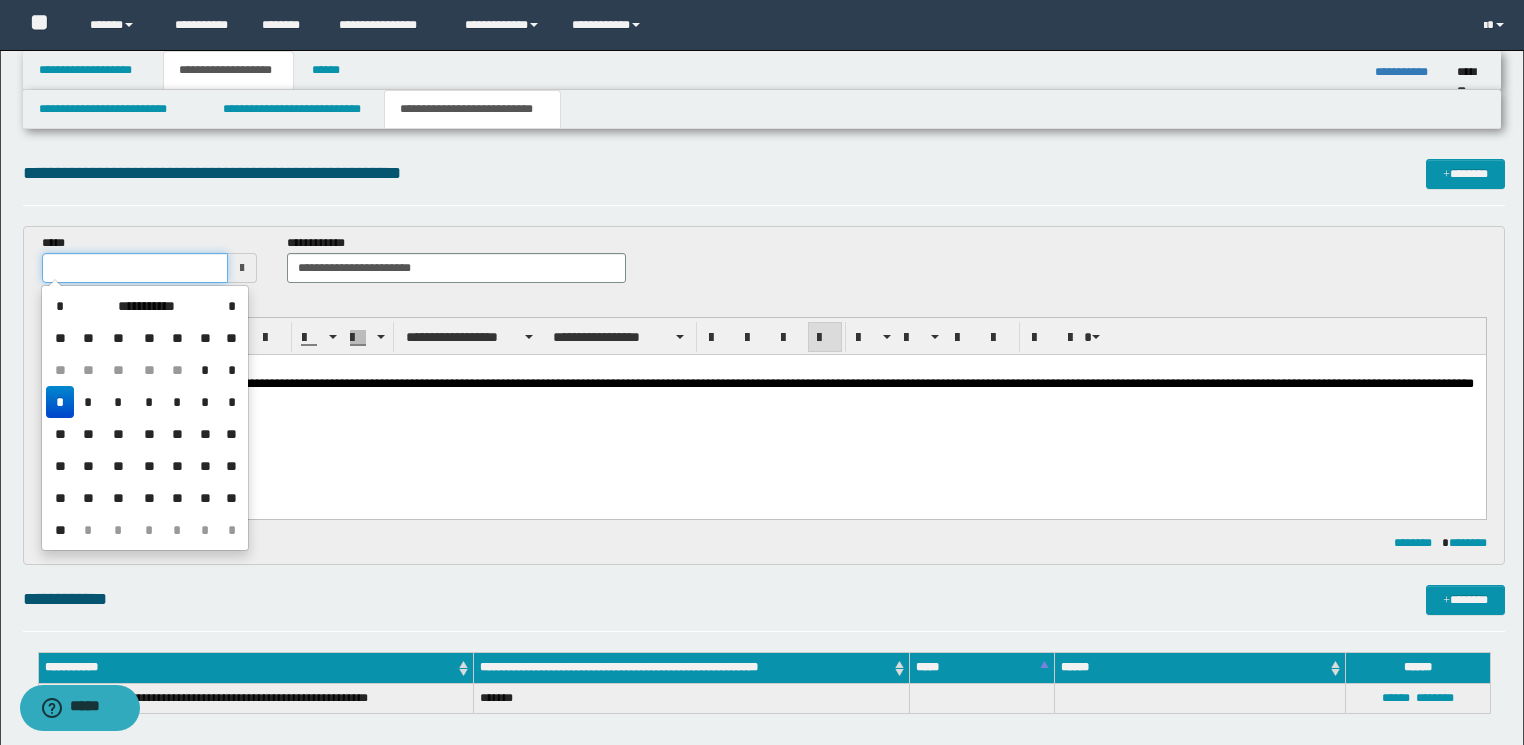 click at bounding box center (135, 268) 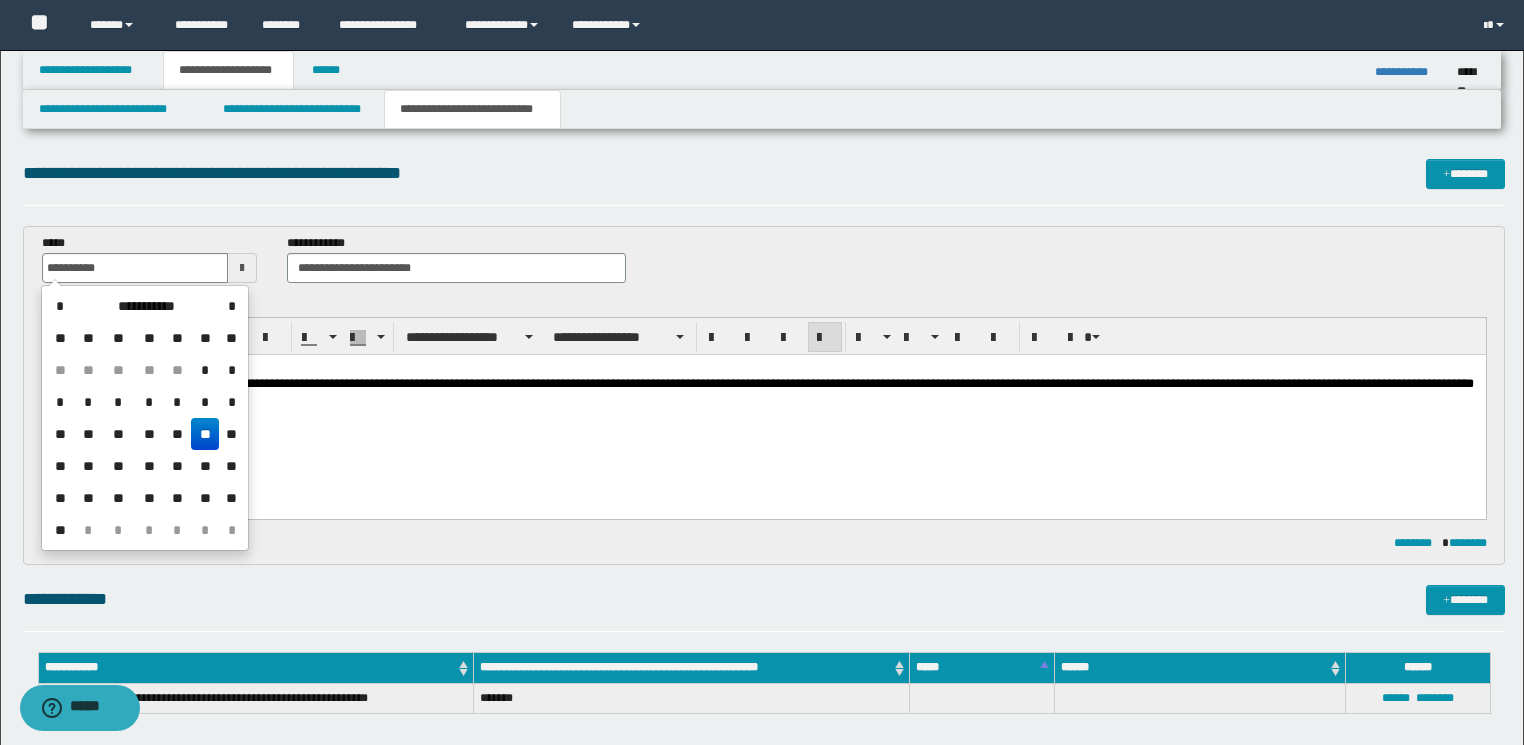 click on "**********" at bounding box center (763, 408) 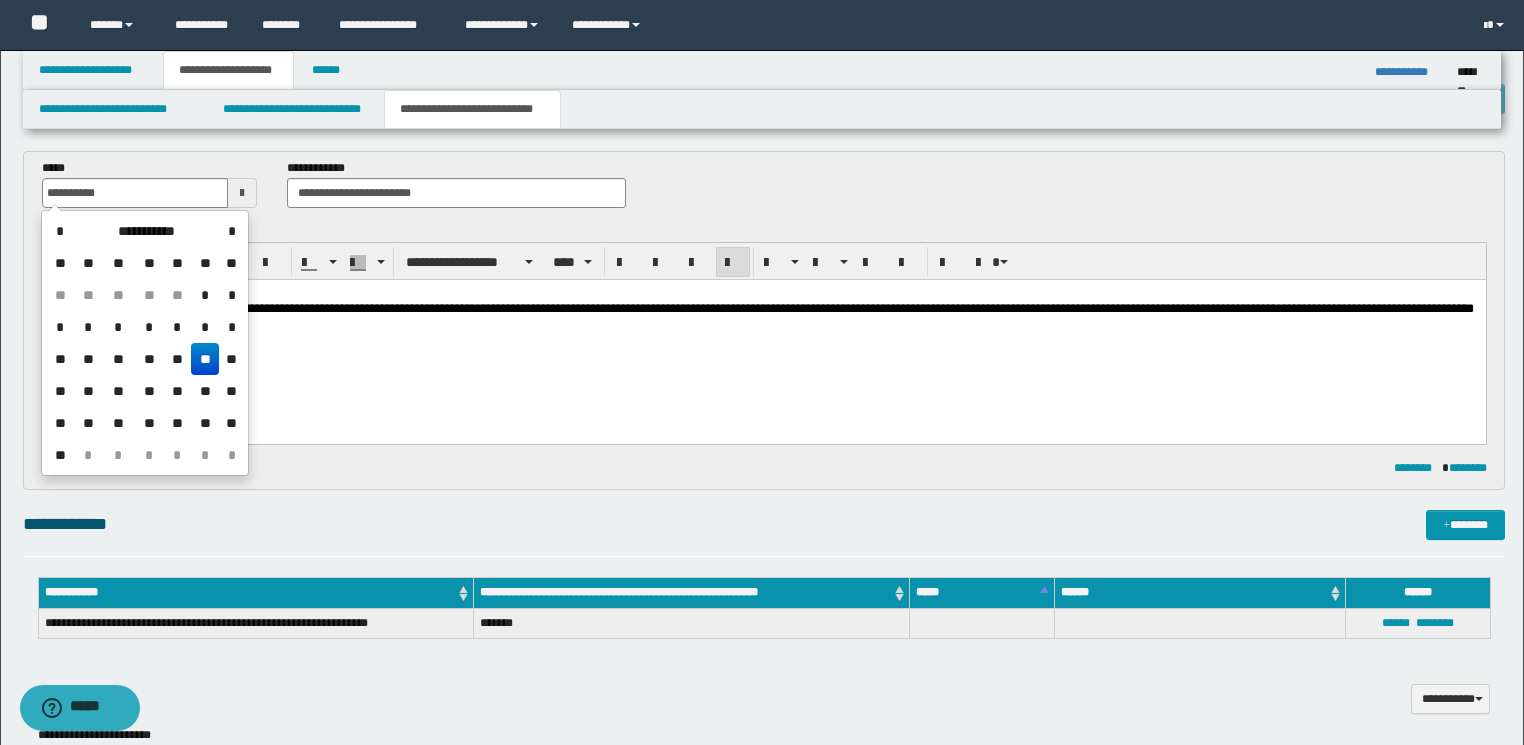 scroll, scrollTop: 160, scrollLeft: 0, axis: vertical 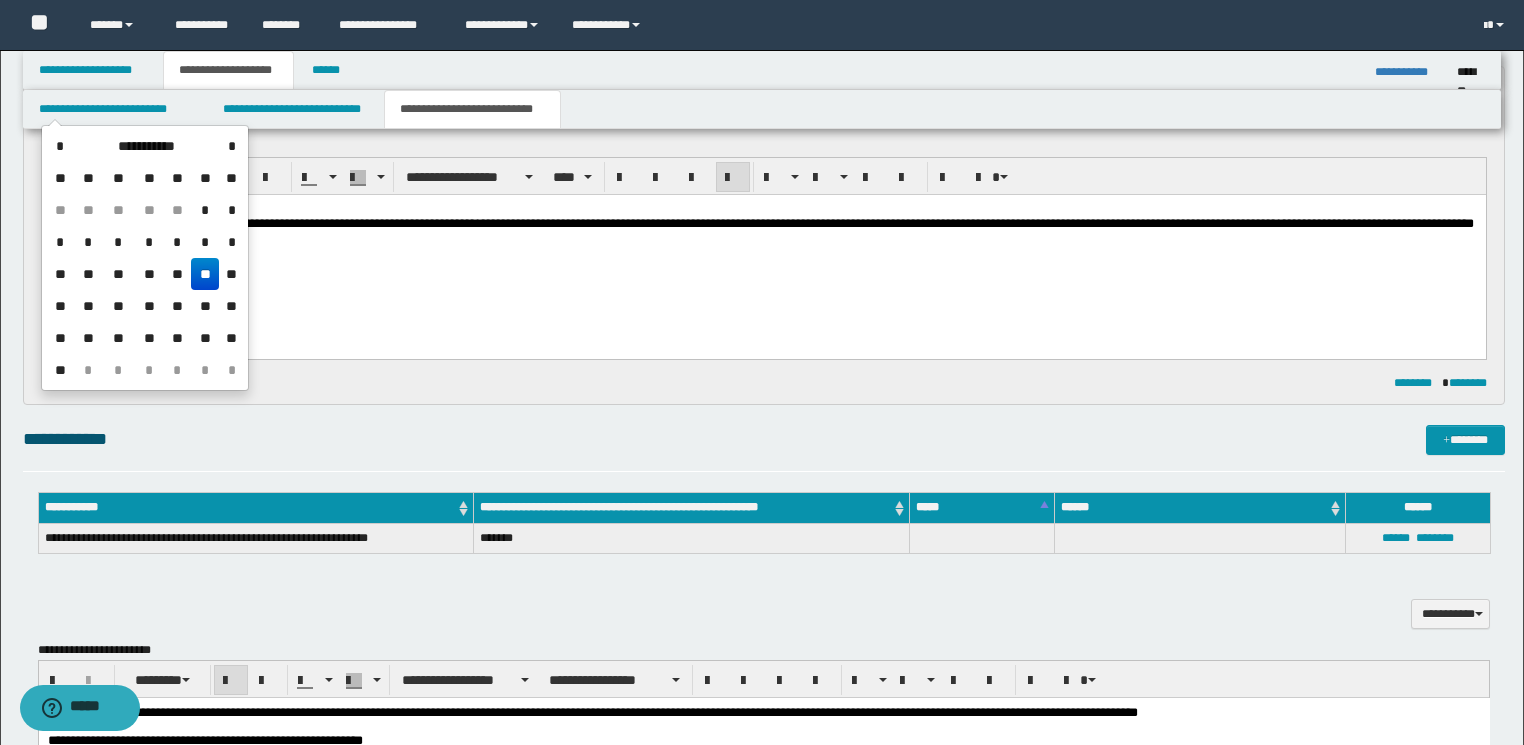 click on "**********" at bounding box center (762, 229) 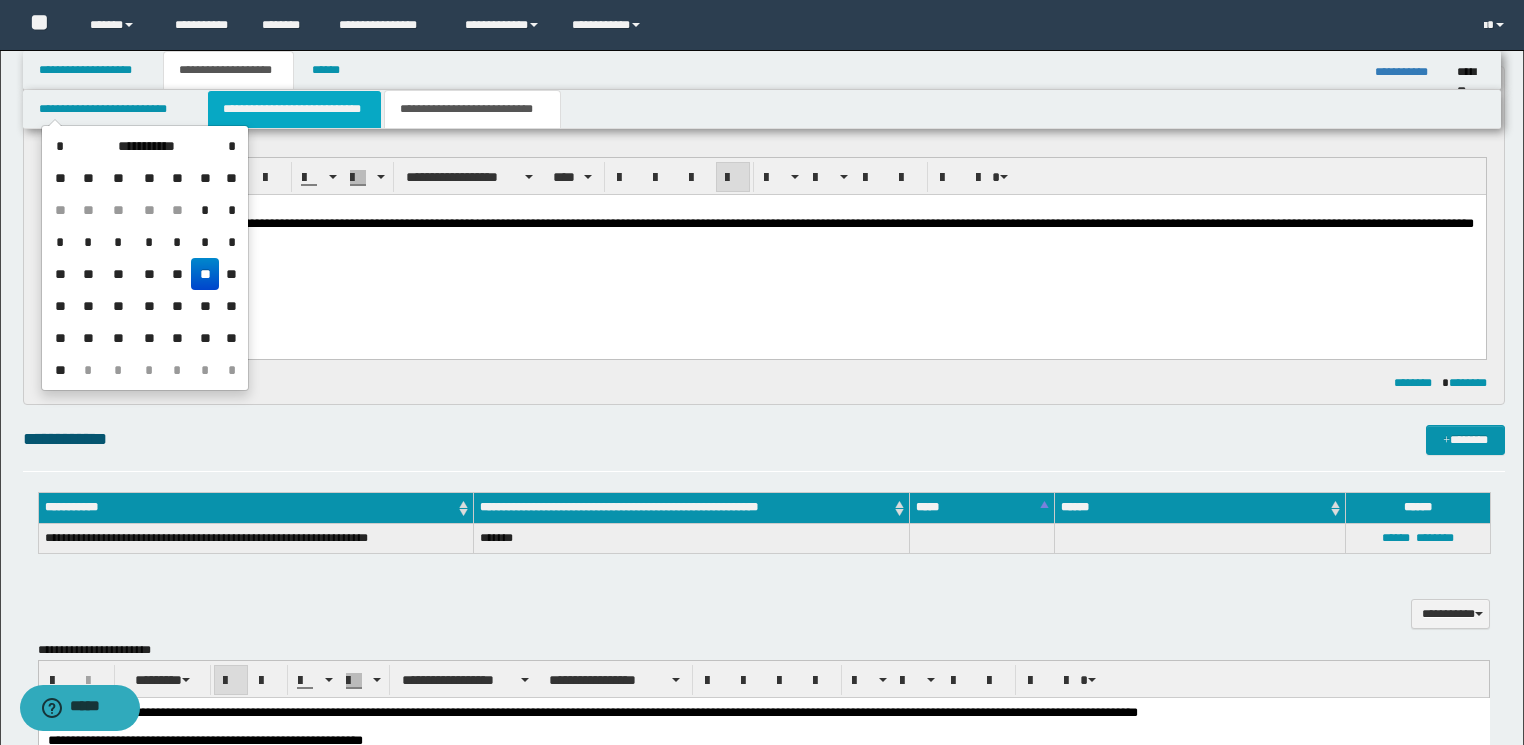 type on "**********" 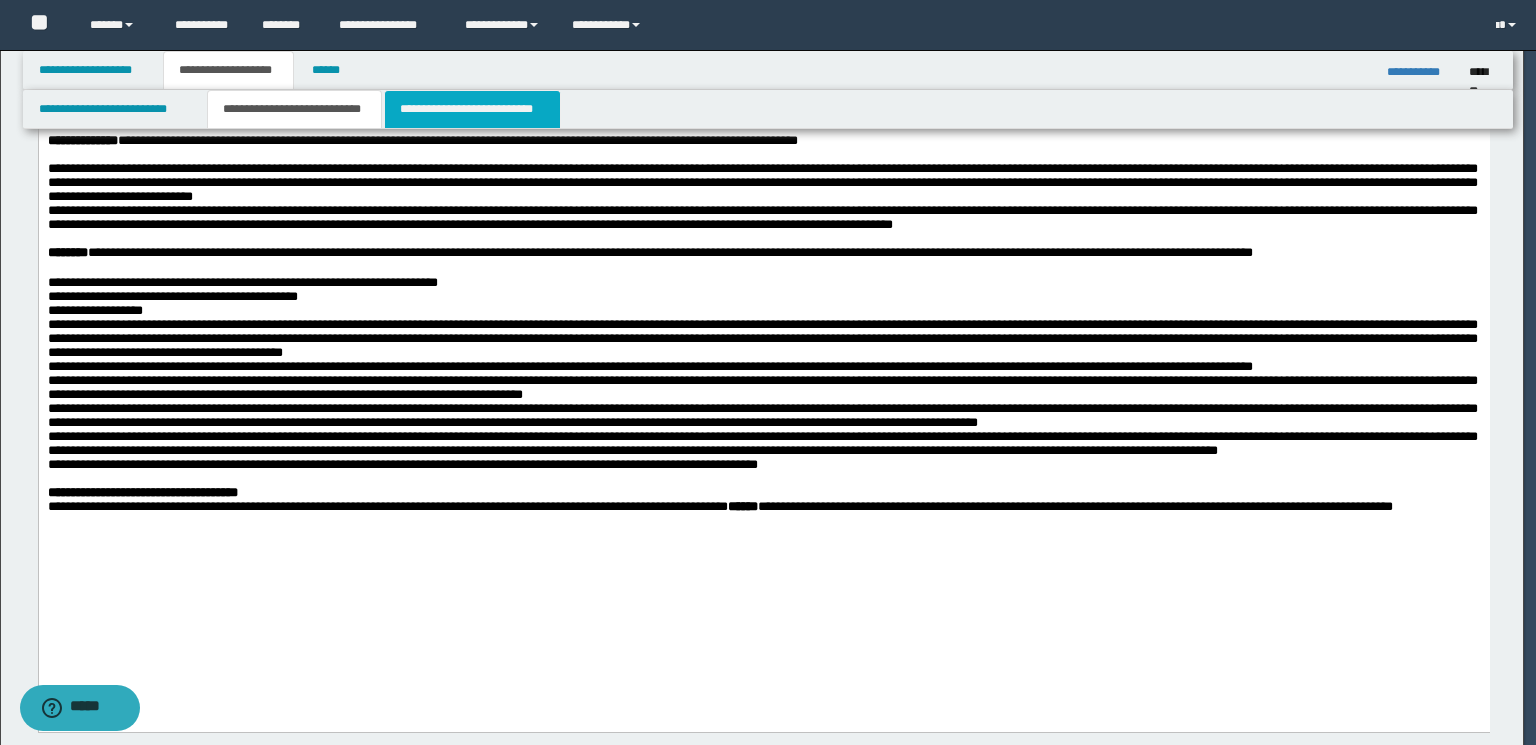 click on "**********" at bounding box center (472, 109) 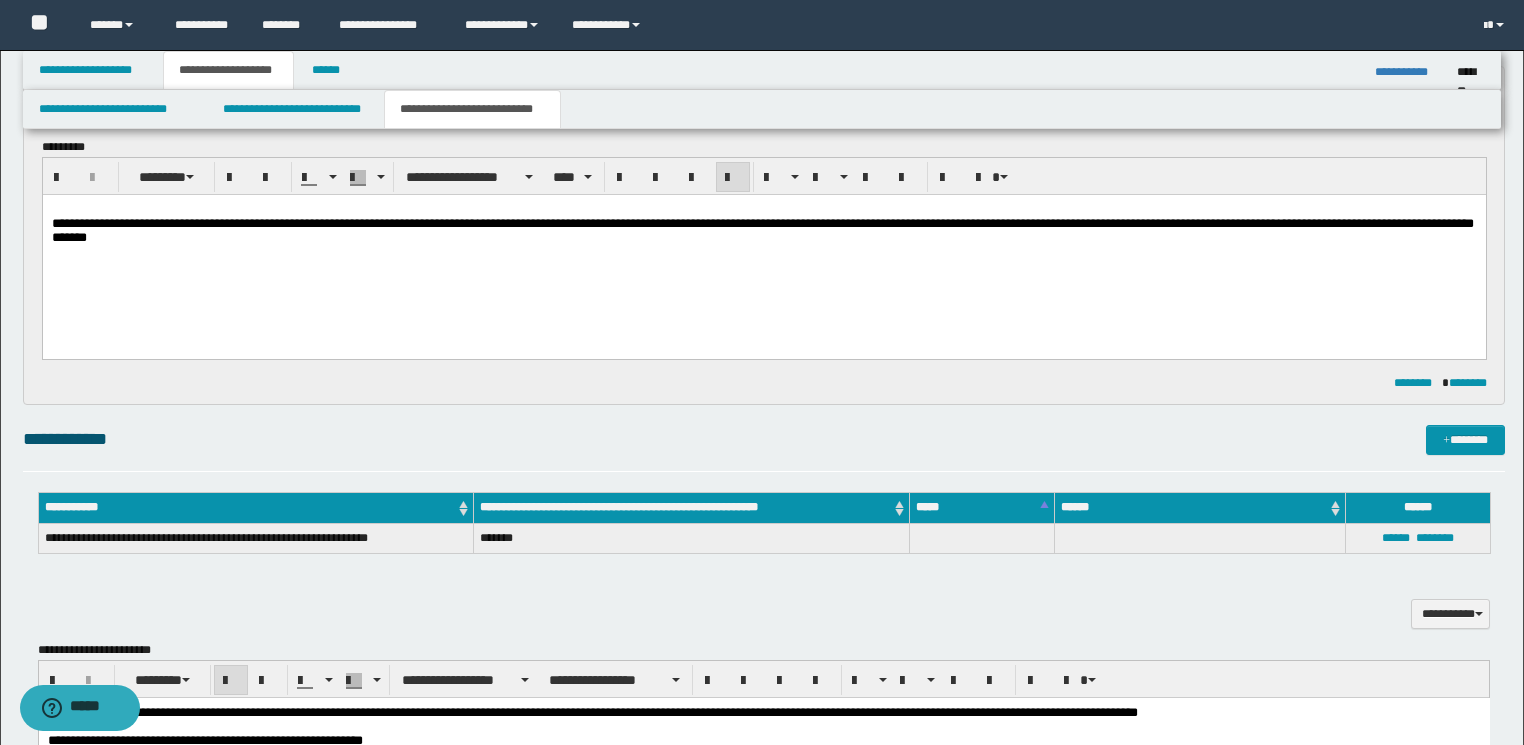click on "**********" at bounding box center (763, 248) 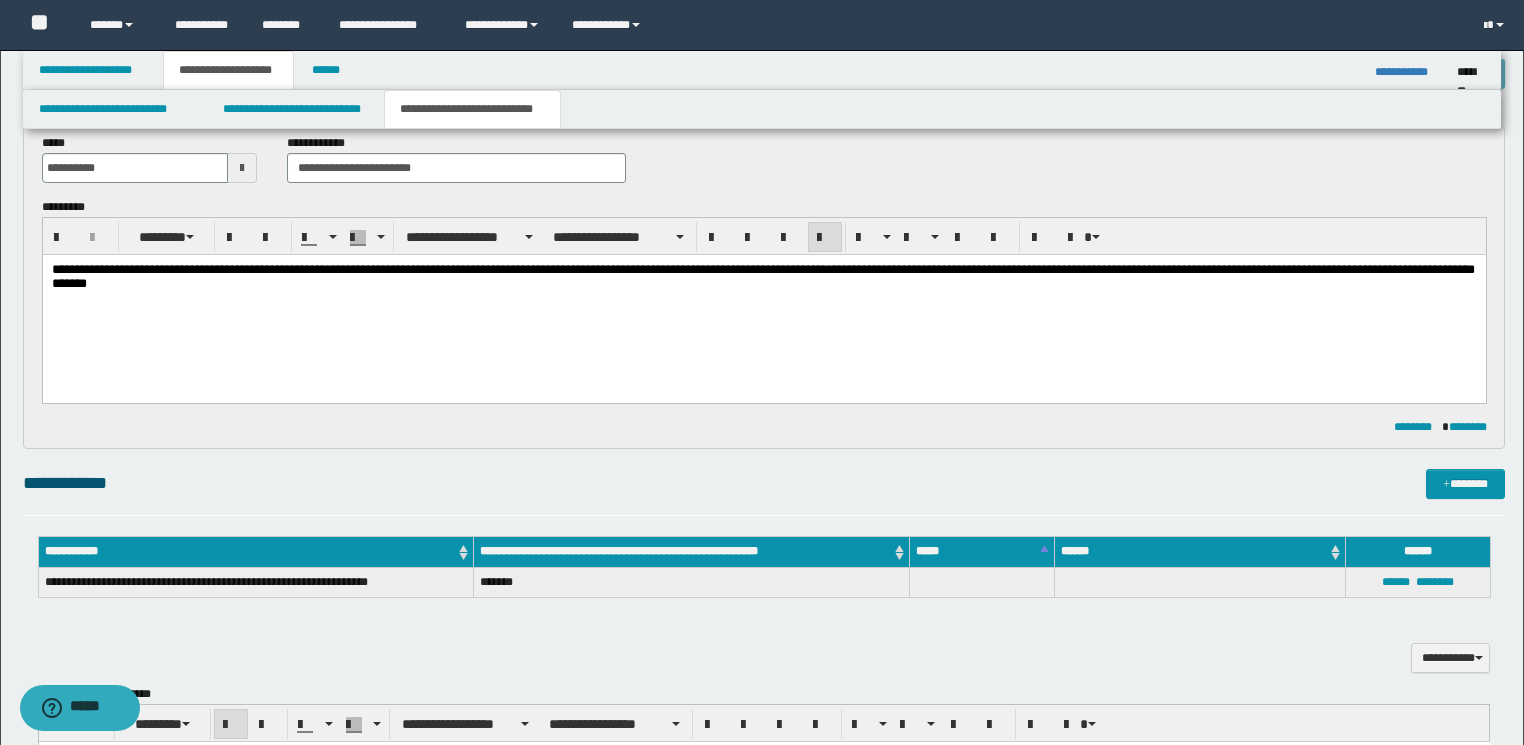 scroll, scrollTop: 0, scrollLeft: 0, axis: both 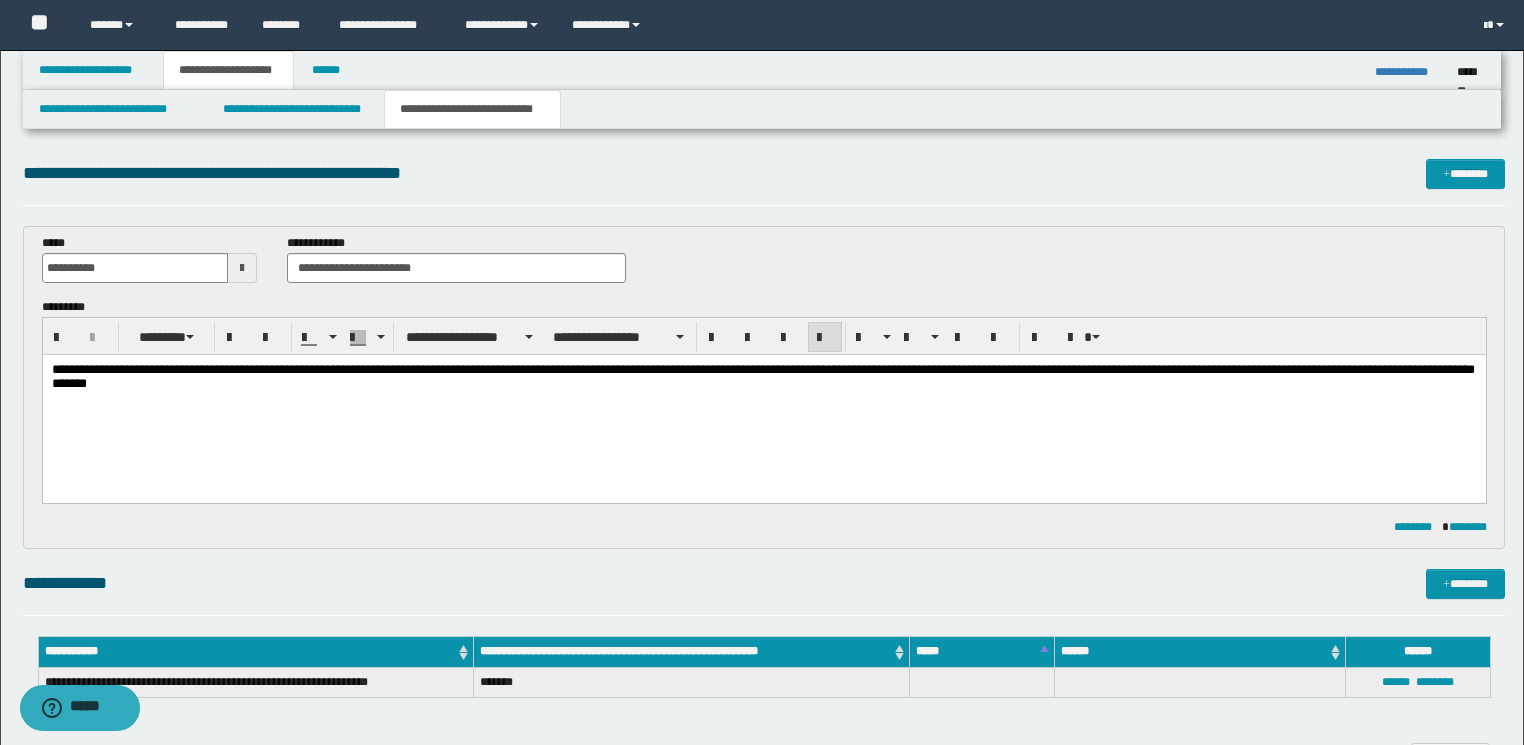 click on "**********" at bounding box center [762, 378] 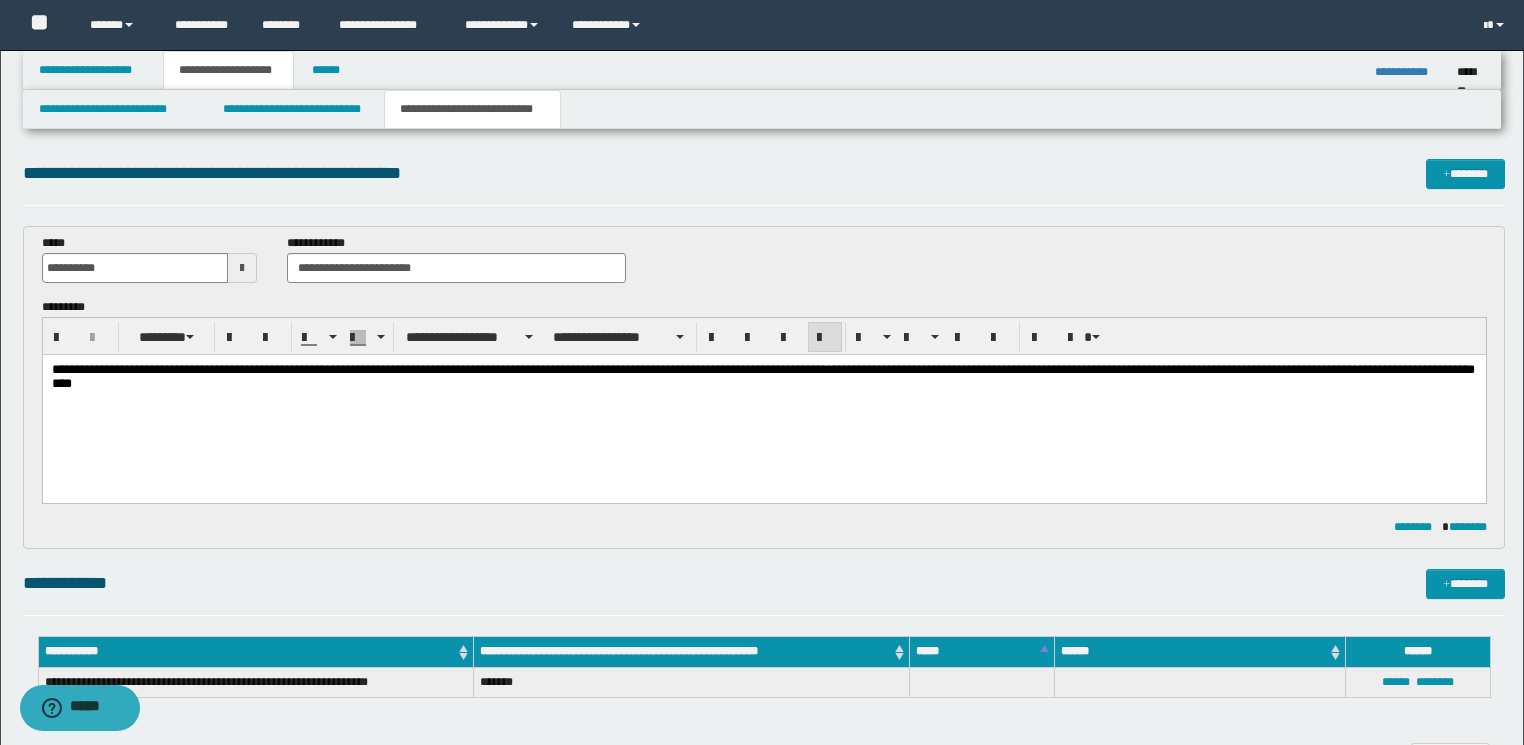 click on "**********" at bounding box center [763, 403] 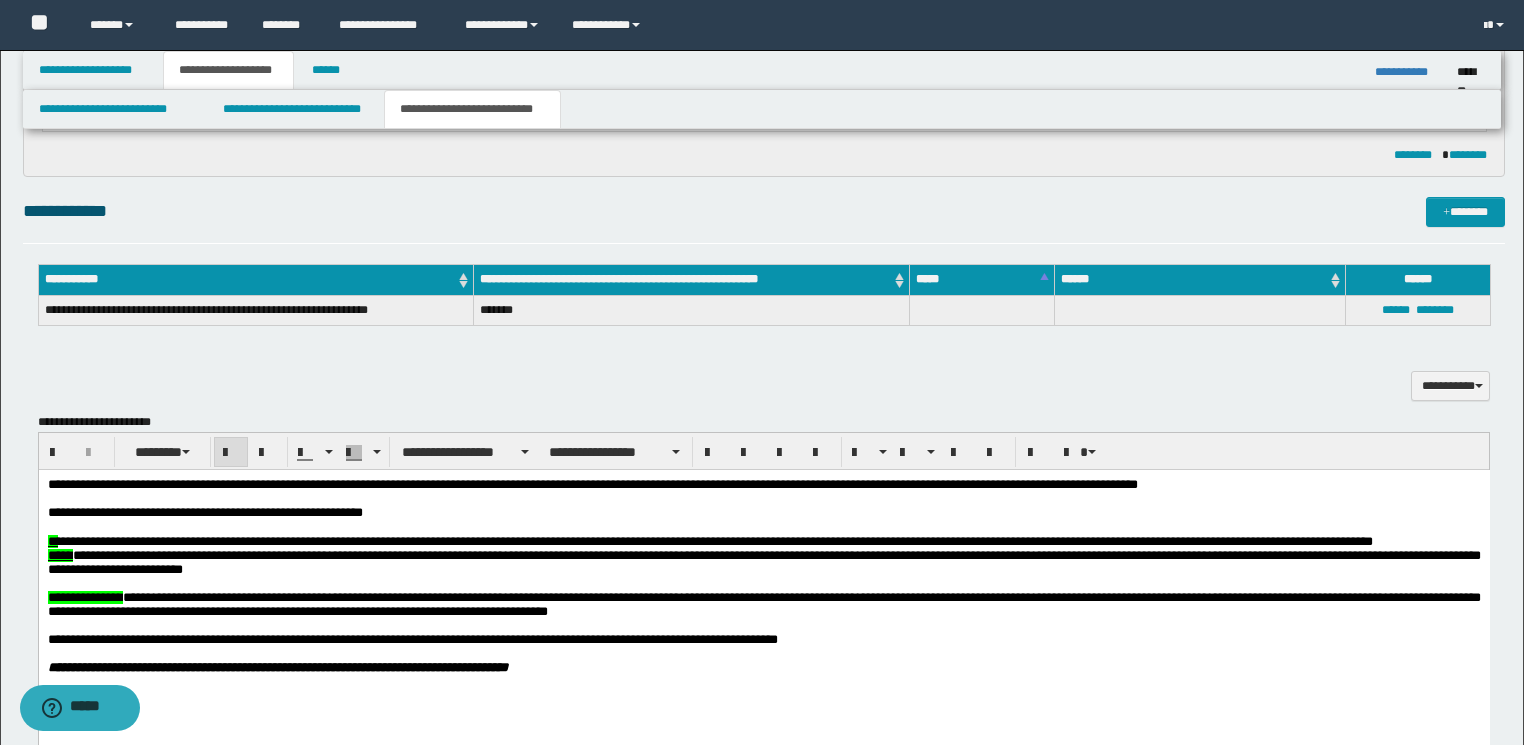 scroll, scrollTop: 400, scrollLeft: 0, axis: vertical 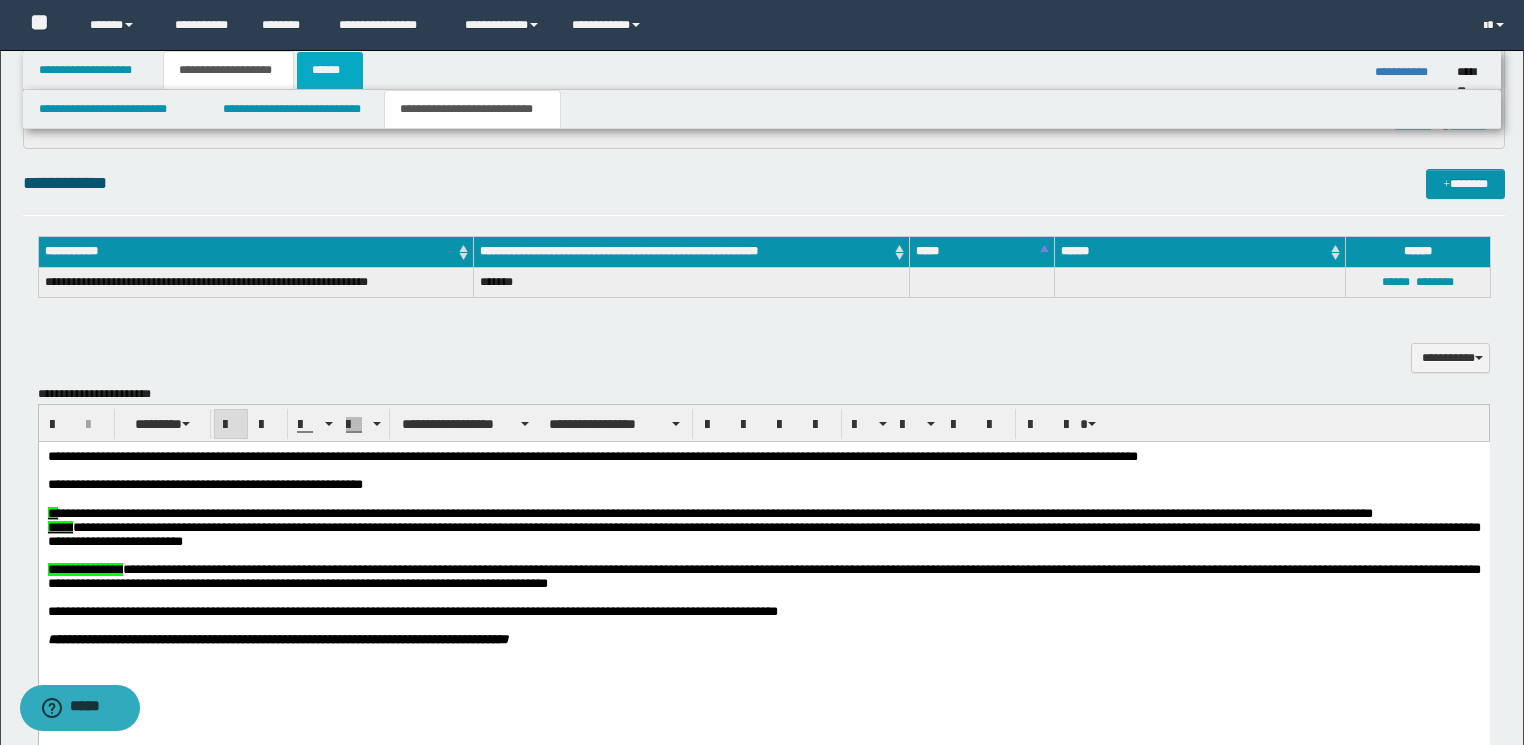 click on "******" at bounding box center (330, 70) 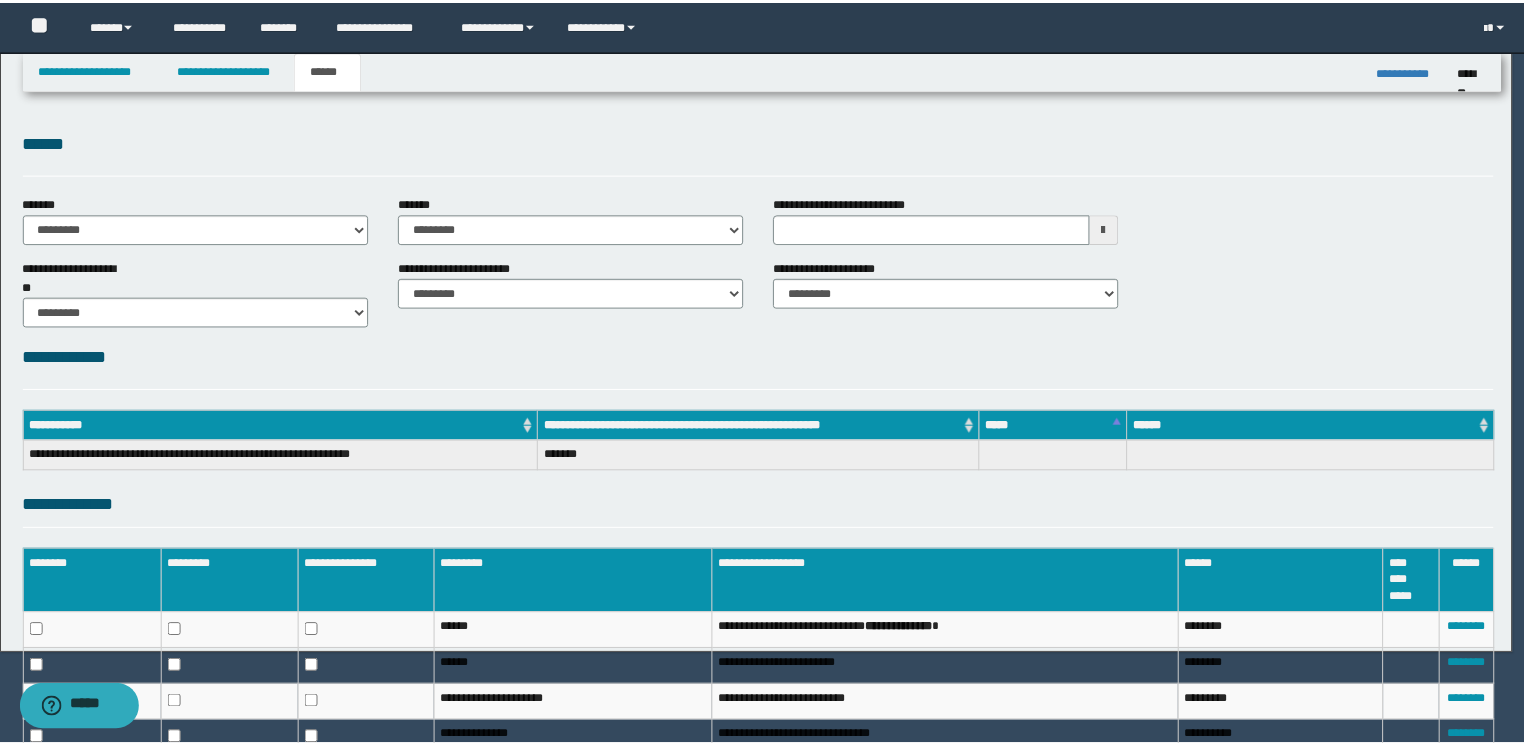 scroll, scrollTop: 0, scrollLeft: 0, axis: both 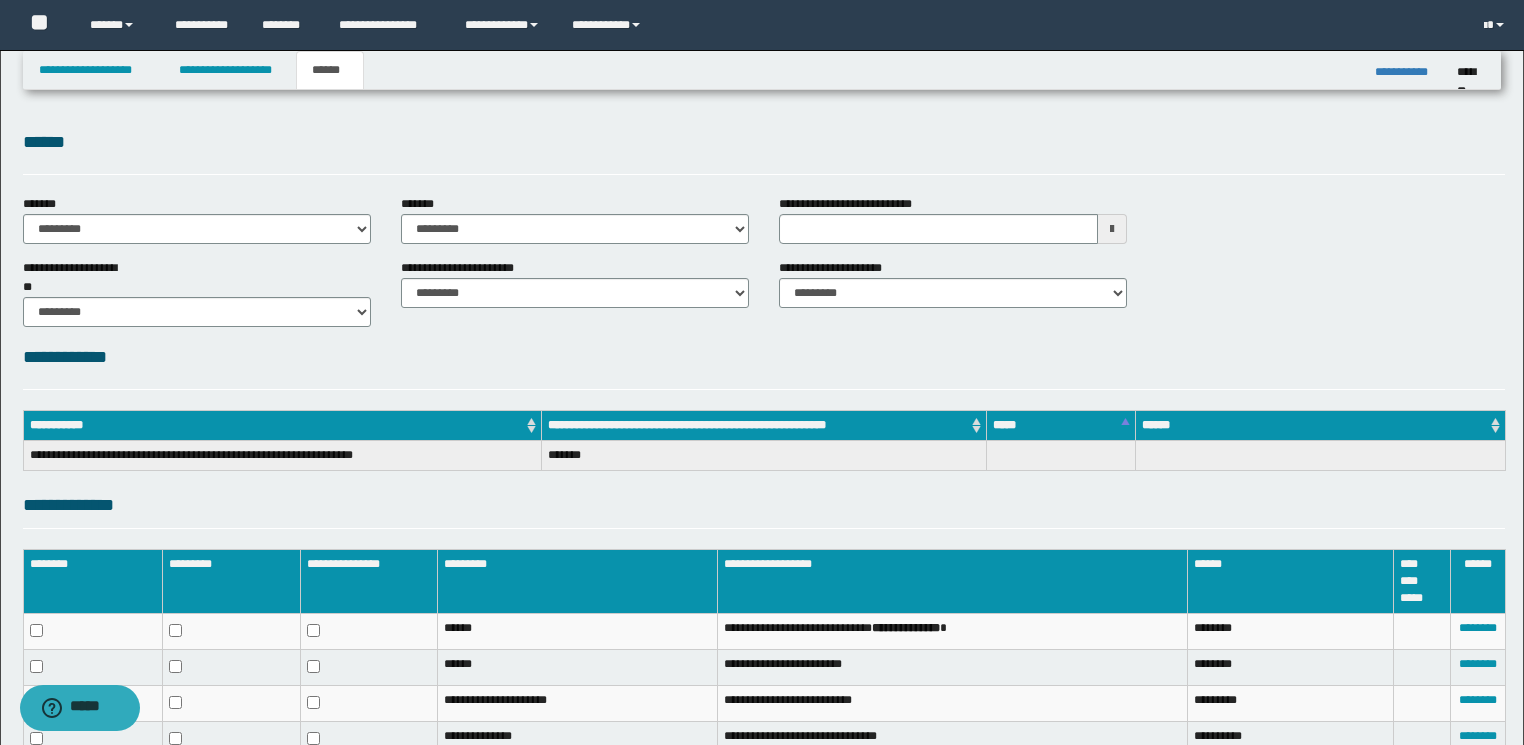 type 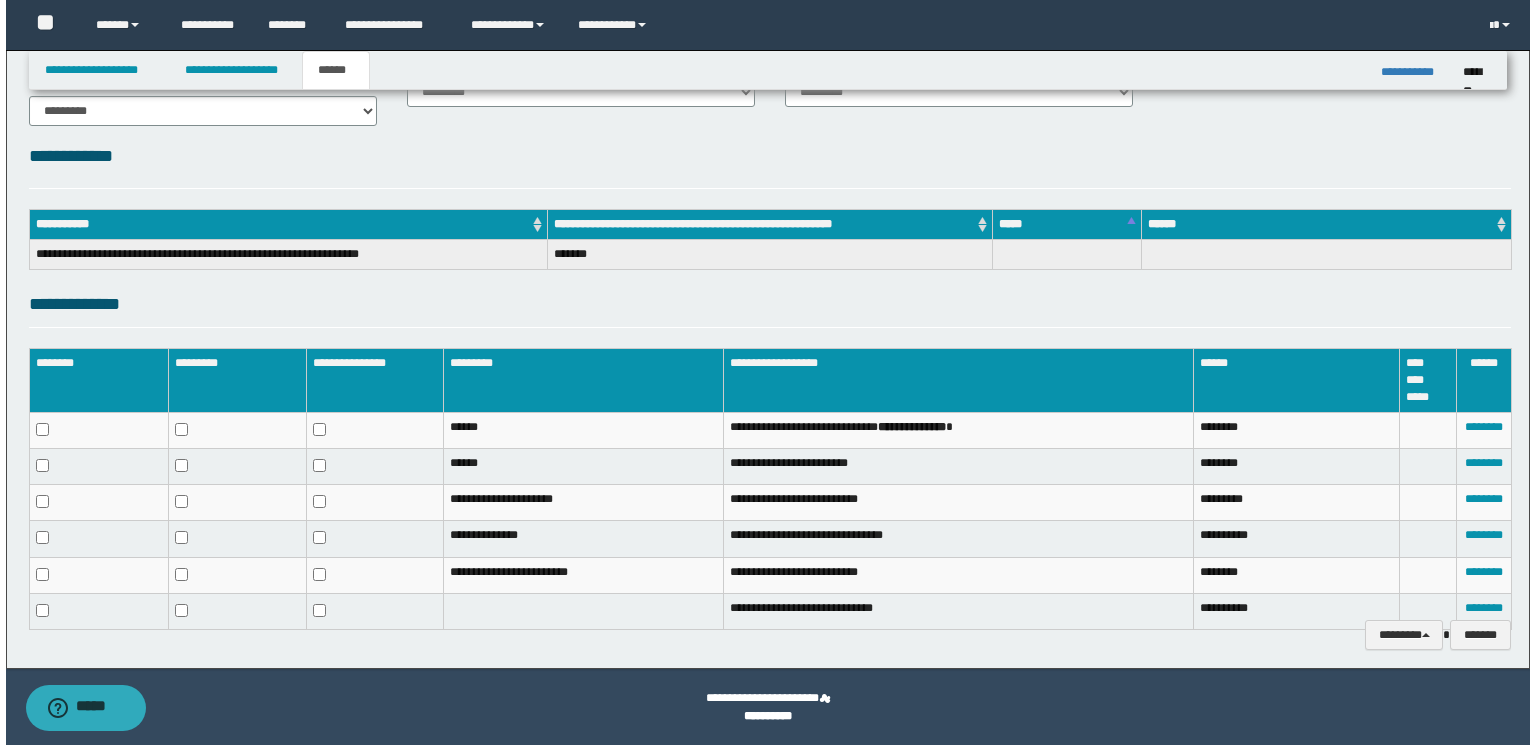 scroll, scrollTop: 202, scrollLeft: 0, axis: vertical 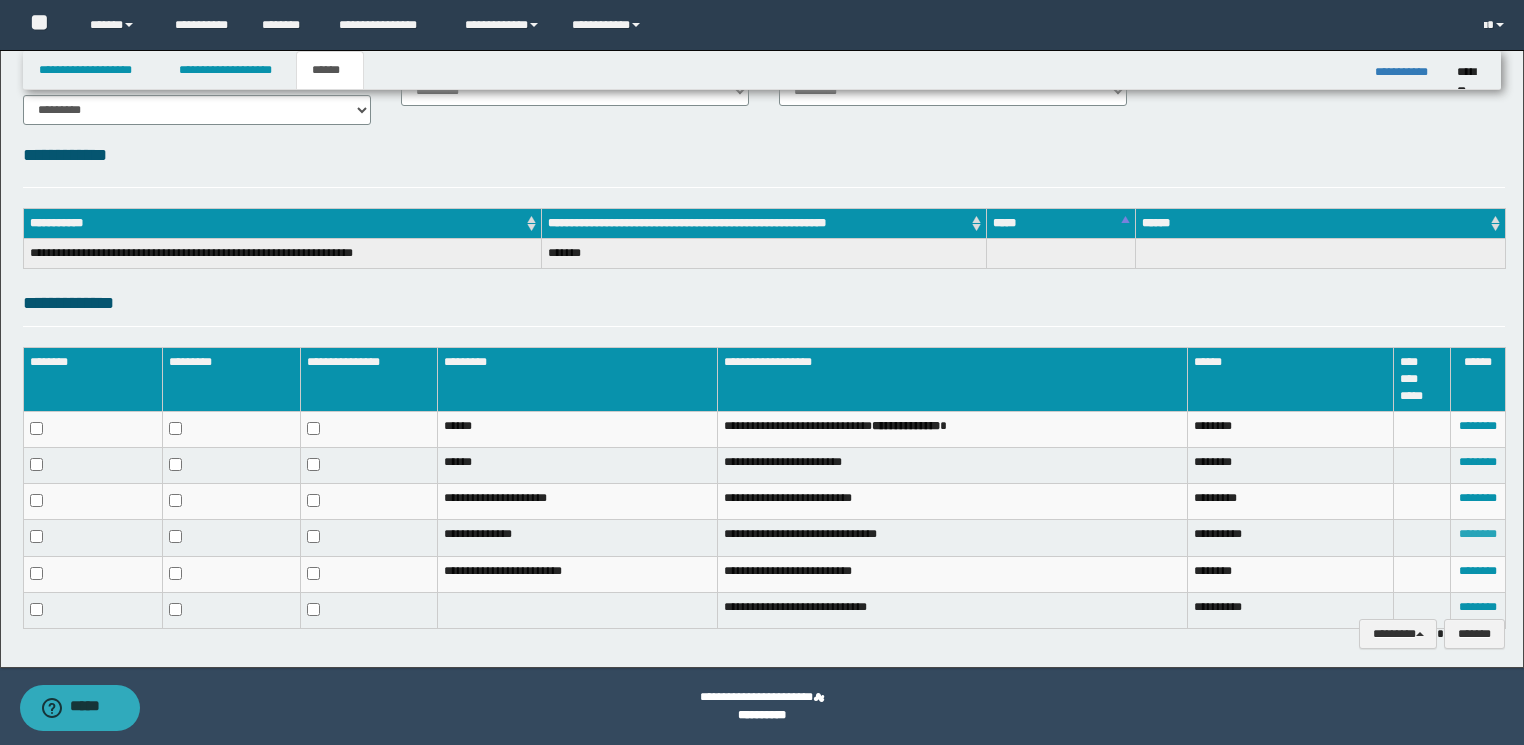 click on "********" at bounding box center [1478, 534] 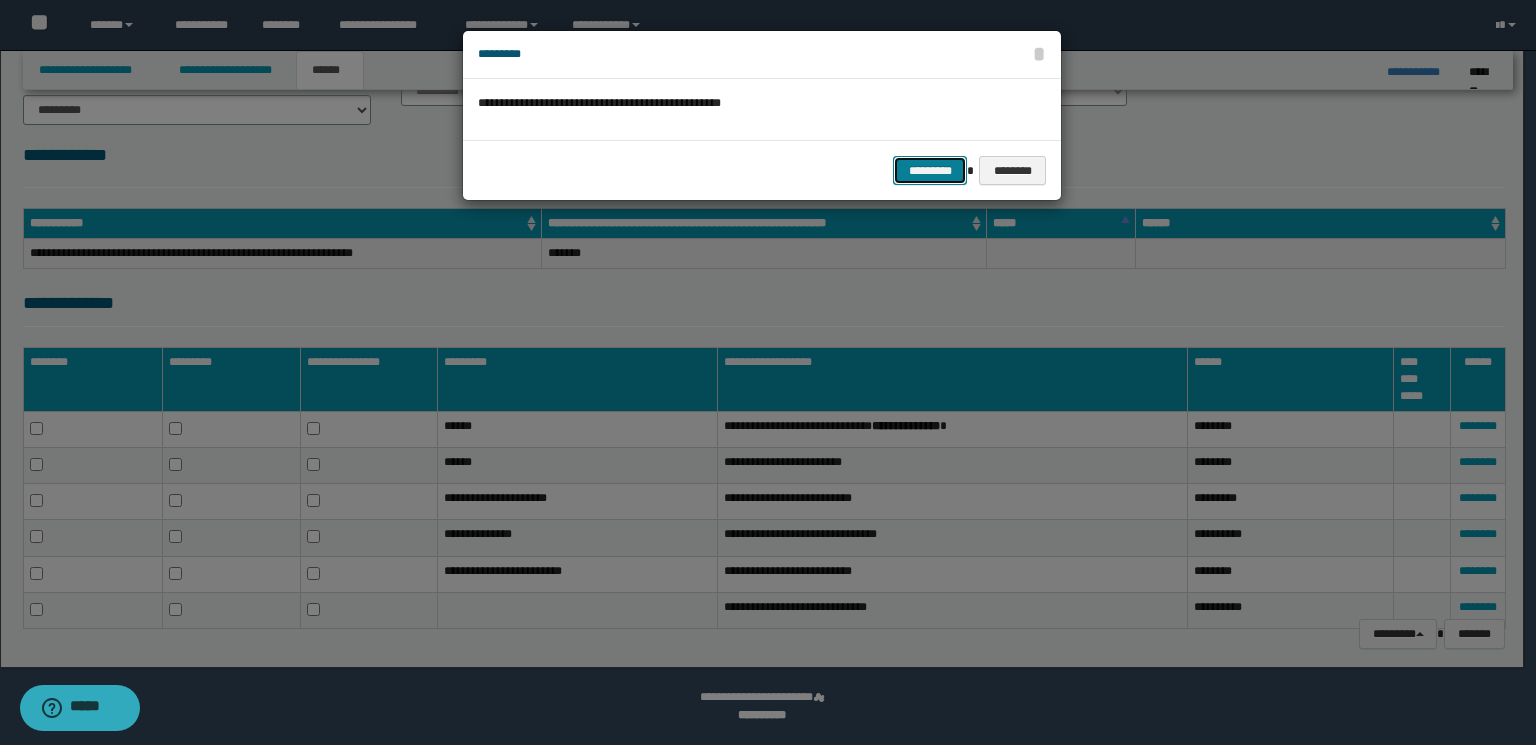 click on "*********" at bounding box center (930, 171) 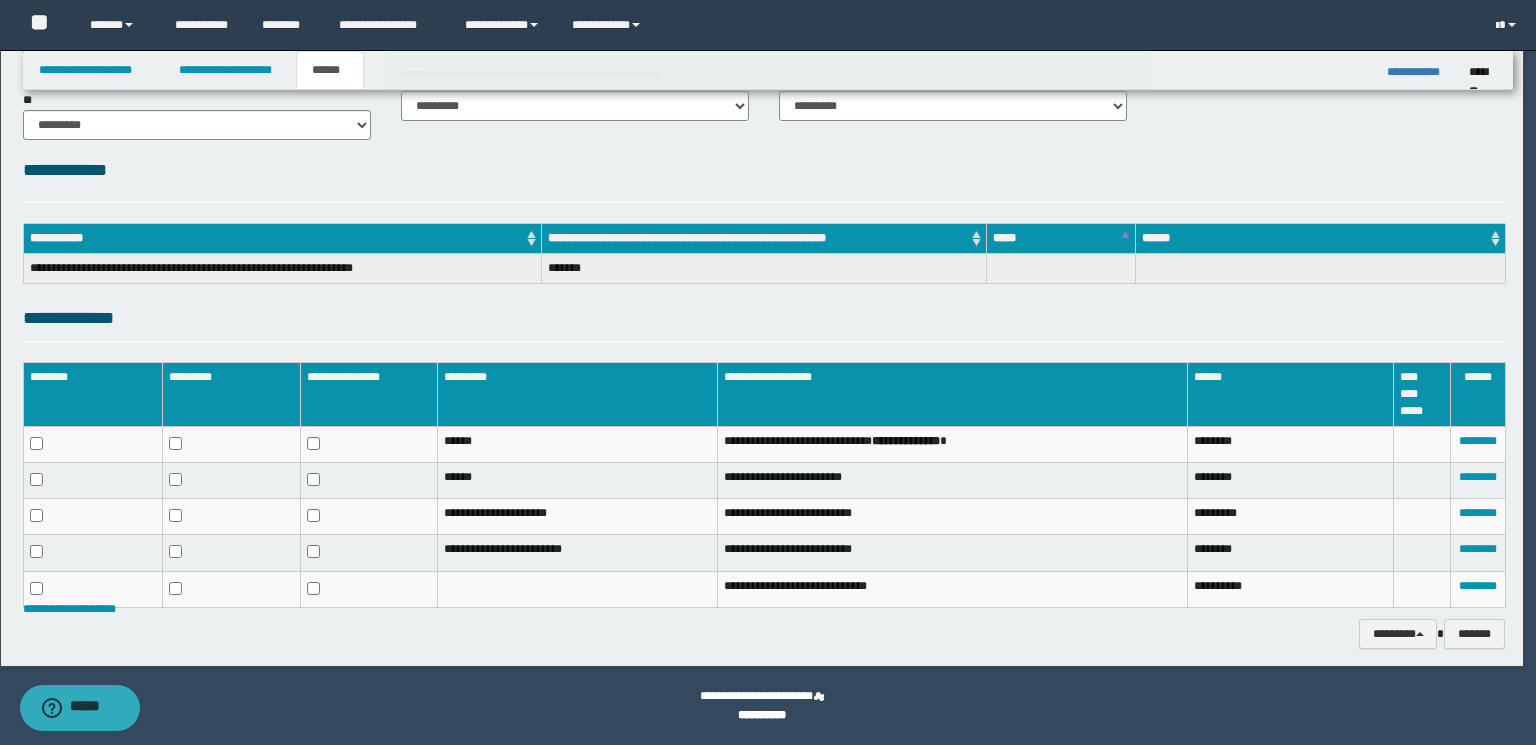 scroll, scrollTop: 187, scrollLeft: 0, axis: vertical 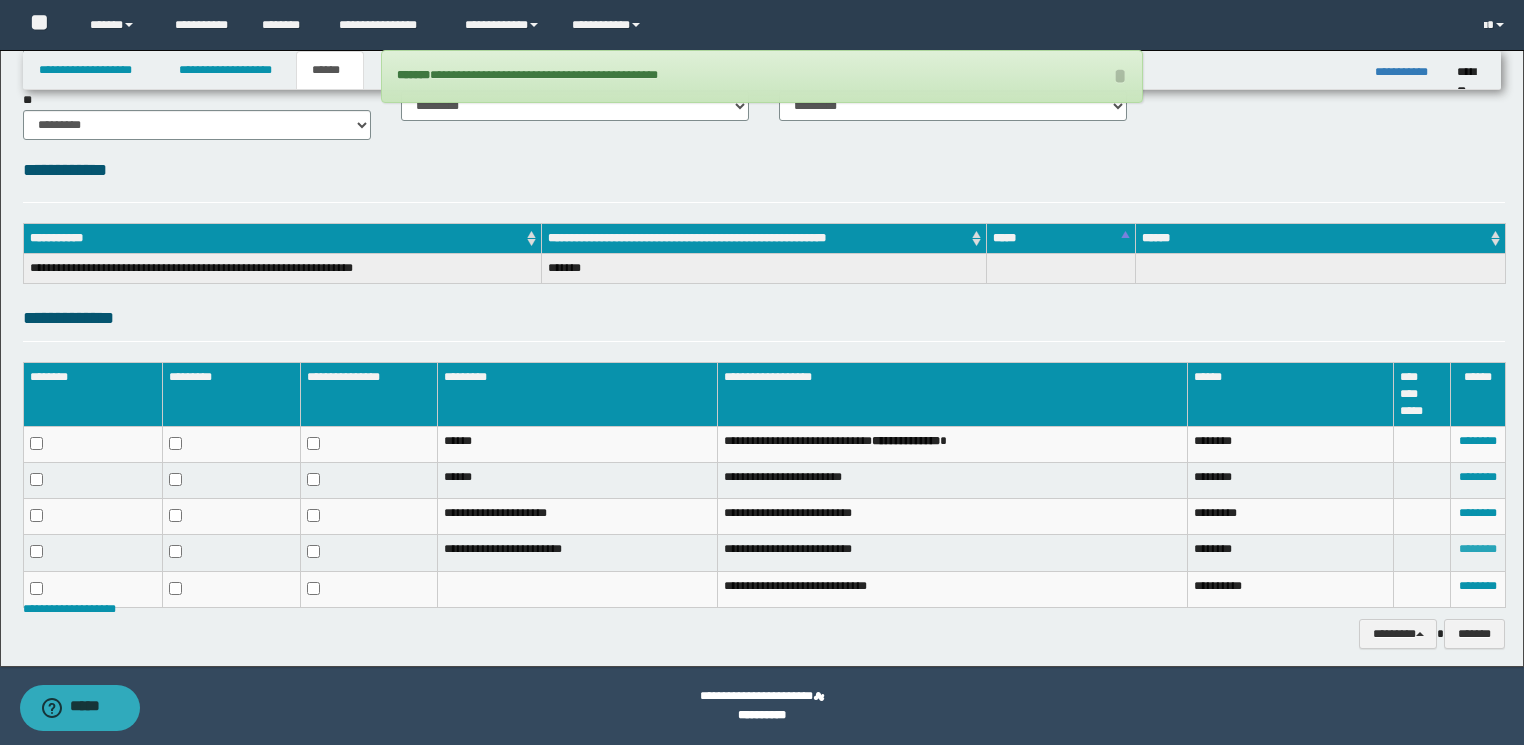 click on "********" at bounding box center (1478, 549) 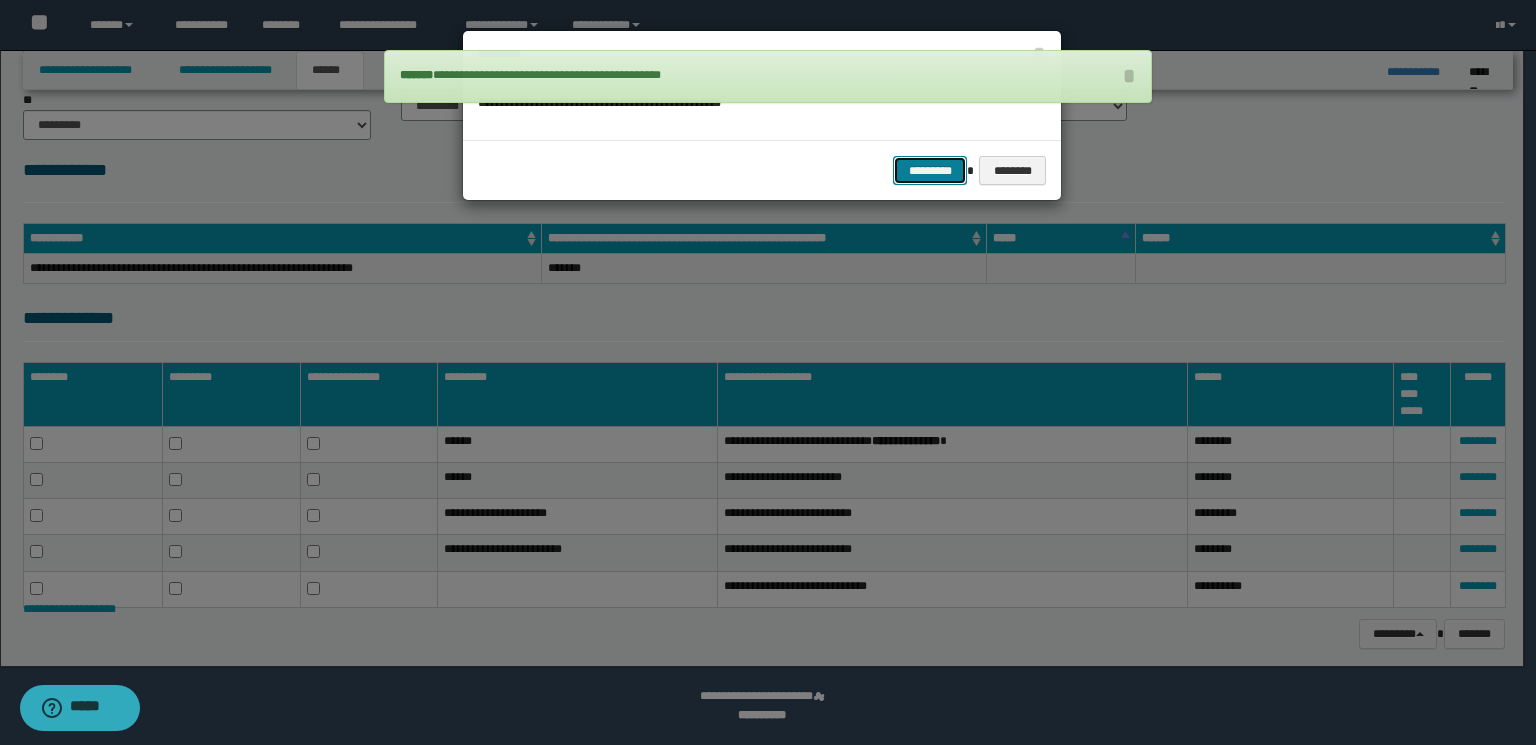 click on "*********" at bounding box center [930, 171] 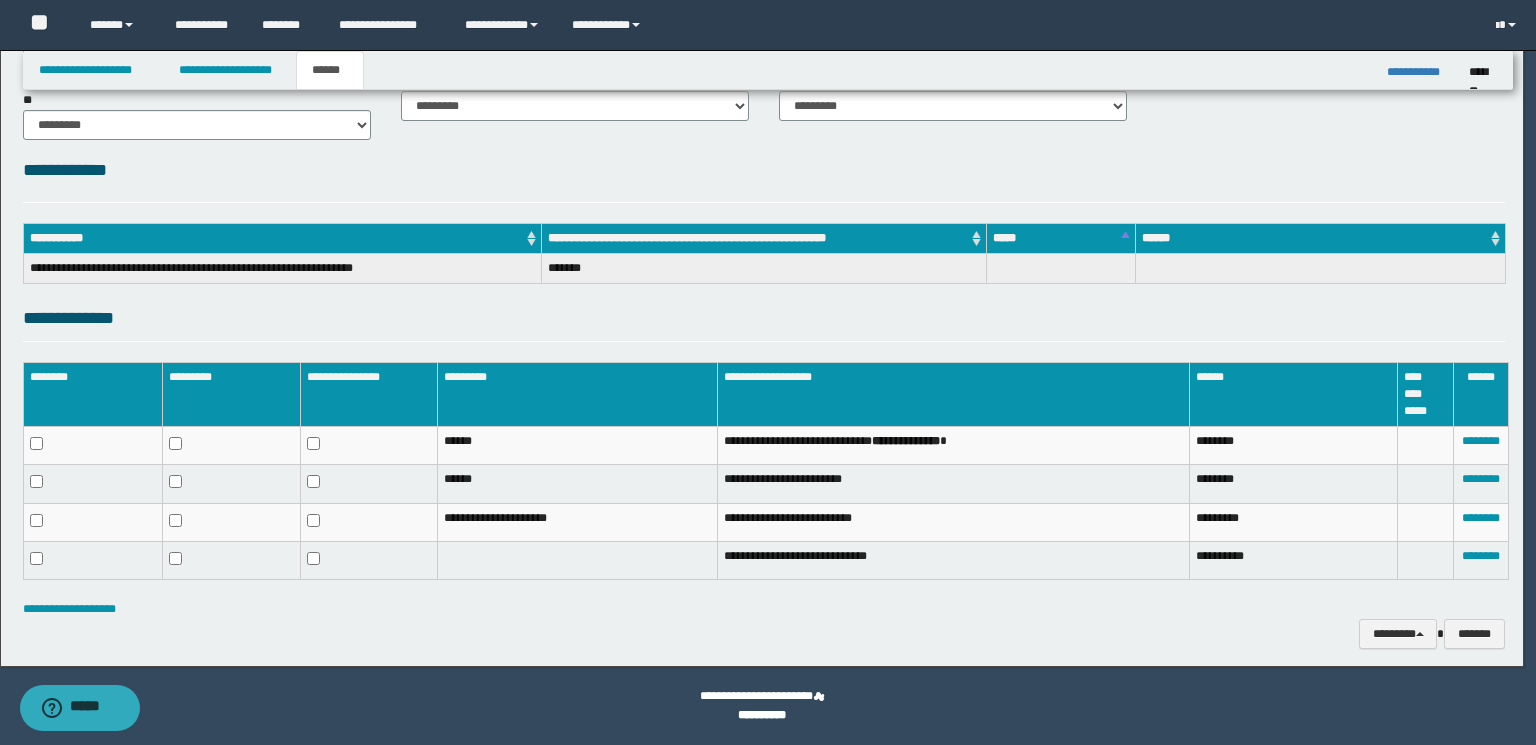 scroll, scrollTop: 152, scrollLeft: 0, axis: vertical 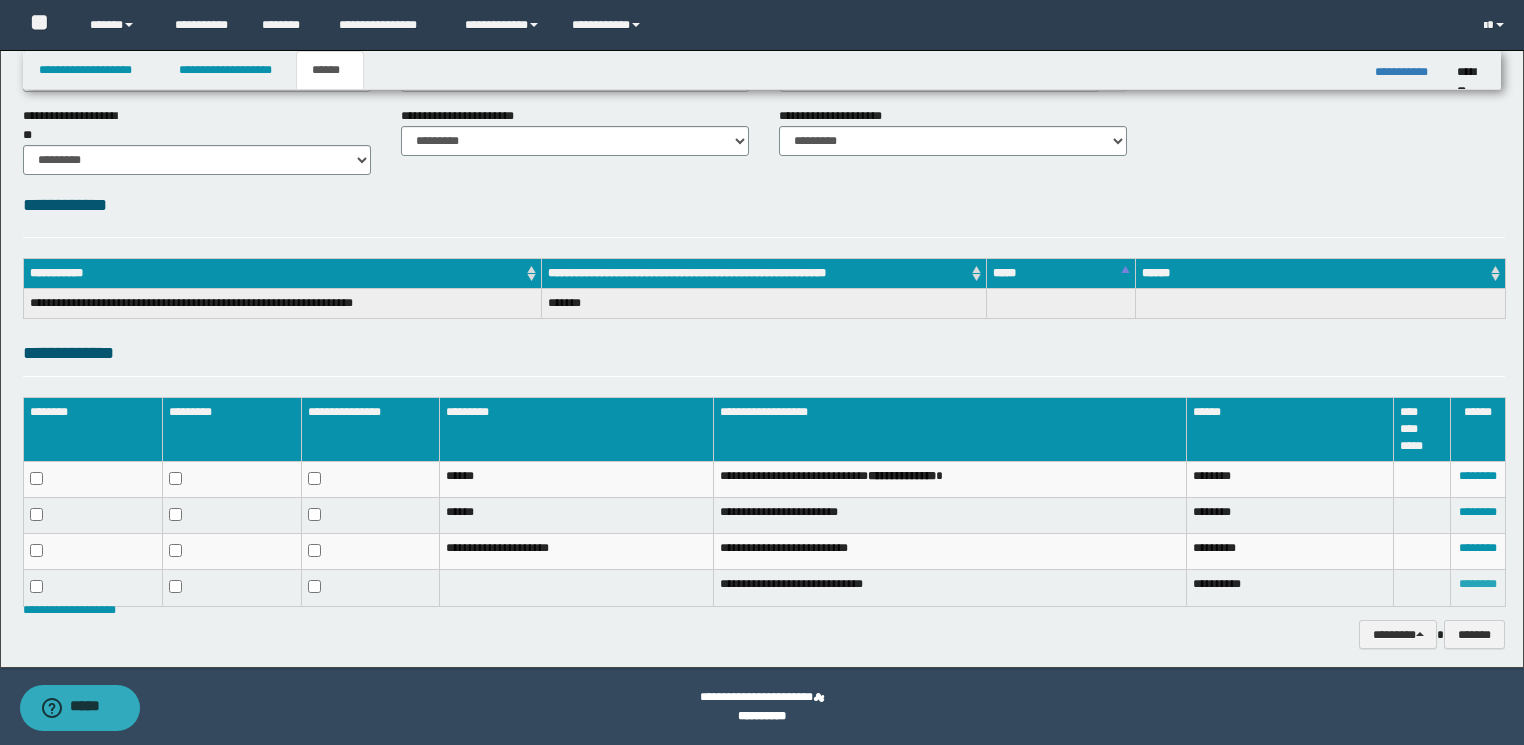 click on "********" at bounding box center (1478, 584) 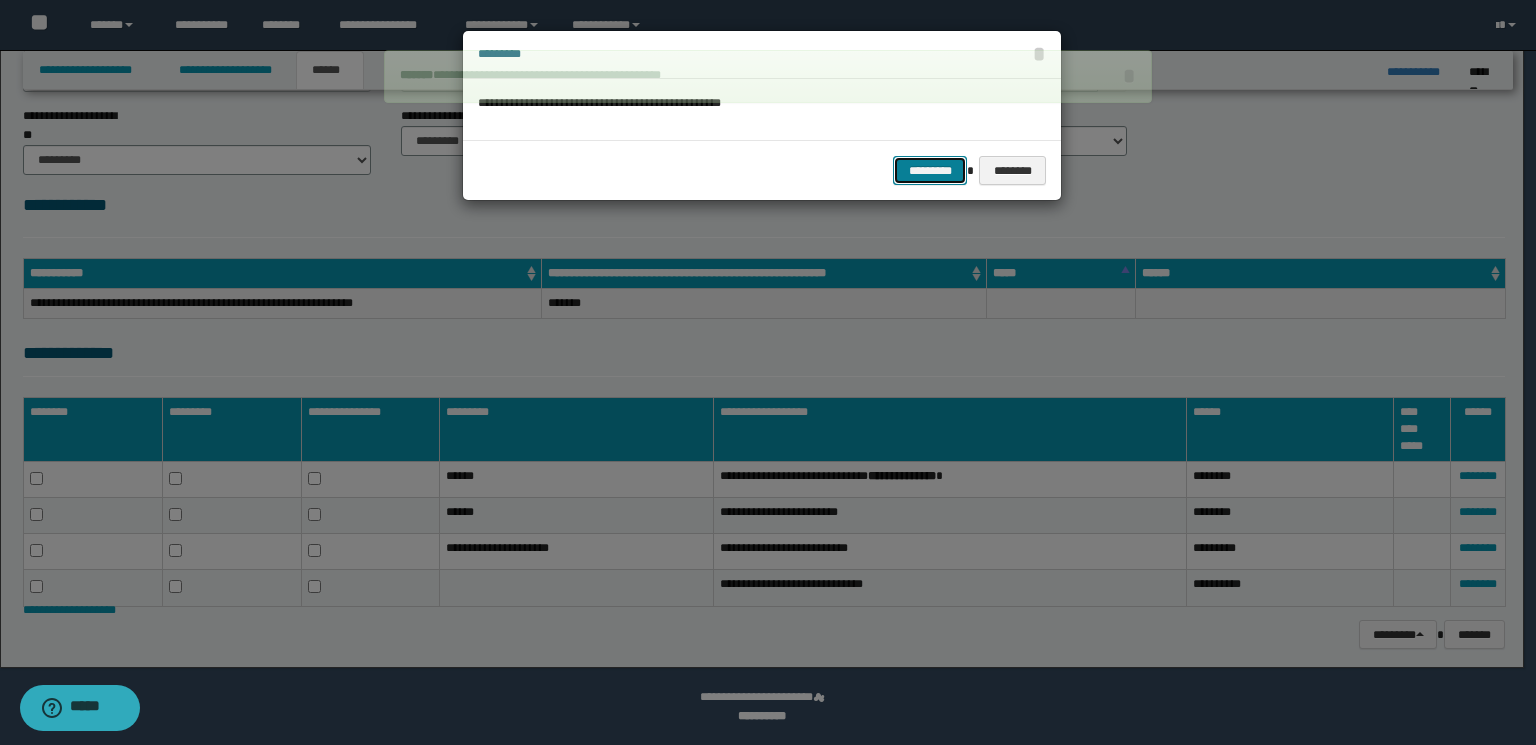 click on "*********" at bounding box center (930, 171) 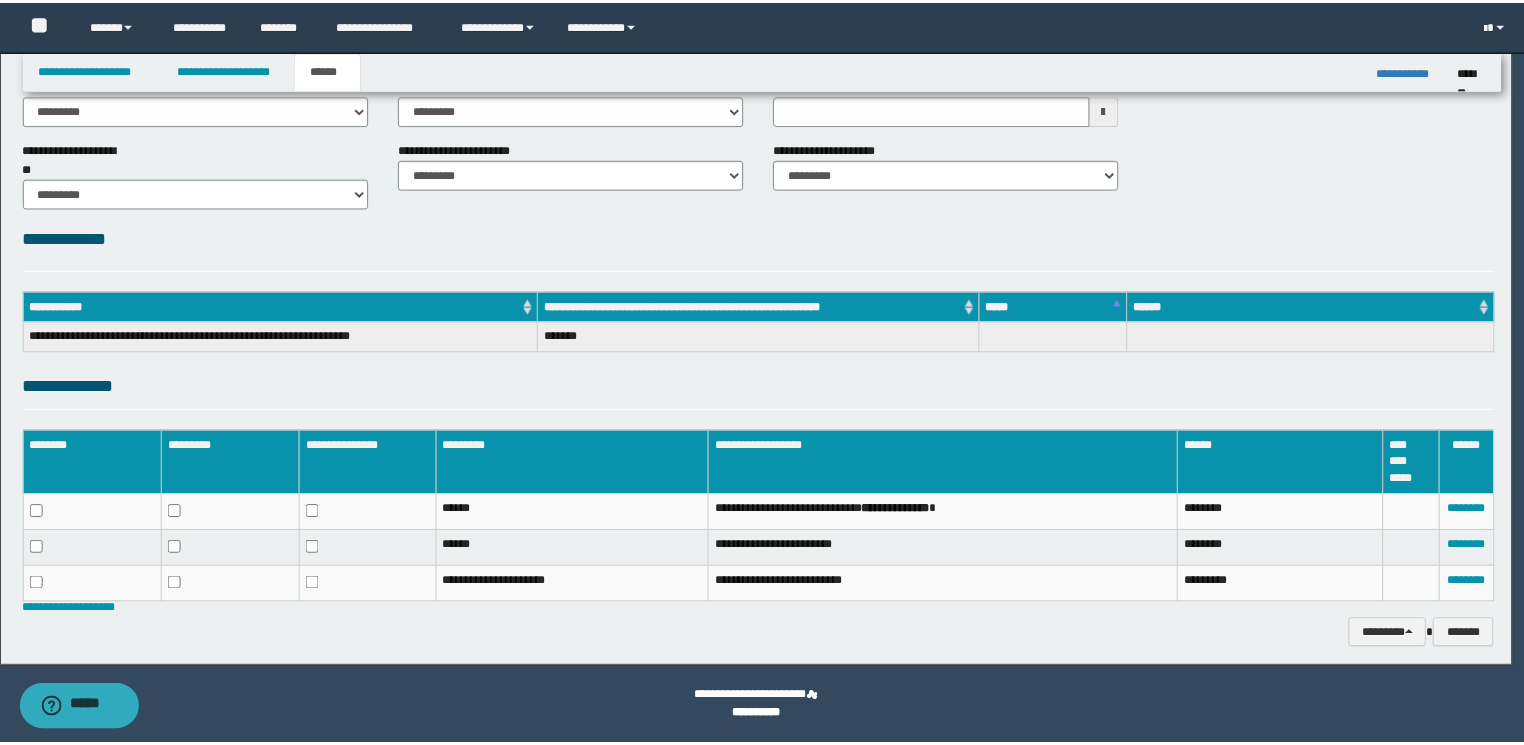 scroll, scrollTop: 119, scrollLeft: 0, axis: vertical 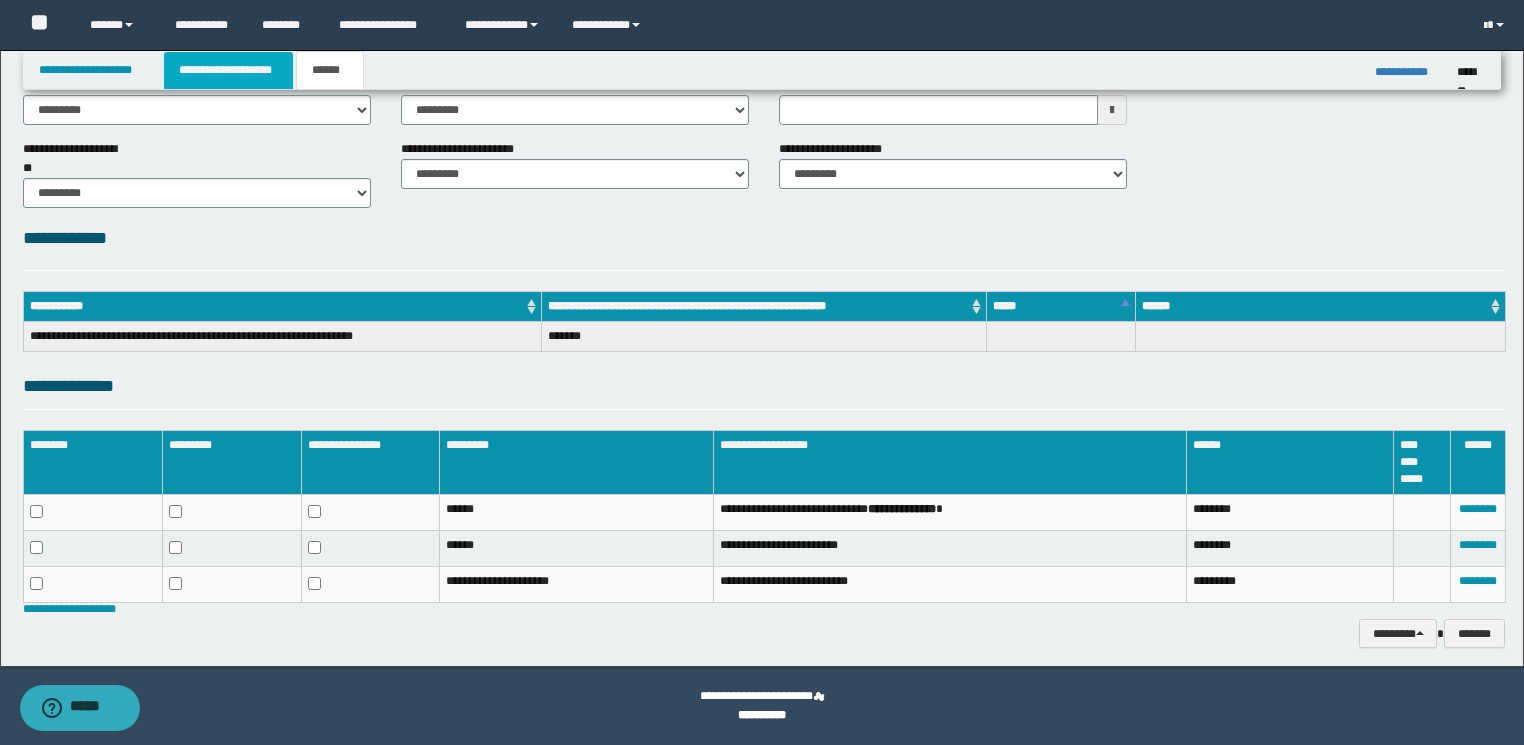 click on "**********" at bounding box center (228, 70) 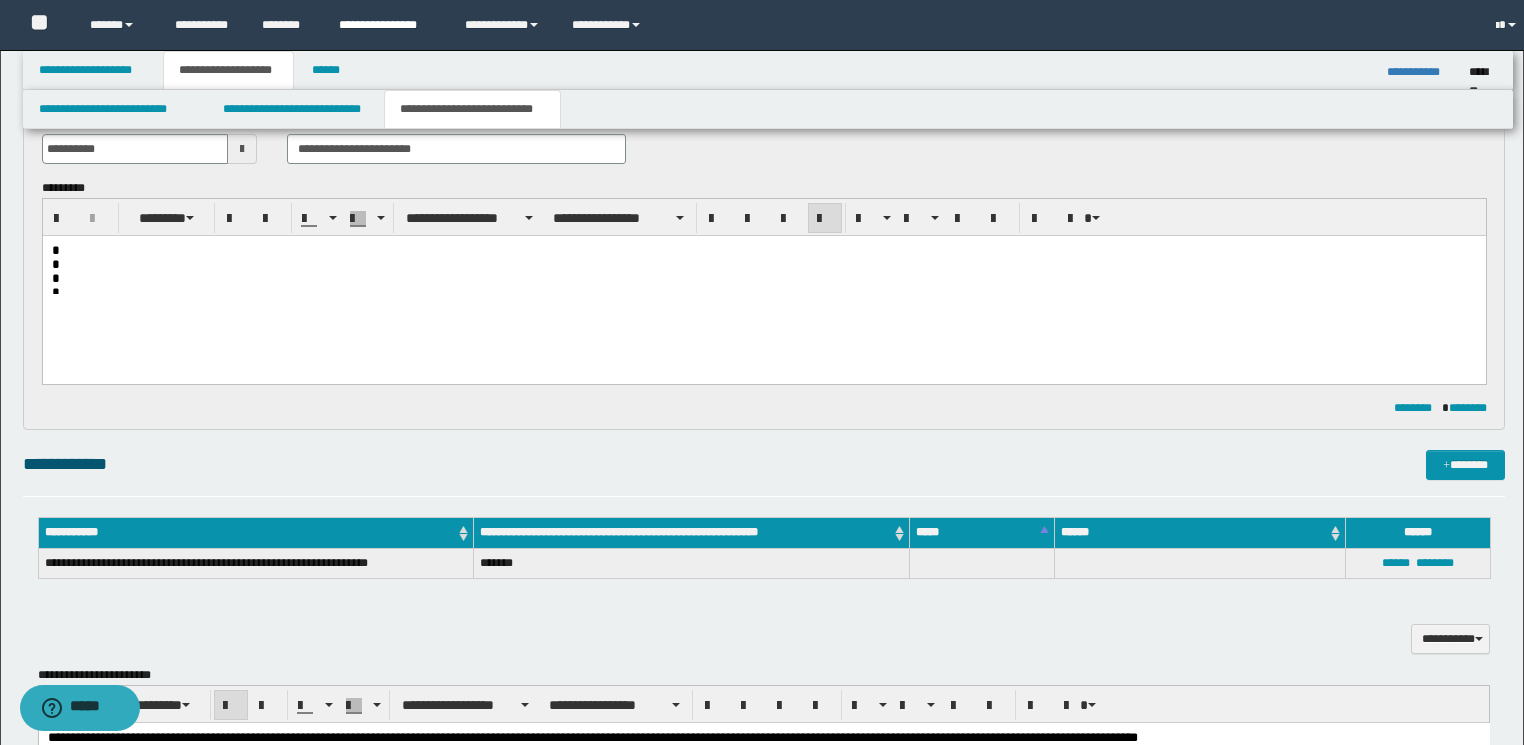 scroll, scrollTop: 150, scrollLeft: 0, axis: vertical 